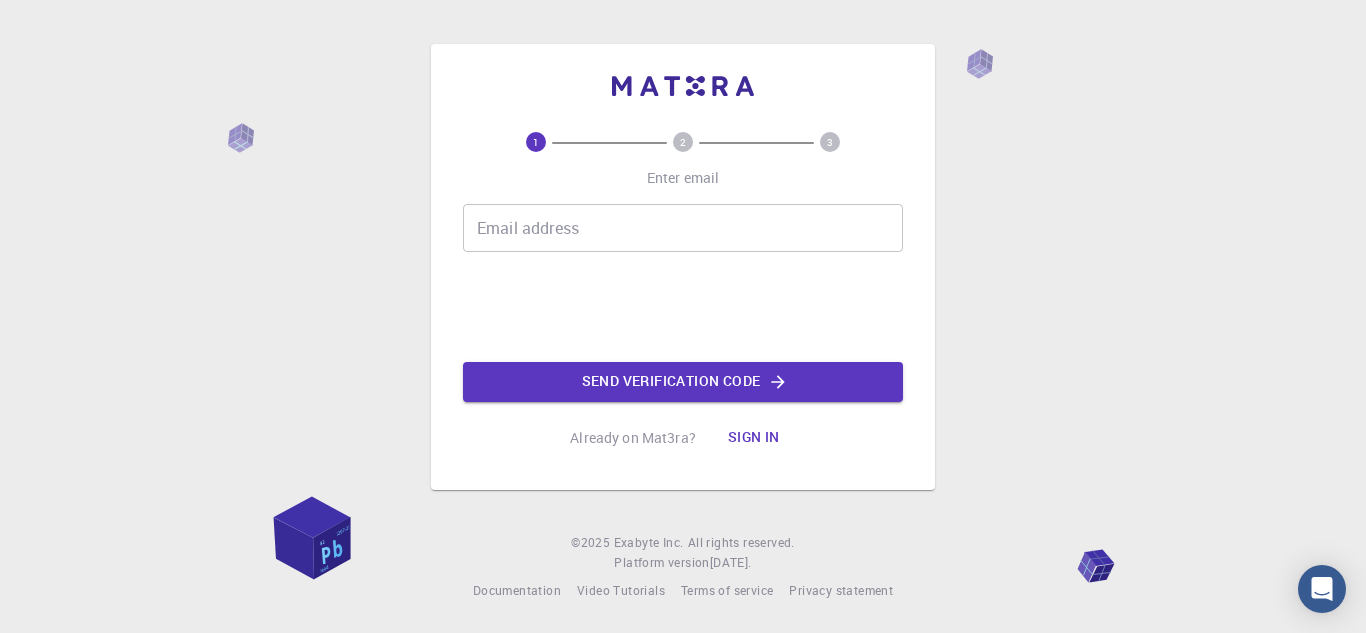scroll, scrollTop: 0, scrollLeft: 0, axis: both 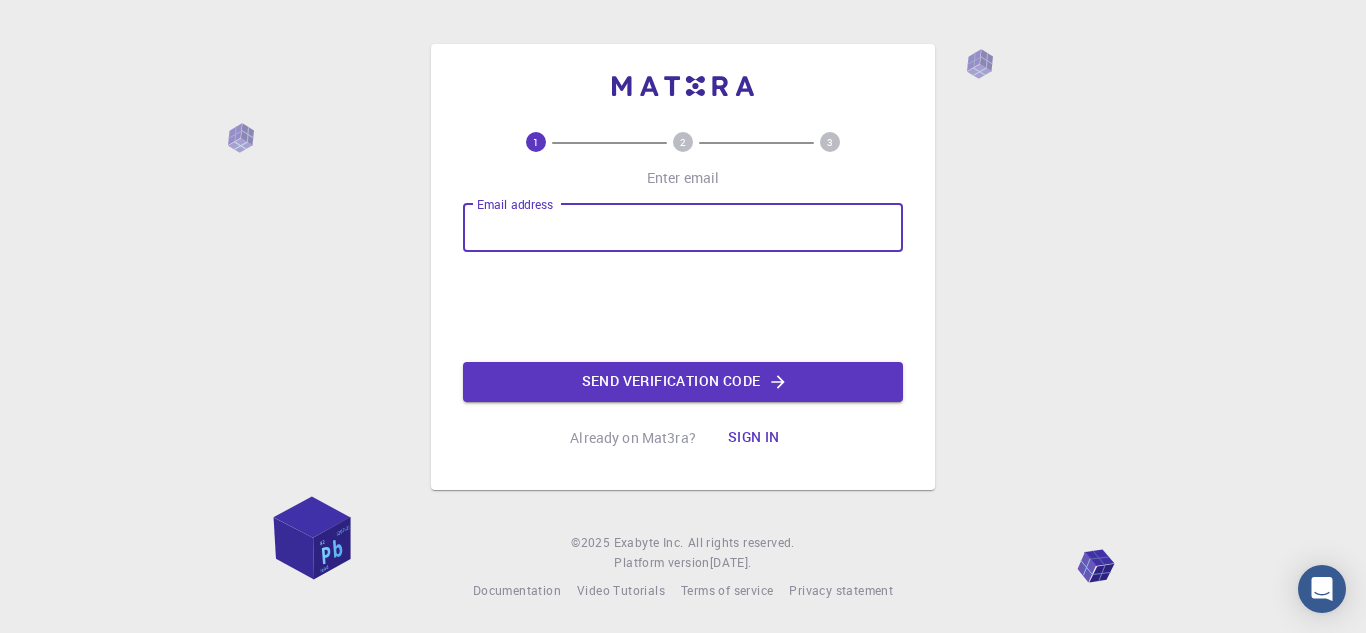 click on "Email address" at bounding box center (683, 228) 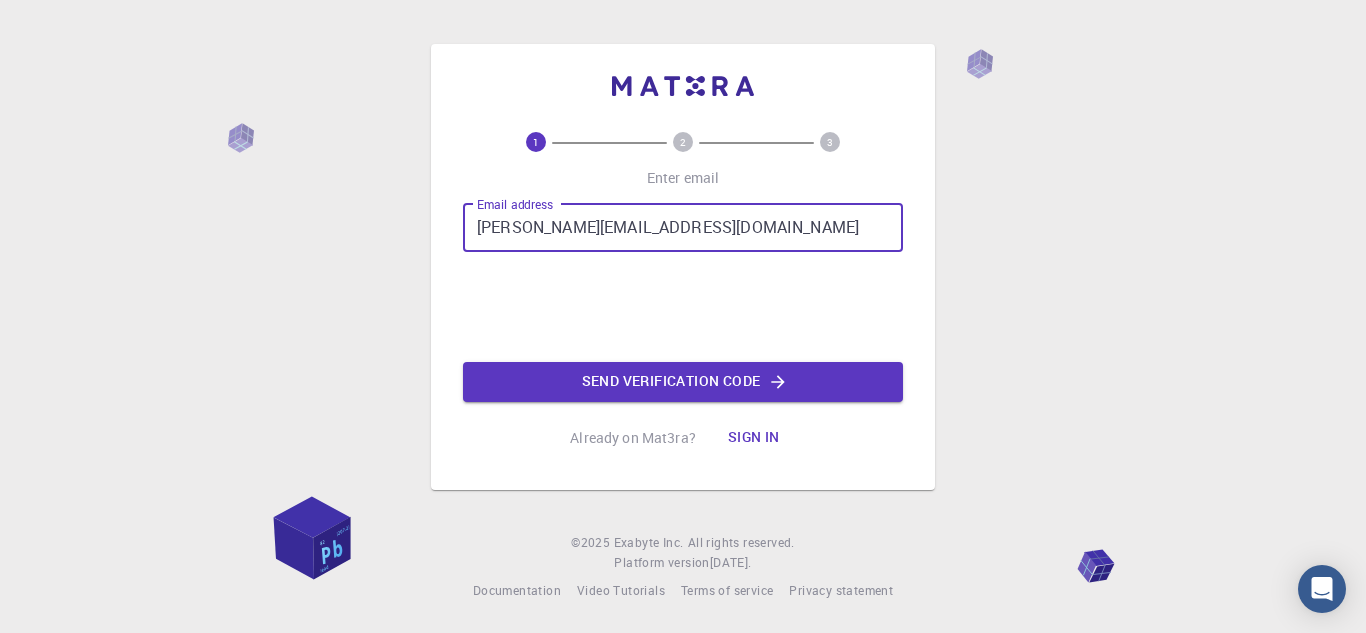 type on "[PERSON_NAME][EMAIL_ADDRESS][DOMAIN_NAME]" 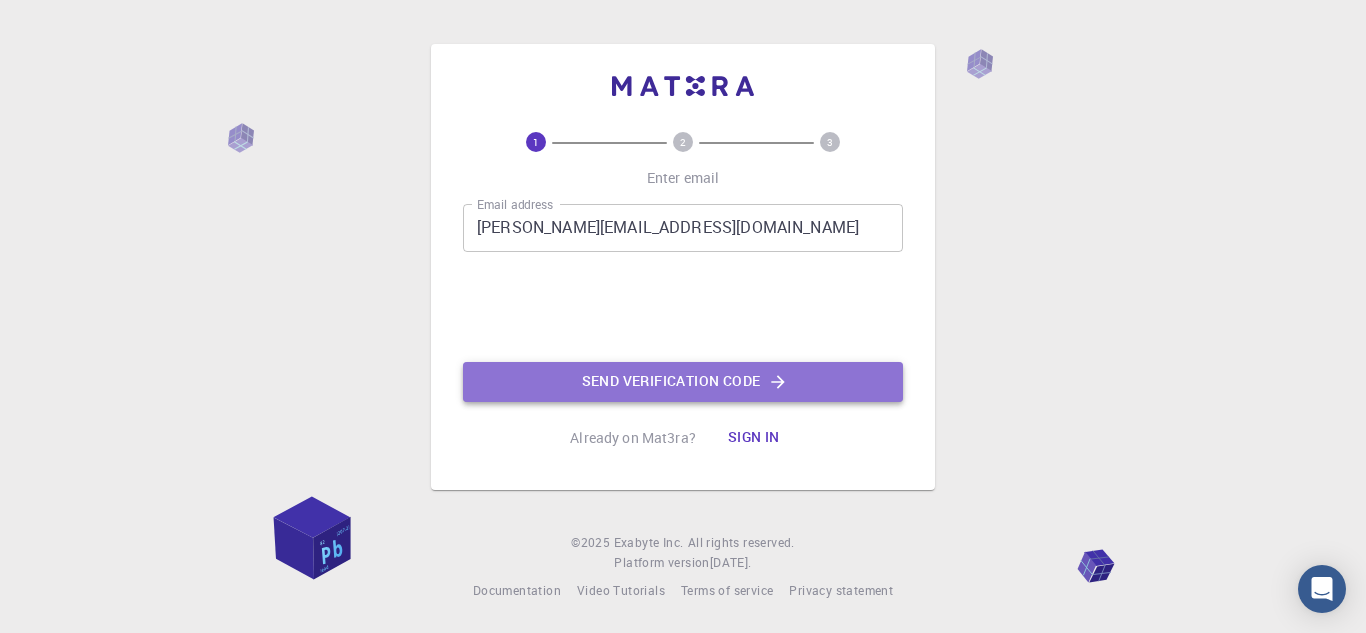 click 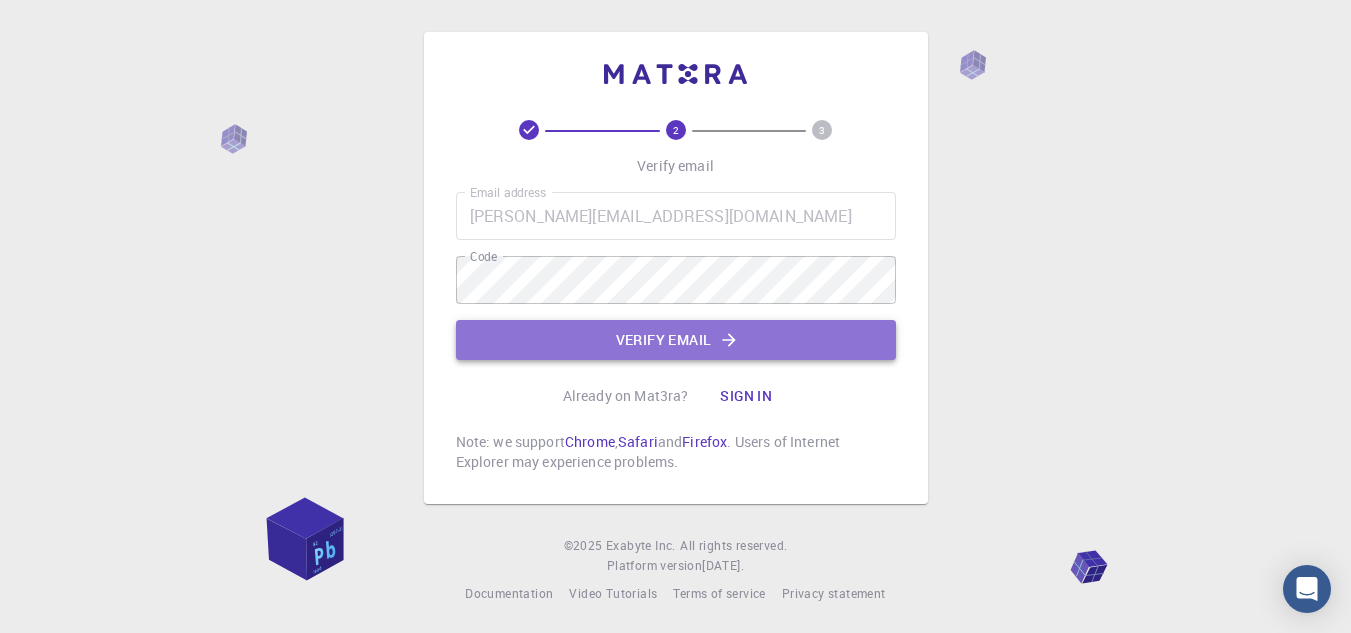 click on "Verify email" 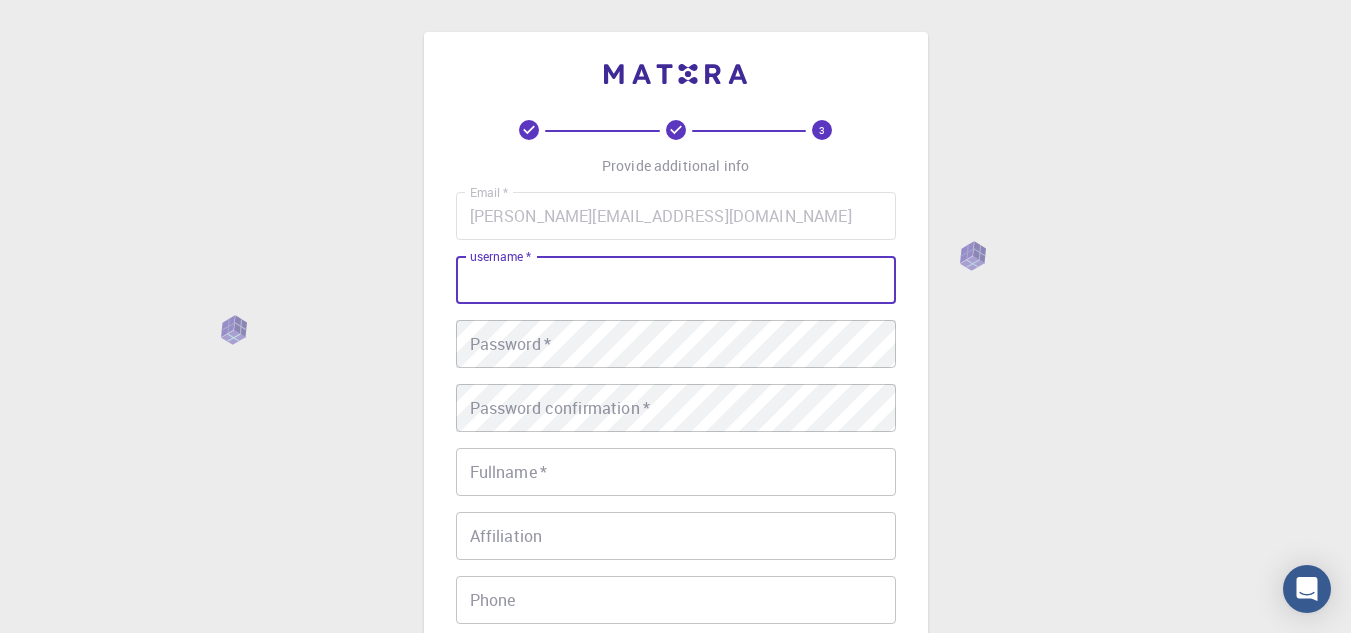 click on "username   *" at bounding box center [676, 280] 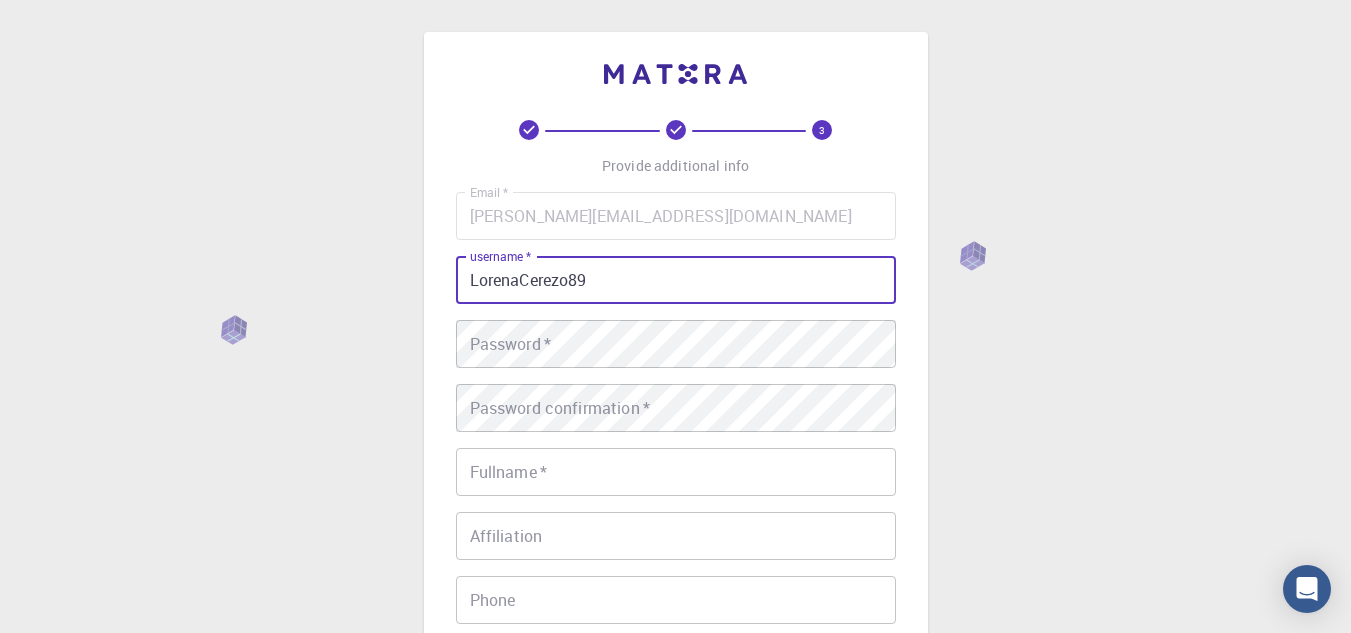 type on "LorenaCerezo89" 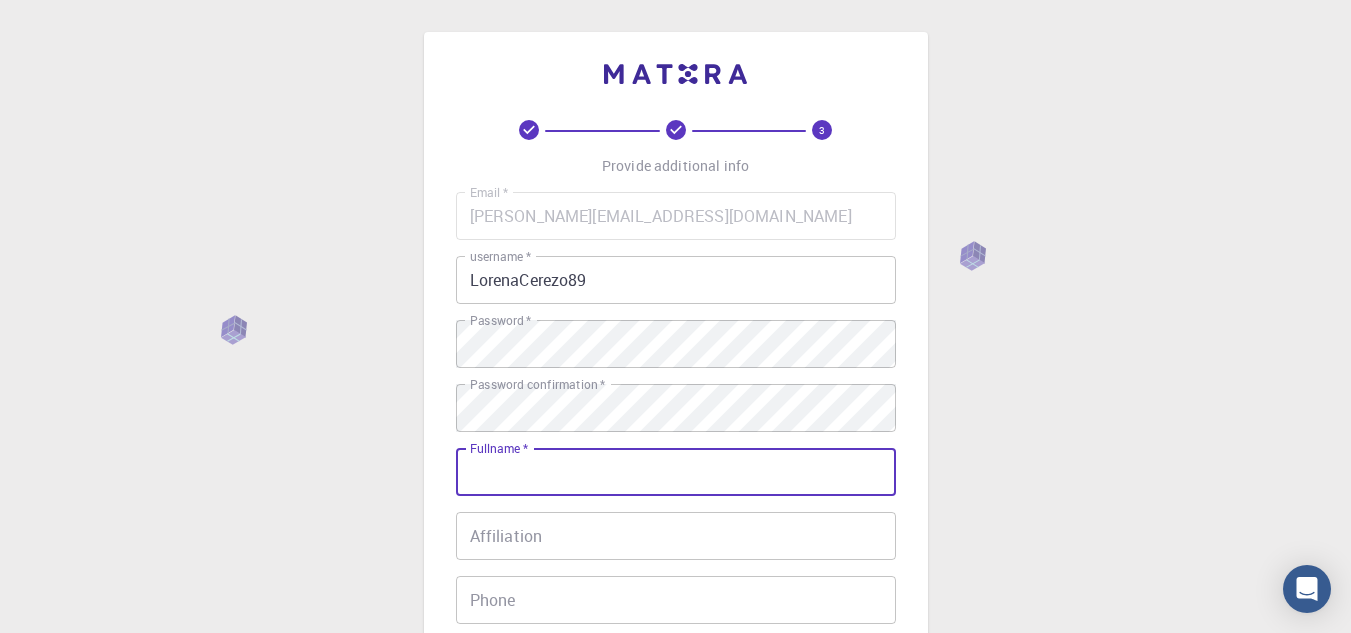 click on "Fullname   *" at bounding box center [676, 472] 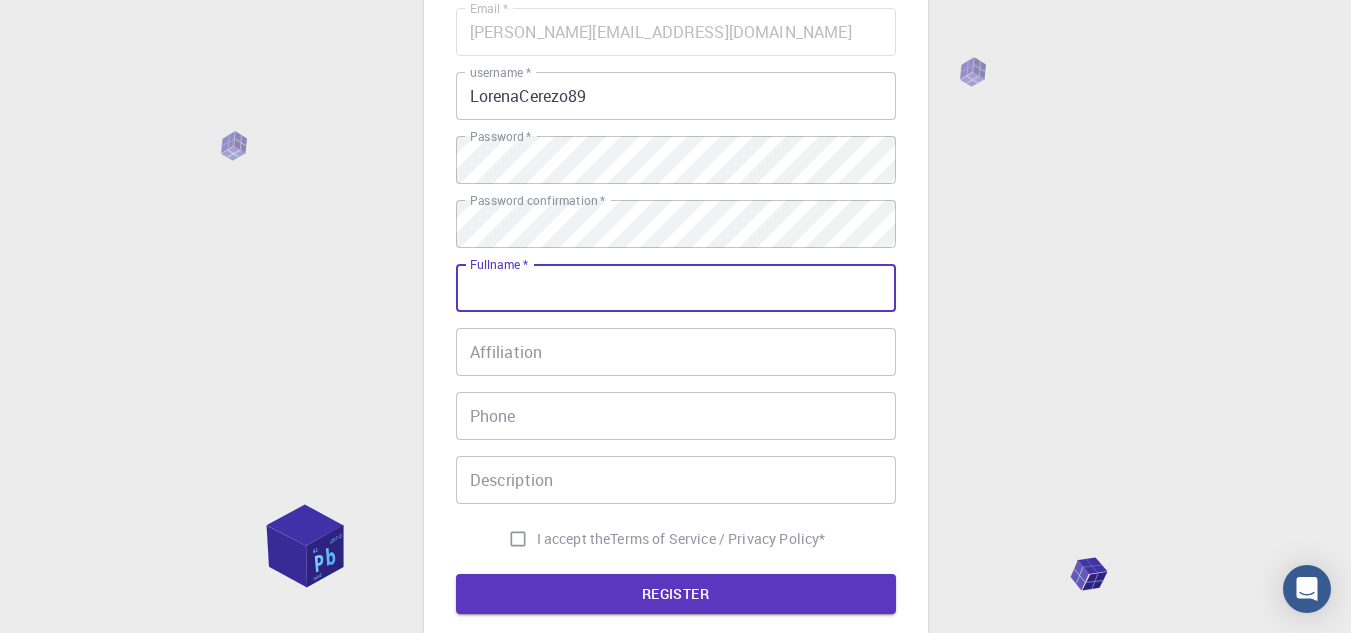 scroll, scrollTop: 186, scrollLeft: 0, axis: vertical 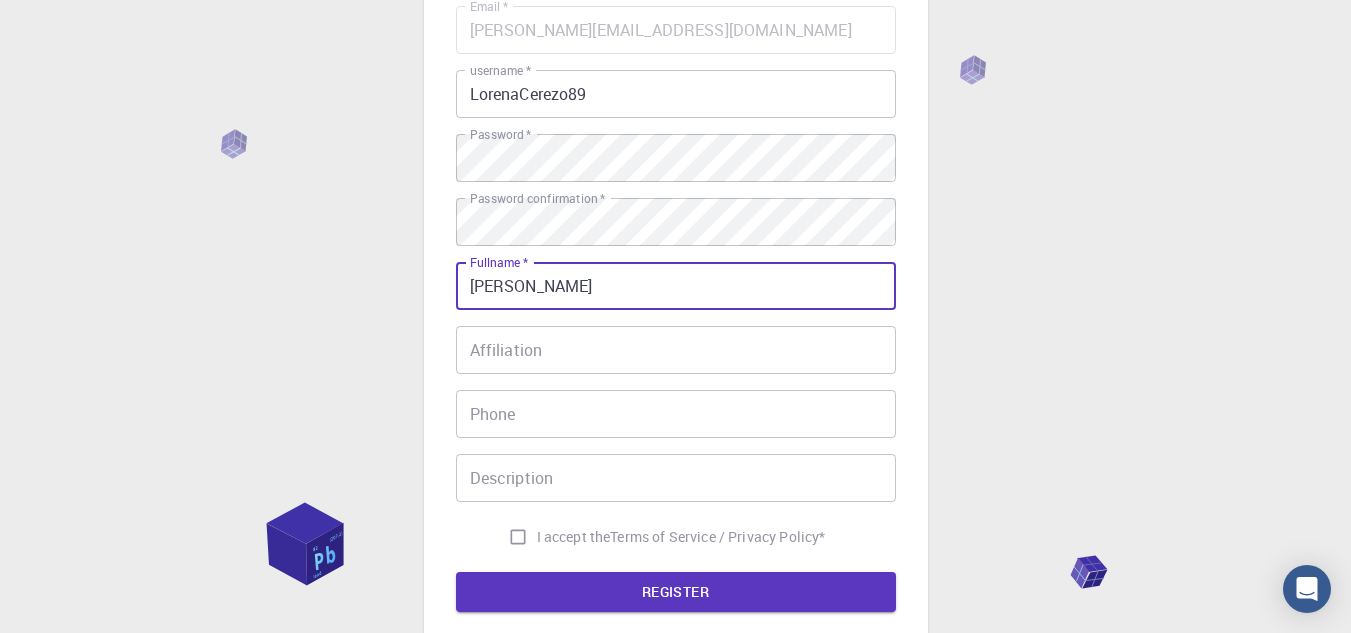 type on "[PERSON_NAME]" 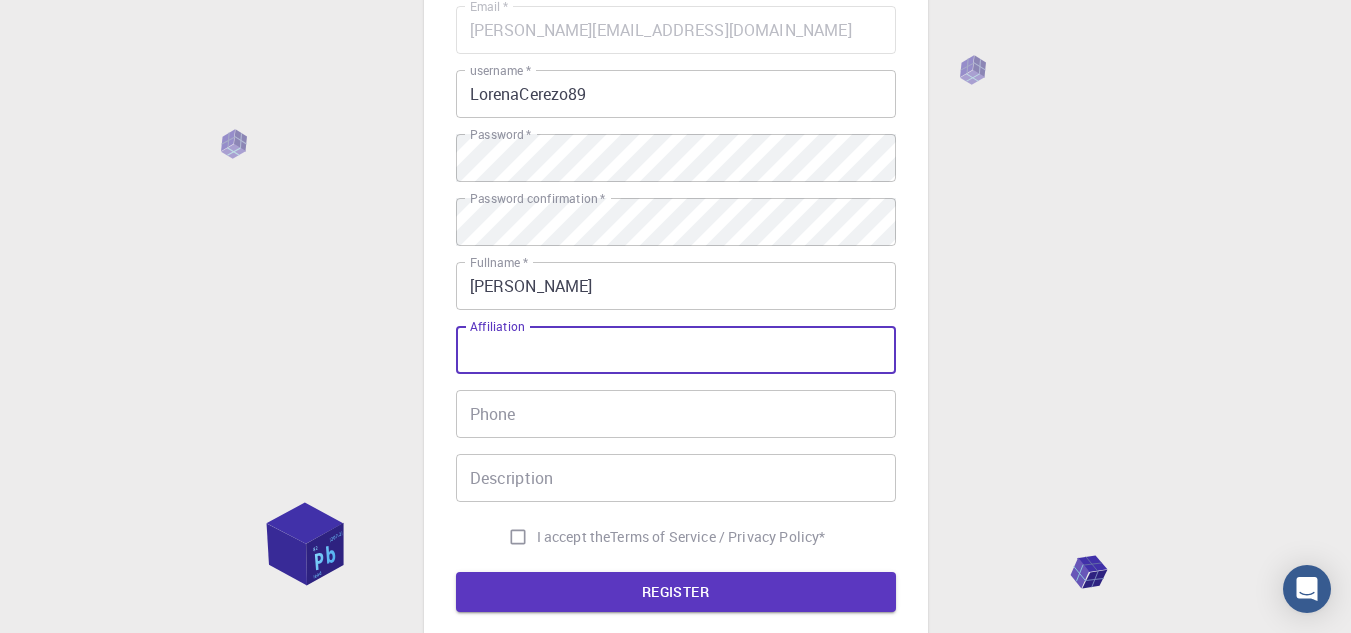click on "Affiliation" at bounding box center [676, 350] 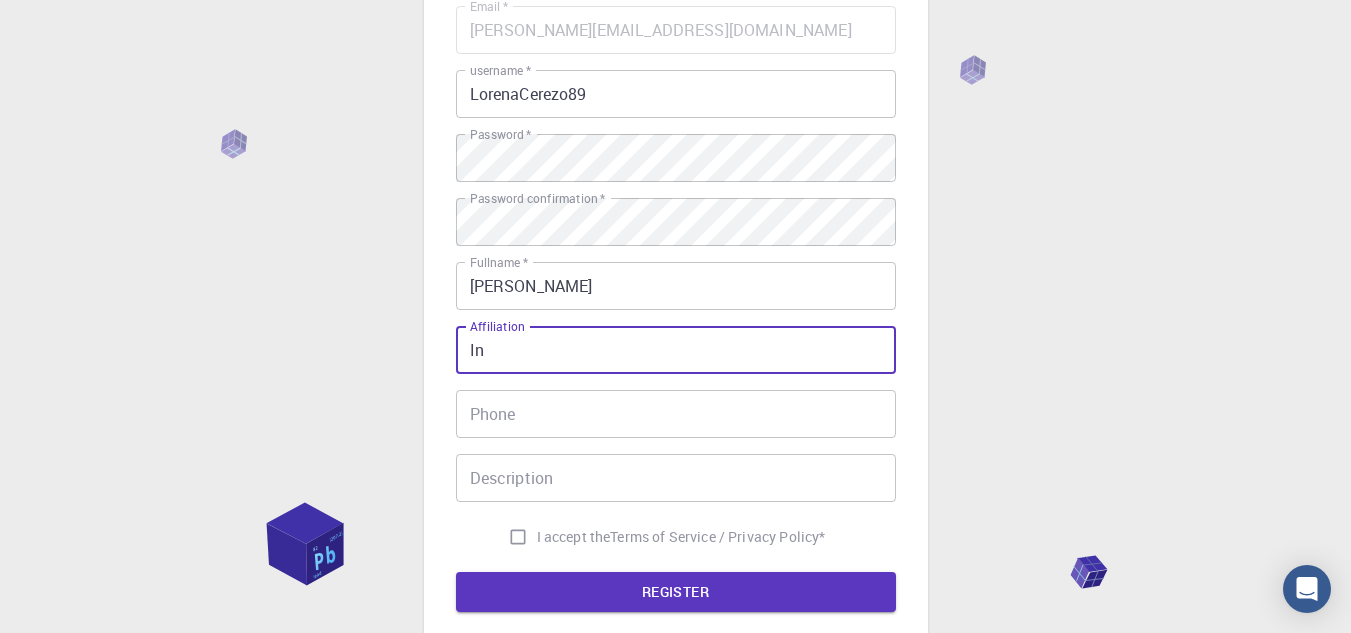 type on "I" 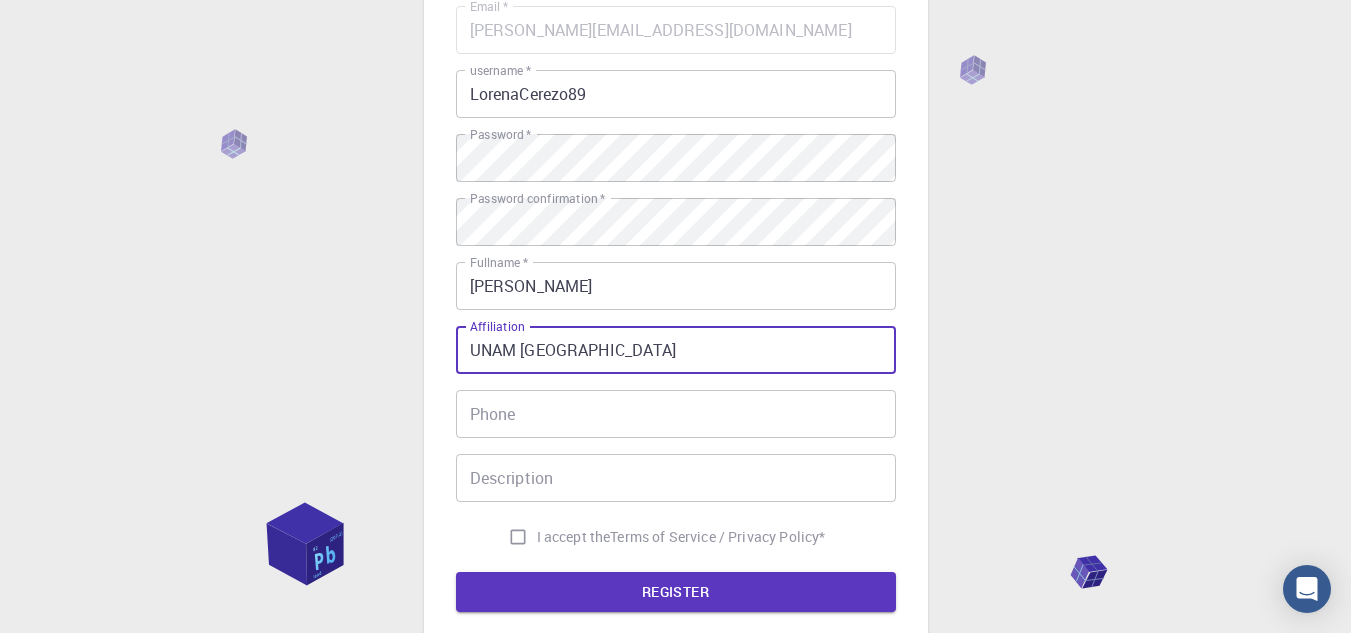 type on "UNAM Universidad Nacional Autonoma de México" 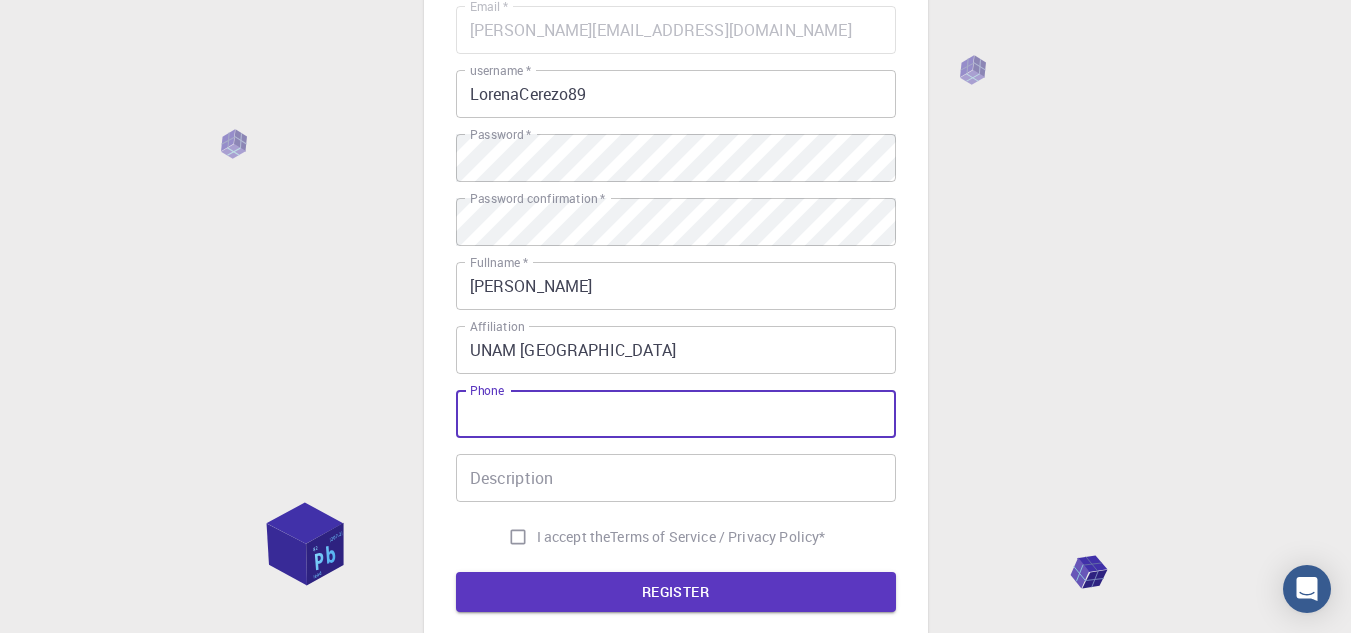 click on "Phone" at bounding box center [676, 414] 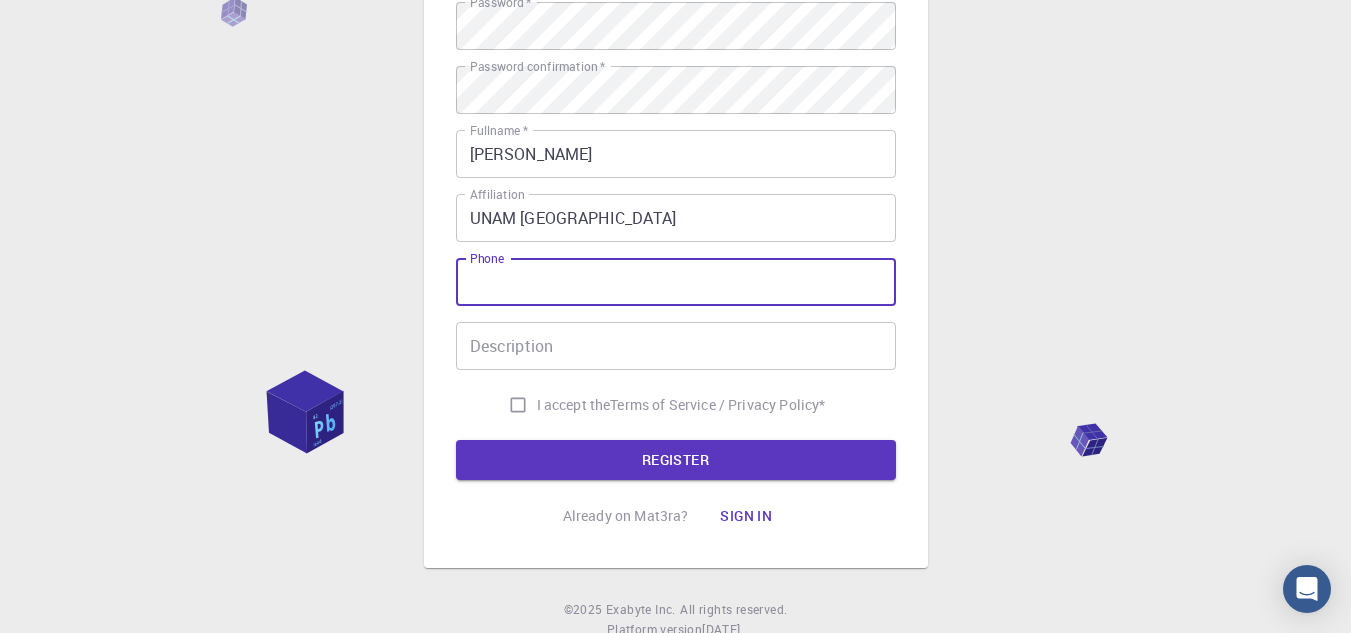 scroll, scrollTop: 319, scrollLeft: 0, axis: vertical 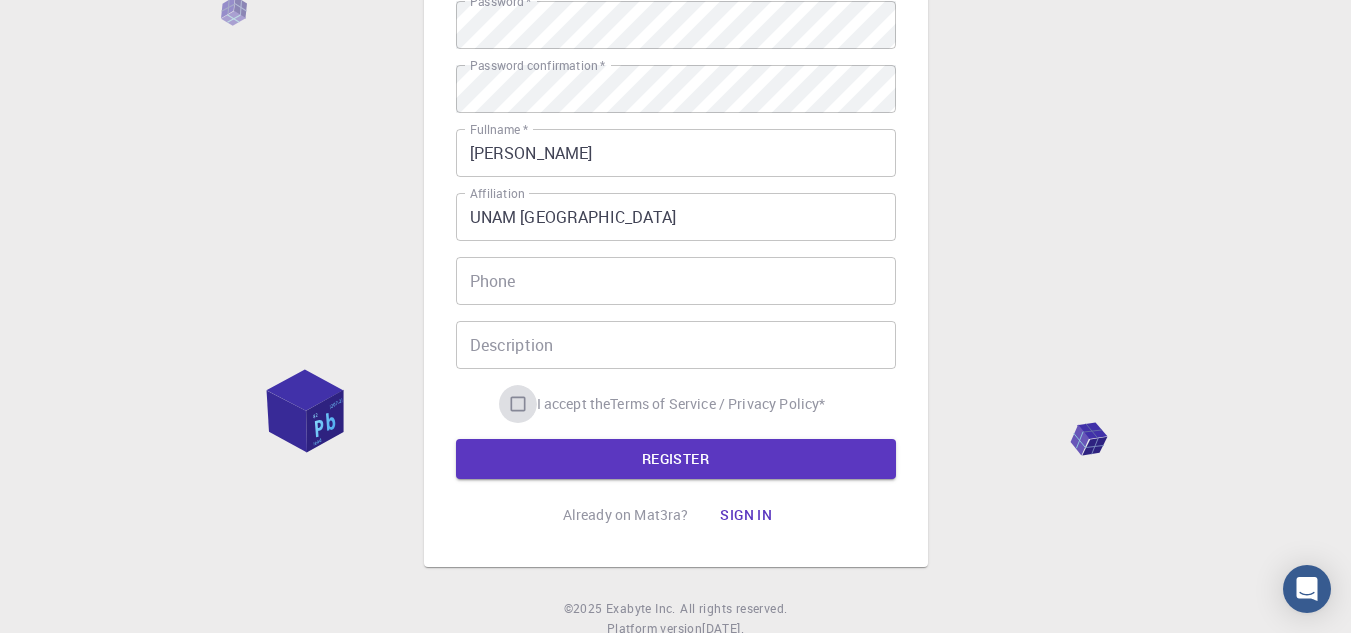 click on "I accept the  Terms of Service / Privacy Policy  *" at bounding box center [518, 404] 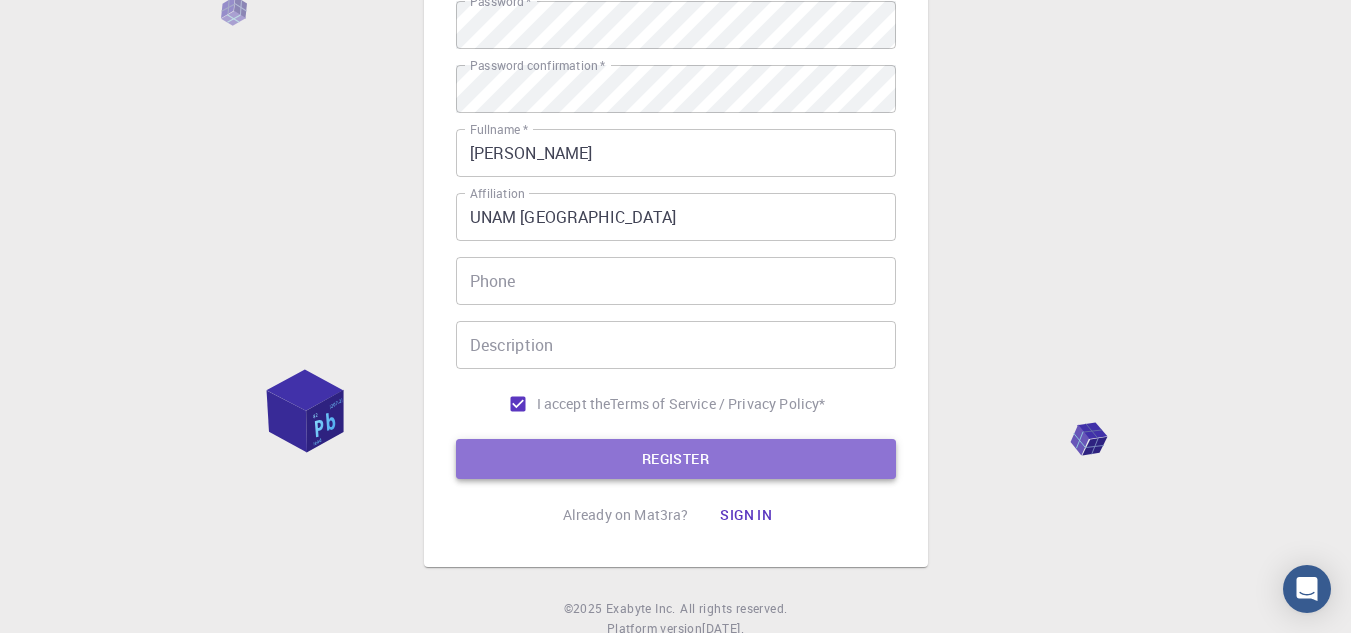 click on "REGISTER" at bounding box center [676, 459] 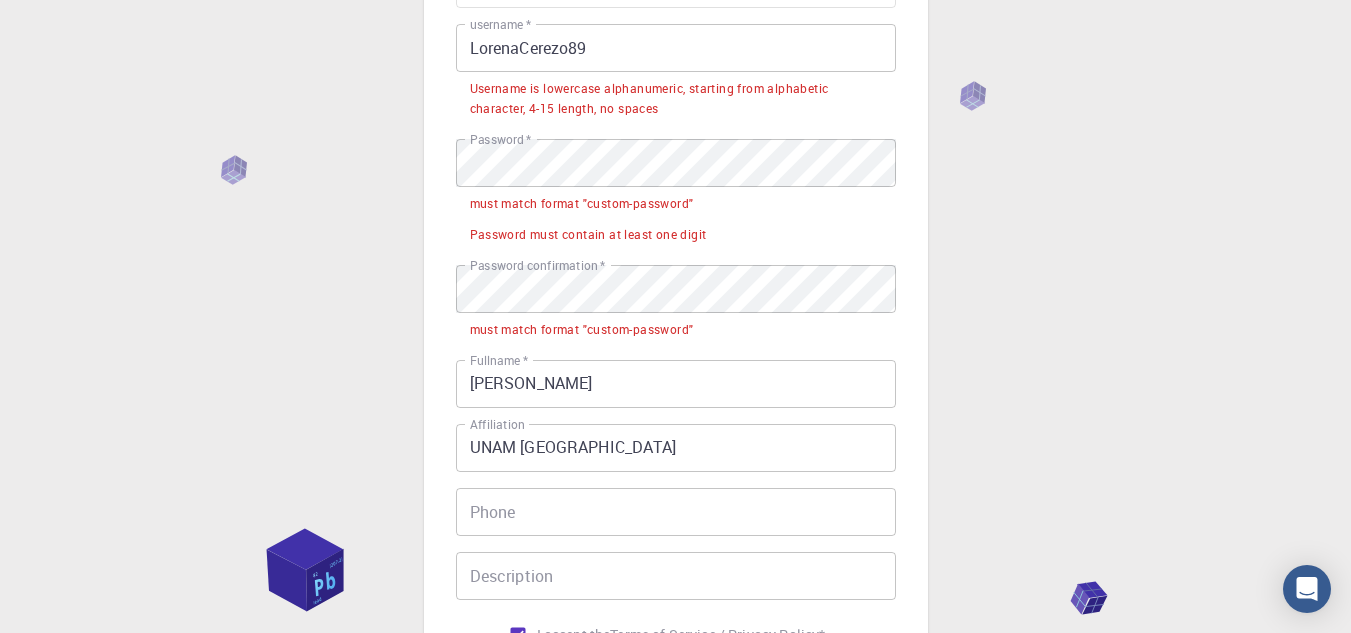 scroll, scrollTop: 202, scrollLeft: 0, axis: vertical 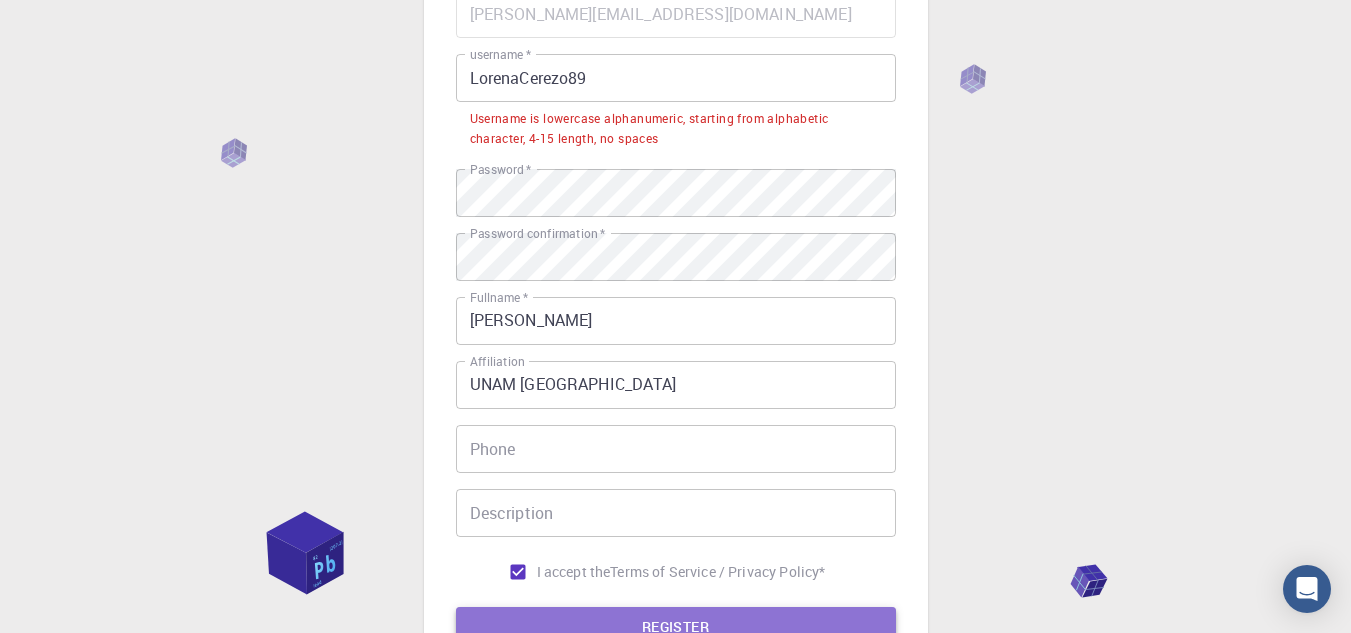 click on "REGISTER" at bounding box center [676, 627] 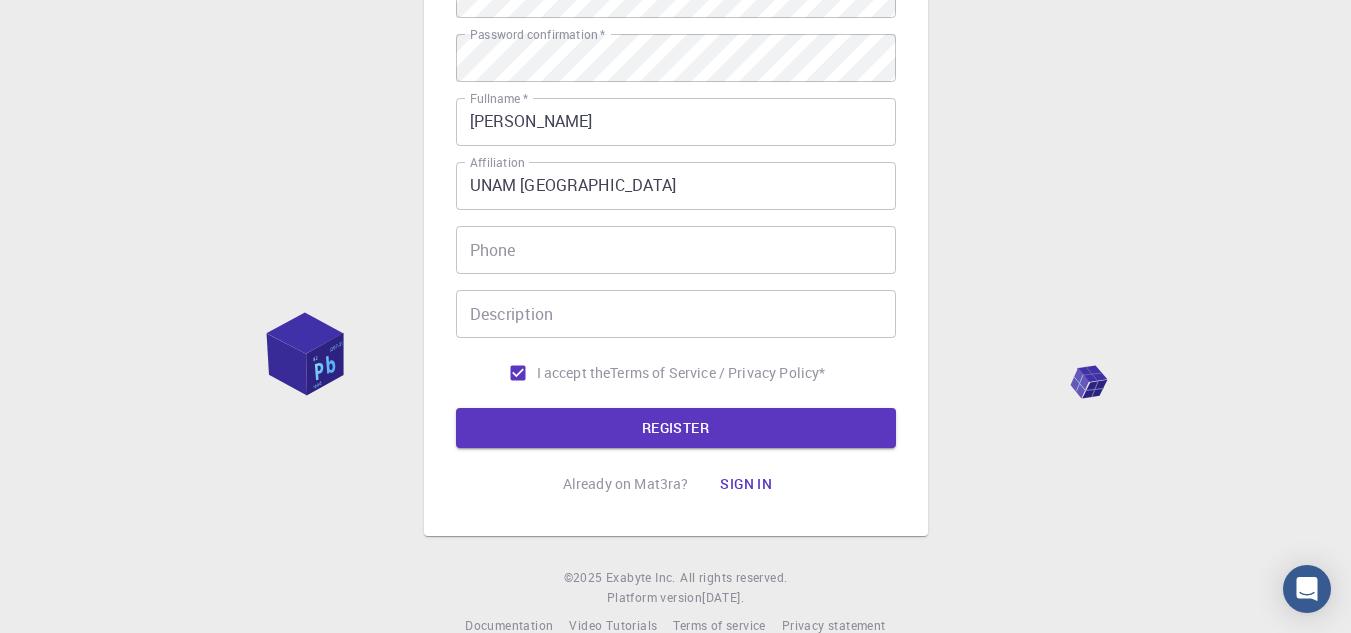 scroll, scrollTop: 436, scrollLeft: 0, axis: vertical 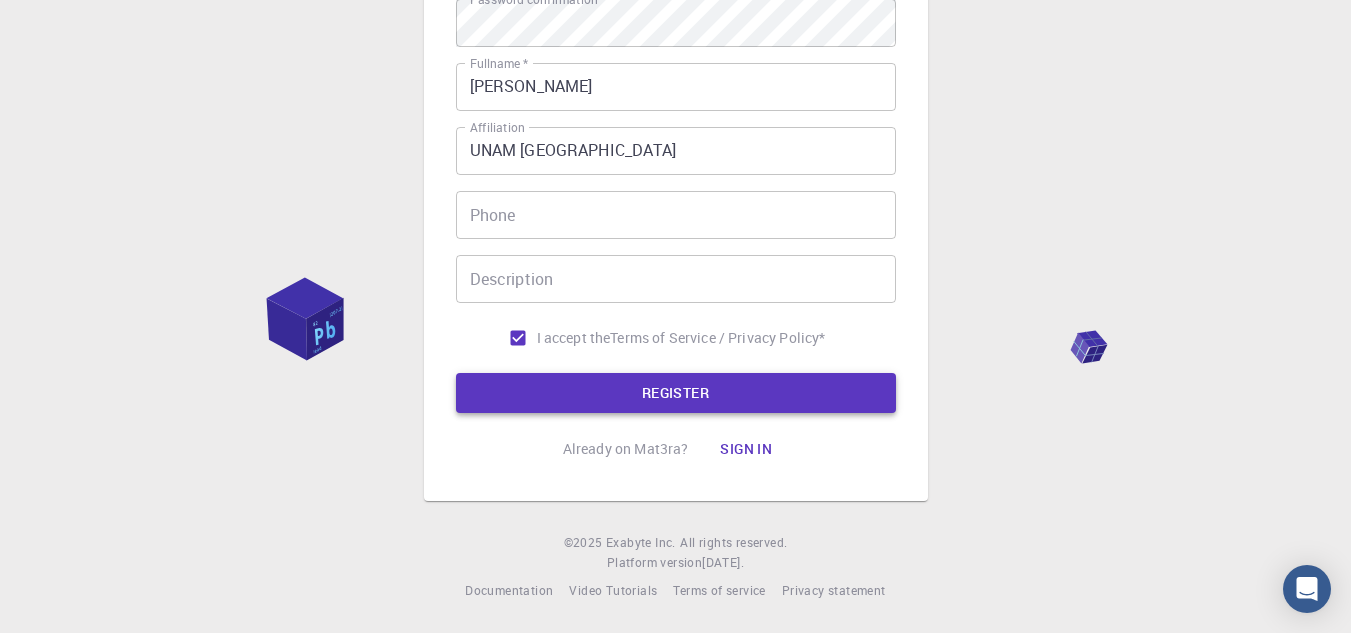 click on "REGISTER" at bounding box center (676, 393) 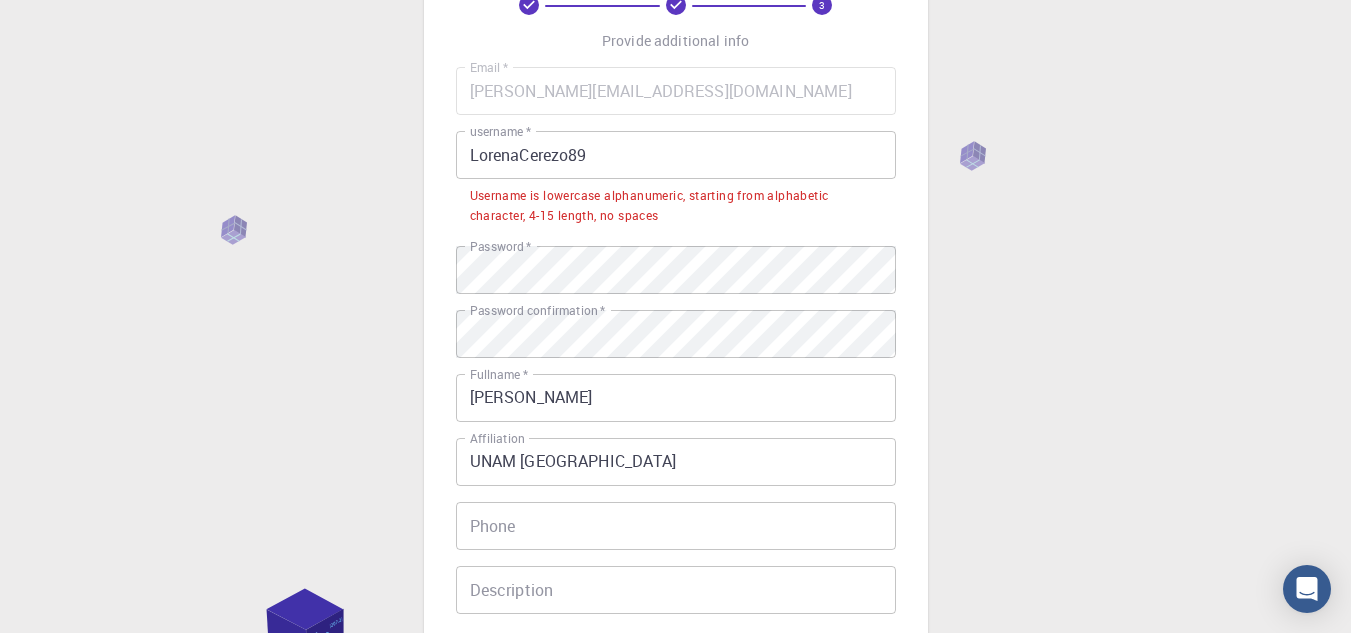 scroll, scrollTop: 134, scrollLeft: 0, axis: vertical 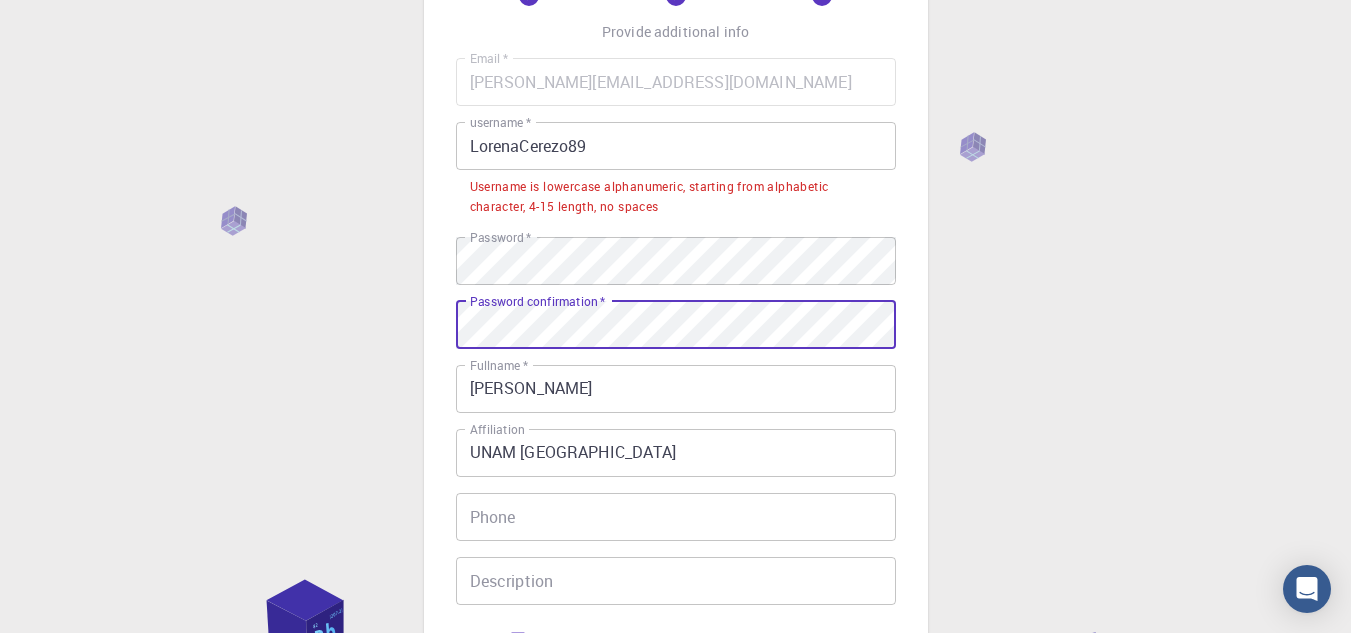 click on "3 Provide additional info Email   * lorena.cerezo89@gmail.com Email   * username   * LorenaCerezo89 username   * Username is lowercase alphanumeric, starting from alphabetic character, 4-15 length, no spaces Password   * Password   * Password confirmation   * Password confirmation   * Fullname   * Lorena Cerezo Fullname   * Affiliation UNAM Universidad Nacional Autonoma de México Affiliation Phone Phone Description Description I accept the  Terms of Service / Privacy Policy  * REGISTER Already on Mat3ra? Sign in ©  2025   Exabyte Inc.   All rights reserved. Platform version  2025.7.24 . Documentation Video Tutorials Terms of service Privacy statement" at bounding box center [675, 400] 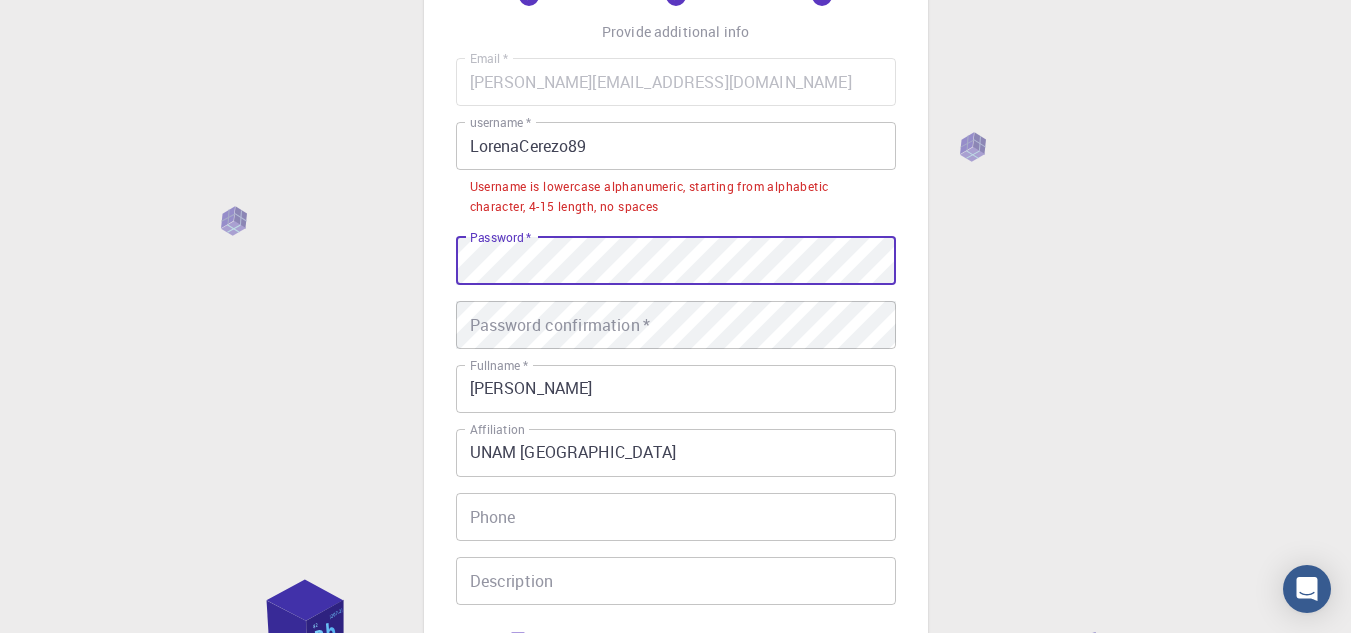 click on "3 Provide additional info Email   * lorena.cerezo89@gmail.com Email   * username   * LorenaCerezo89 username   * Username is lowercase alphanumeric, starting from alphabetic character, 4-15 length, no spaces Password   * Password   * Password confirmation   * Password confirmation   * Fullname   * Lorena Cerezo Fullname   * Affiliation UNAM Universidad Nacional Autonoma de México Affiliation Phone Phone Description Description I accept the  Terms of Service / Privacy Policy  * REGISTER Already on Mat3ra? Sign in ©  2025   Exabyte Inc.   All rights reserved. Platform version  2025.7.24 . Documentation Video Tutorials Terms of service Privacy statement" at bounding box center (675, 400) 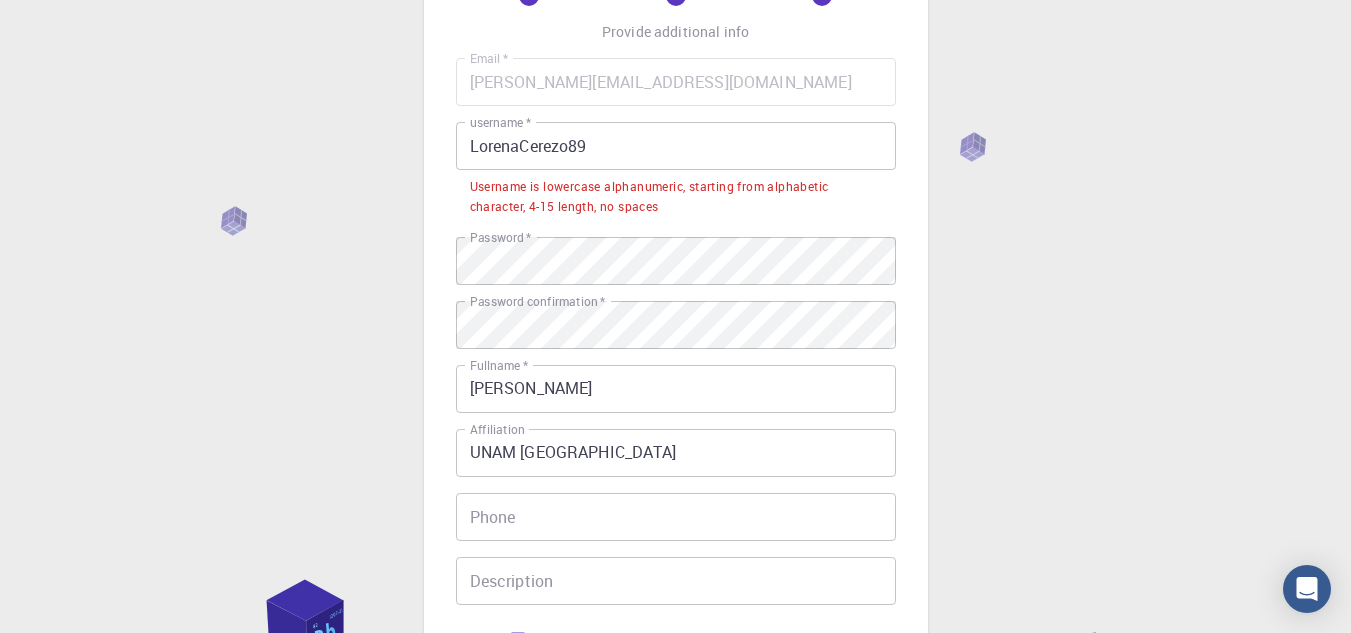 click on "Username is lowercase alphanumeric, starting from alphabetic character, 4-15 length, no spaces" at bounding box center (676, 197) 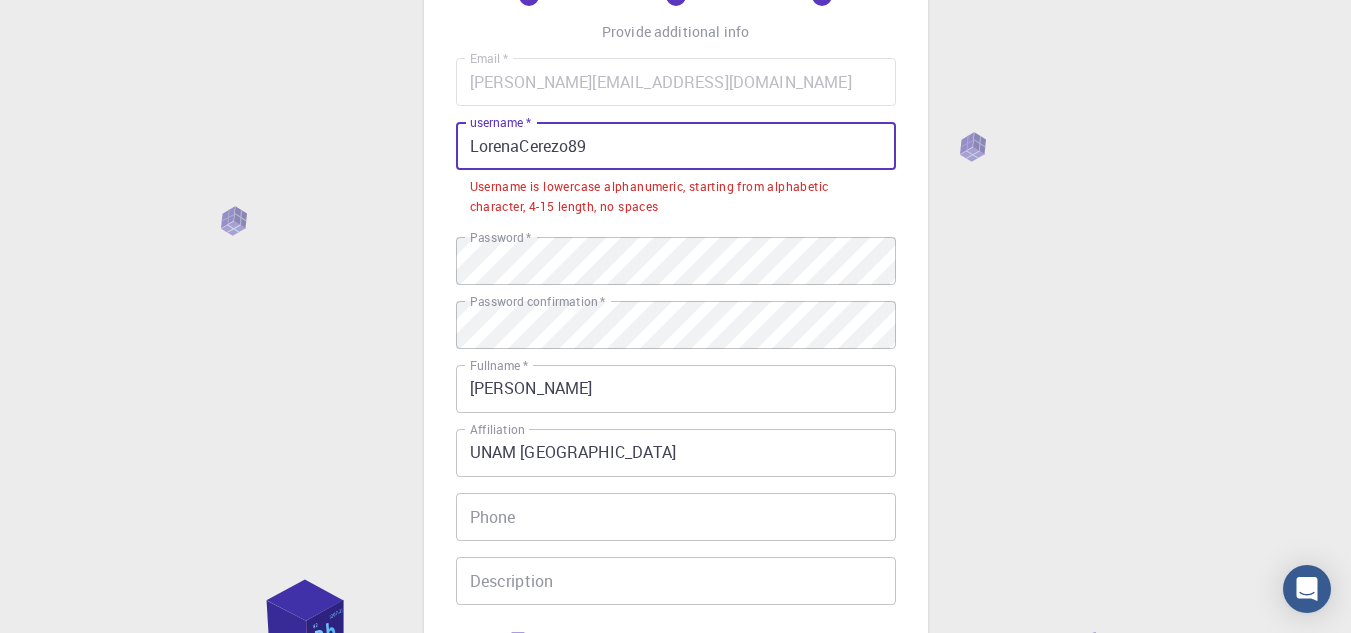 click on "LorenaCerezo89" at bounding box center [676, 146] 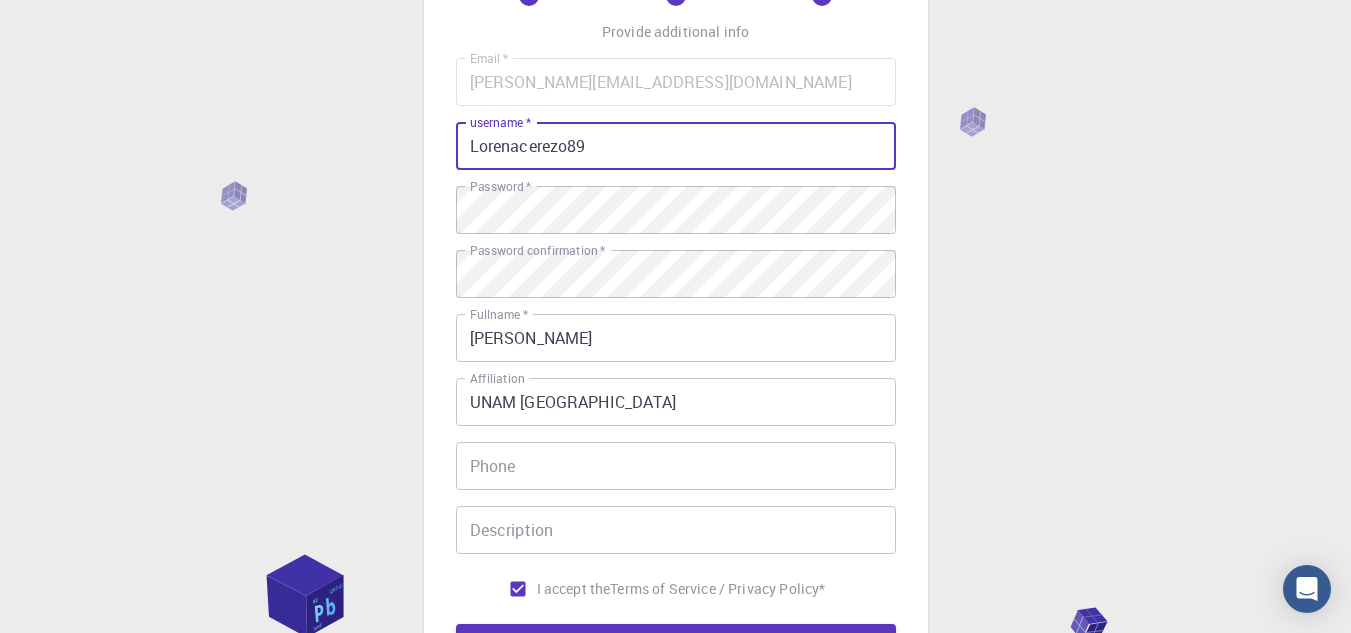 click on "Lorenacerezo89" at bounding box center [676, 146] 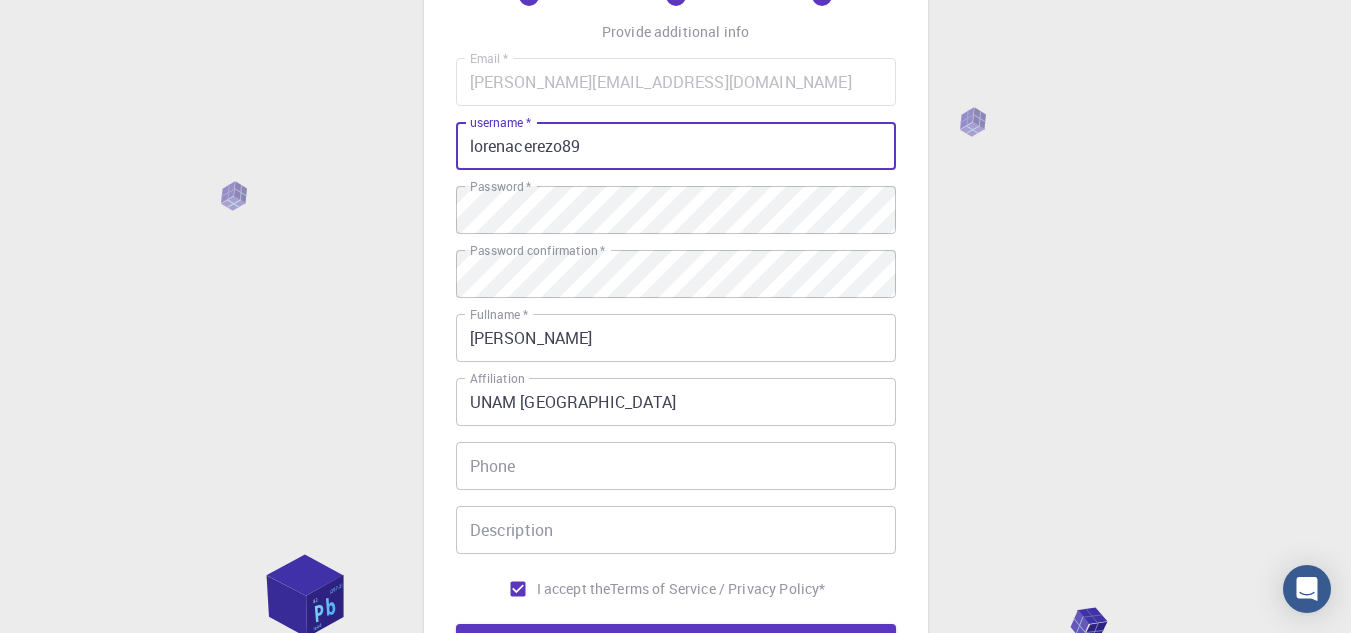 type on "lorenacerezo89" 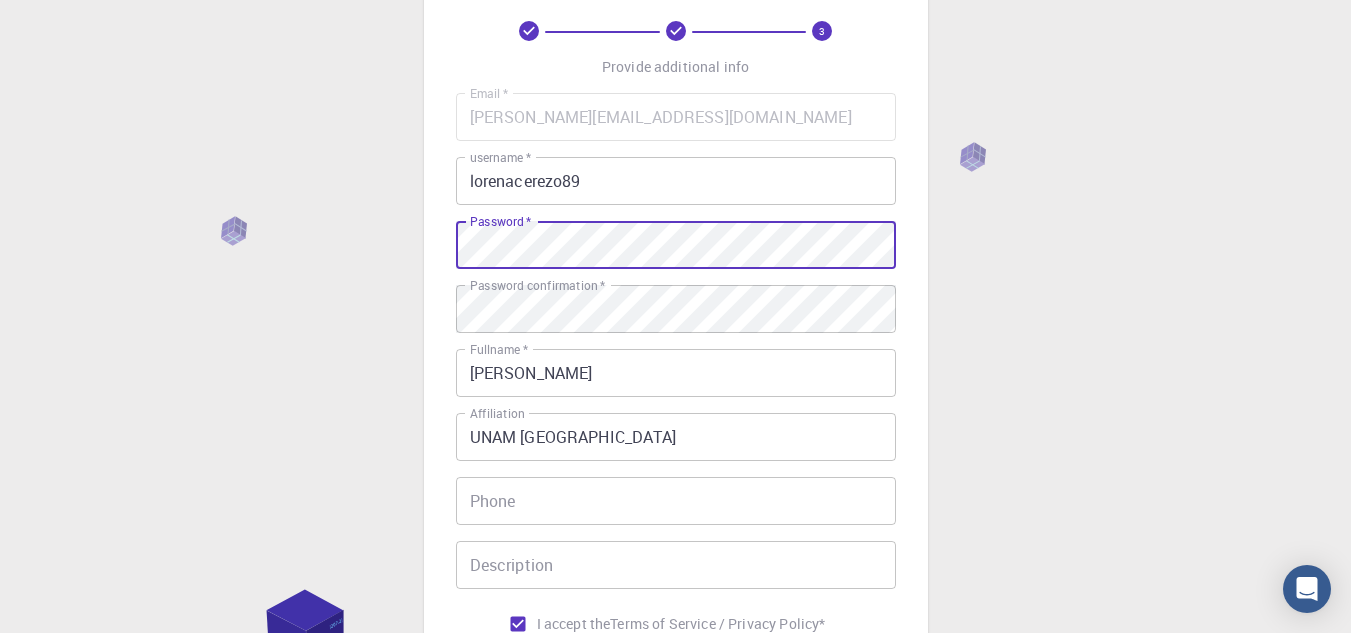 scroll, scrollTop: 92, scrollLeft: 0, axis: vertical 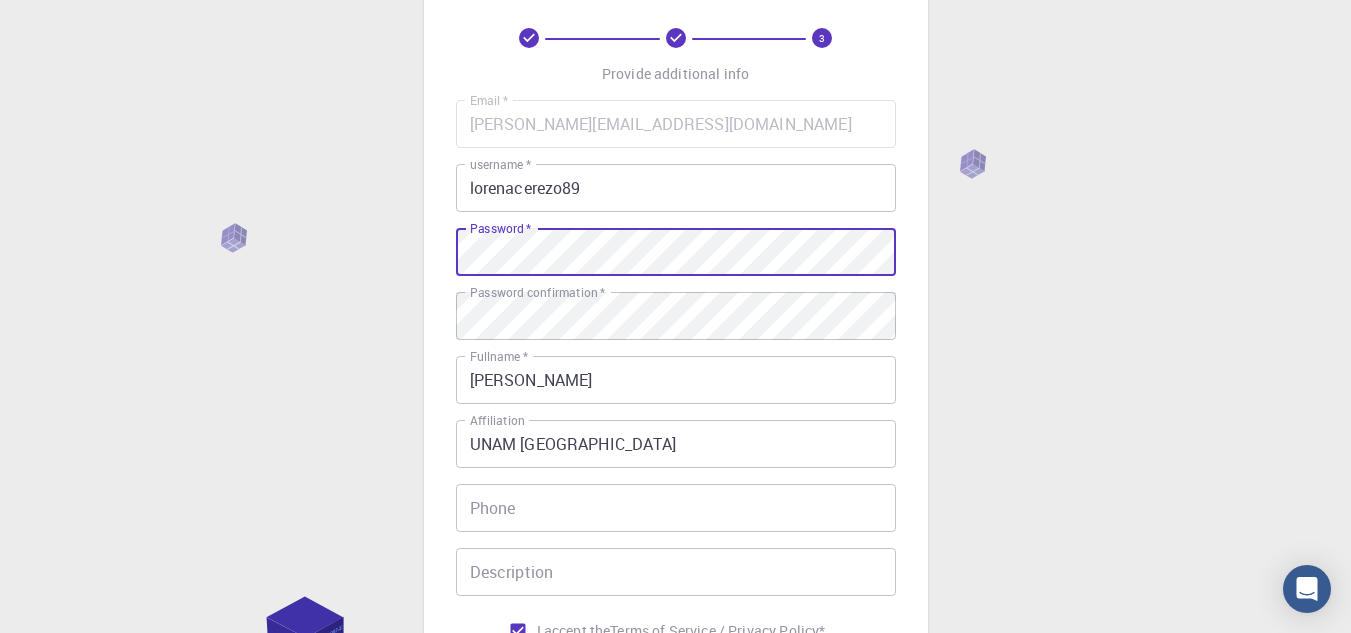 click on "3 Provide additional info Email   * lorena.cerezo89@gmail.com Email   * username   * lorenacerezo89 username   * Password   * Password   * Password confirmation   * Password confirmation   * Fullname   * Lorena Cerezo Fullname   * Affiliation UNAM Universidad Nacional Autonoma de México Affiliation Phone Phone Description Description I accept the  Terms of Service / Privacy Policy  * REGISTER Already on Mat3ra? Sign in ©  2025   Exabyte Inc.   All rights reserved. Platform version  2025.7.24 . Documentation Video Tutorials Terms of service Privacy statement" at bounding box center [675, 417] 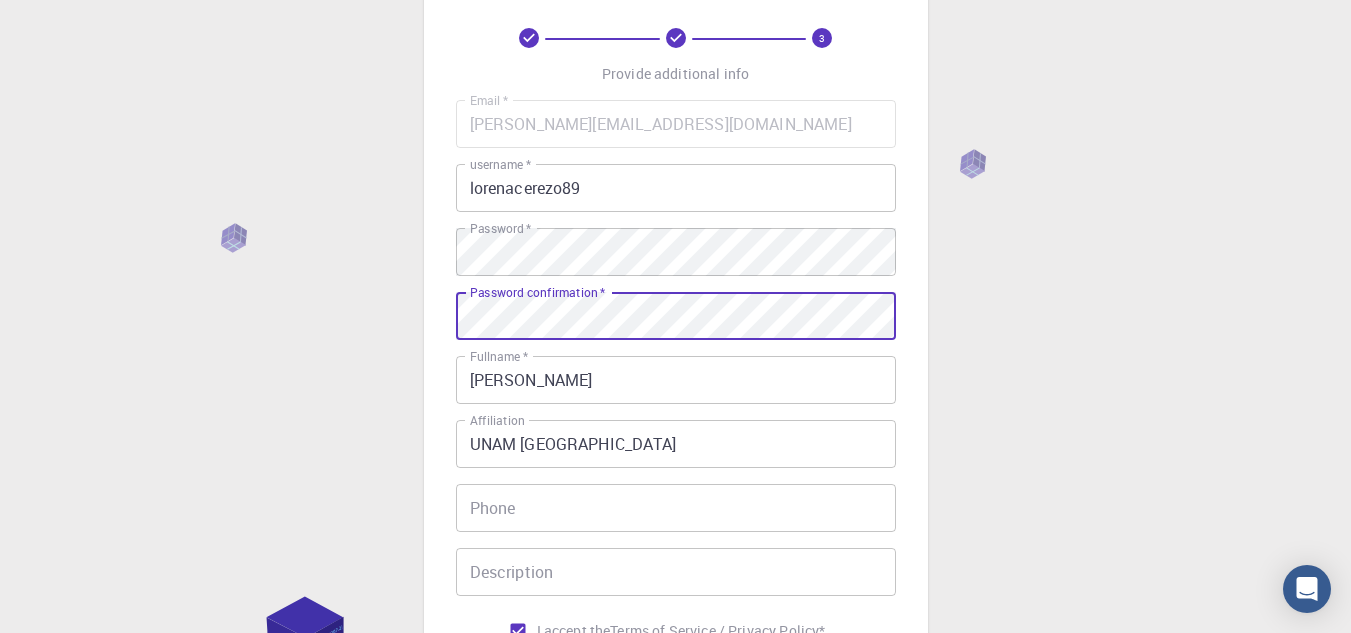 click on "3 Provide additional info Email   * lorena.cerezo89@gmail.com Email   * username   * lorenacerezo89 username   * Password   * Password   * Password confirmation   * Password confirmation   * Fullname   * Lorena Cerezo Fullname   * Affiliation UNAM Universidad Nacional Autonoma de México Affiliation Phone Phone Description Description I accept the  Terms of Service / Privacy Policy  * REGISTER Already on Mat3ra? Sign in ©  2025   Exabyte Inc.   All rights reserved. Platform version  2025.7.24 . Documentation Video Tutorials Terms of service Privacy statement" at bounding box center (675, 417) 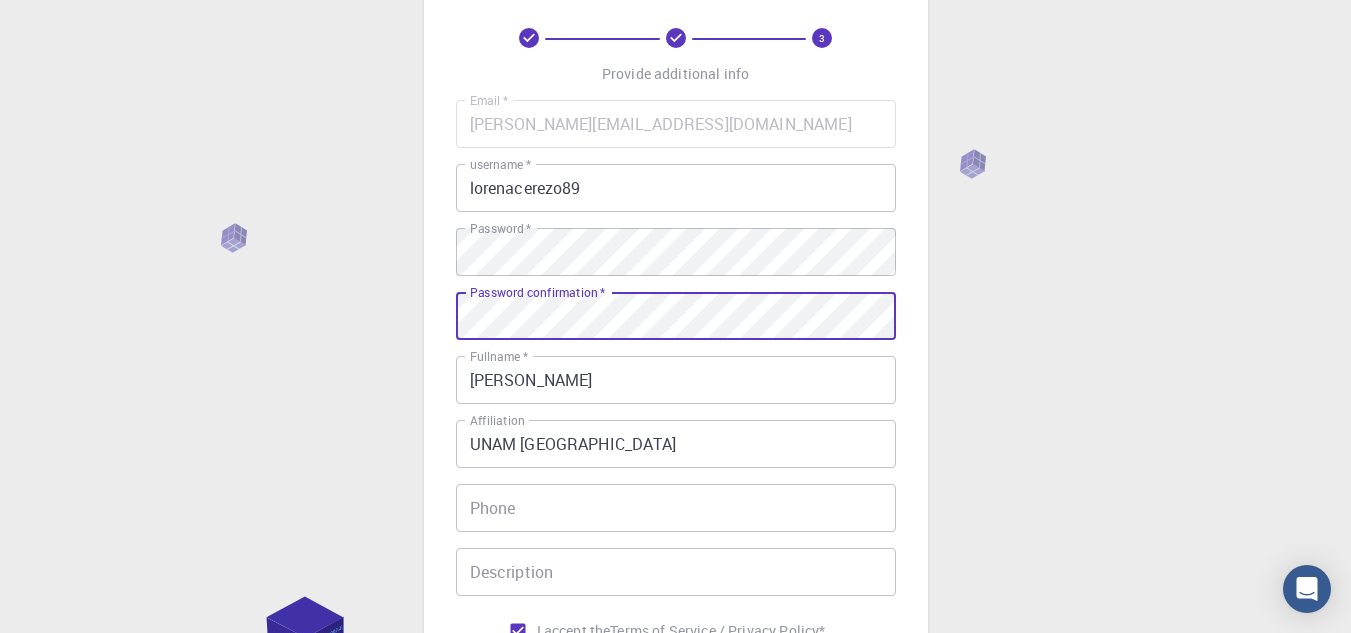 scroll, scrollTop: 385, scrollLeft: 0, axis: vertical 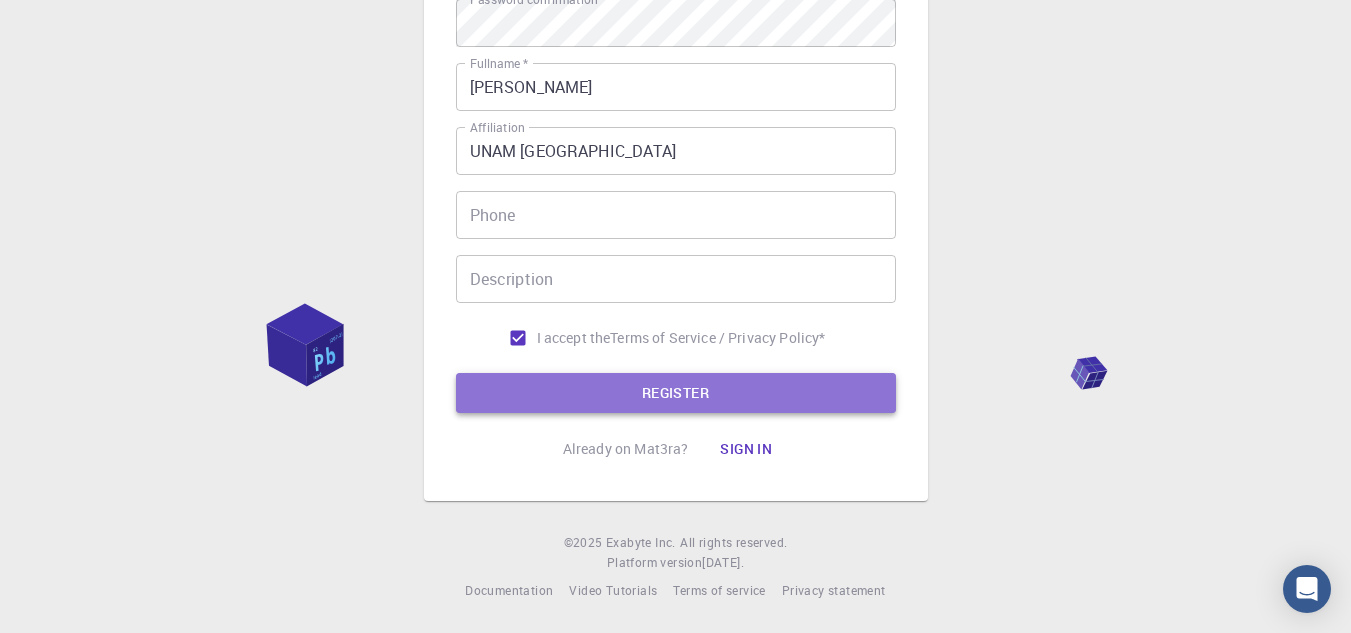 click on "REGISTER" at bounding box center [676, 393] 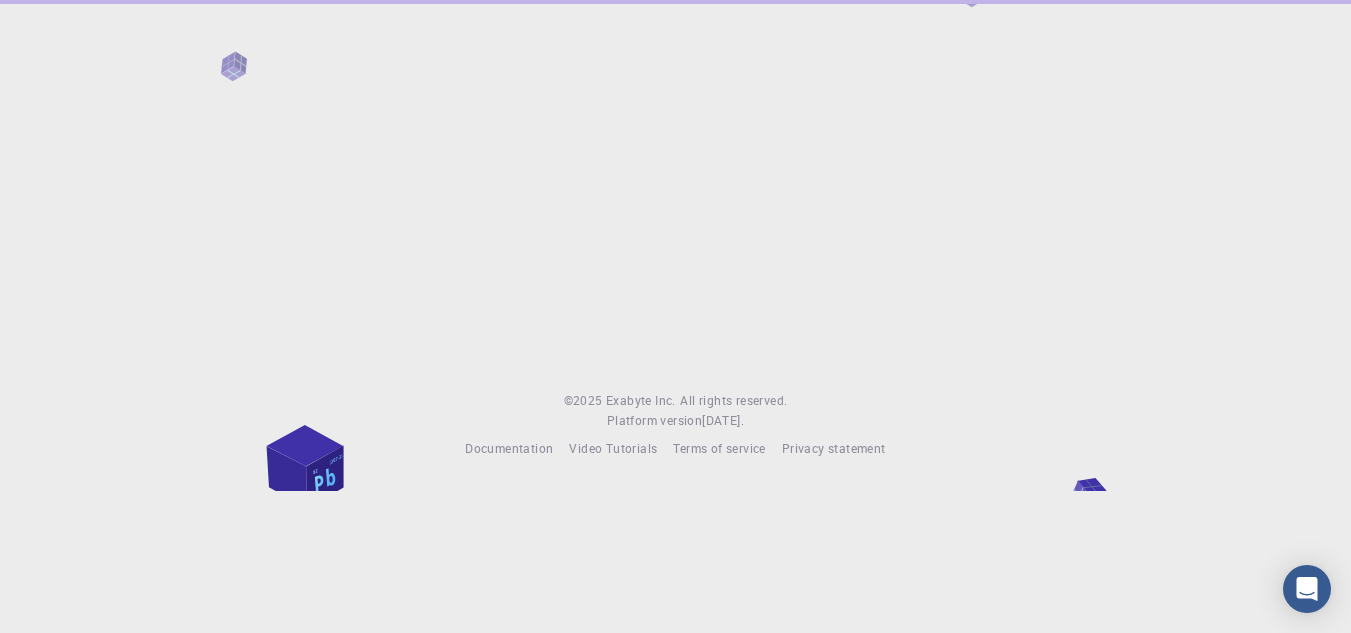 scroll, scrollTop: 0, scrollLeft: 0, axis: both 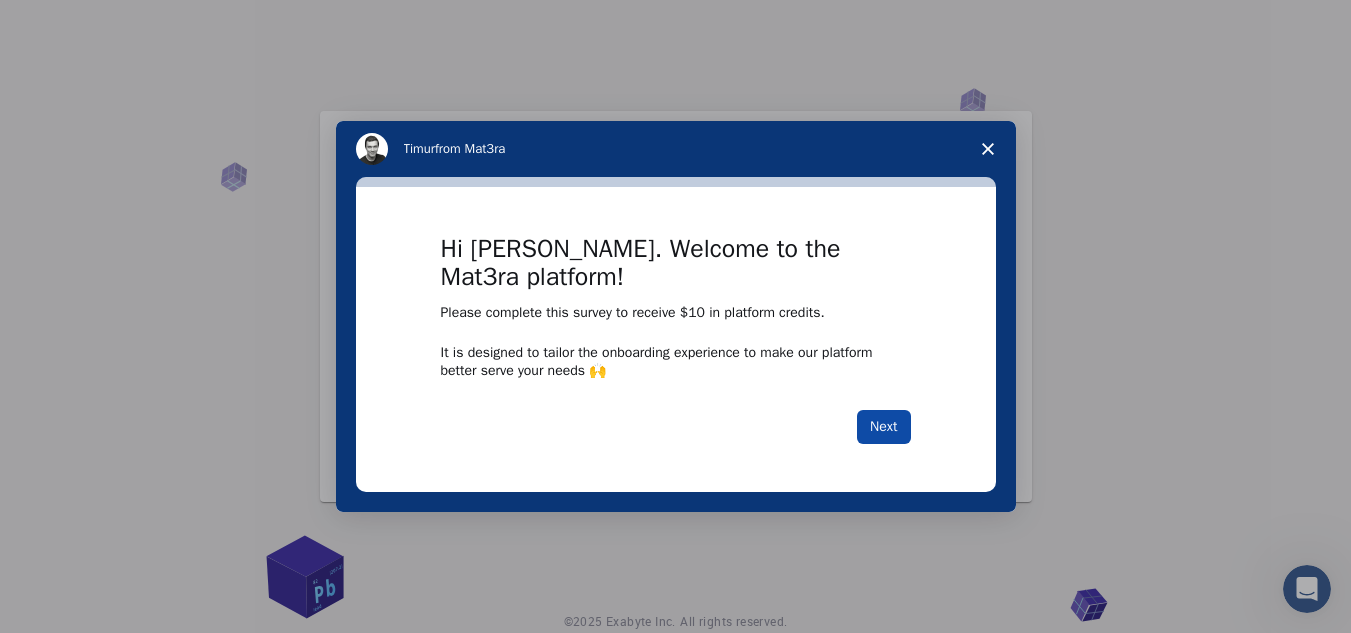 click on "Next" at bounding box center [883, 427] 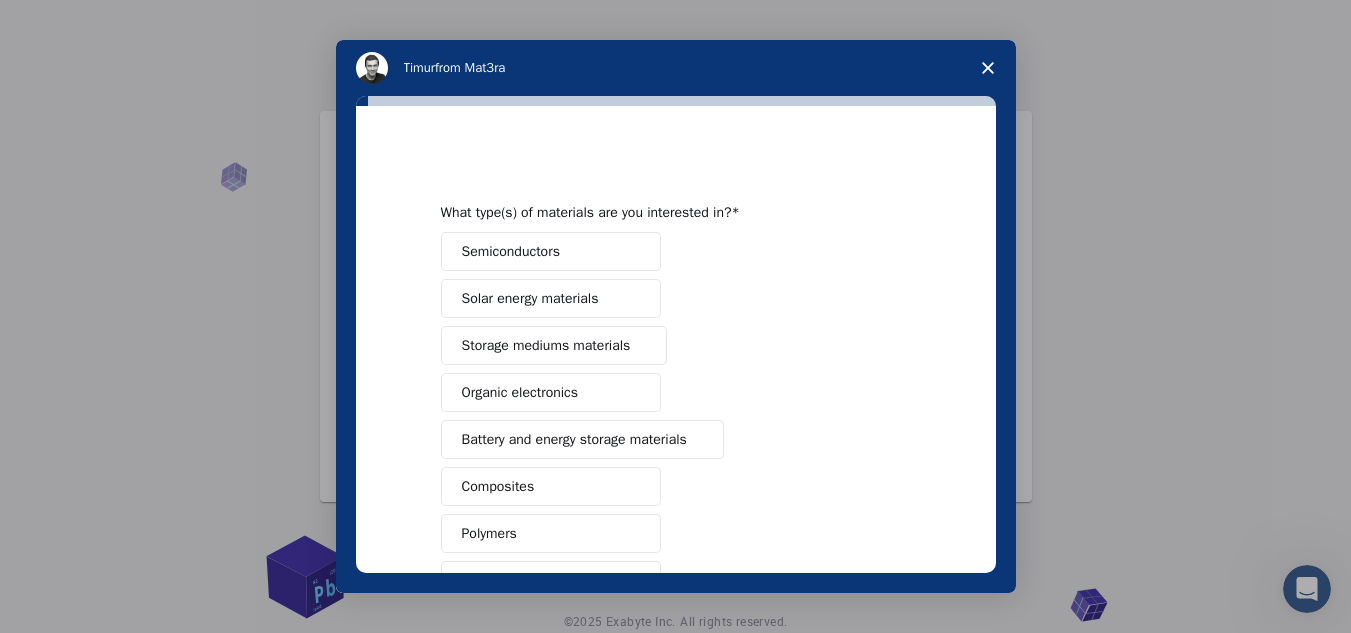 click on "Semiconductors" at bounding box center (551, 251) 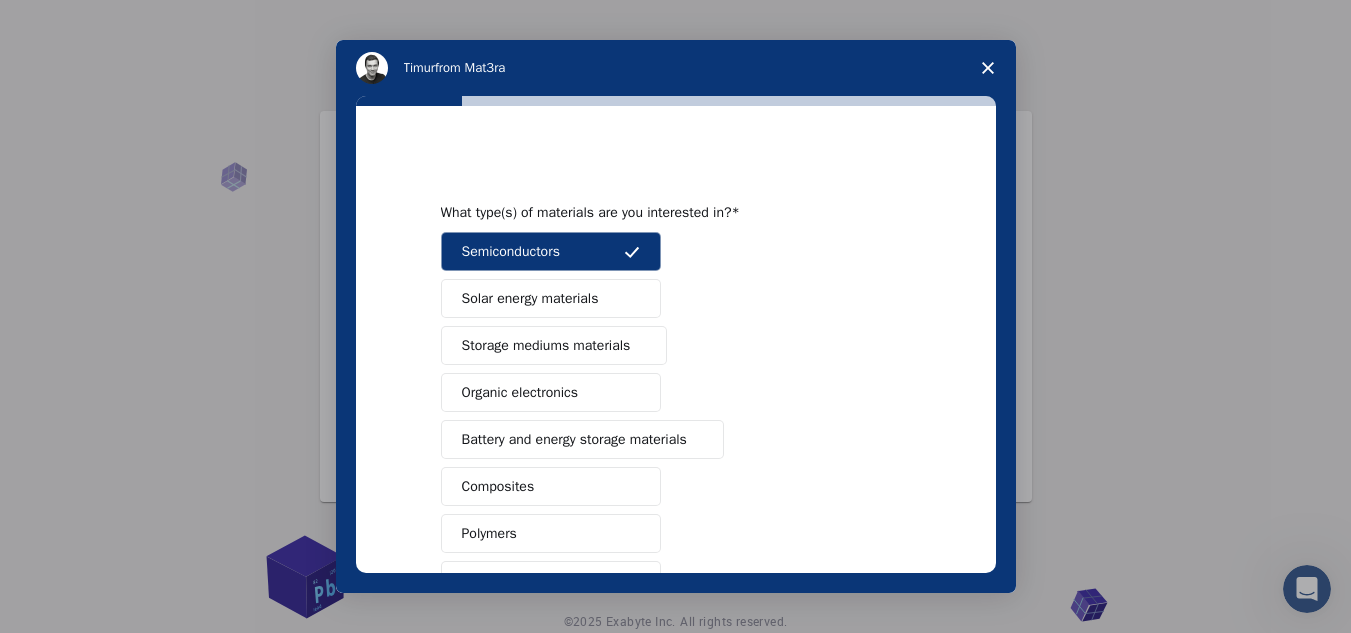 click on "Solar energy materials" at bounding box center (551, 298) 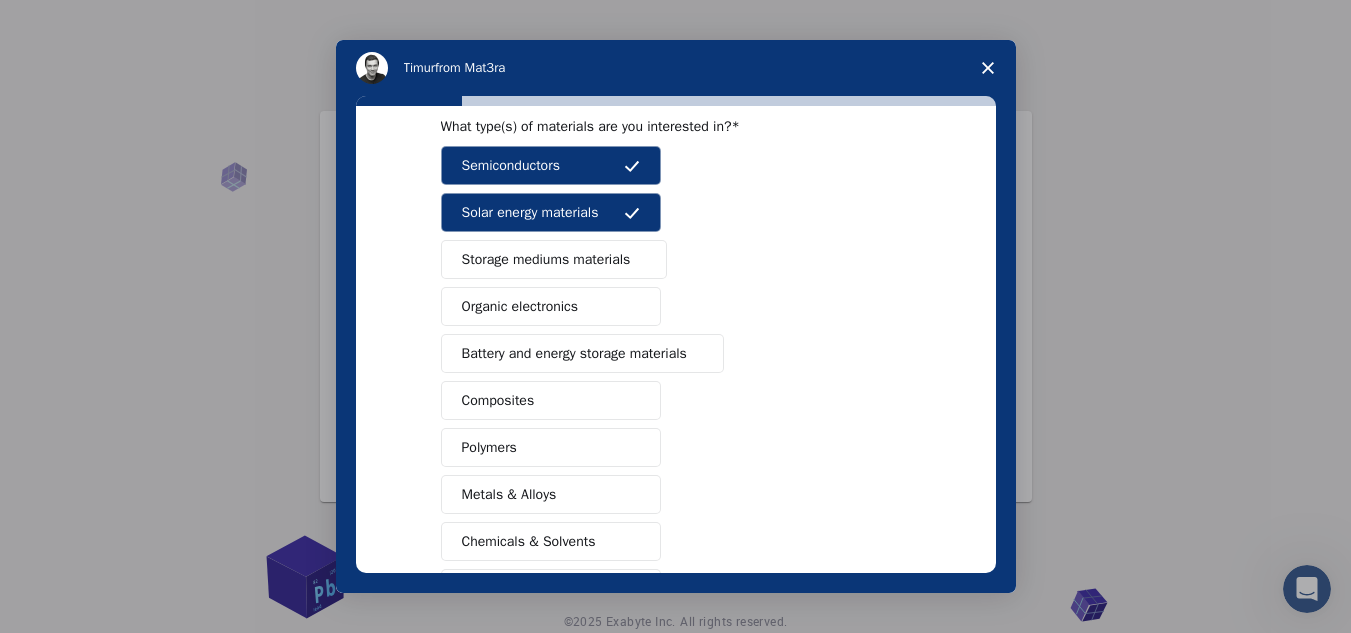 scroll, scrollTop: 93, scrollLeft: 0, axis: vertical 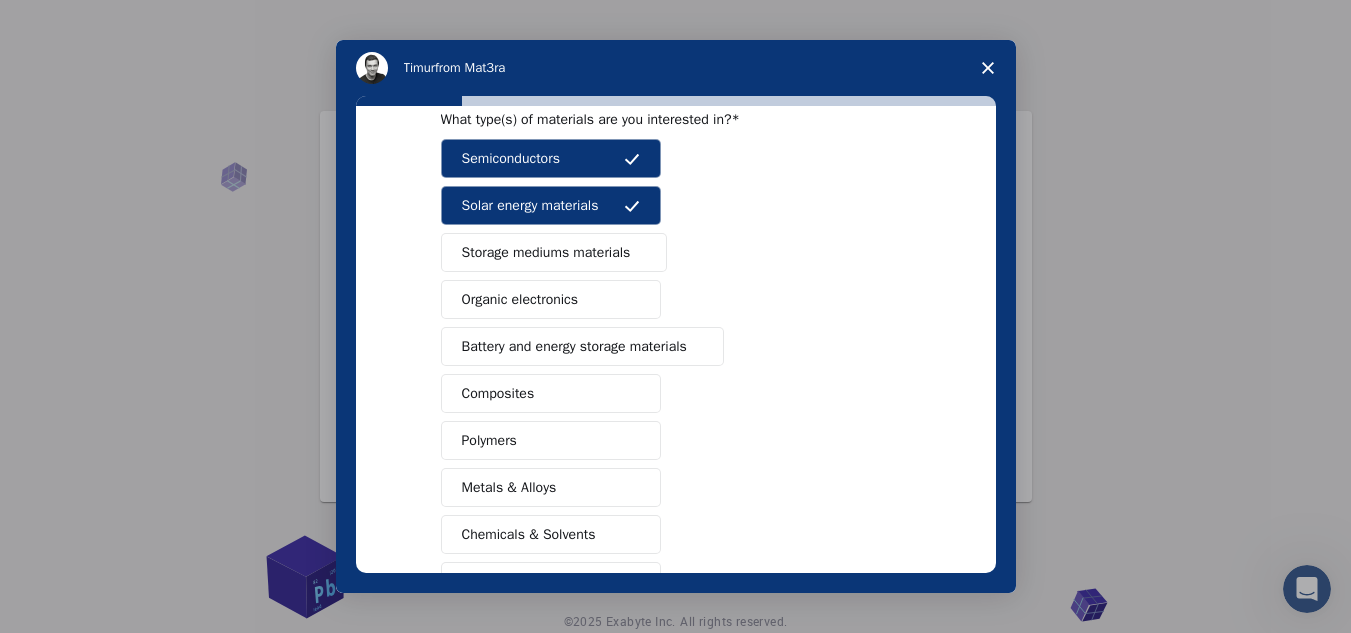 click at bounding box center [638, 253] 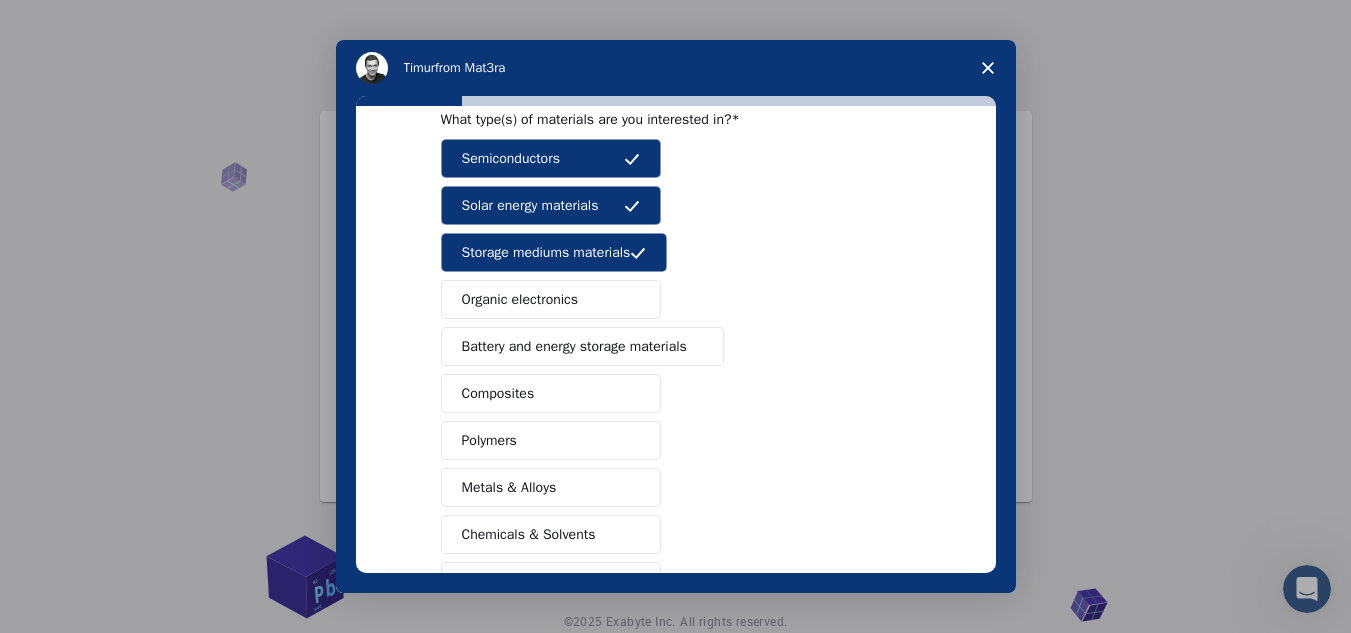 click on "Battery and energy storage materials" at bounding box center (574, 346) 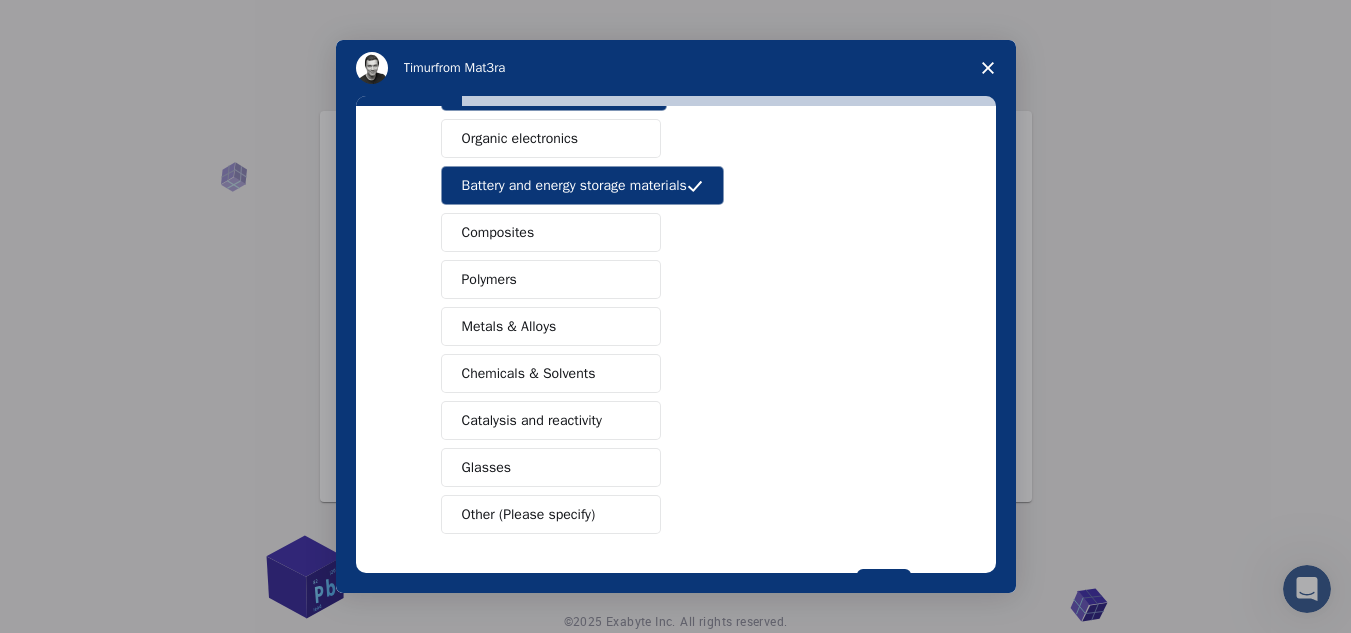 scroll, scrollTop: 332, scrollLeft: 0, axis: vertical 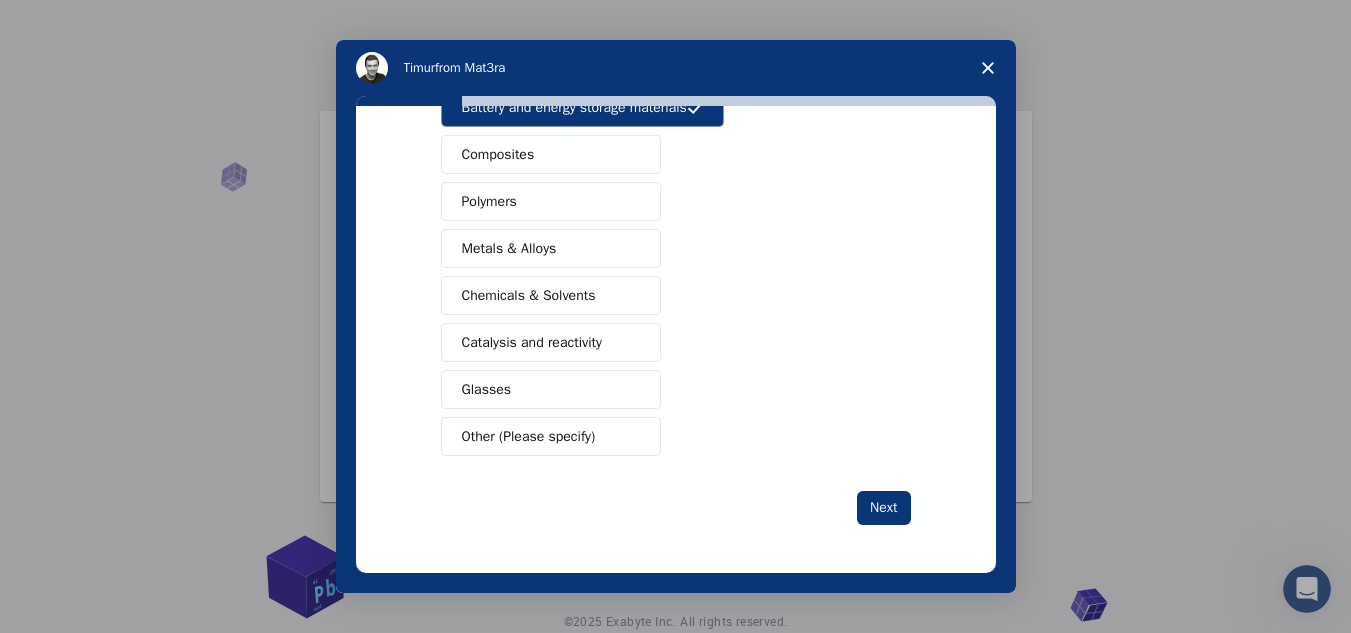 click on "Catalysis and reactivity" at bounding box center (551, 342) 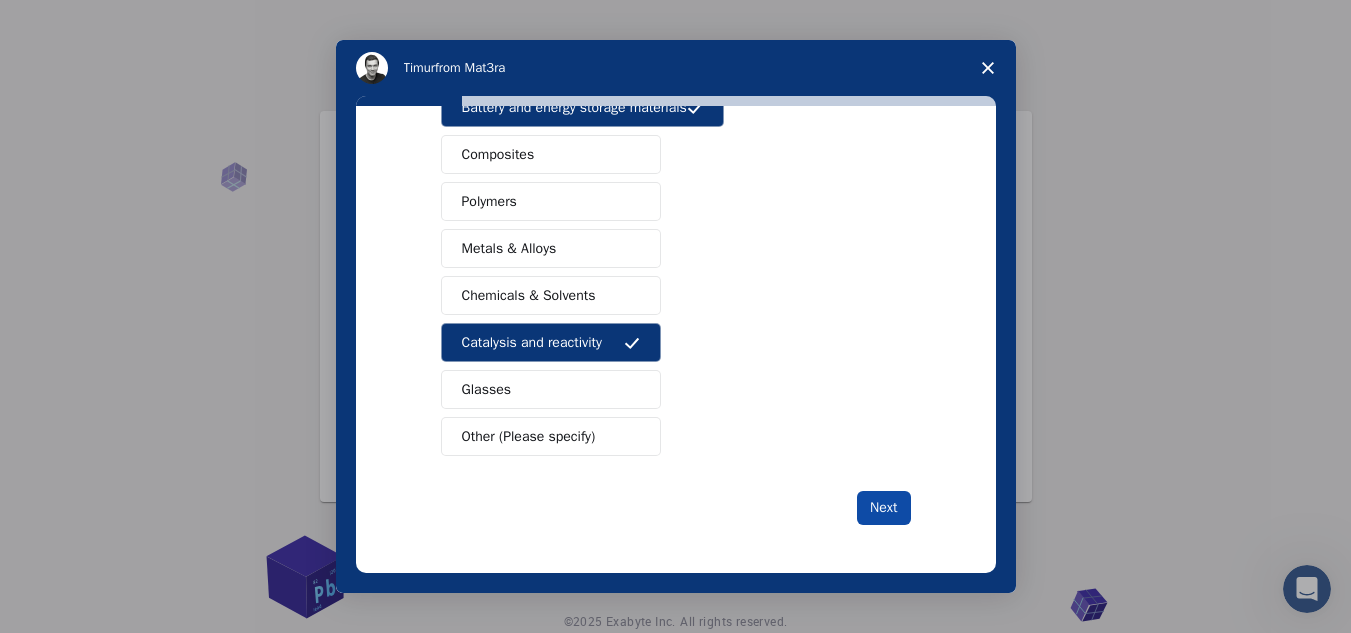 click on "Next" at bounding box center (883, 508) 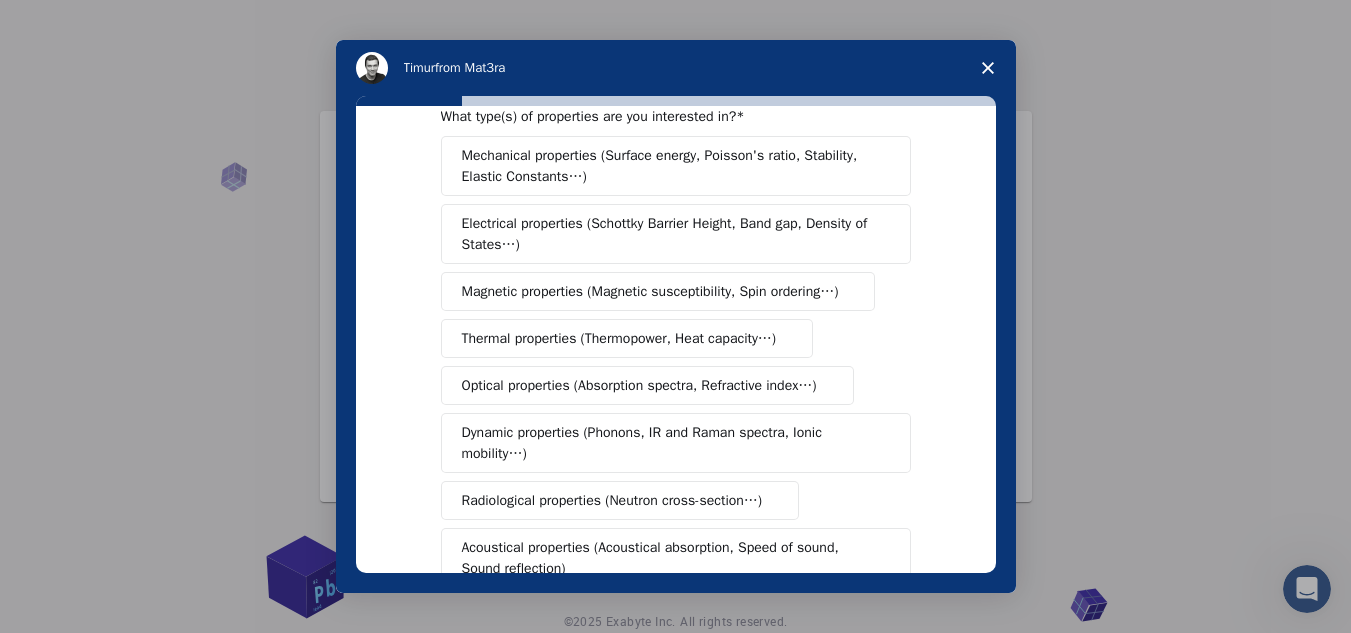 scroll, scrollTop: 48, scrollLeft: 0, axis: vertical 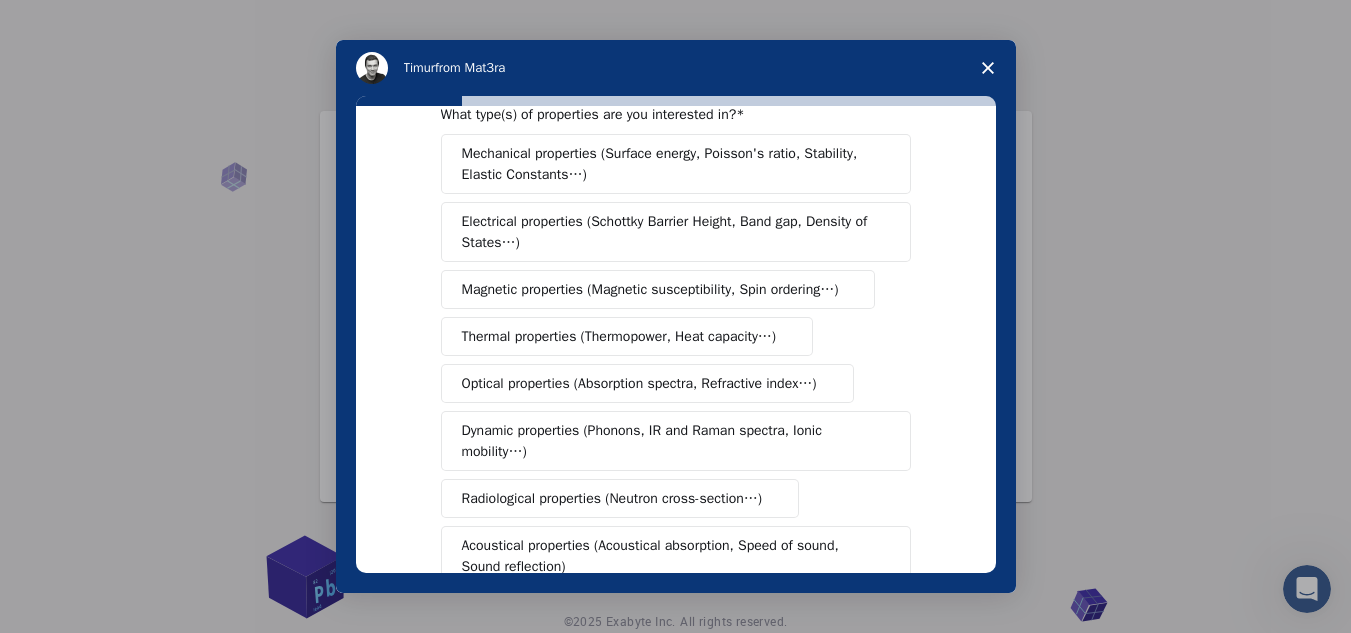 click on "Electrical properties (Schottky Barrier Height, Band gap, Density of States…)" at bounding box center (669, 232) 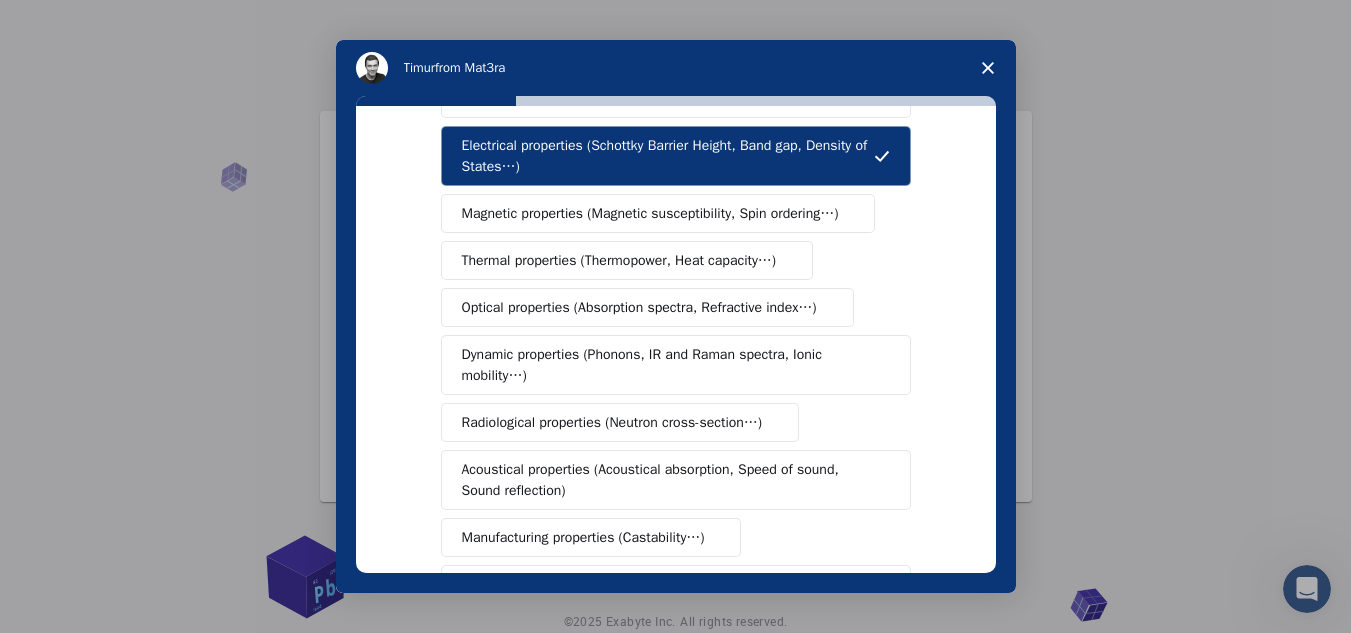 scroll, scrollTop: 143, scrollLeft: 0, axis: vertical 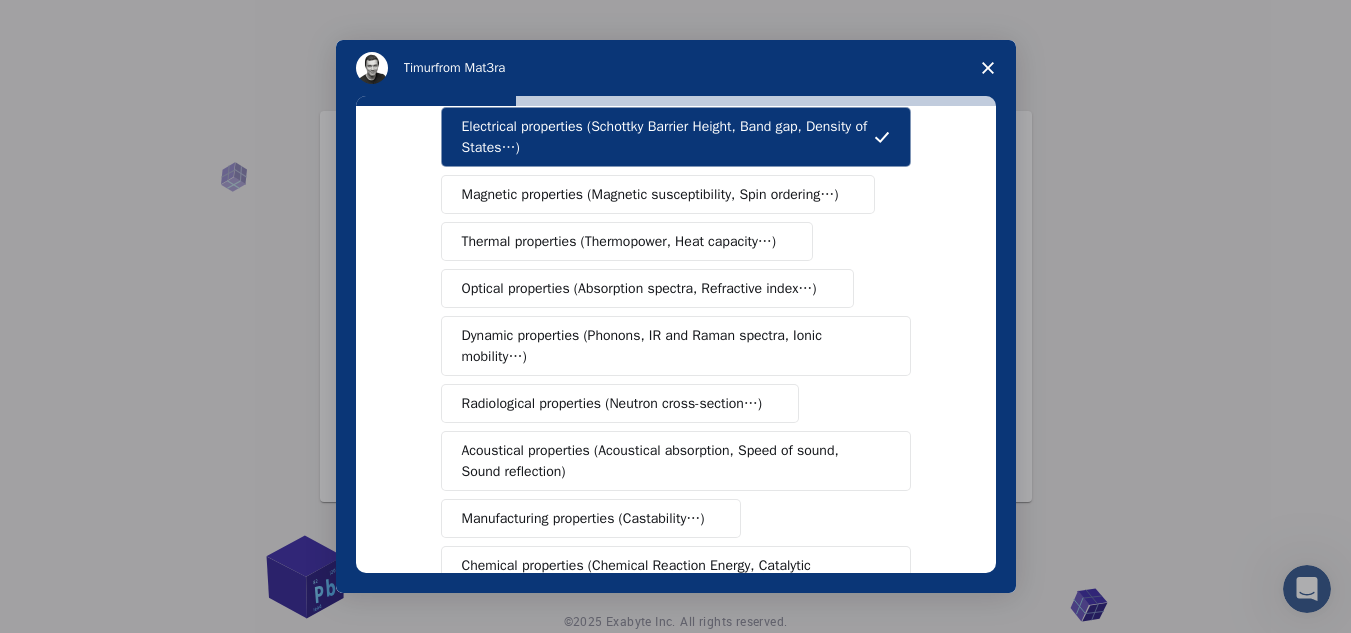 click on "Optical properties (Absorption spectra, Refractive index…)" at bounding box center (639, 288) 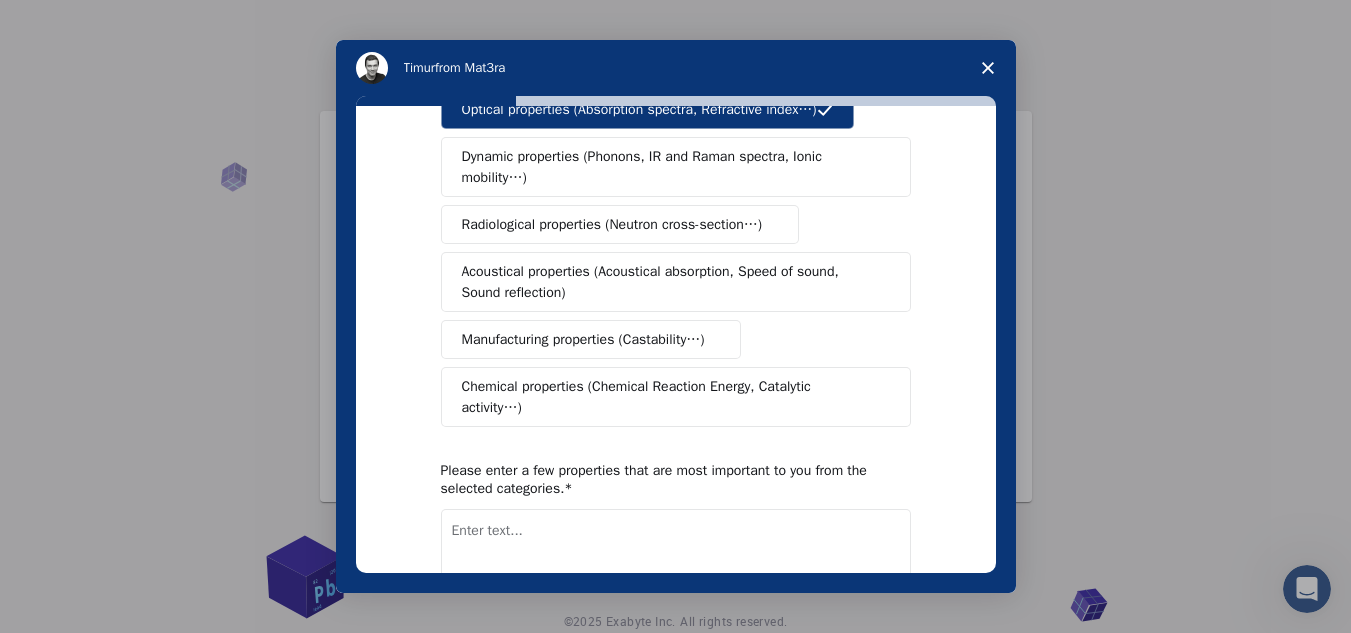 scroll, scrollTop: 323, scrollLeft: 0, axis: vertical 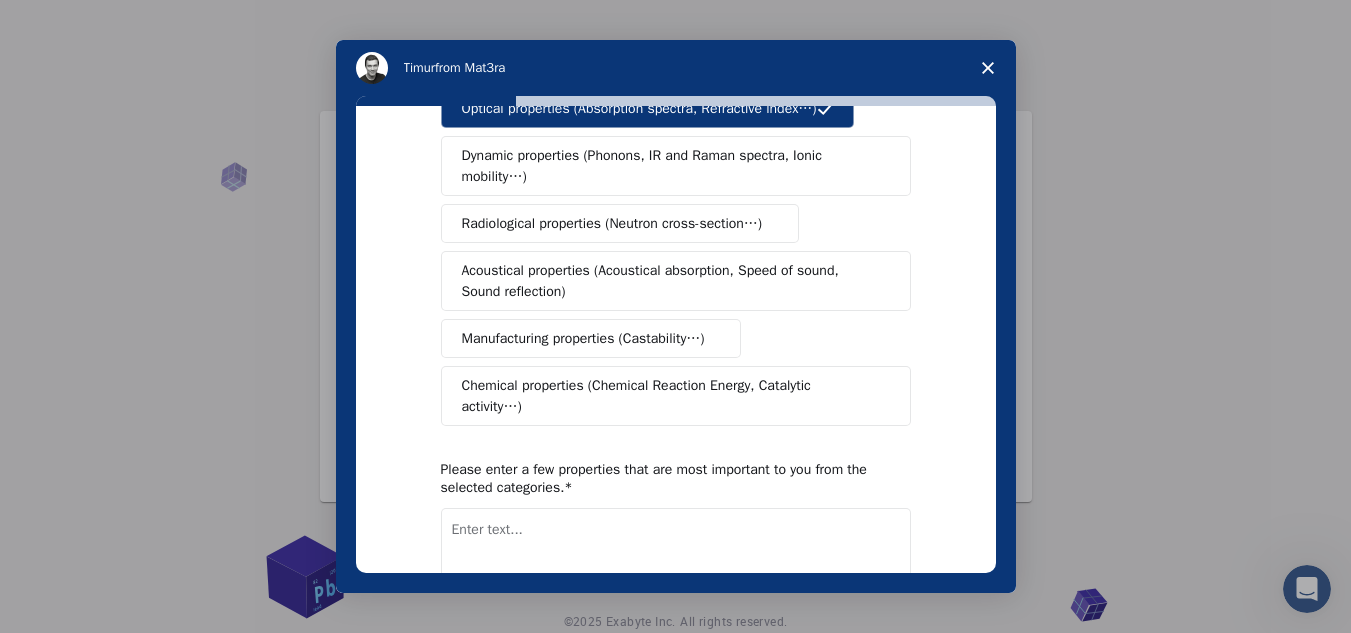 click on "Chemical properties (Chemical Reaction Energy, Catalytic activity…)" at bounding box center [668, 396] 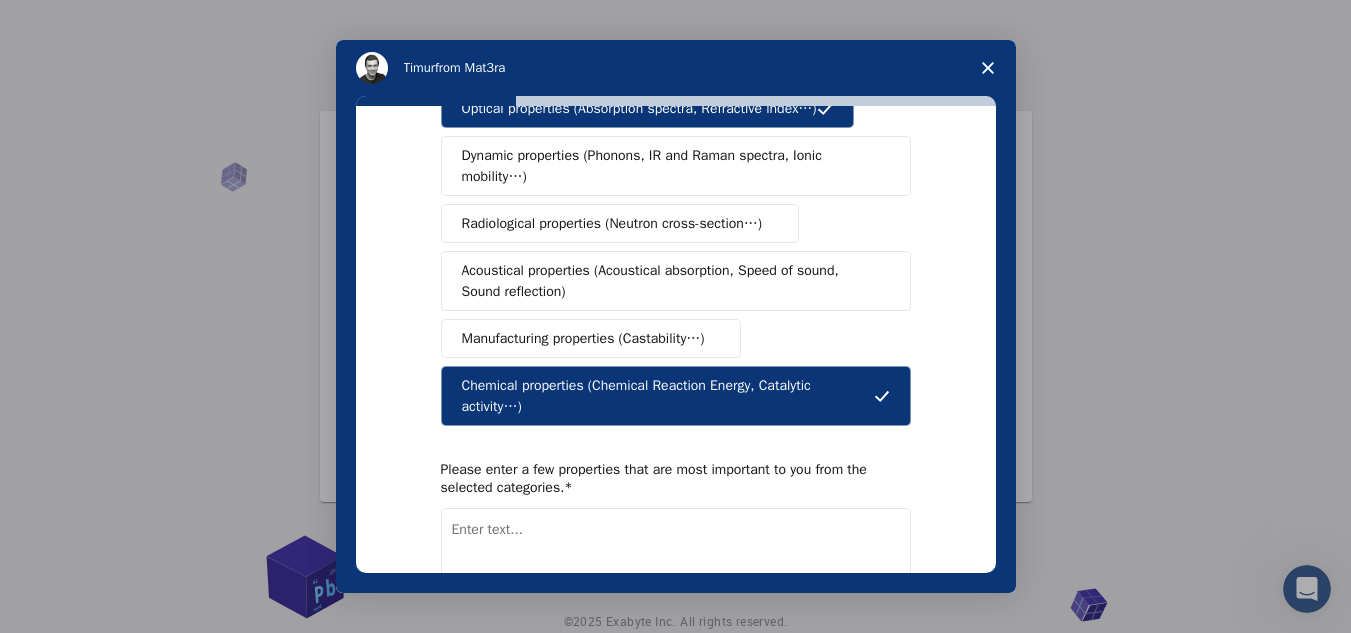 scroll, scrollTop: 436, scrollLeft: 0, axis: vertical 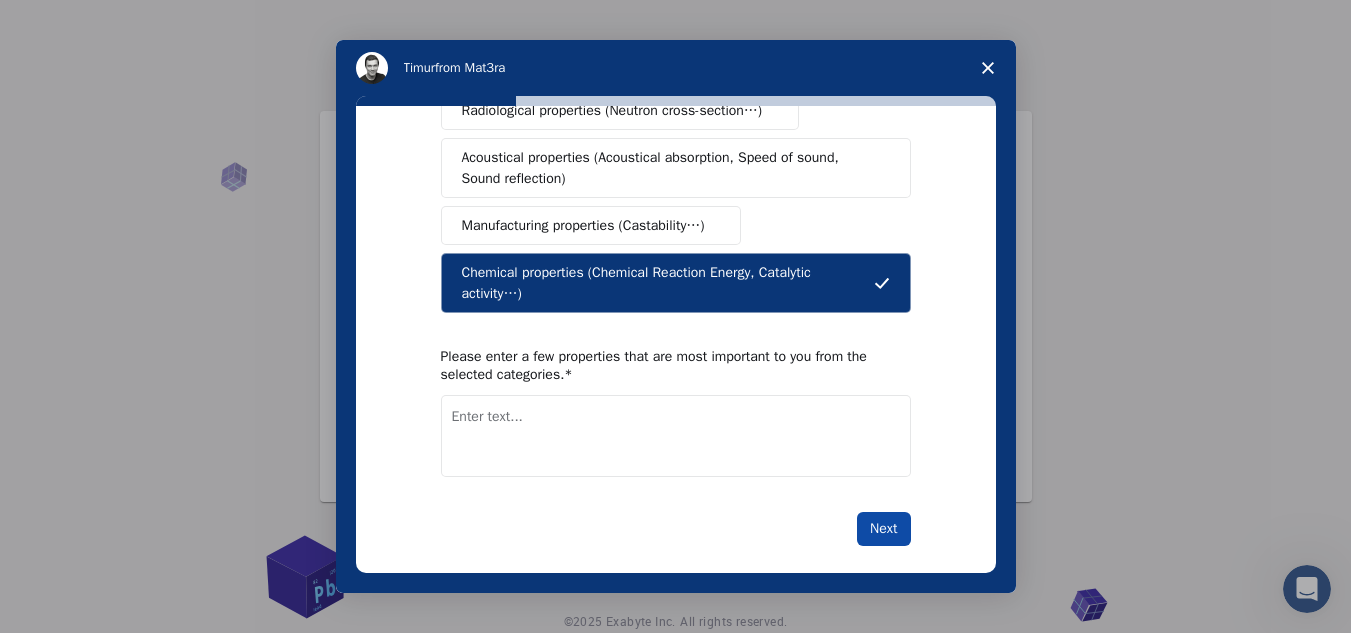 click on "Next" at bounding box center [883, 529] 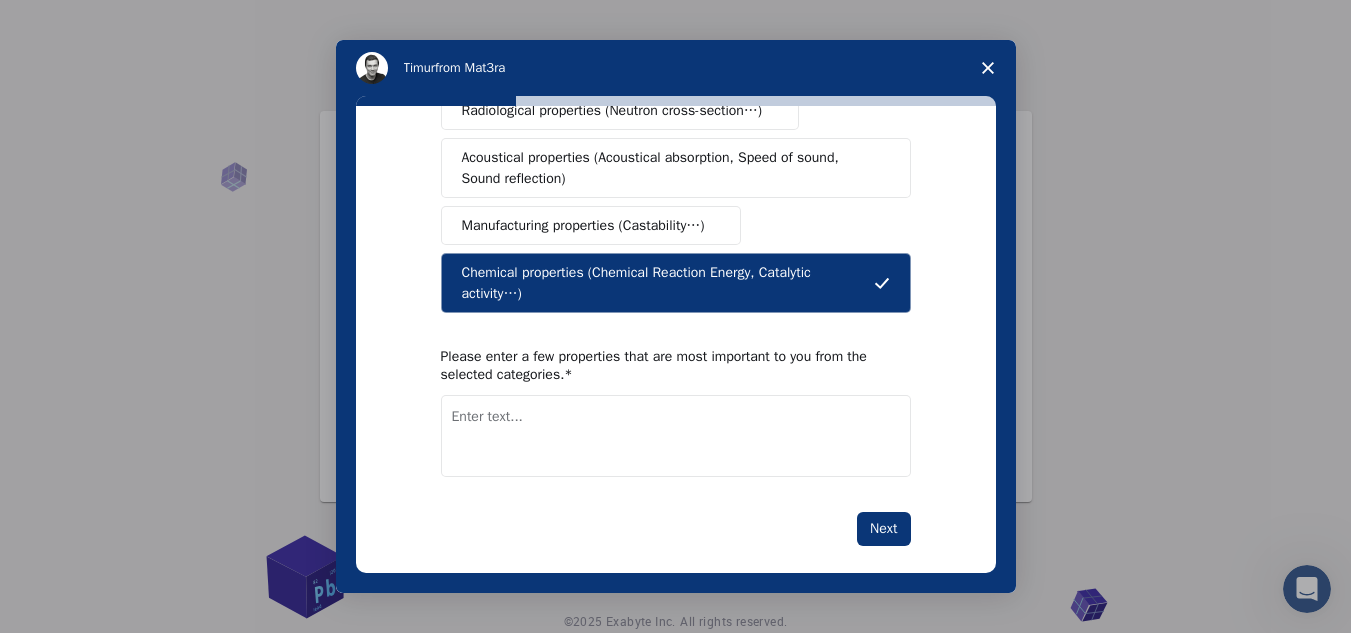click at bounding box center (676, 436) 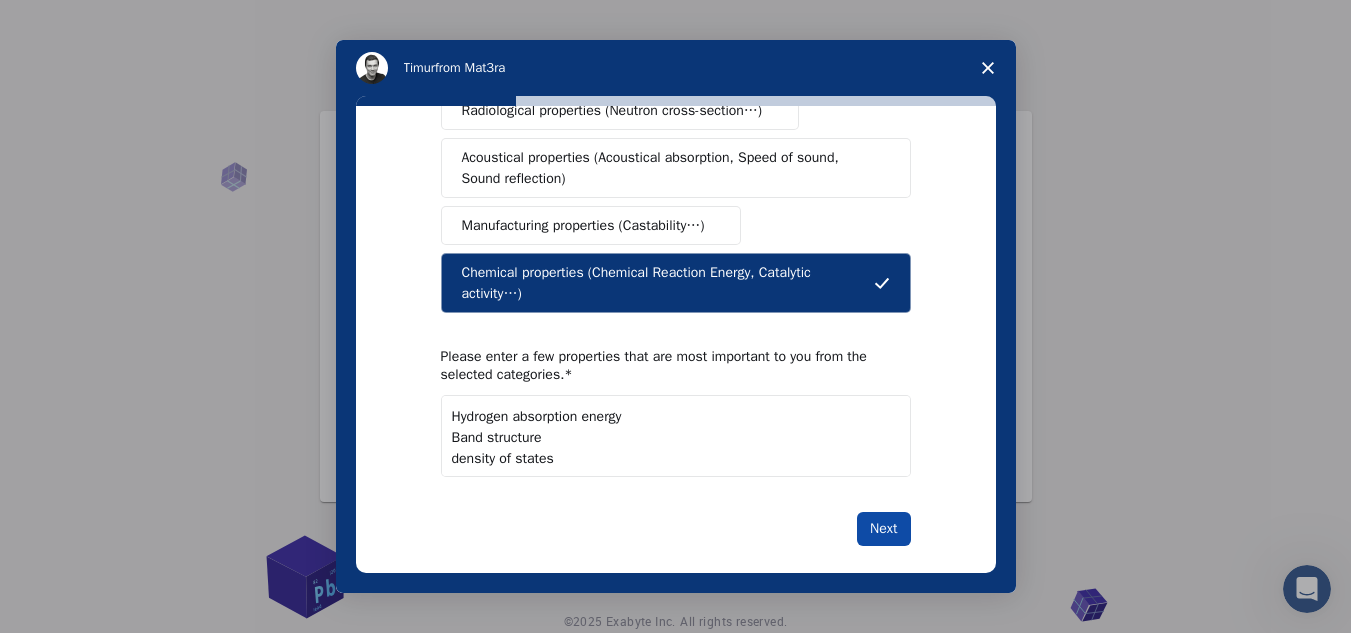 type on "Hydrogen absorption energy
Band structure
density of states" 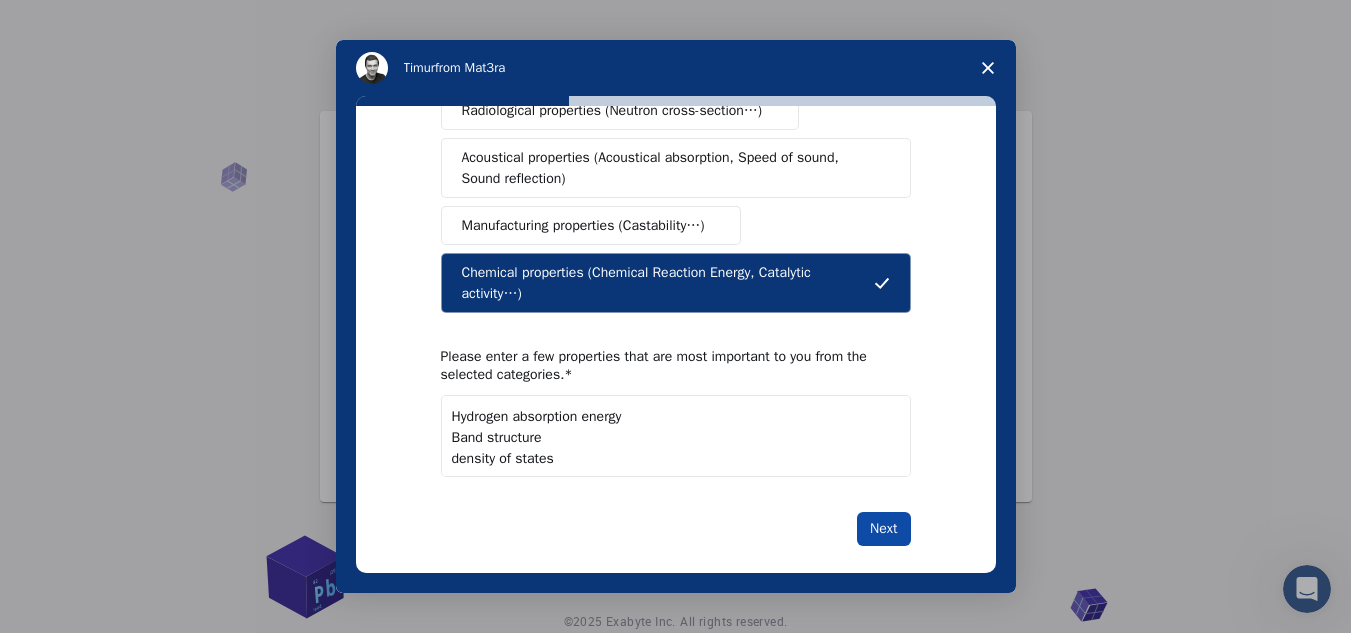 click on "Next" at bounding box center [883, 529] 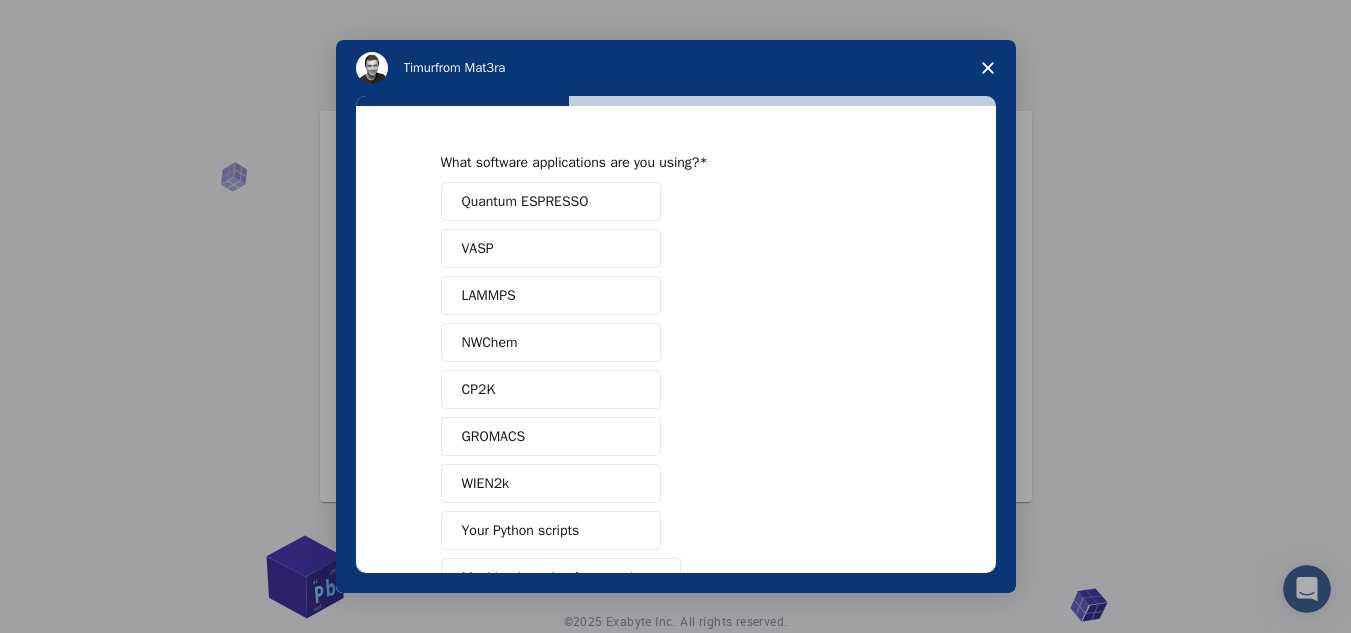 click on "Quantum ESPRESSO" at bounding box center [551, 201] 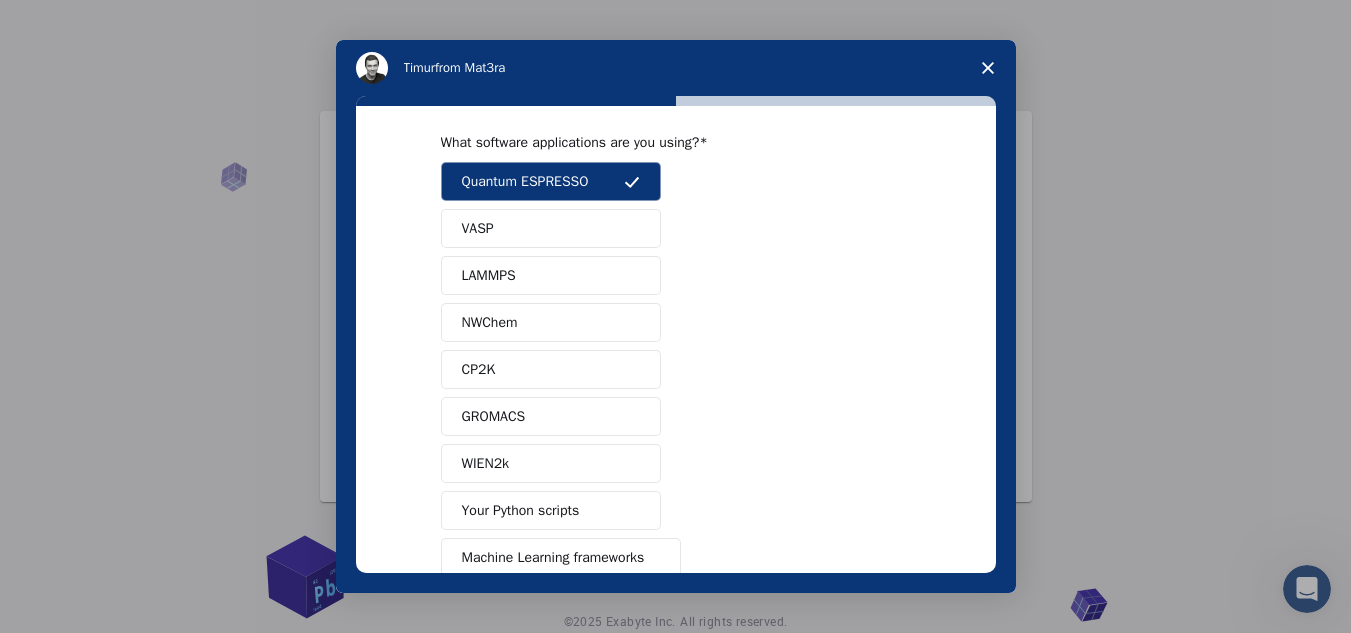 scroll, scrollTop: 16, scrollLeft: 0, axis: vertical 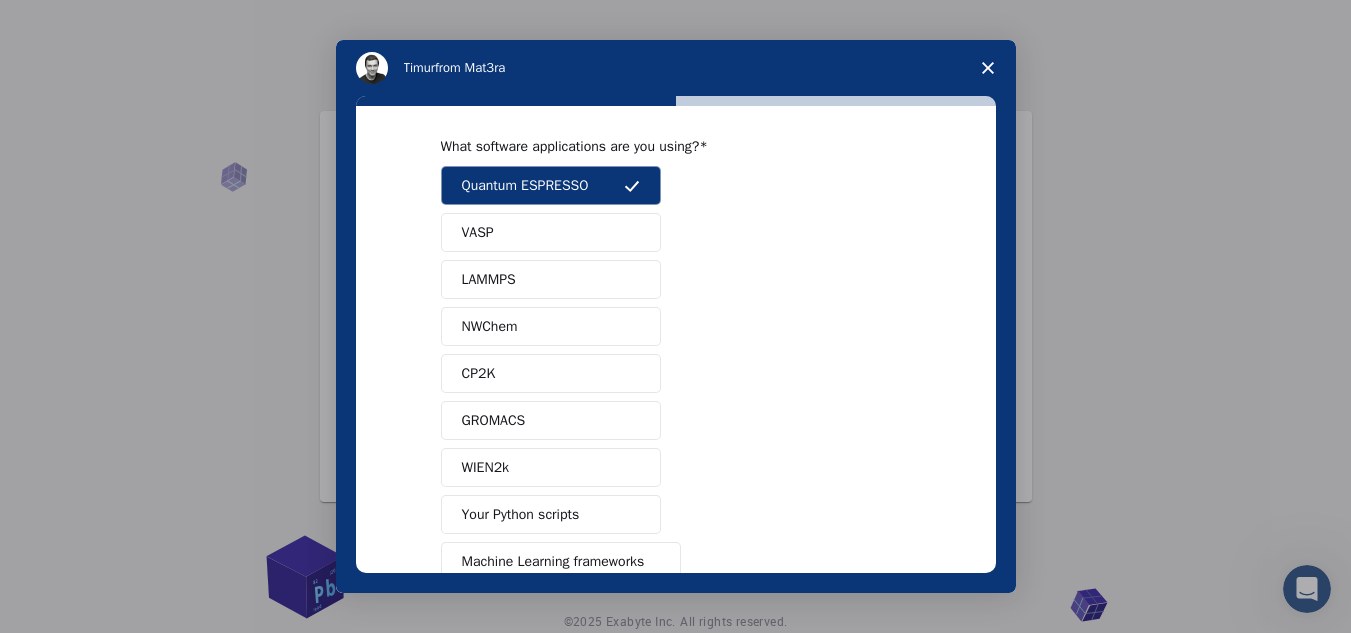 click on "VASP" at bounding box center (551, 232) 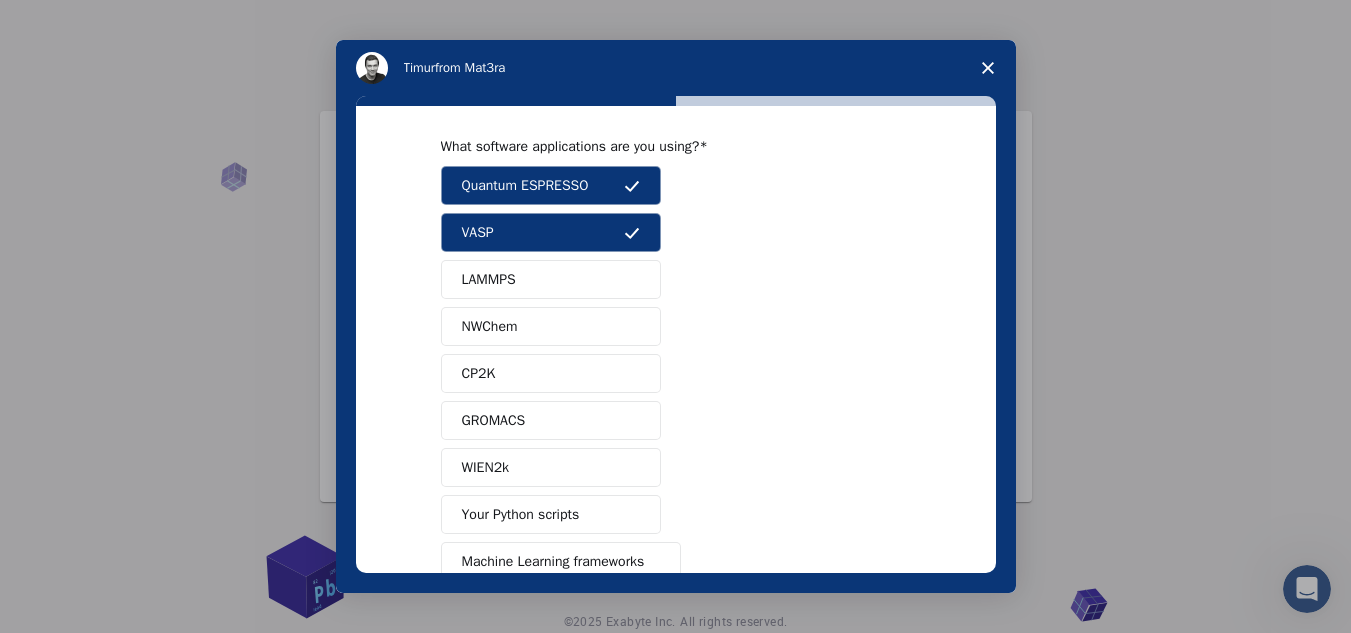 scroll, scrollTop: 188, scrollLeft: 0, axis: vertical 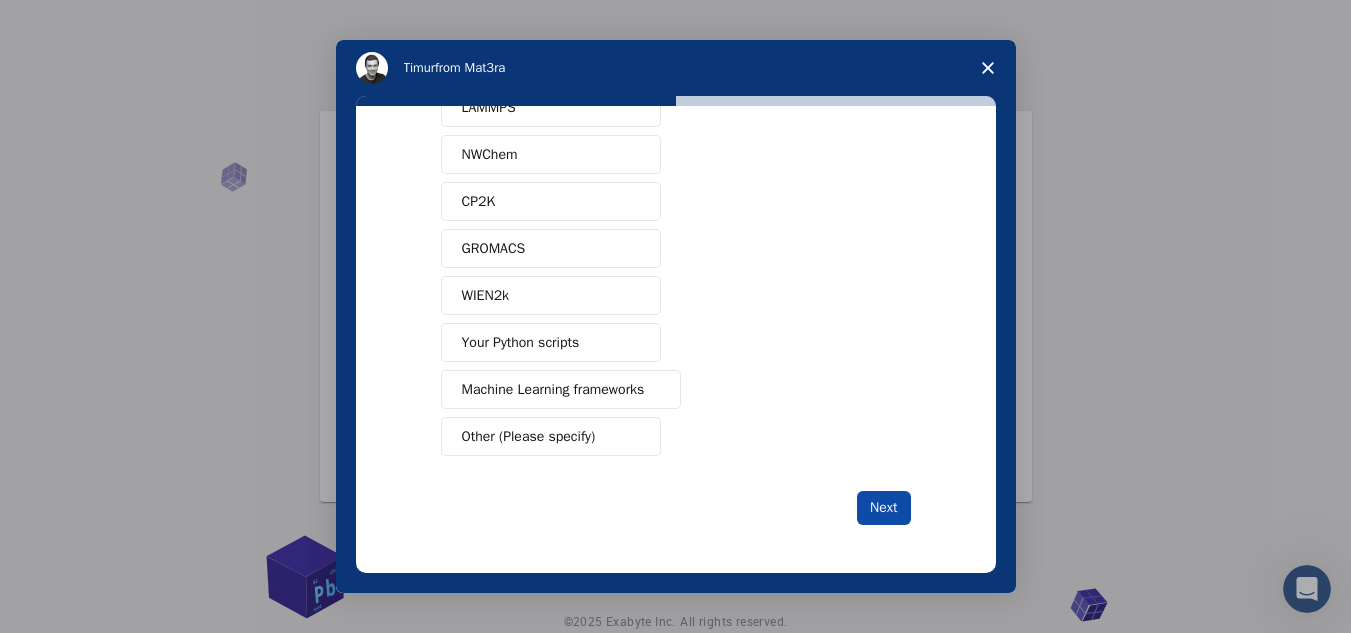 click on "Next" at bounding box center (883, 508) 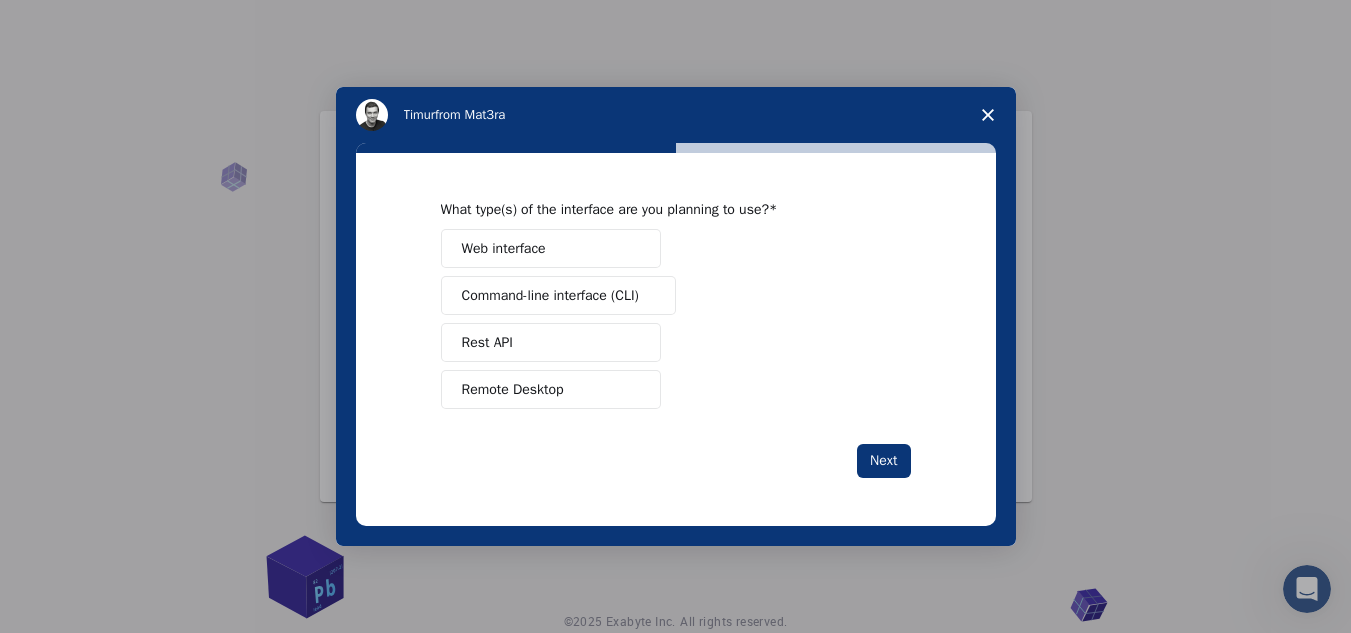 scroll, scrollTop: 0, scrollLeft: 0, axis: both 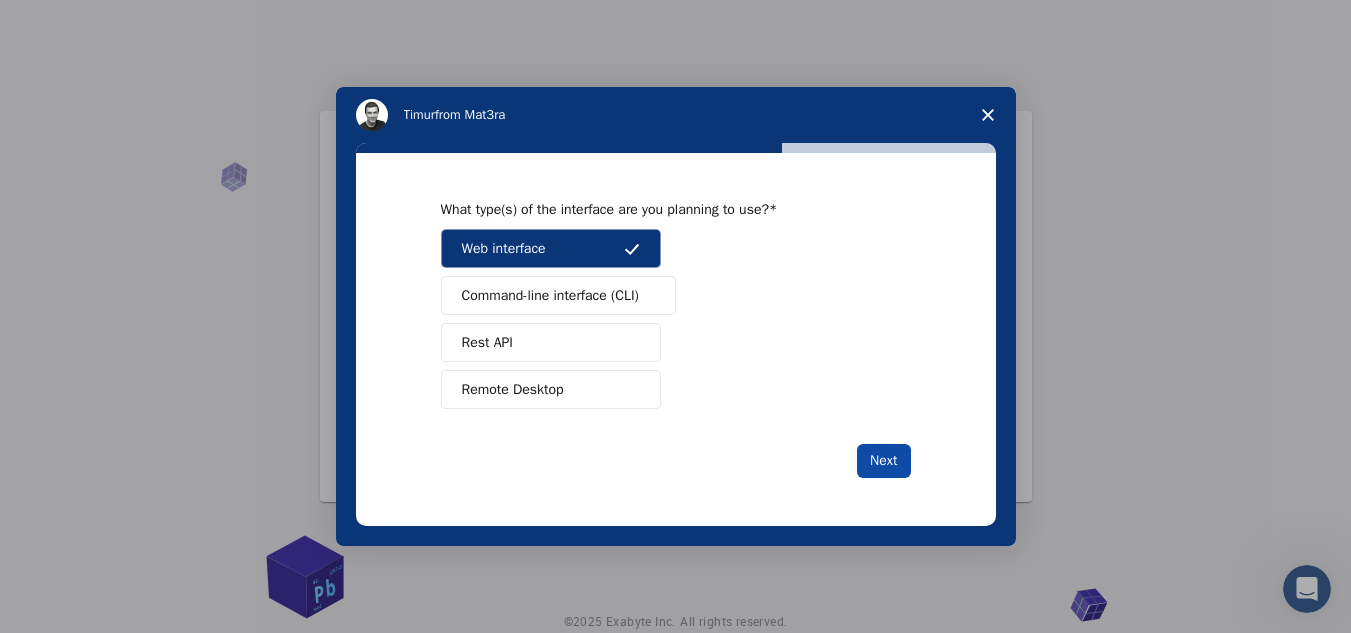 click on "Next" at bounding box center (883, 461) 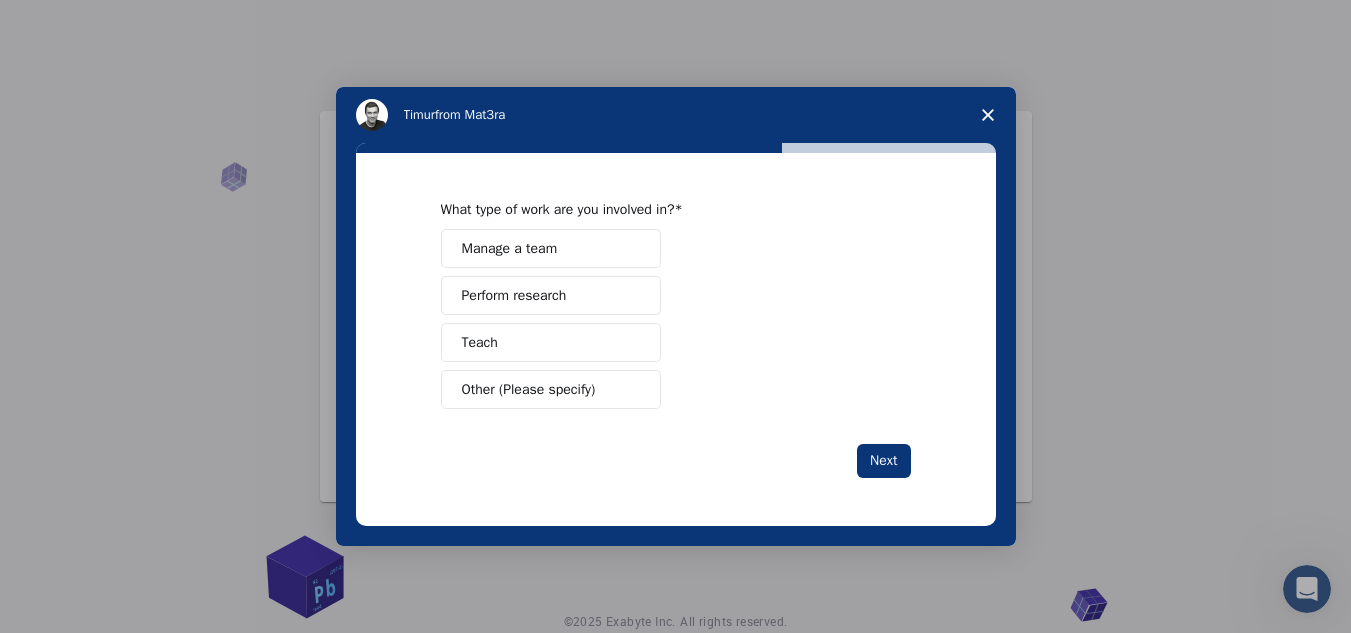 click on "Teach" at bounding box center (551, 342) 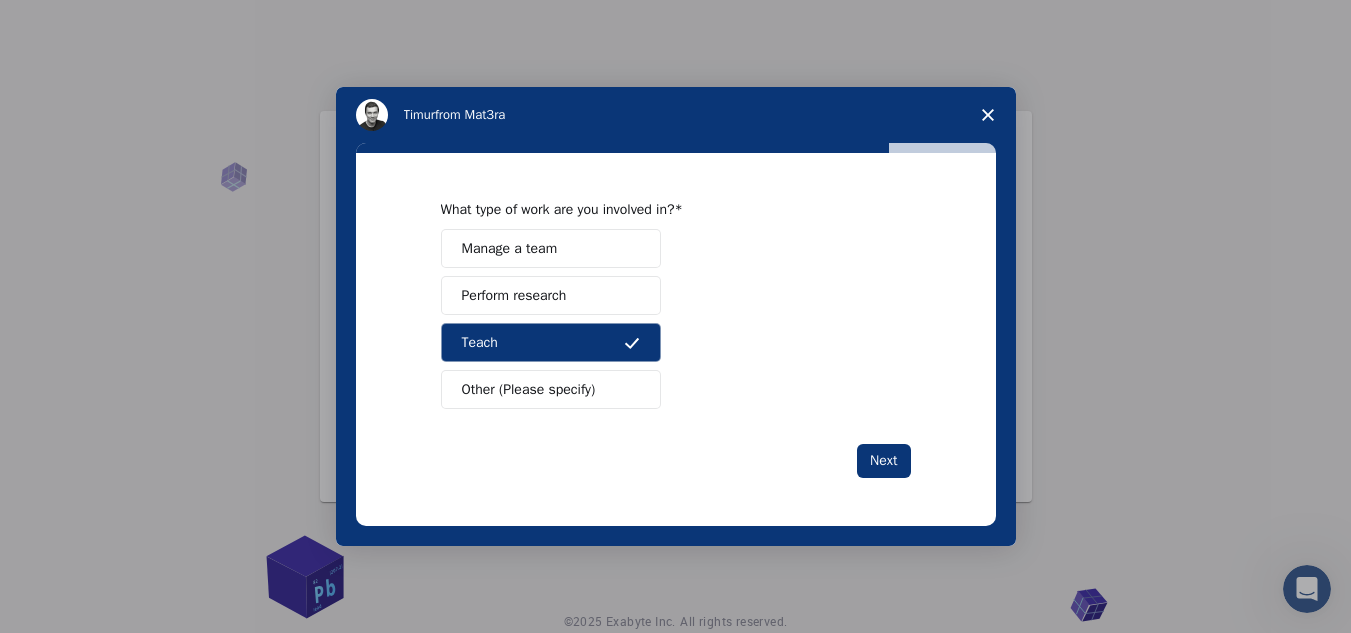 click on "Perform research" at bounding box center [551, 295] 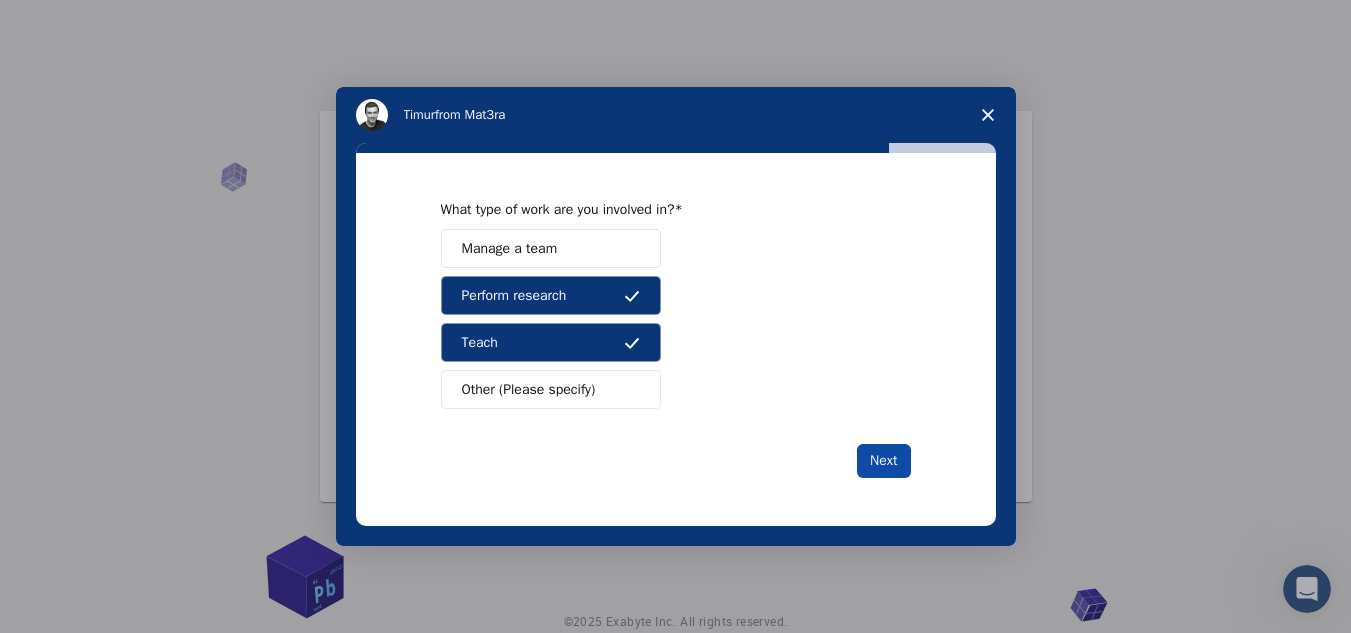 click on "Next" at bounding box center (883, 461) 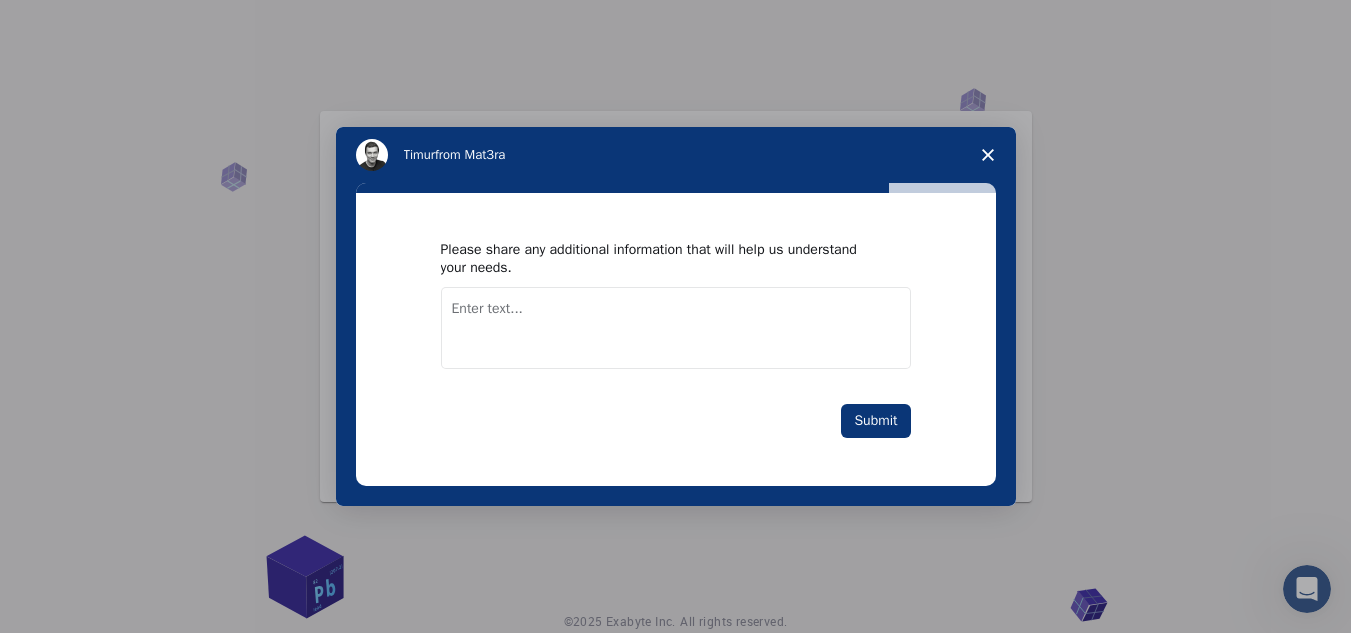 click at bounding box center [676, 328] 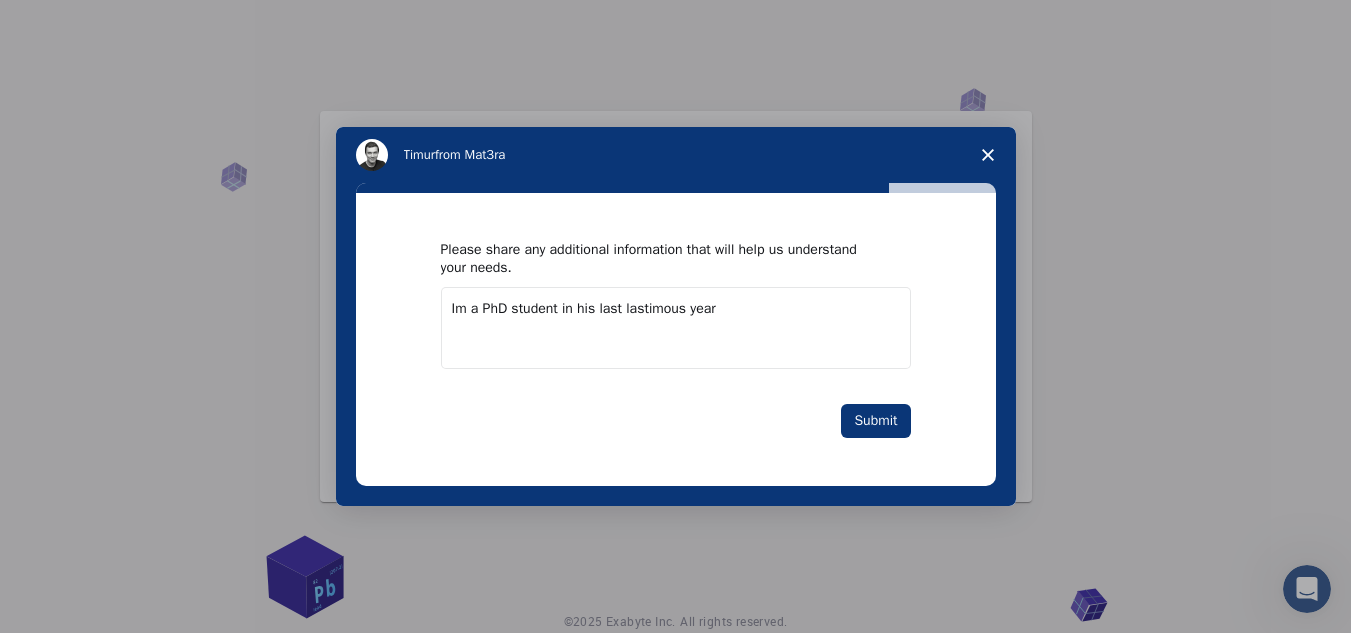 click on "Im a PhD student in his last lastimous year" at bounding box center [676, 328] 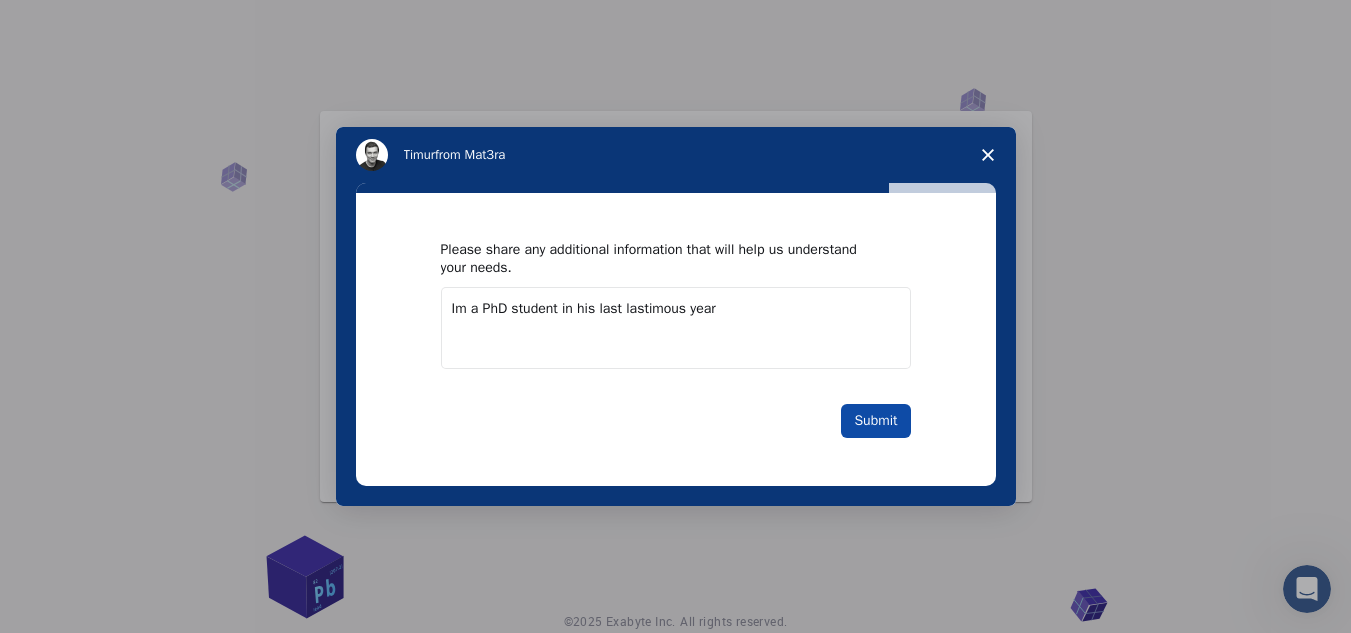type on "Im a PhD student in his last lastimous year" 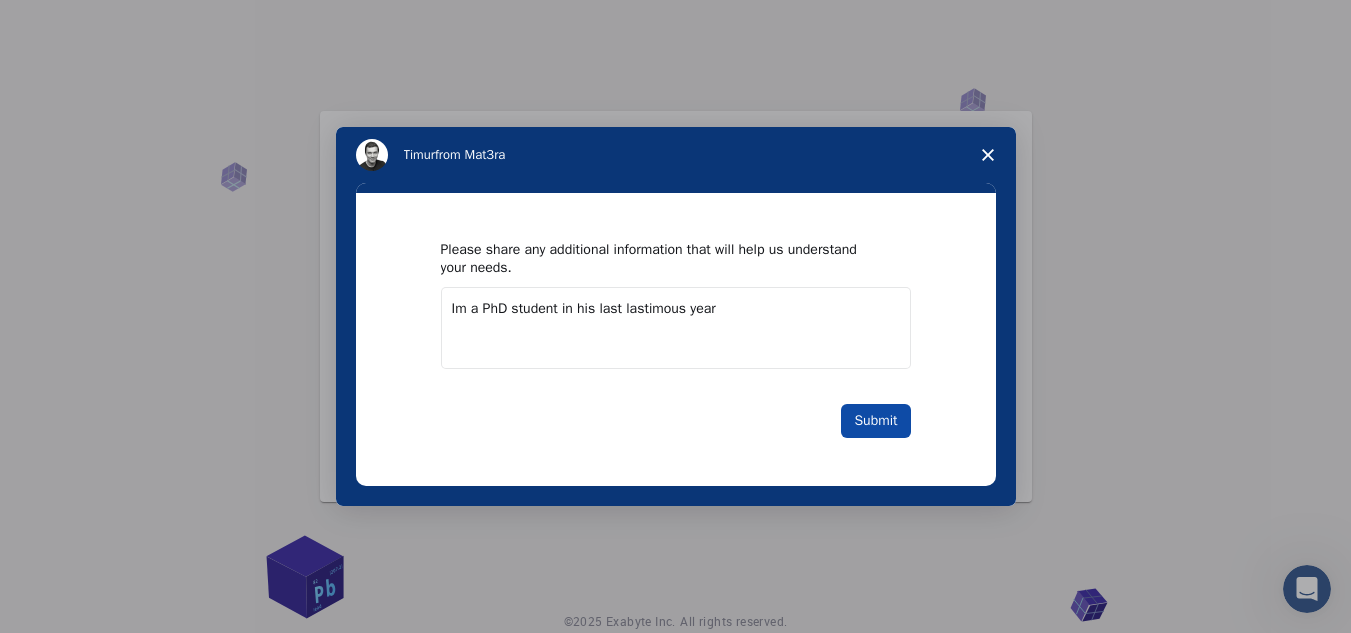 click on "Submit" at bounding box center (875, 421) 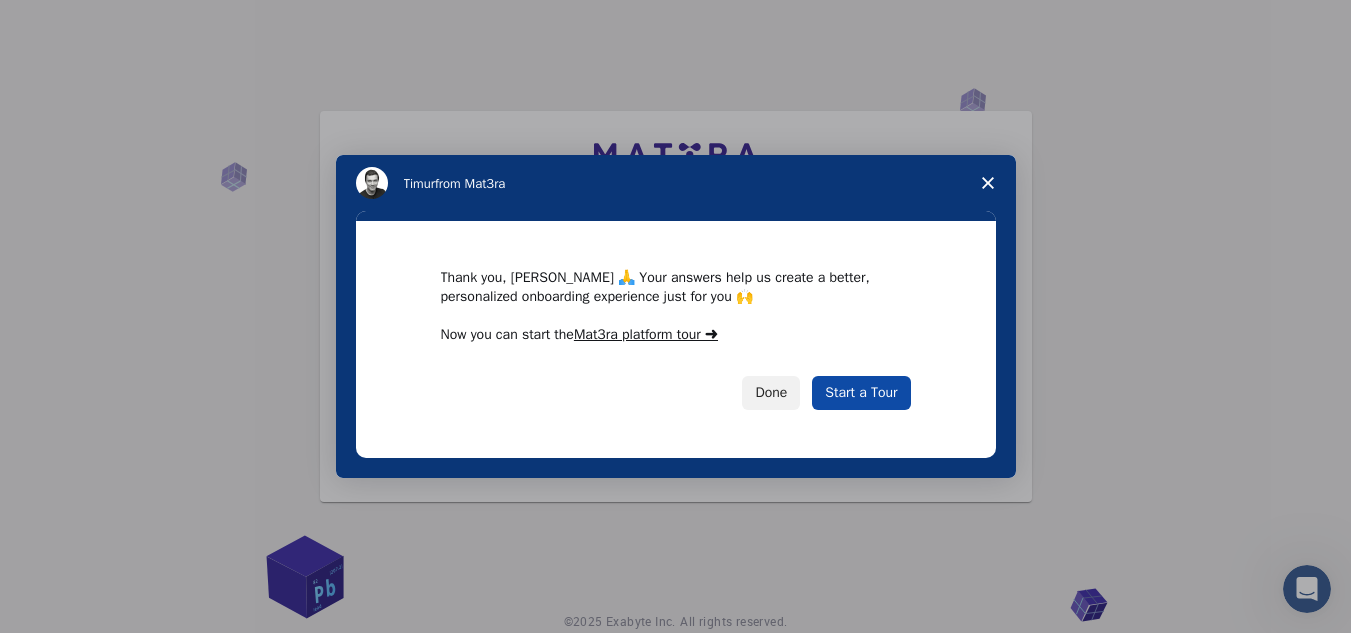 click on "Start a Tour" at bounding box center (861, 393) 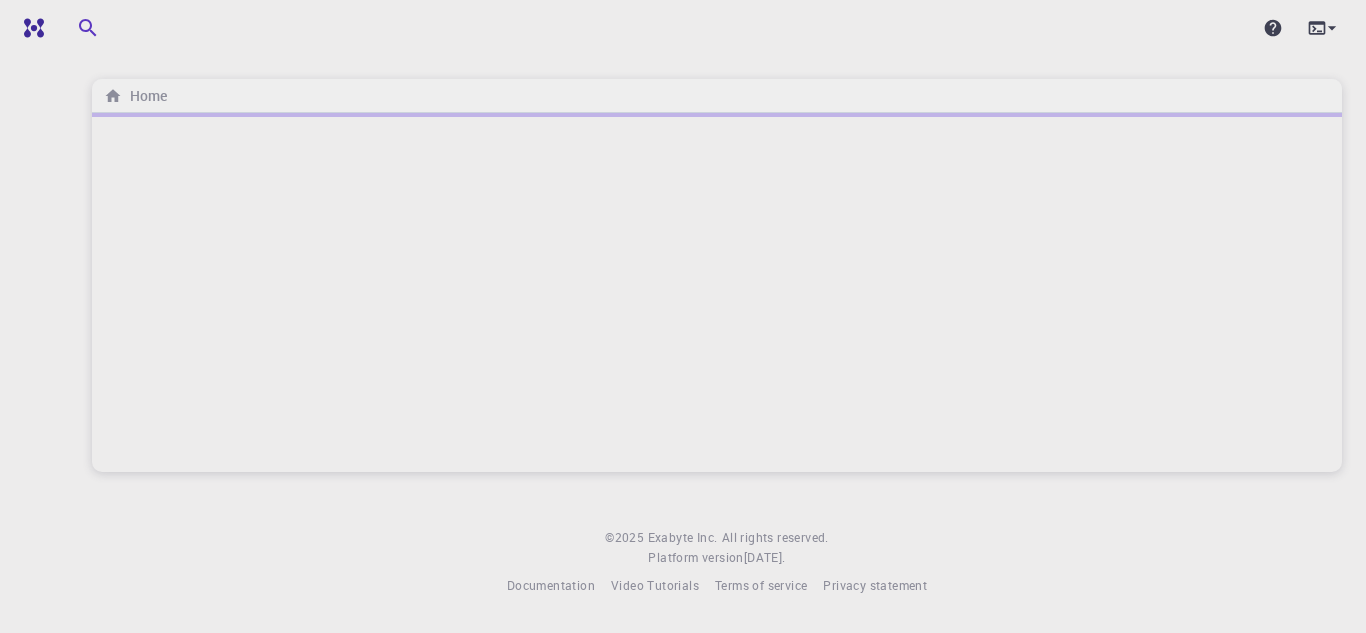 scroll, scrollTop: 0, scrollLeft: 0, axis: both 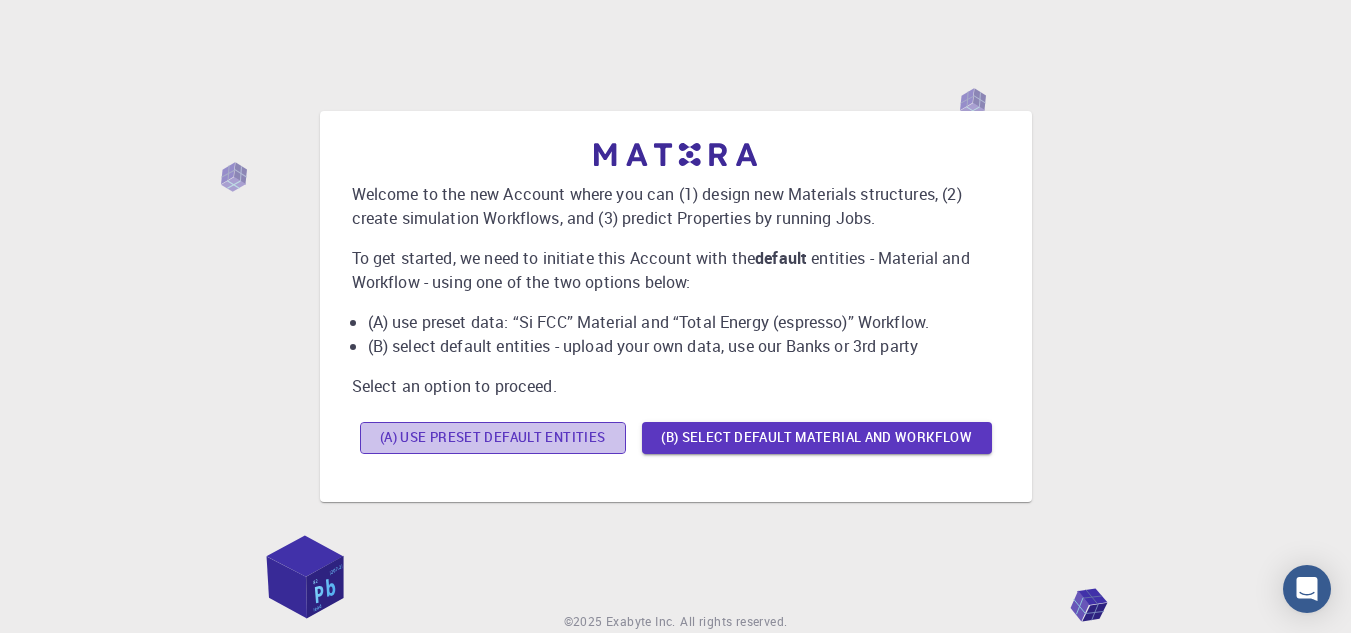click on "(A) Use preset default entities" at bounding box center [493, 438] 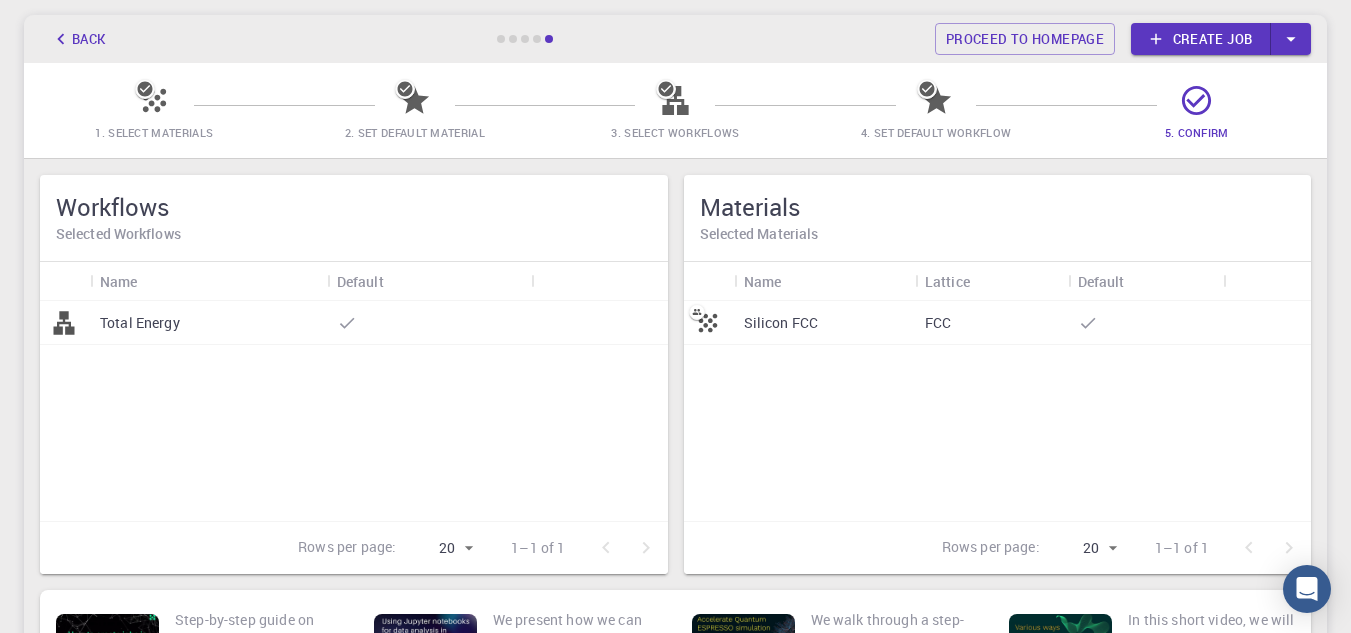 scroll, scrollTop: 95, scrollLeft: 0, axis: vertical 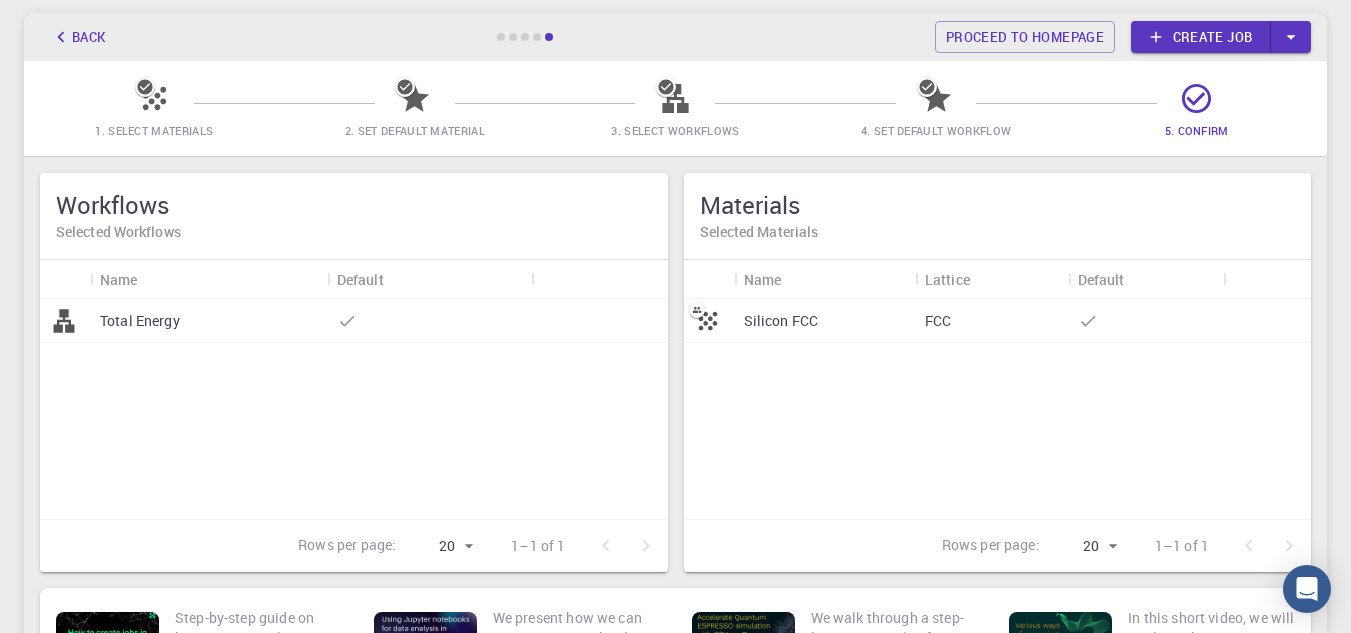 click on "Silicon FCC" at bounding box center [781, 321] 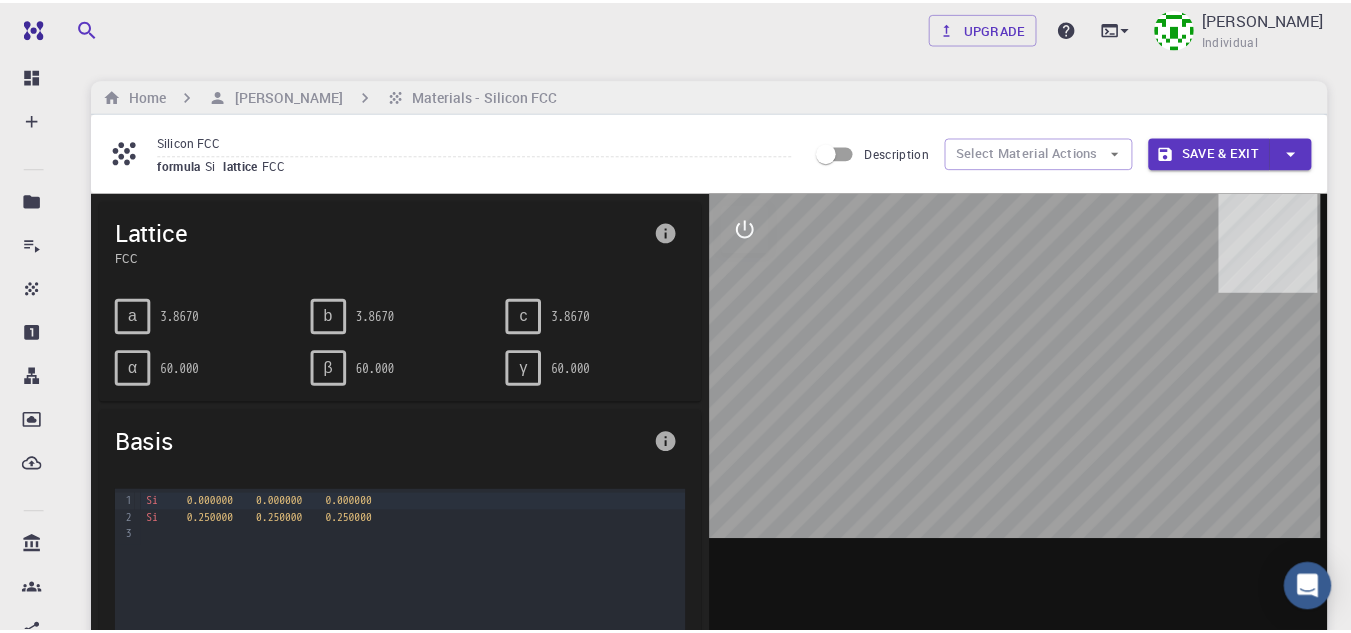 scroll, scrollTop: 111, scrollLeft: 0, axis: vertical 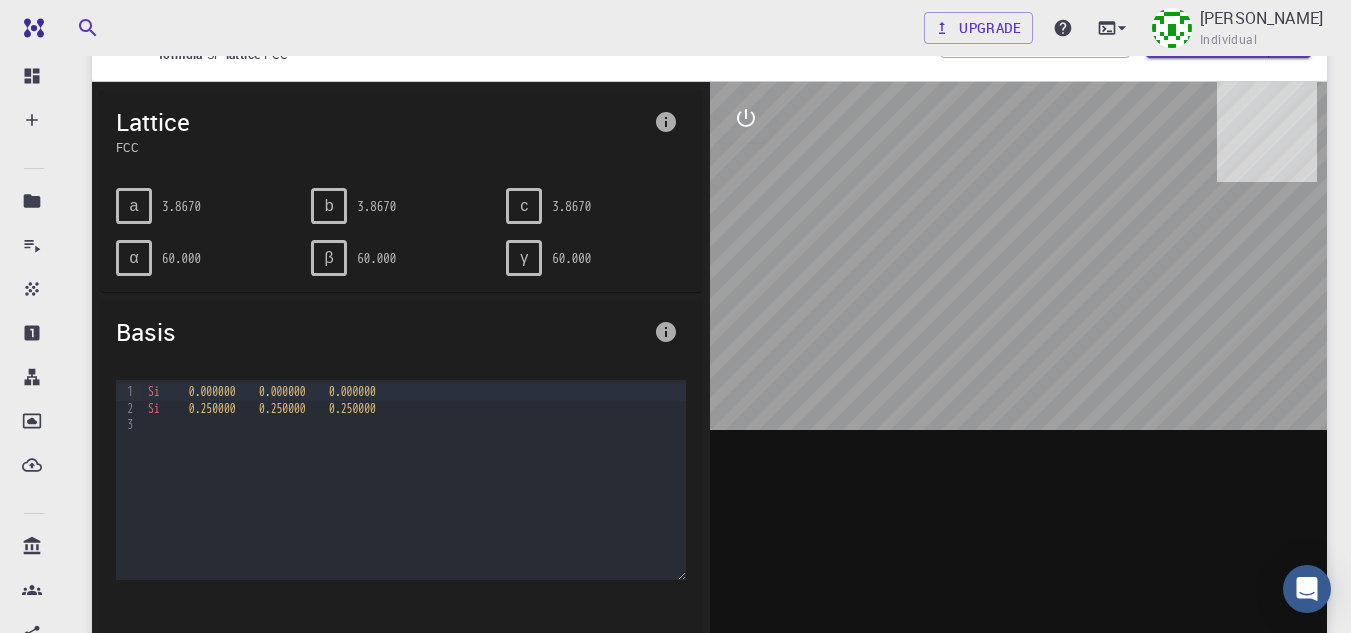 drag, startPoint x: 1039, startPoint y: 332, endPoint x: 919, endPoint y: 319, distance: 120.70211 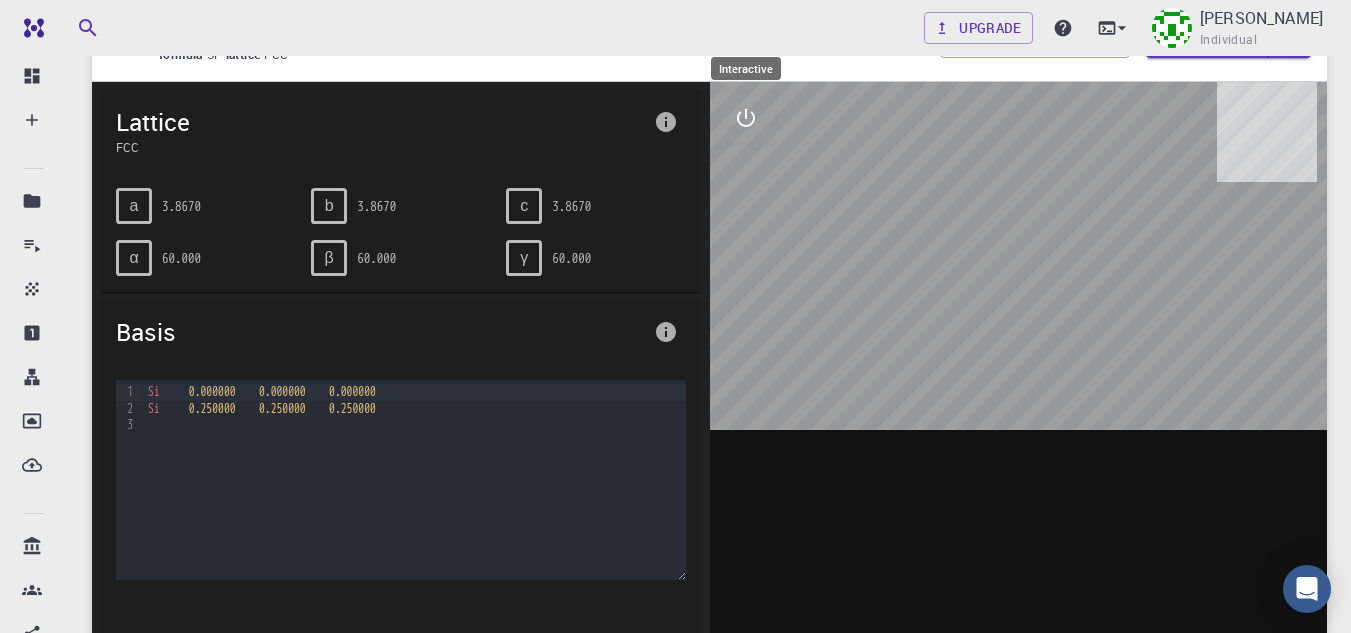 click 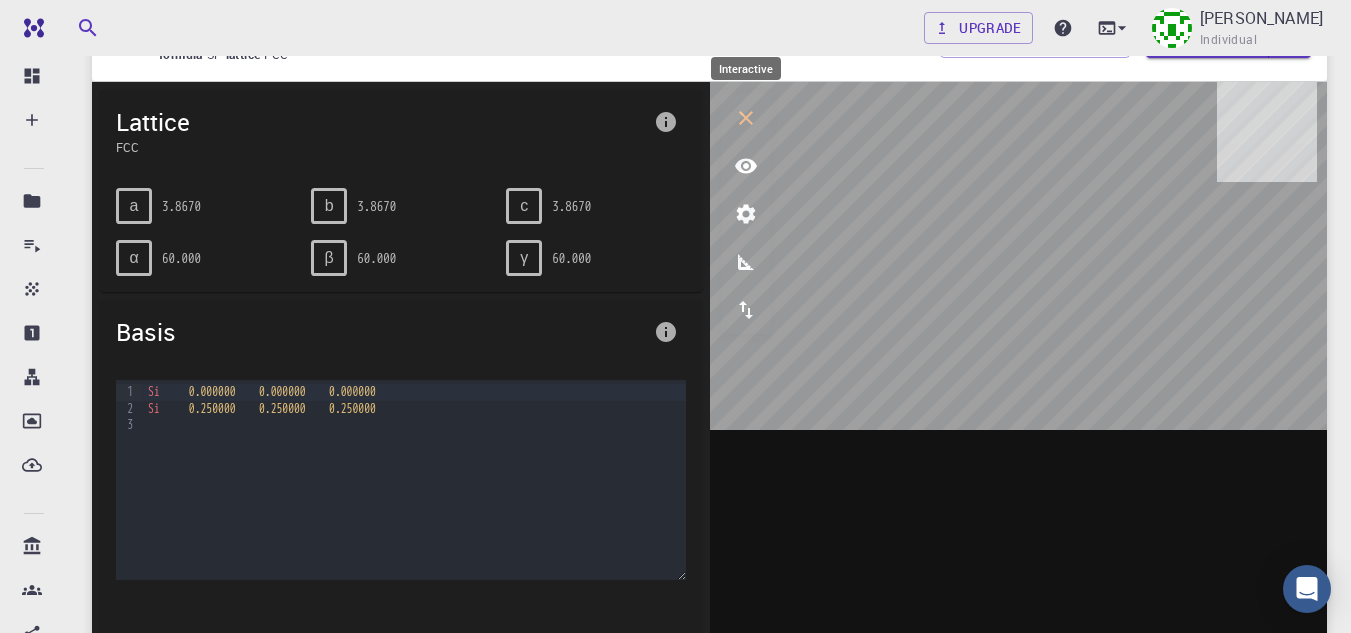 click 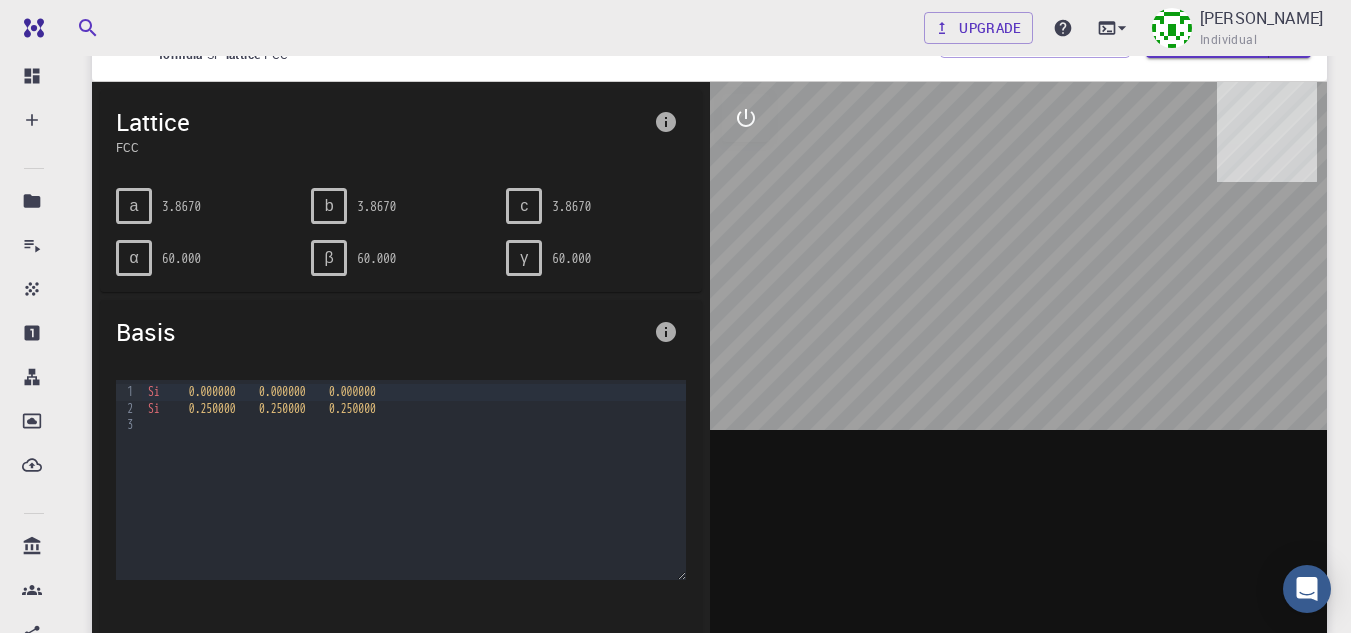 drag, startPoint x: 1071, startPoint y: 398, endPoint x: 1034, endPoint y: 366, distance: 48.9183 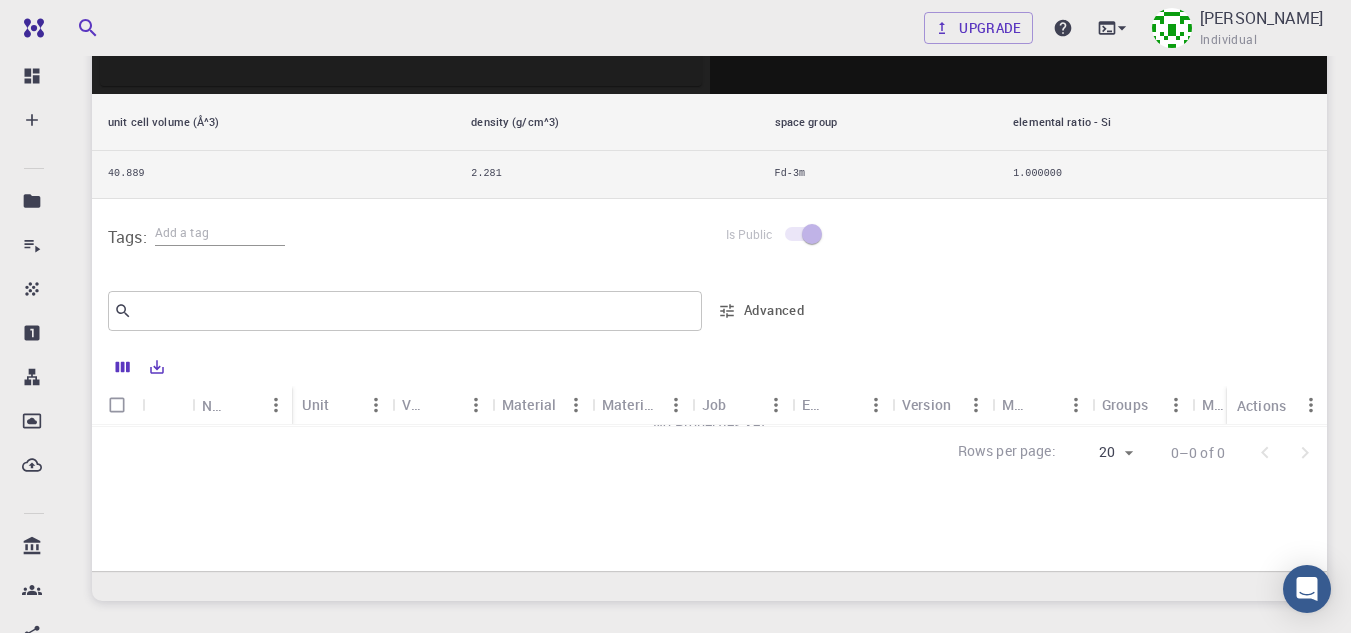 scroll, scrollTop: 722, scrollLeft: 0, axis: vertical 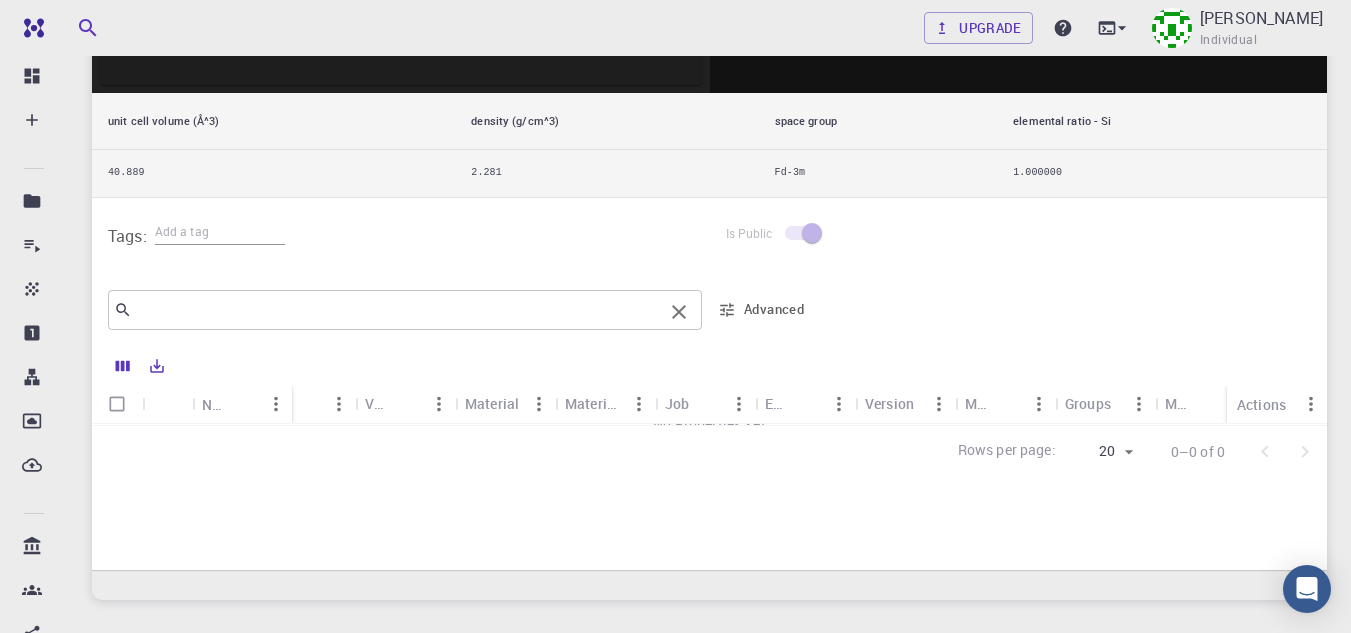 click at bounding box center (397, 310) 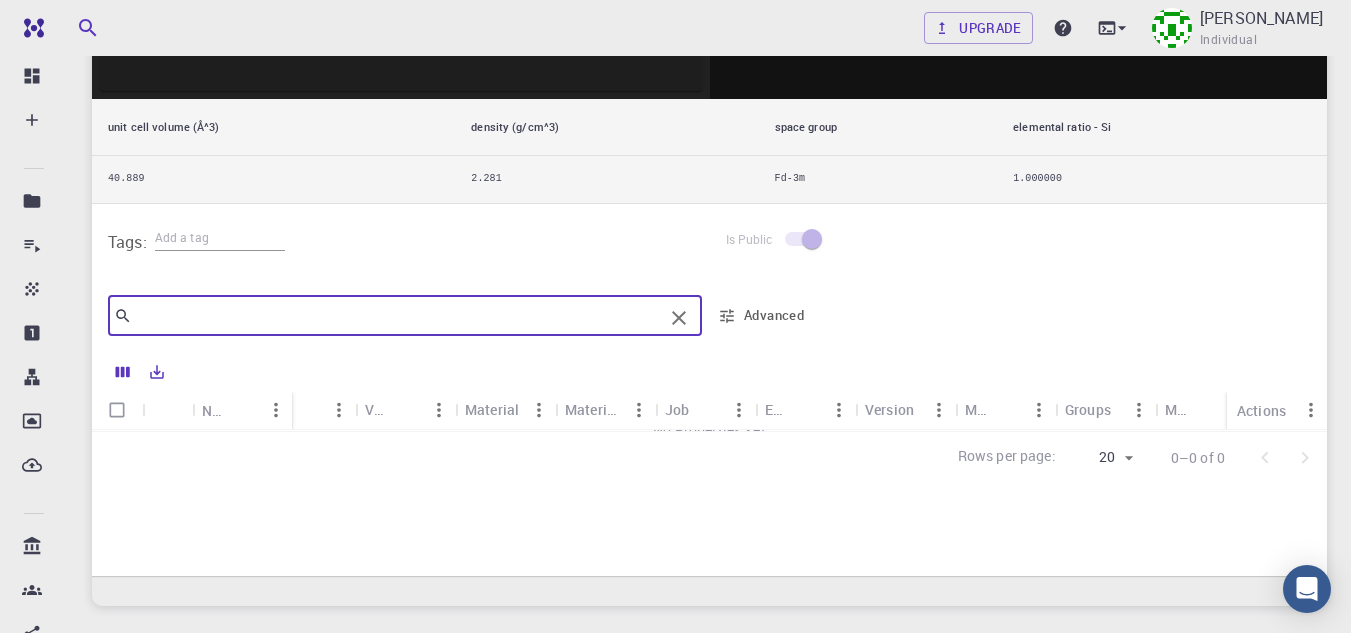 scroll, scrollTop: 713, scrollLeft: 0, axis: vertical 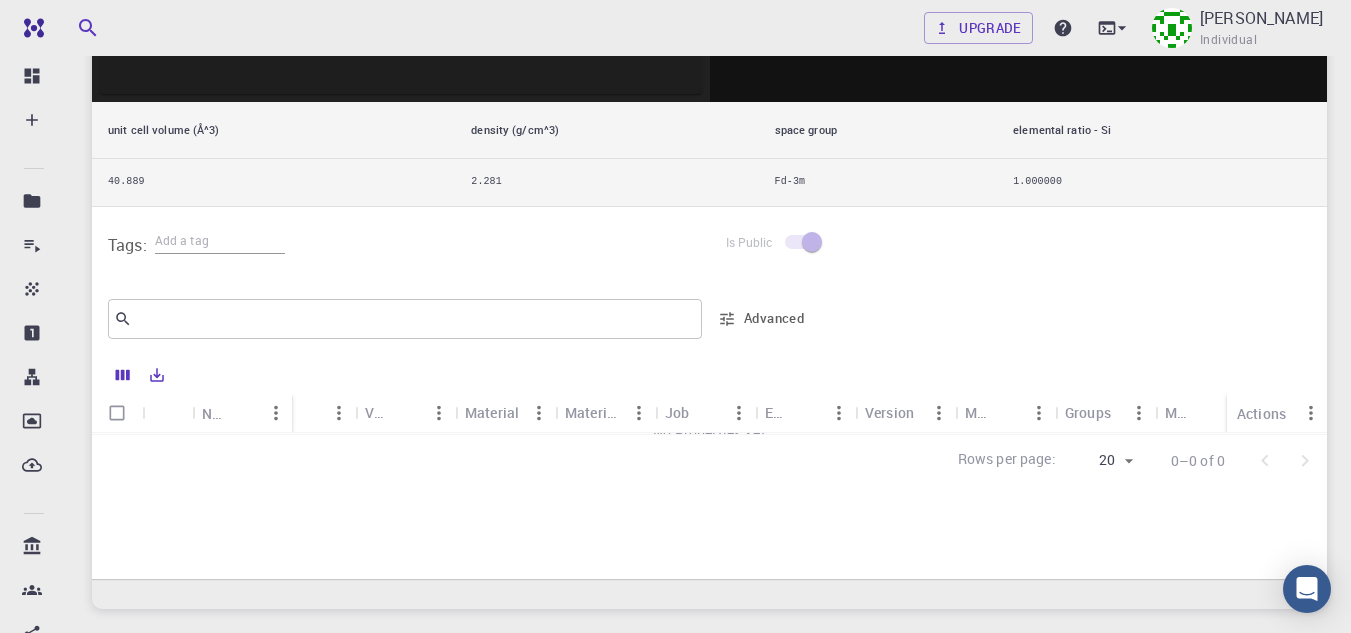 click on "Material" at bounding box center [492, 412] 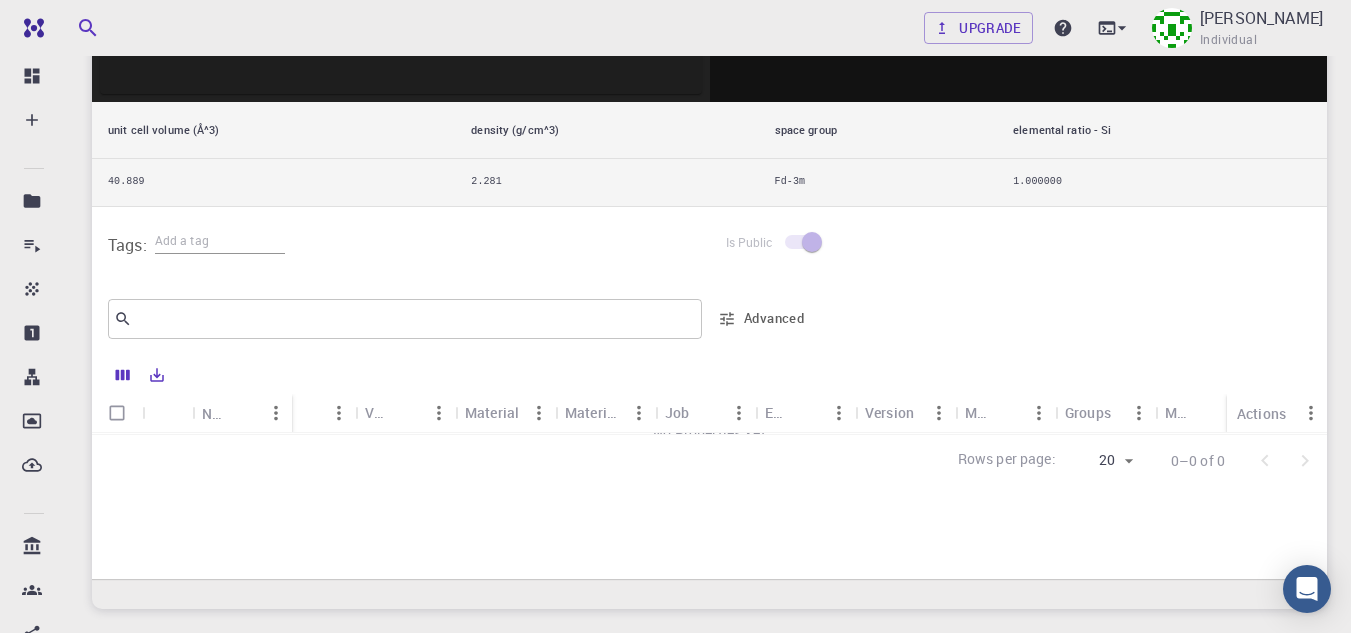 click on "Job" at bounding box center [677, 412] 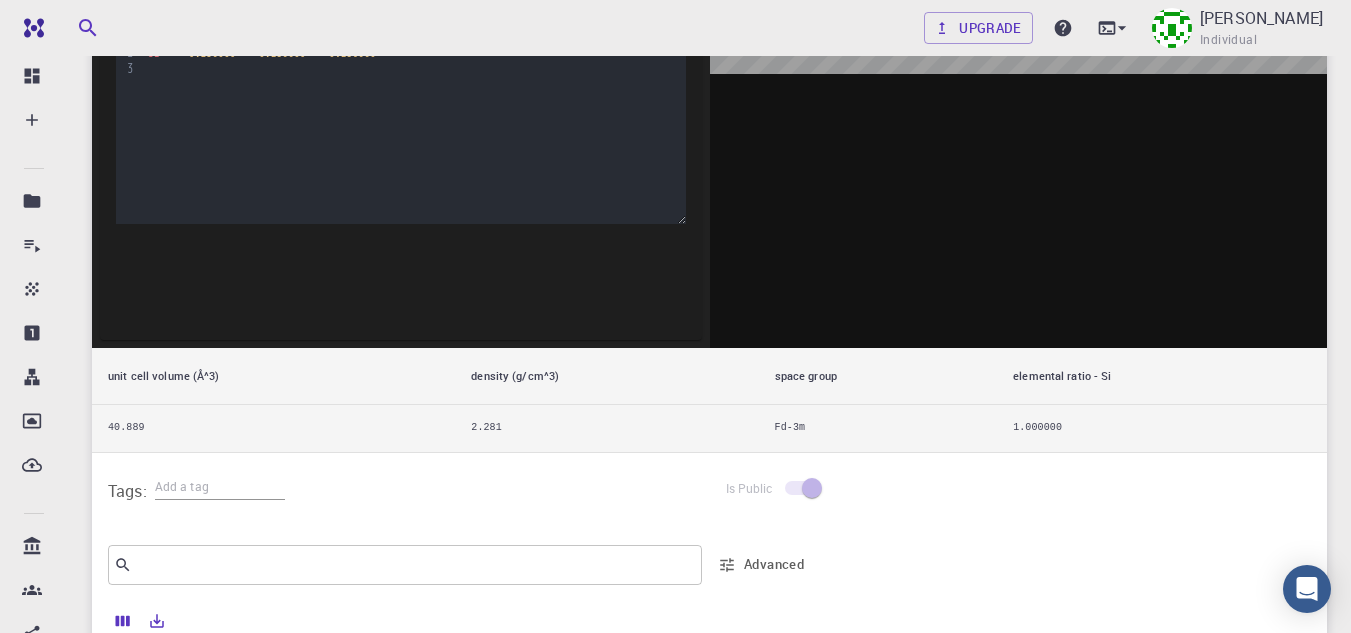 scroll, scrollTop: 844, scrollLeft: 0, axis: vertical 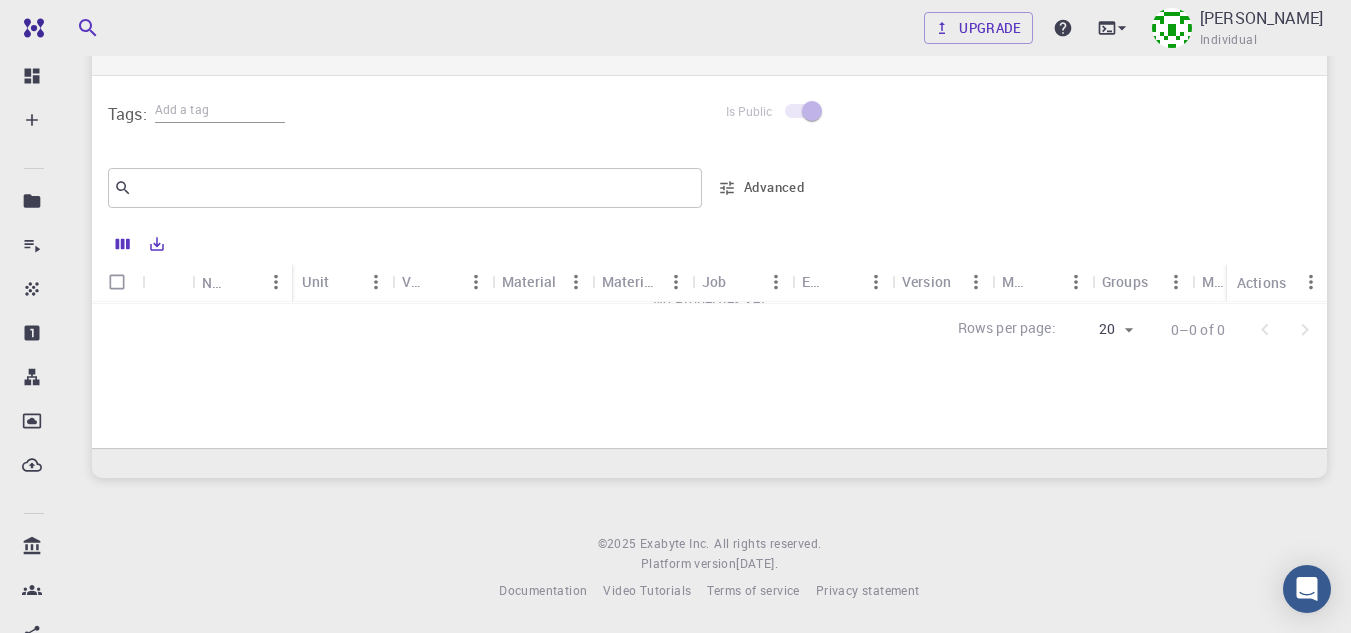click on "Material" at bounding box center (529, 281) 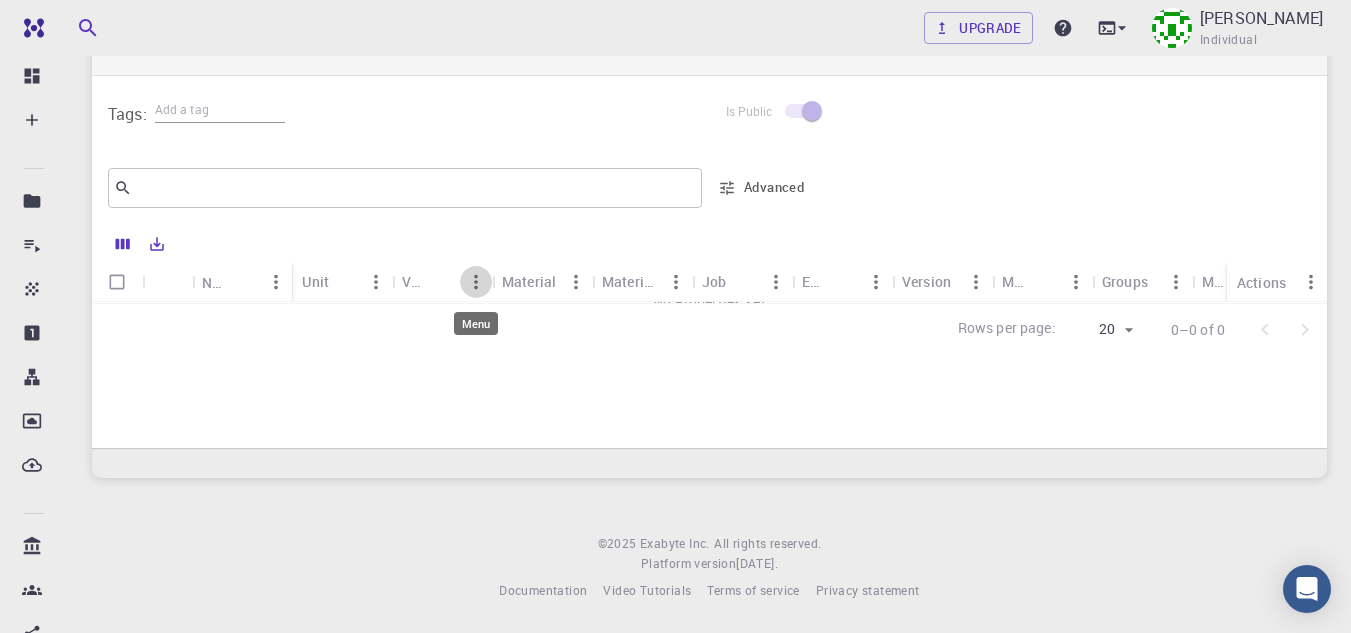 click 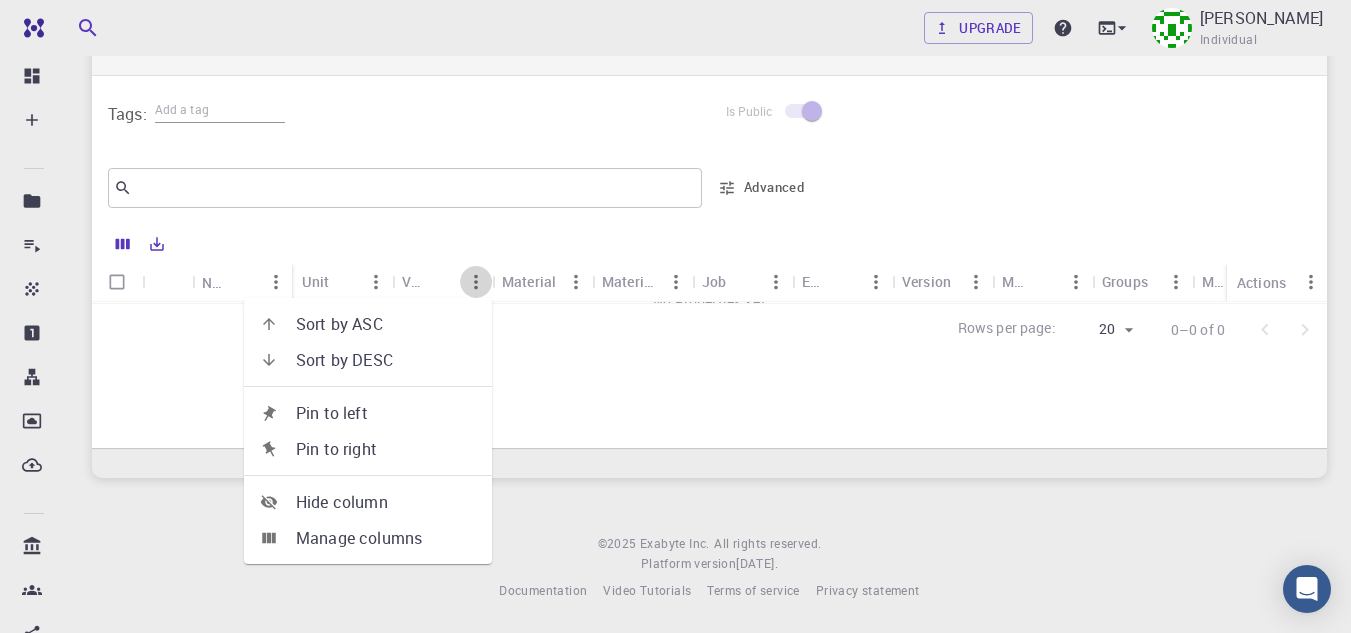 click 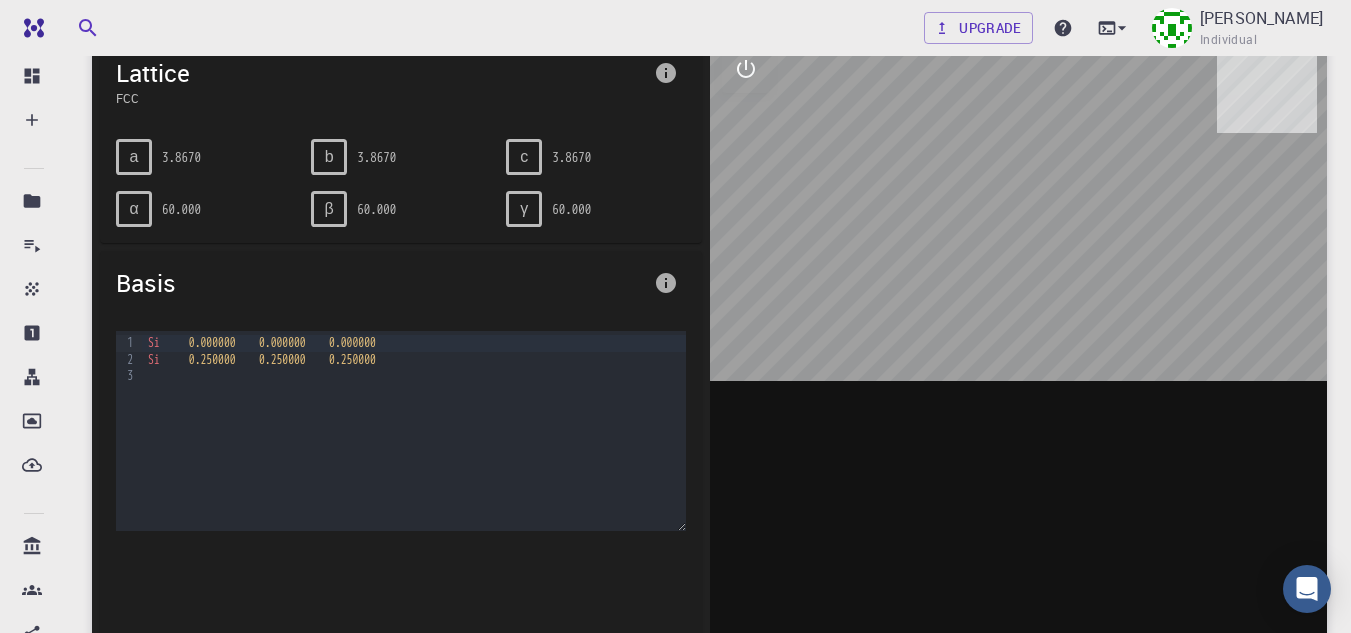 scroll, scrollTop: 0, scrollLeft: 0, axis: both 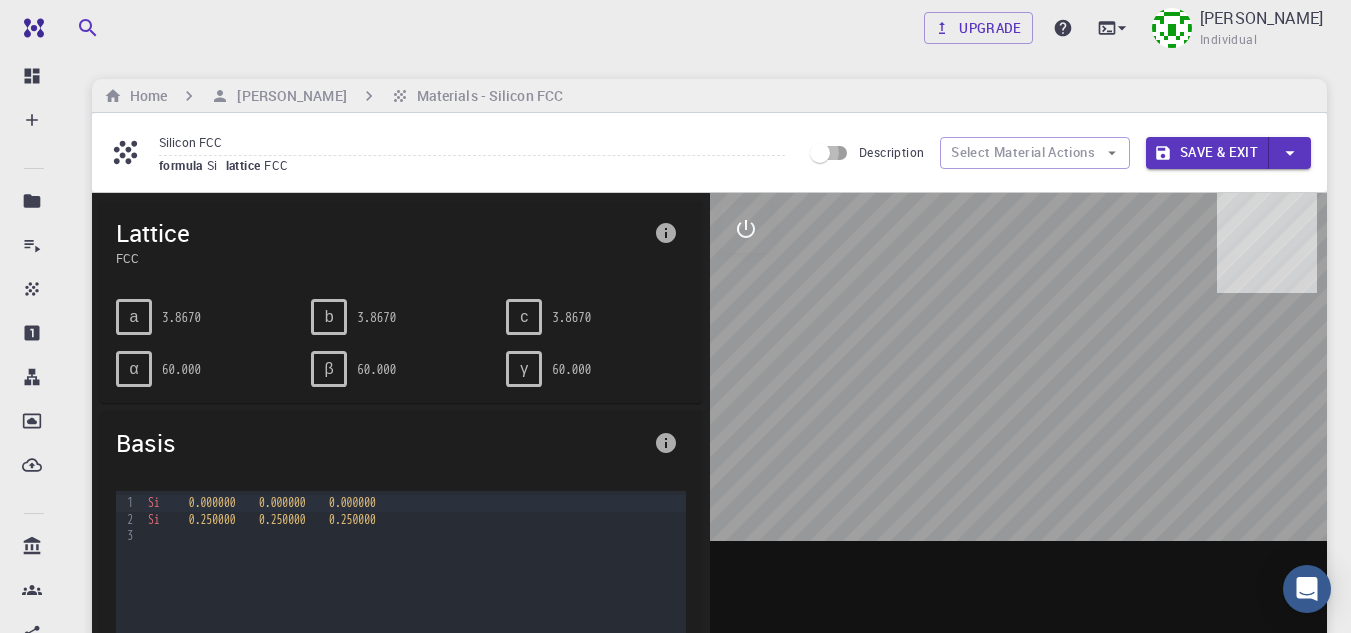 click on "Description" at bounding box center [820, 153] 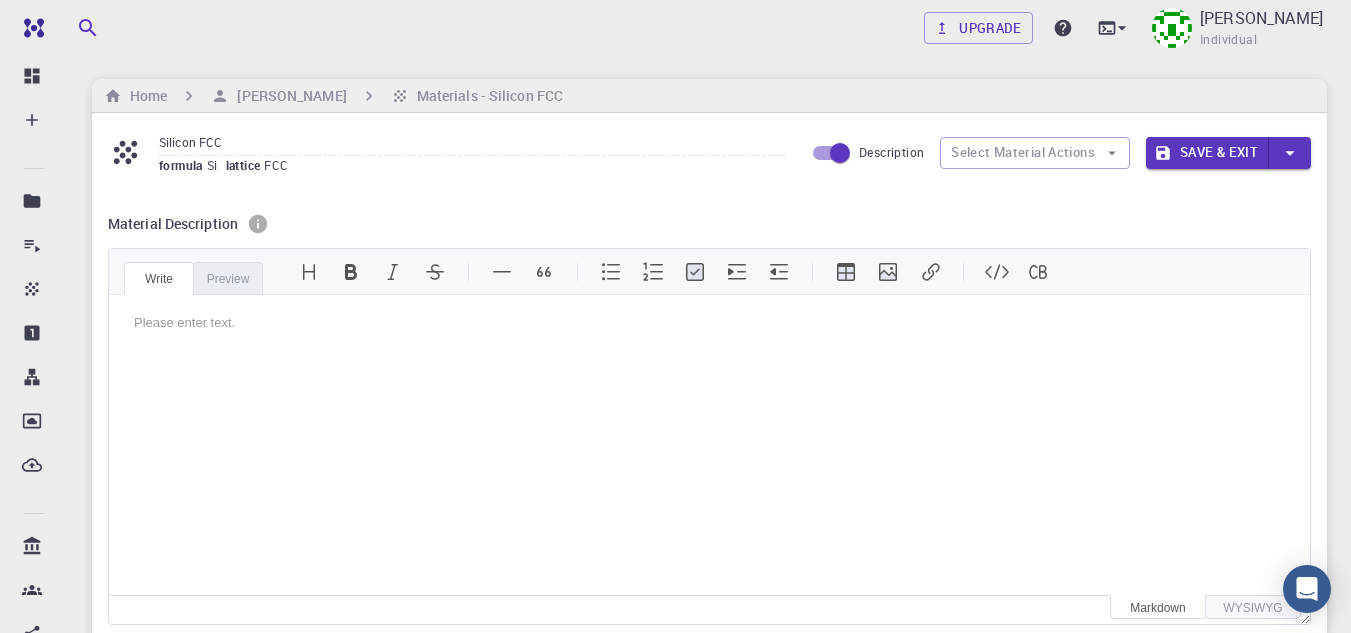 scroll, scrollTop: 0, scrollLeft: 0, axis: both 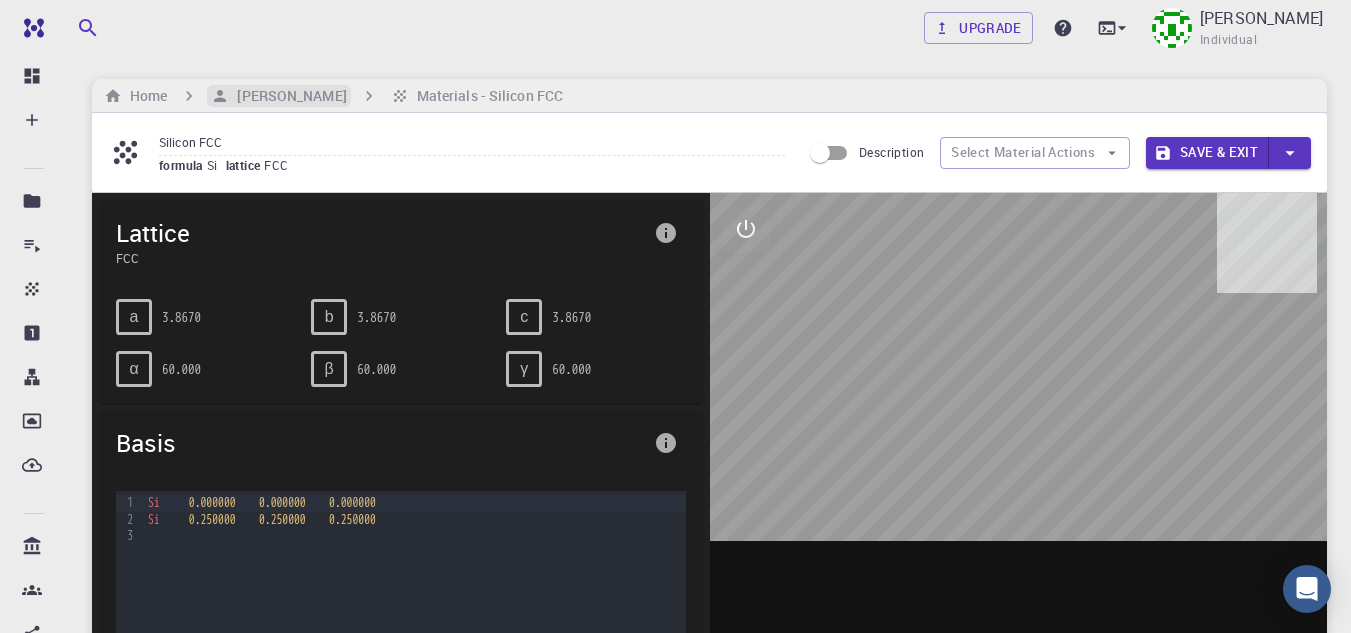 click on "[PERSON_NAME]" at bounding box center (287, 96) 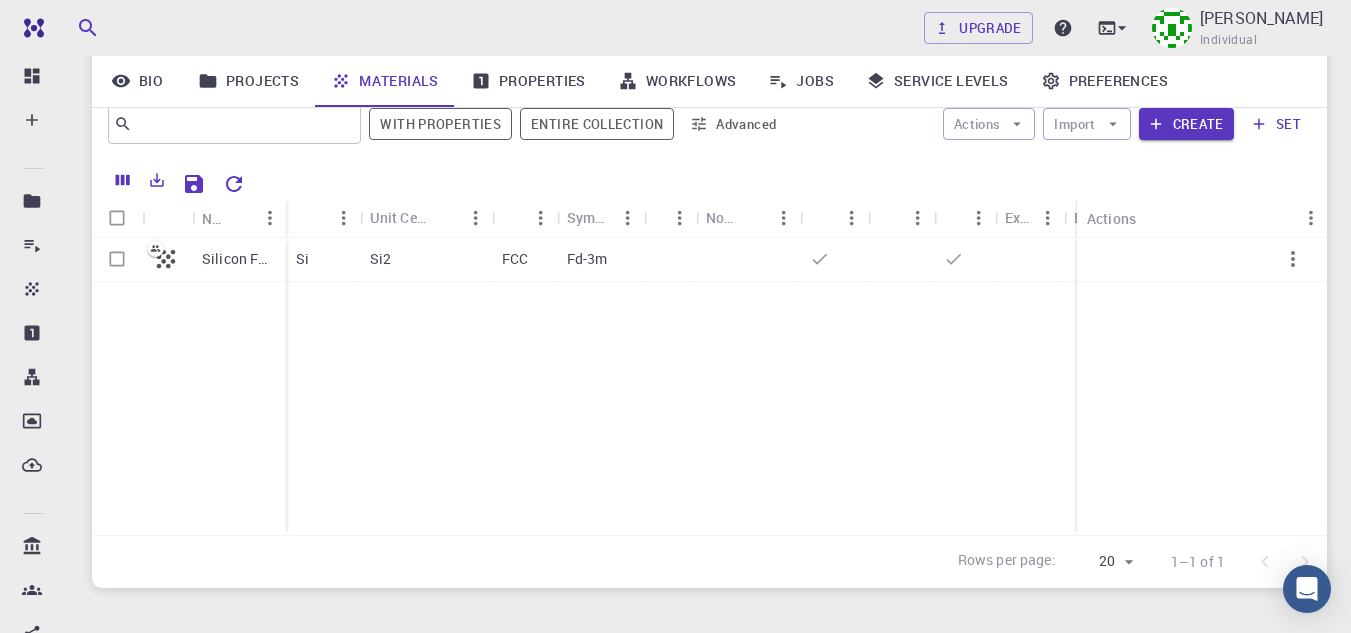 scroll, scrollTop: 175, scrollLeft: 0, axis: vertical 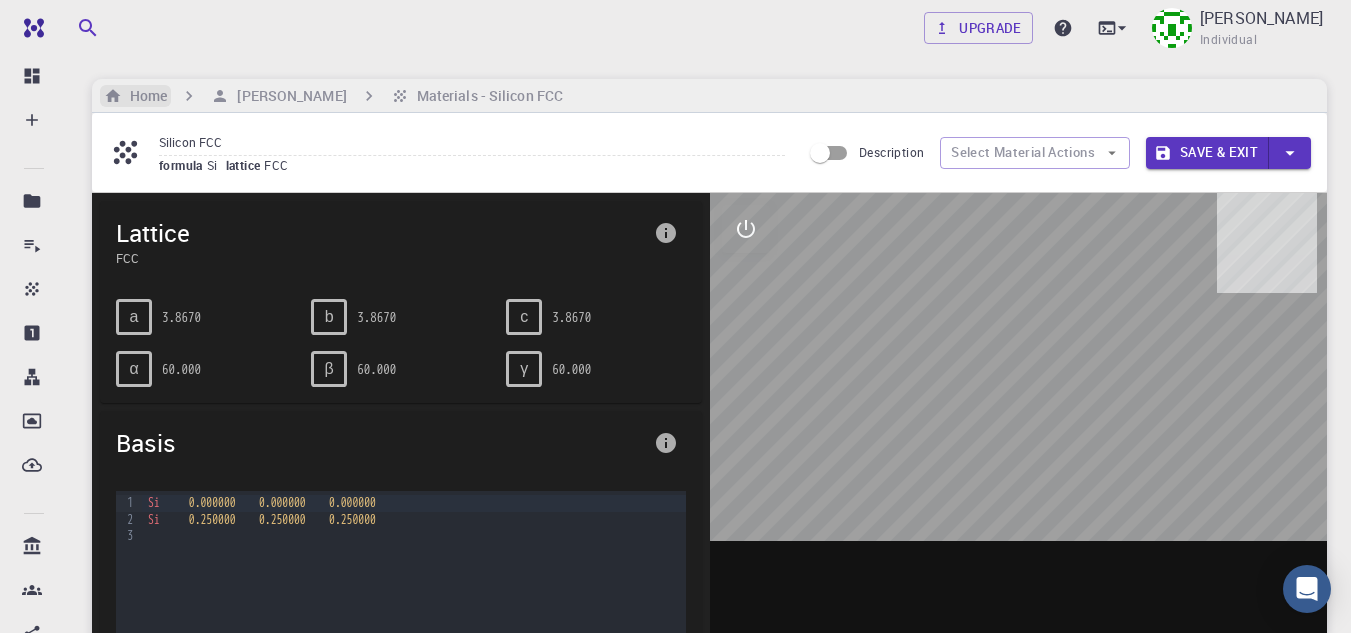 click on "Home" at bounding box center (144, 96) 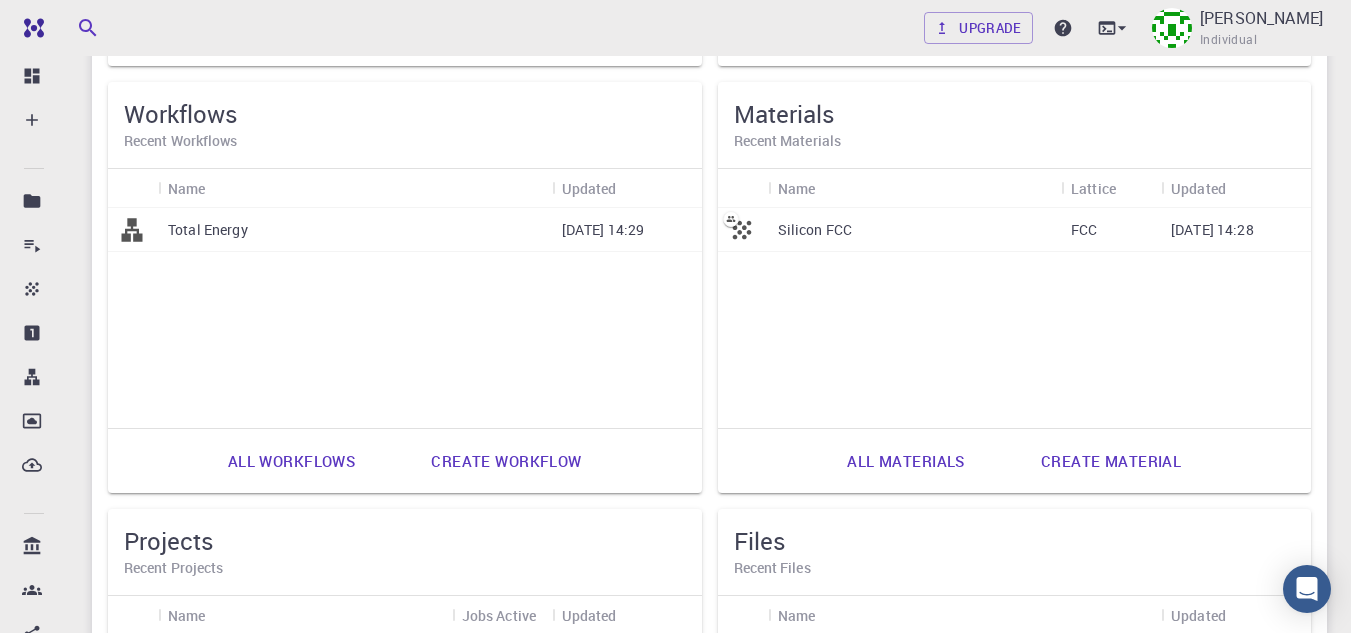 scroll, scrollTop: 570, scrollLeft: 0, axis: vertical 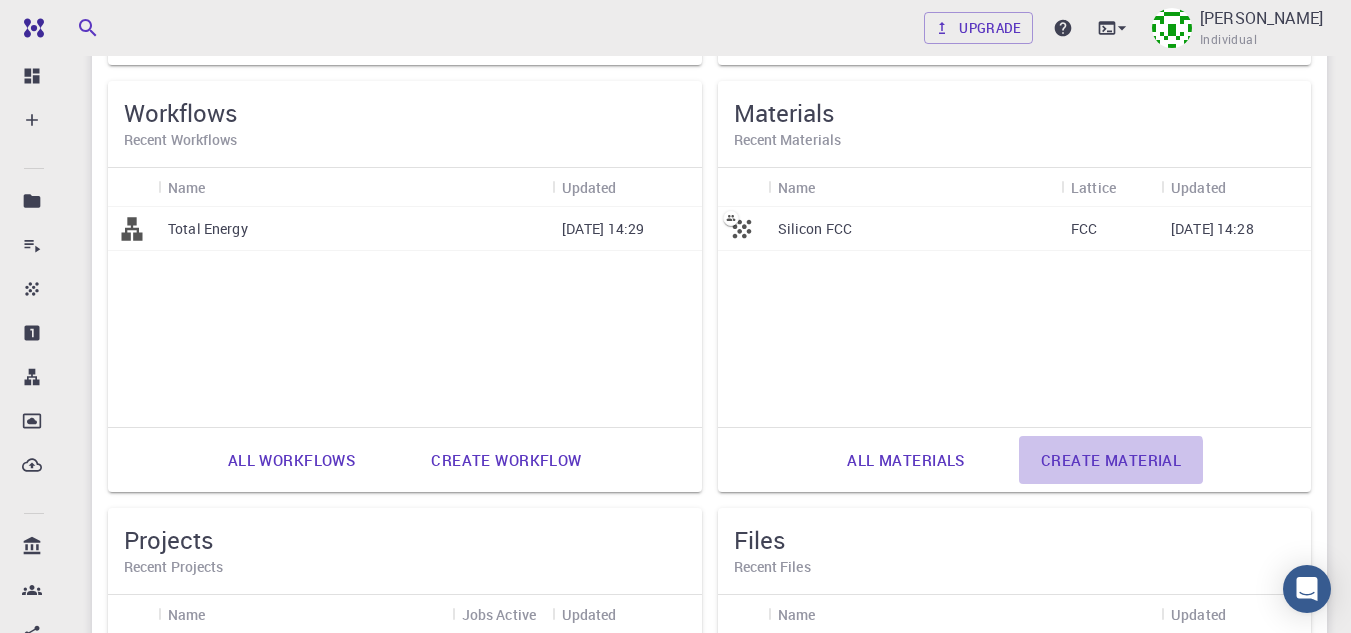 click on "Create material" at bounding box center [1111, 460] 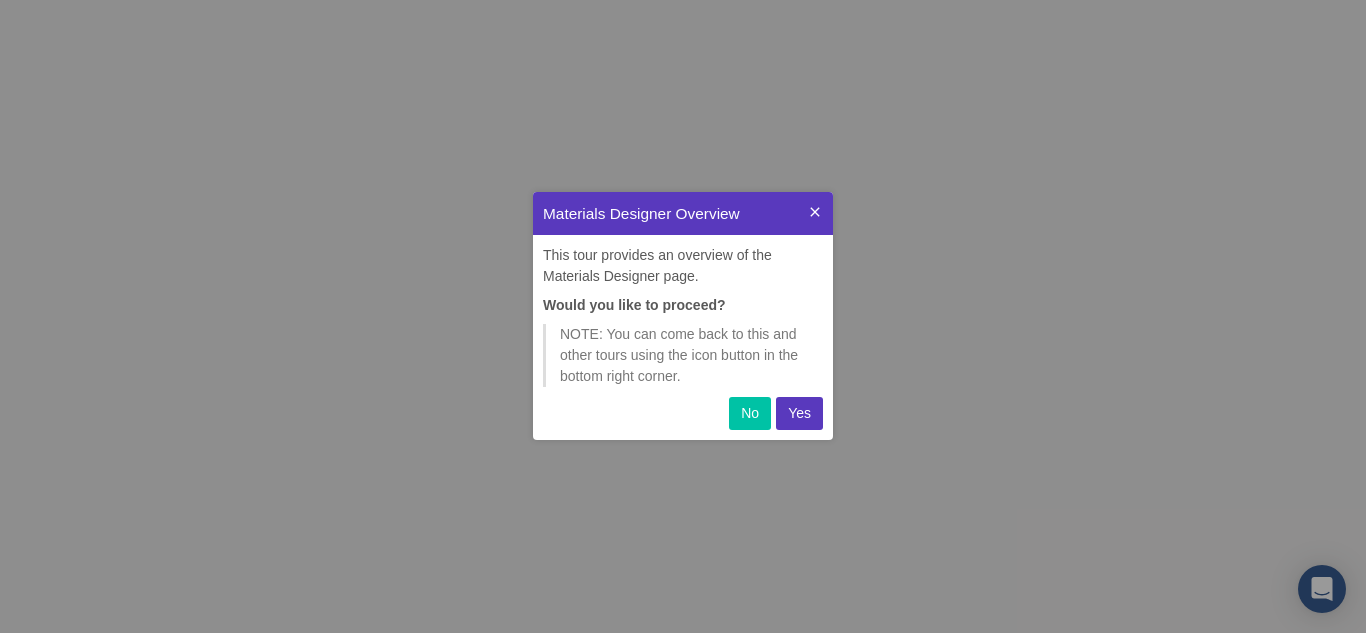 scroll, scrollTop: 0, scrollLeft: 0, axis: both 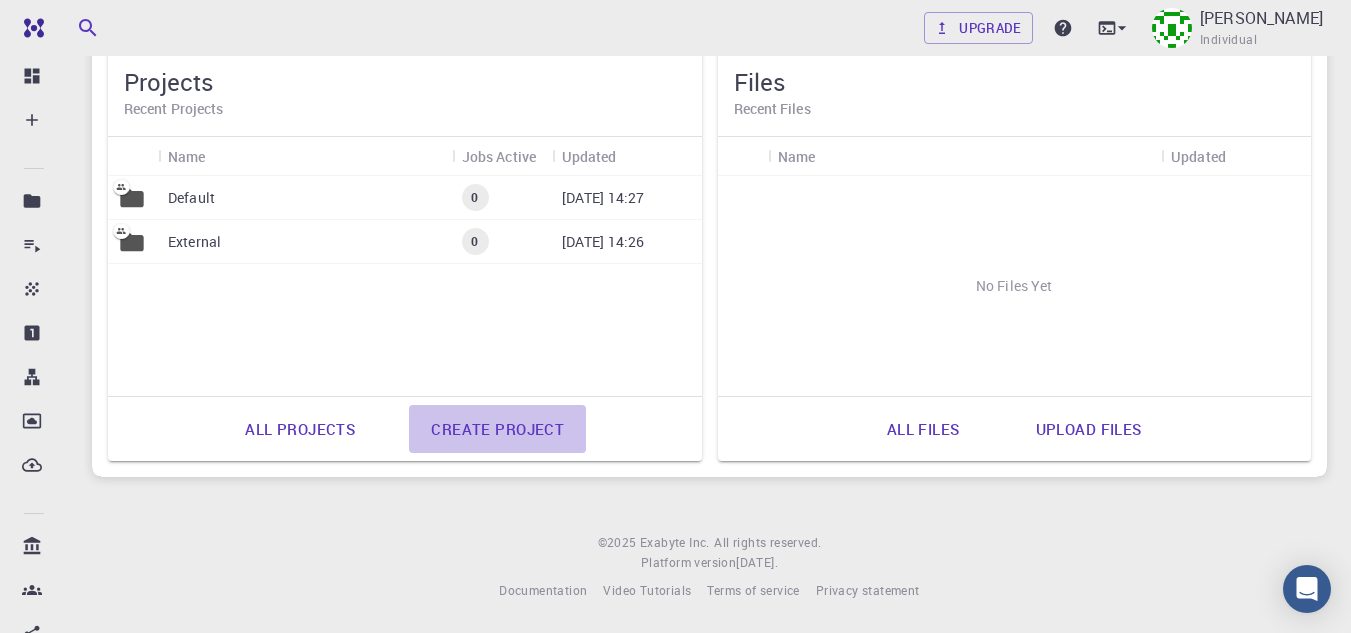 click on "Create project" at bounding box center (497, 429) 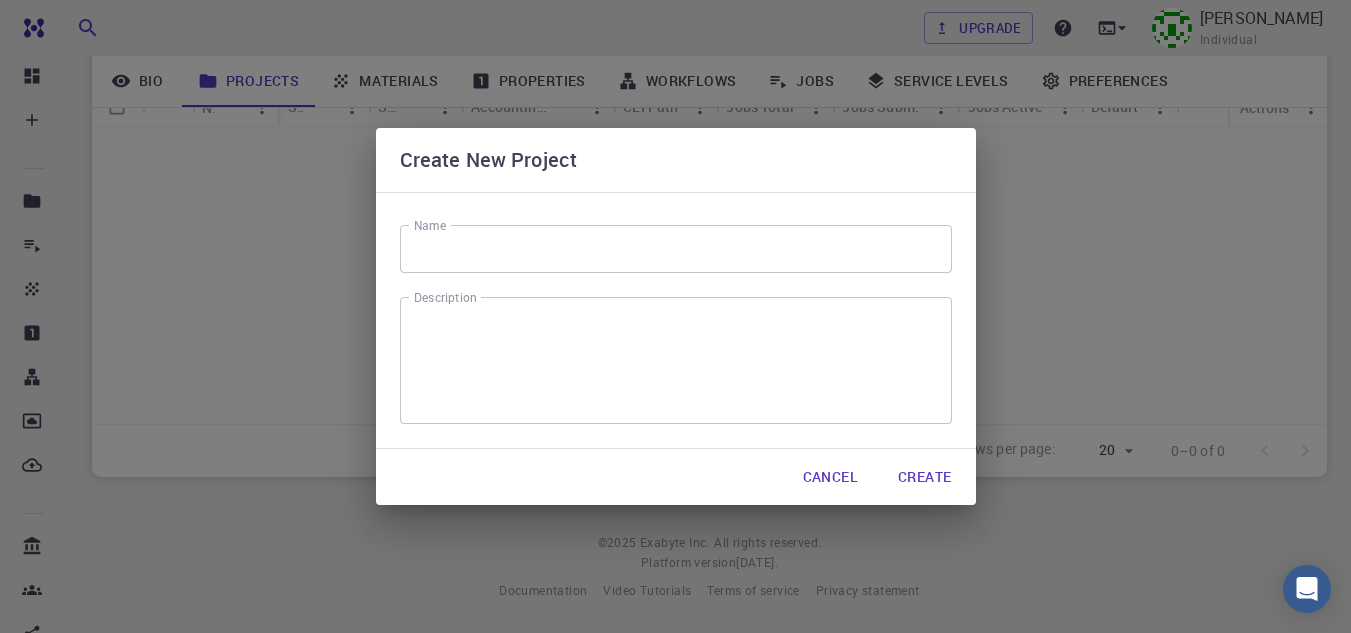 scroll, scrollTop: 285, scrollLeft: 0, axis: vertical 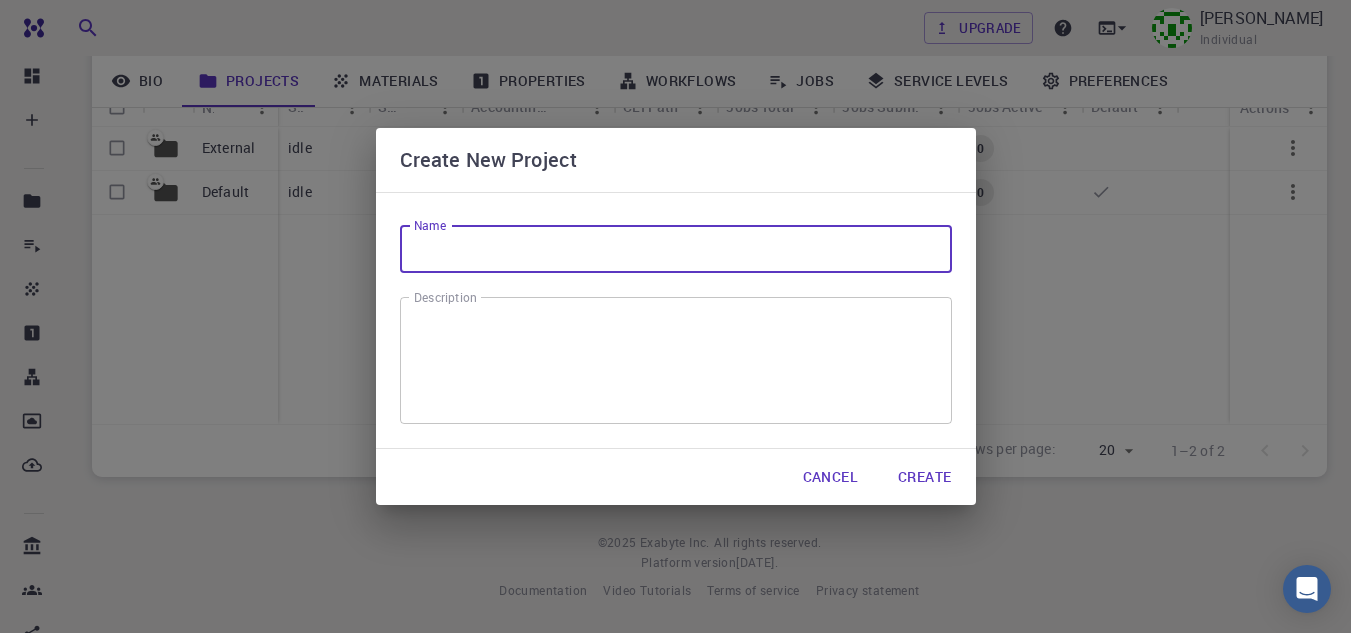 click on "Name" at bounding box center [676, 249] 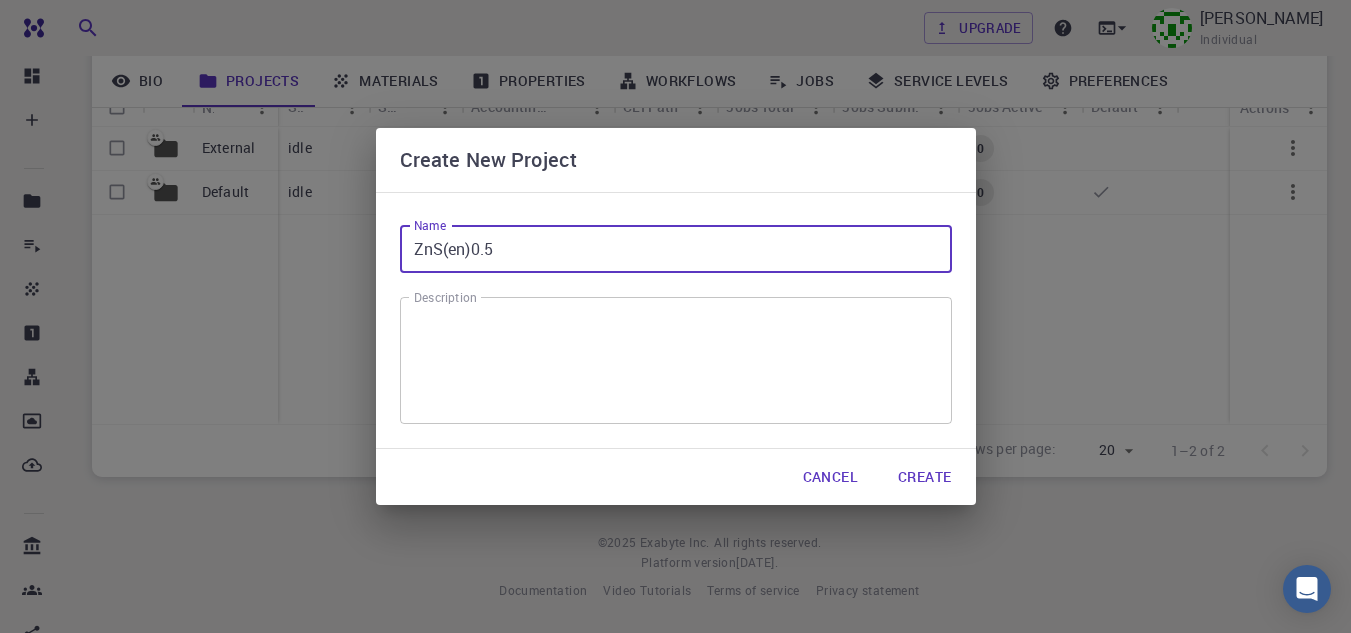 type on "ZnS(en)0.5" 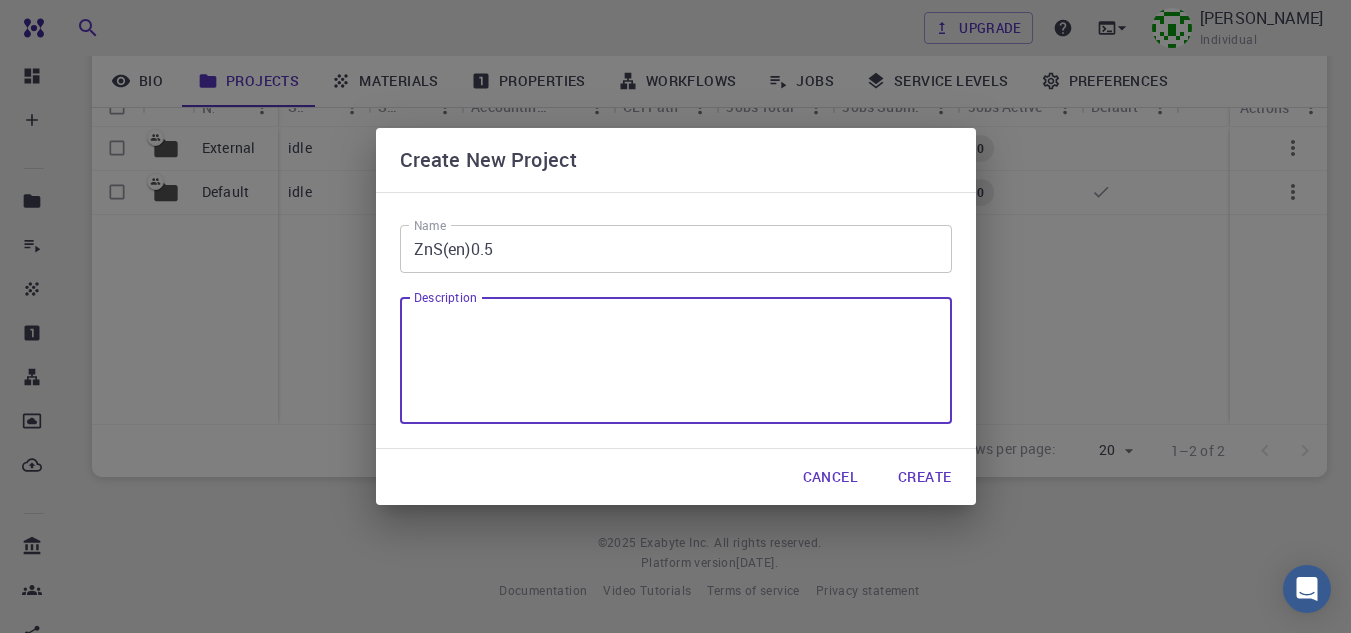 click on "Description" at bounding box center (676, 361) 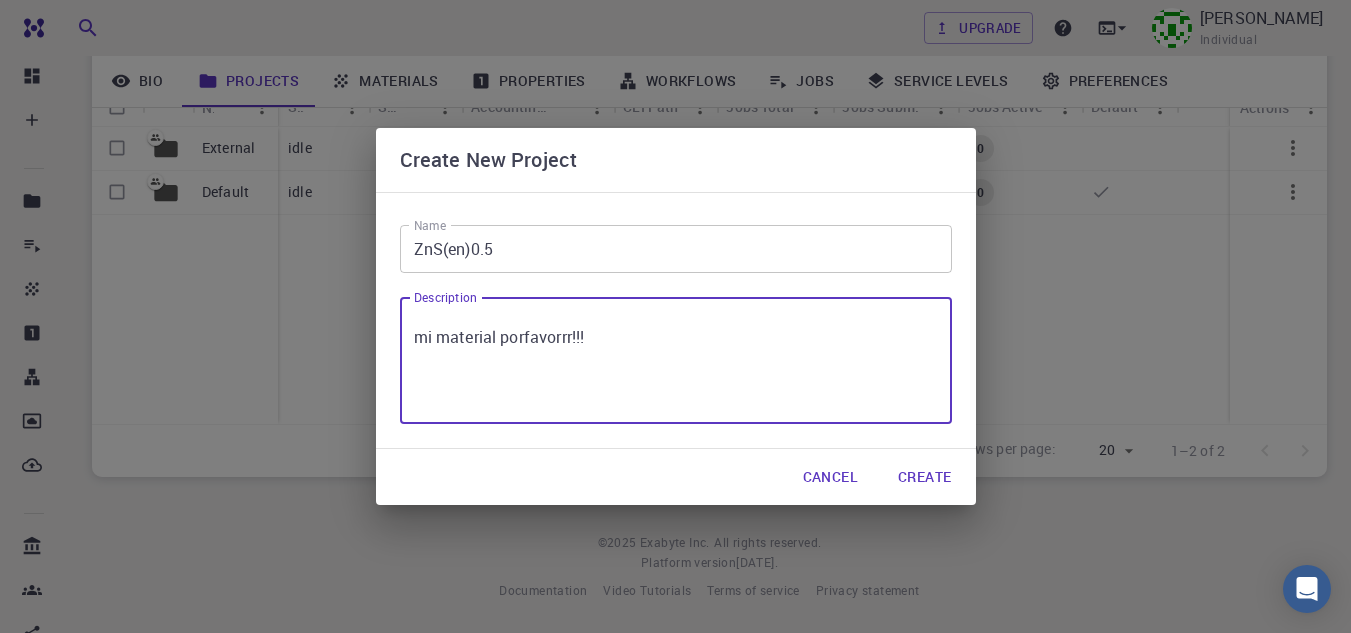 type on "mi material porfavorrr!!!" 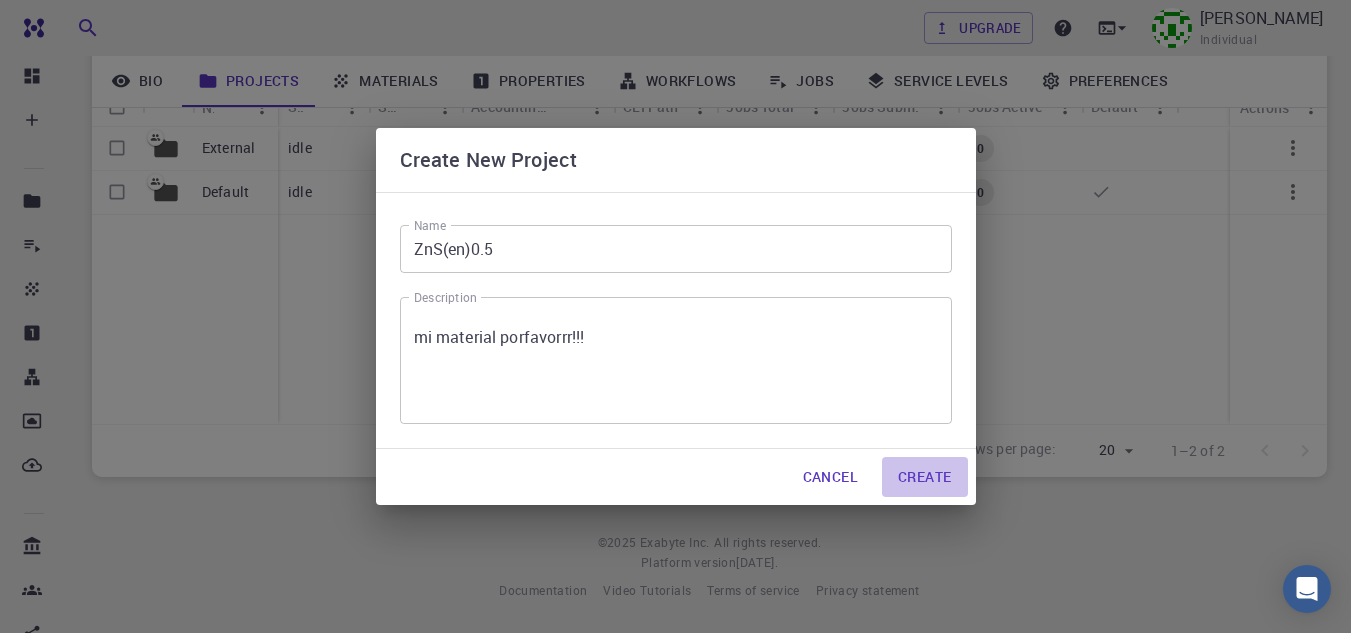click on "Create" at bounding box center (924, 477) 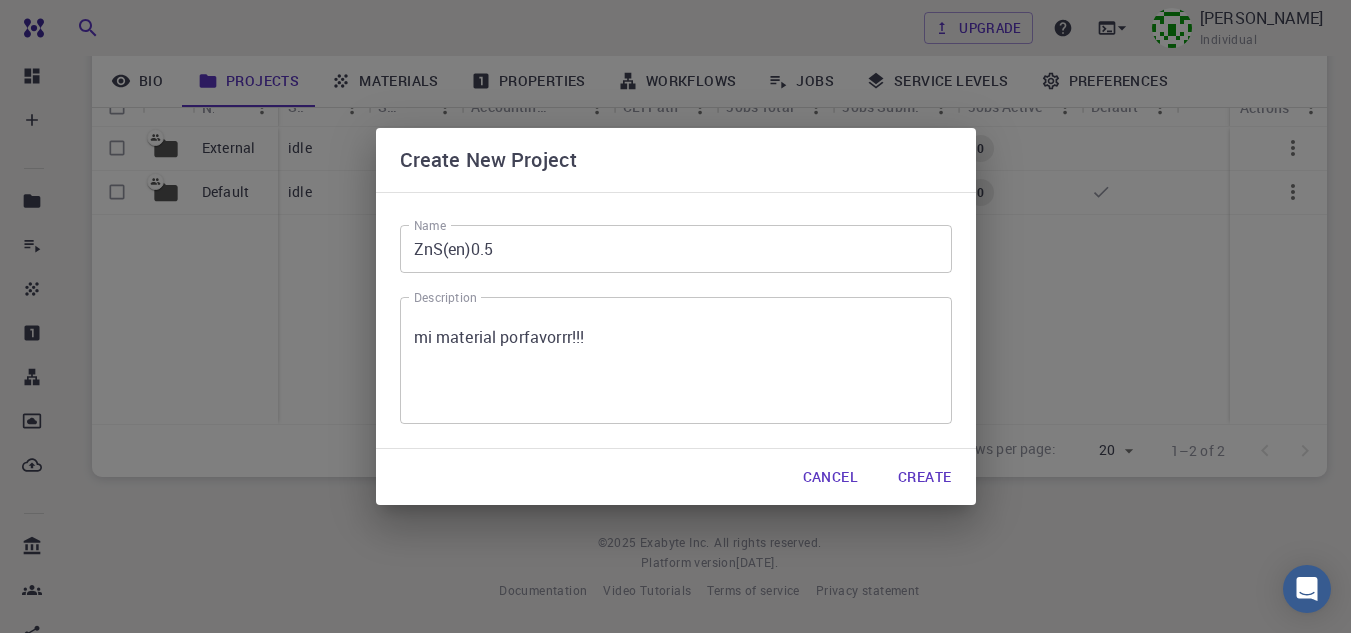 click on "Create" at bounding box center [924, 477] 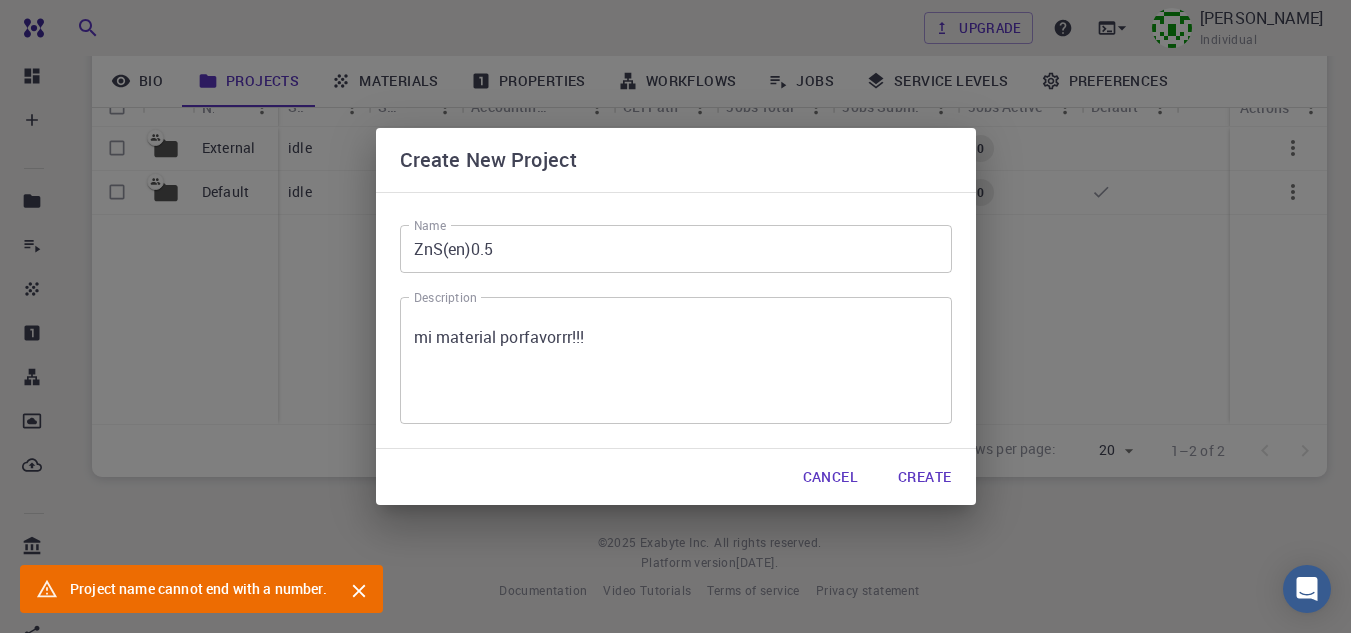 click on "ZnS(en)0.5" at bounding box center (676, 249) 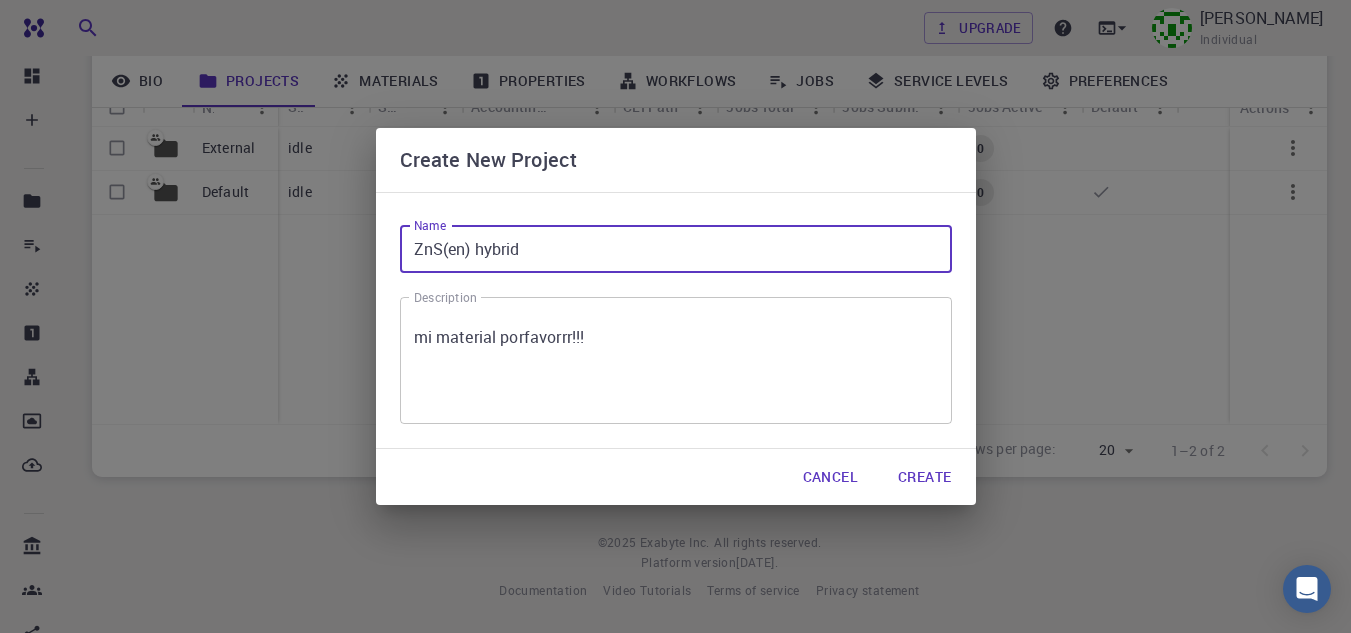 type on "ZnS(en) hybrid" 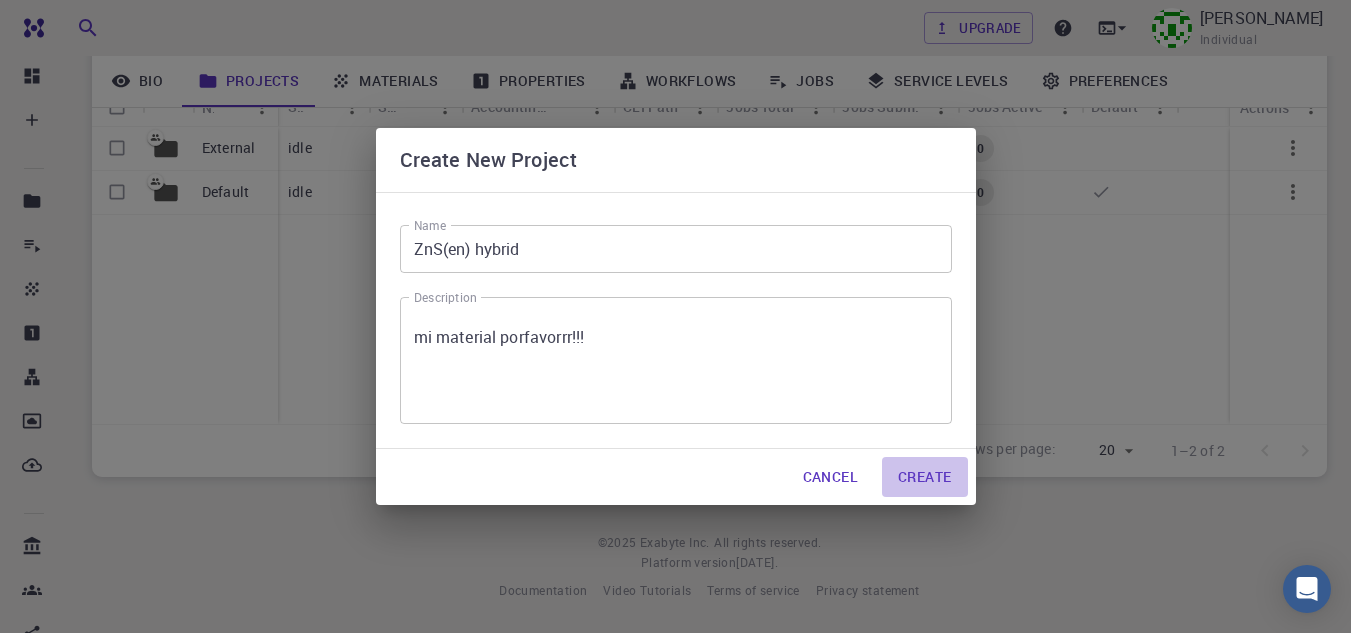 click on "Create" at bounding box center (924, 477) 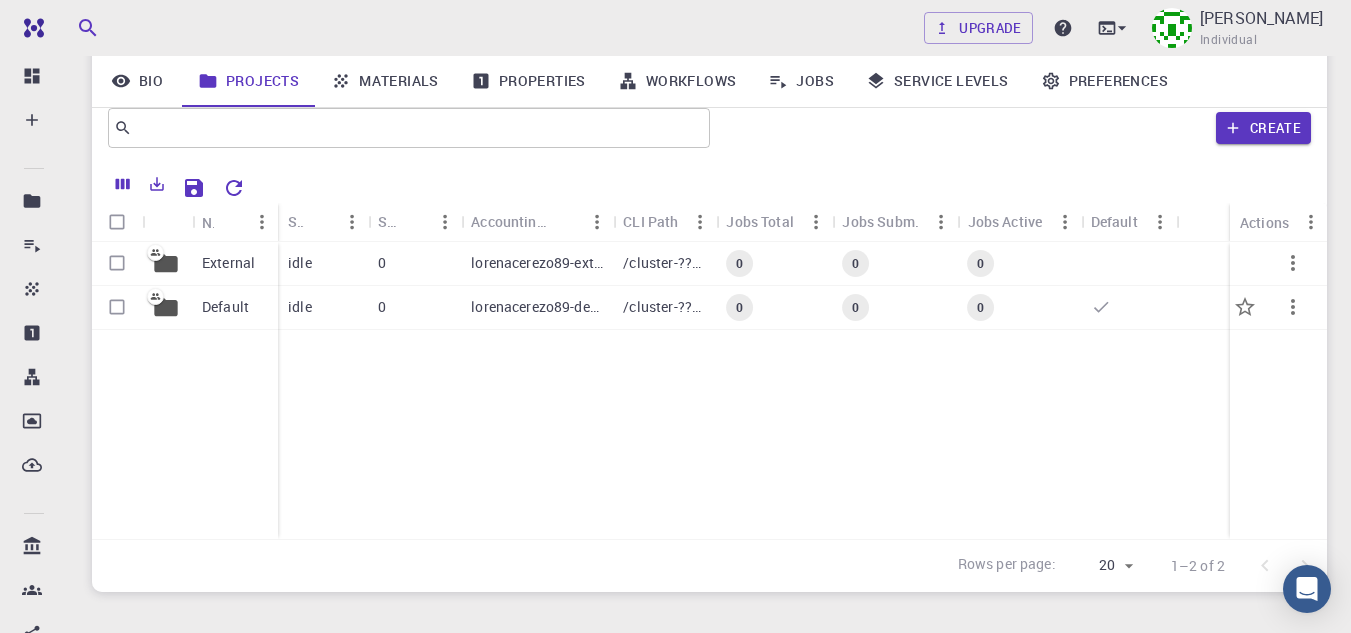 scroll, scrollTop: 167, scrollLeft: 0, axis: vertical 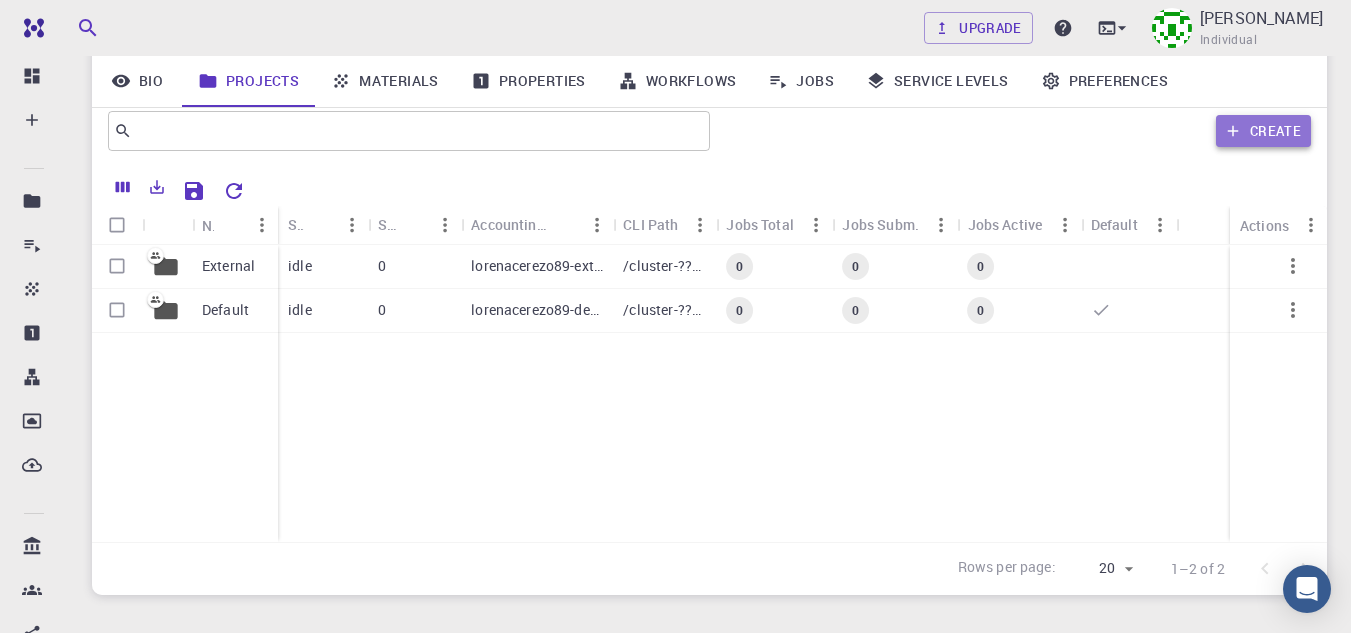 click on "Create" at bounding box center [1263, 131] 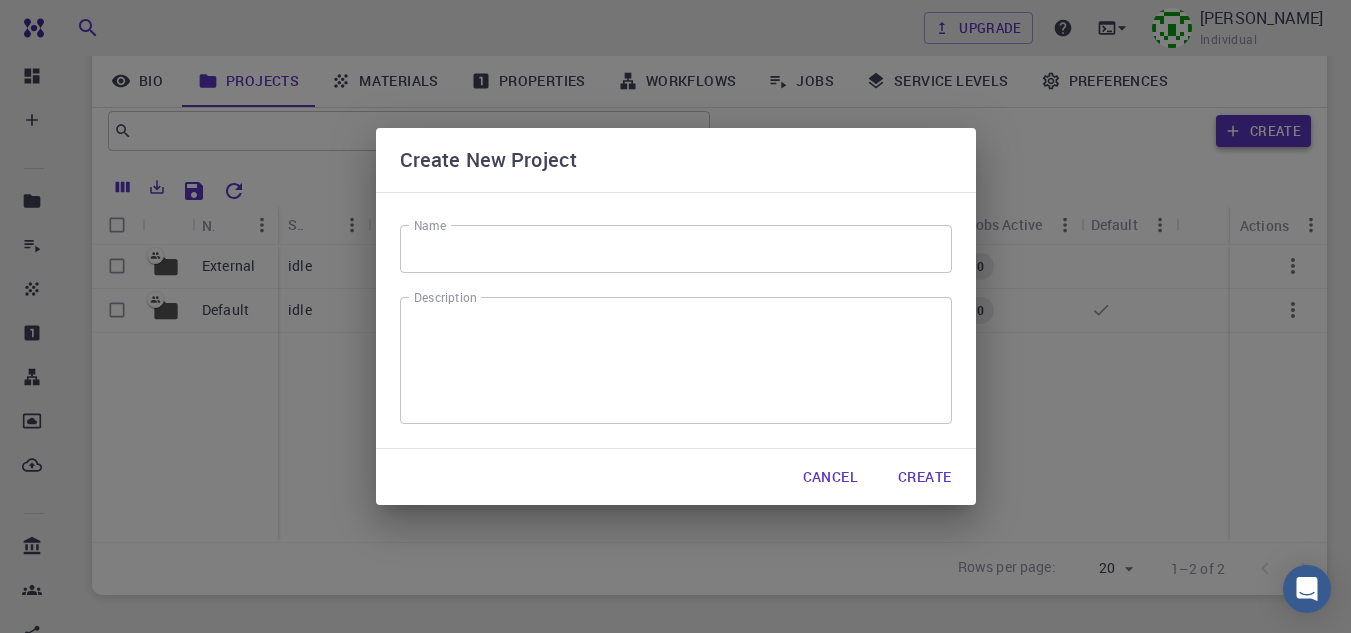 scroll, scrollTop: 262, scrollLeft: 0, axis: vertical 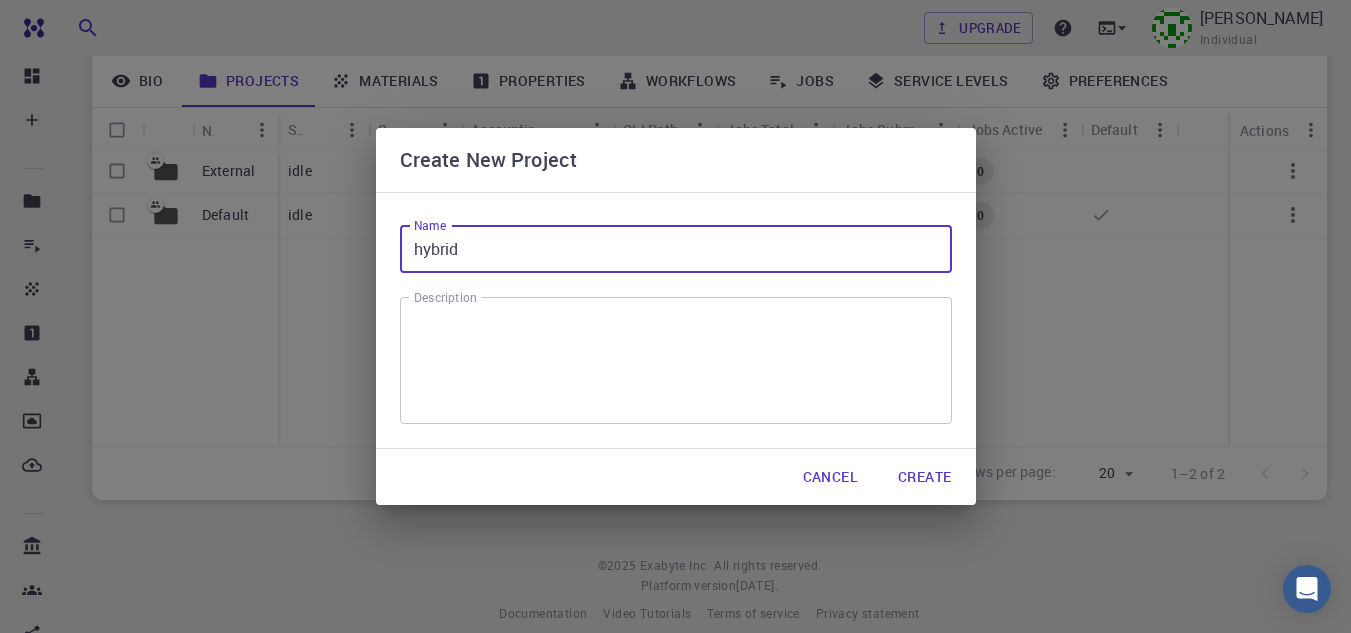 type on "hybrid" 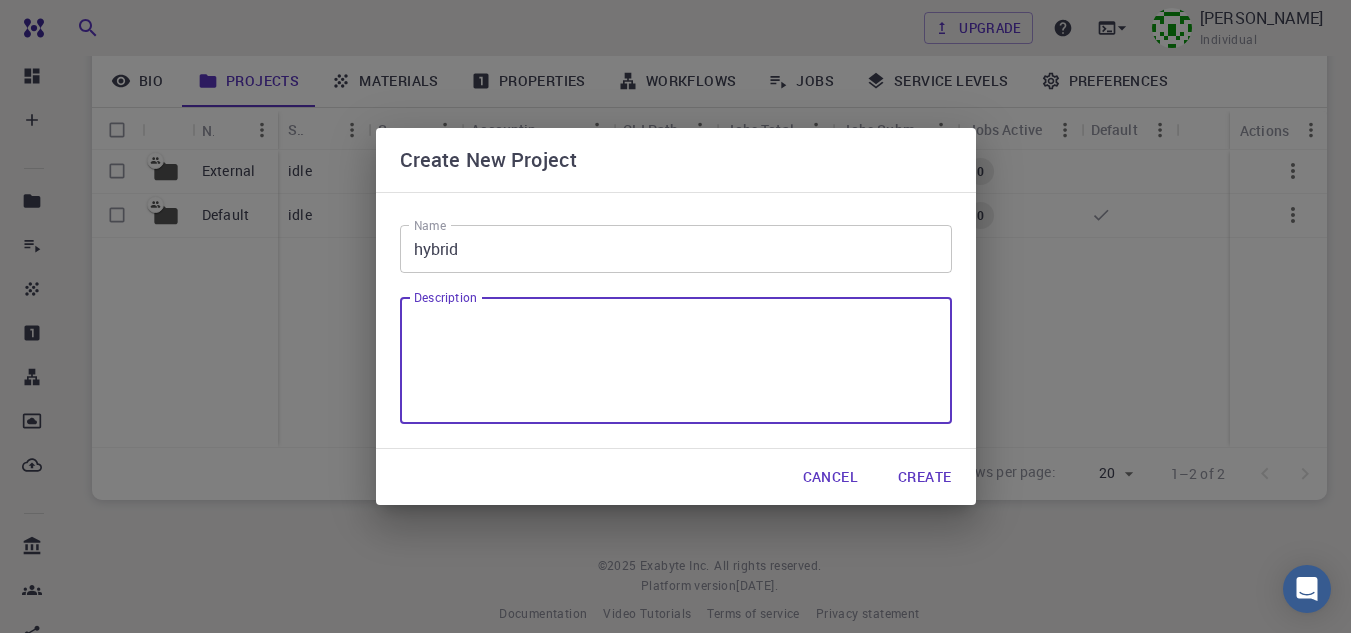click on "Description" at bounding box center (676, 361) 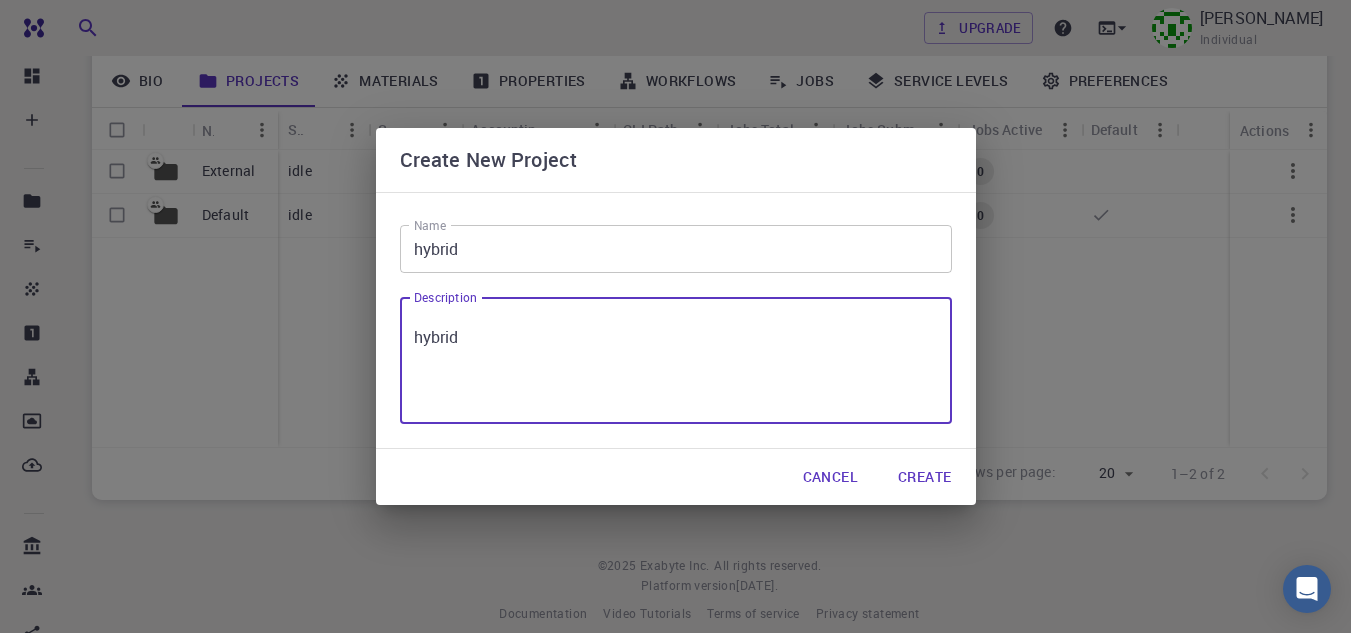 type on "hybrid" 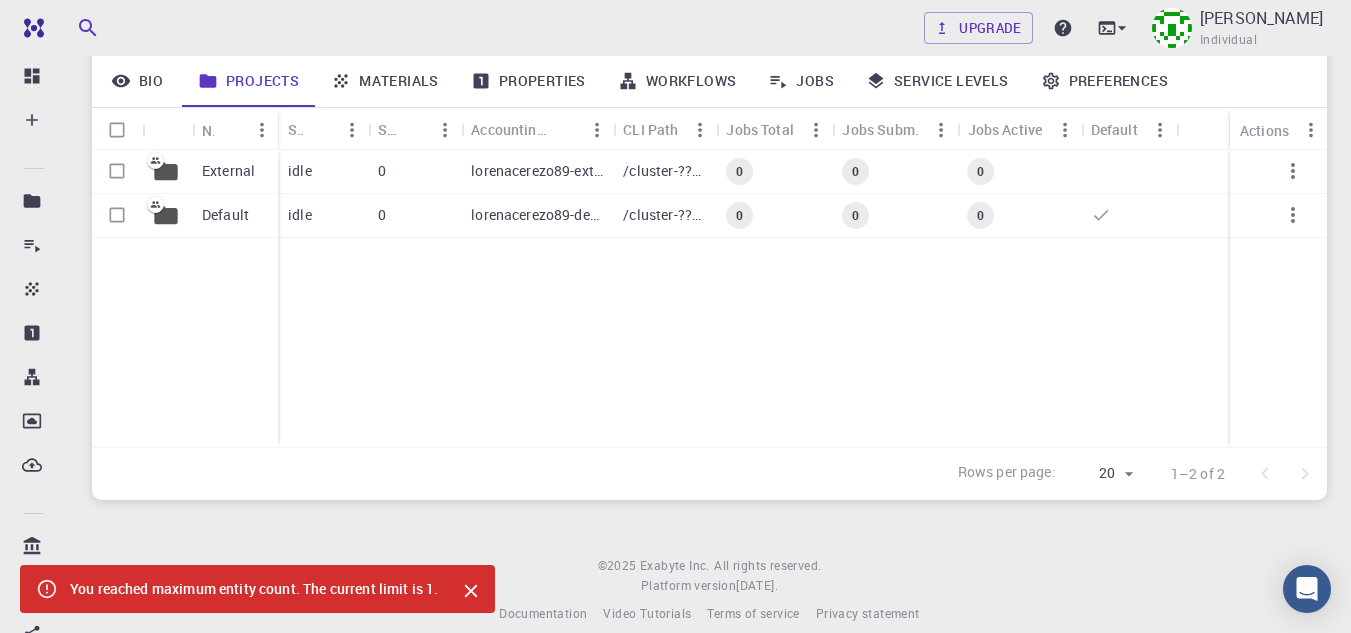 click on "You reached maximum entity count. The current limit is 1." at bounding box center (254, 589) 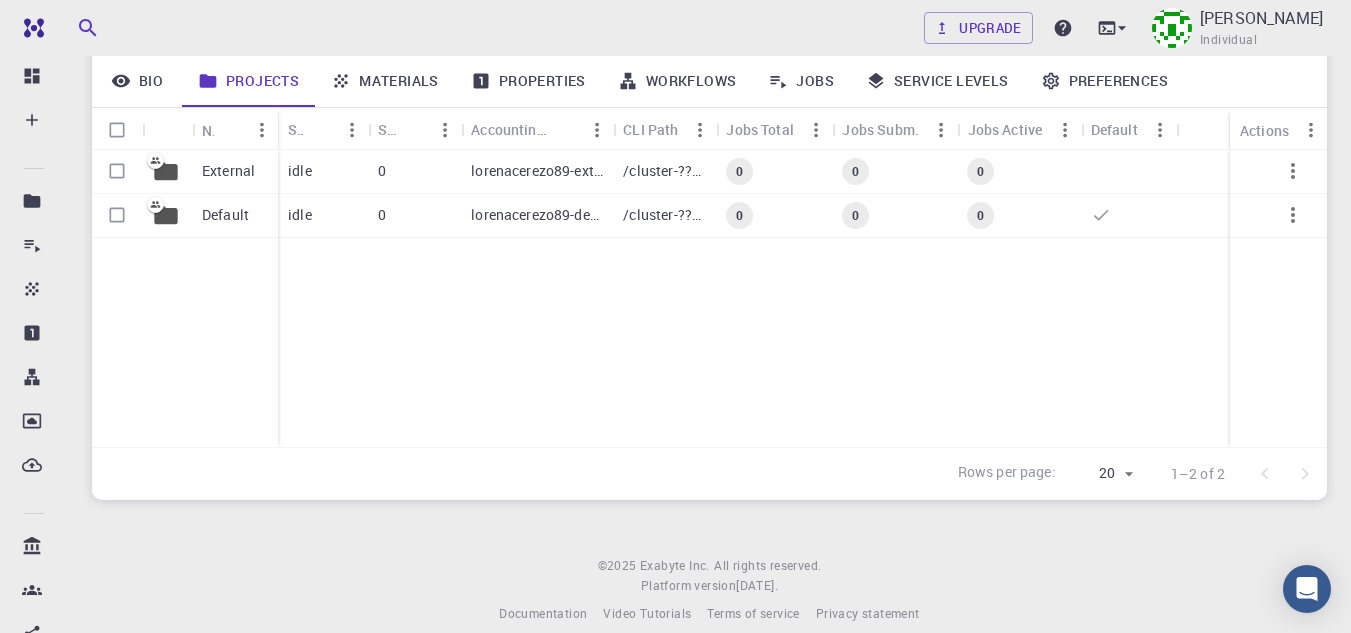 click on "Projects" at bounding box center (248, 81) 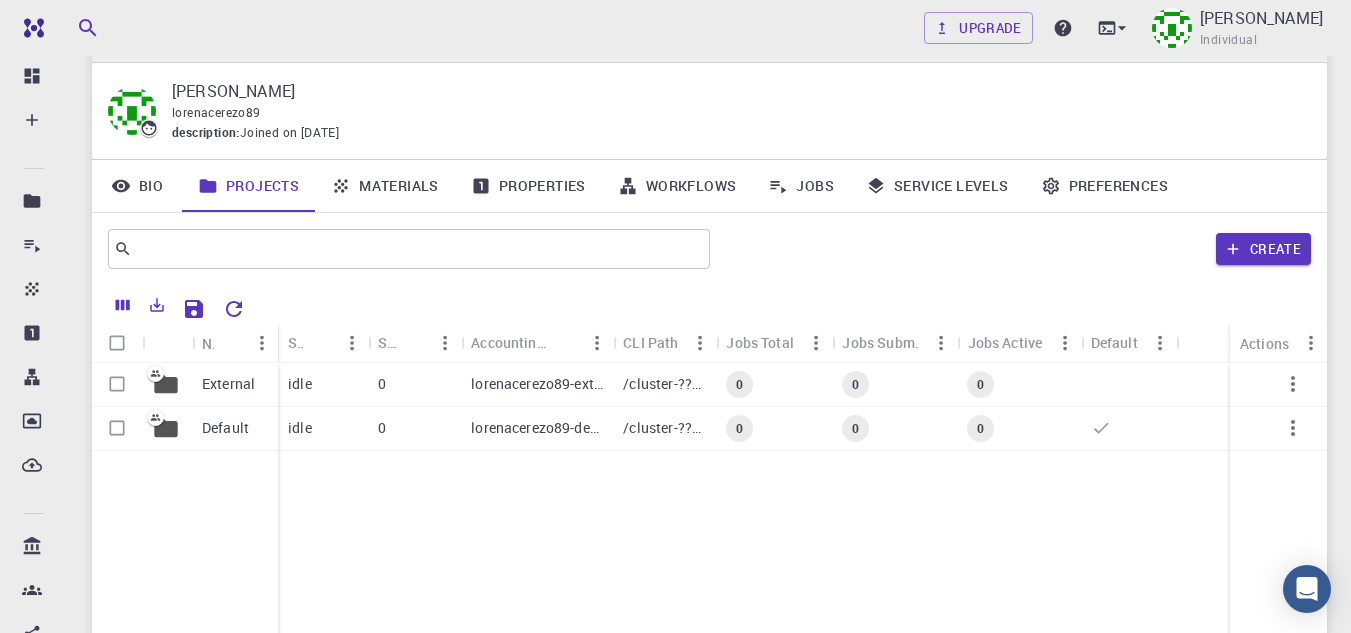 scroll, scrollTop: 51, scrollLeft: 0, axis: vertical 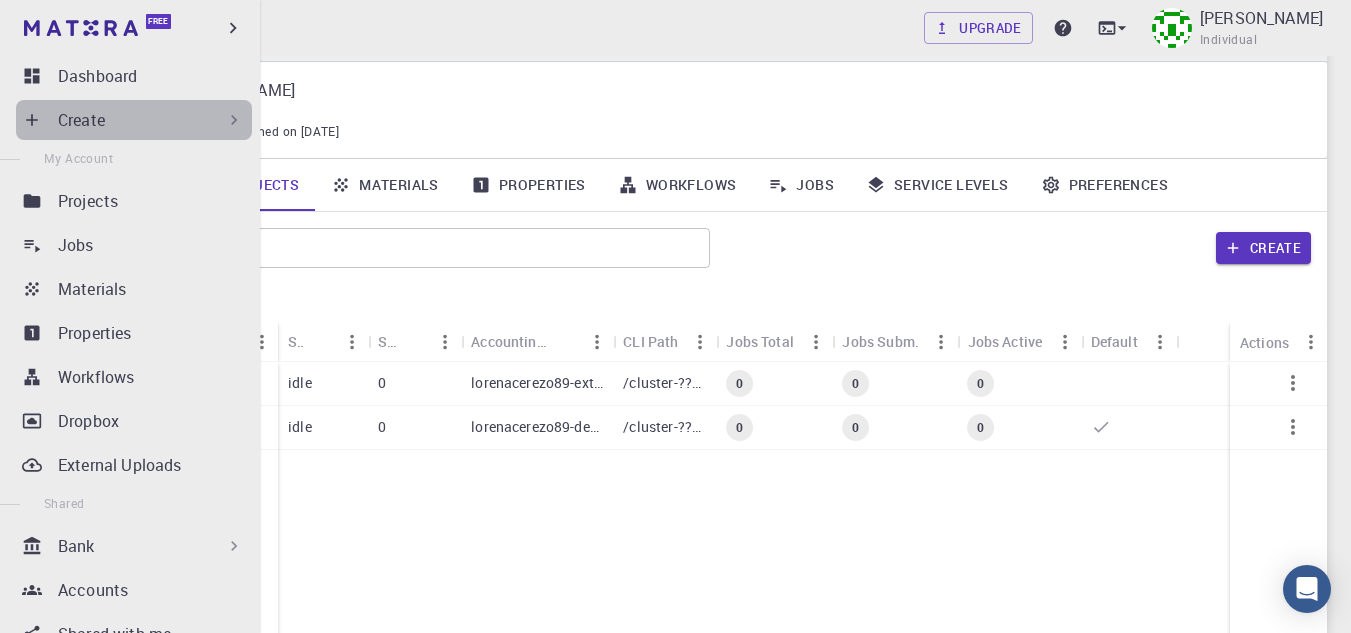 click on "Create" at bounding box center (134, 120) 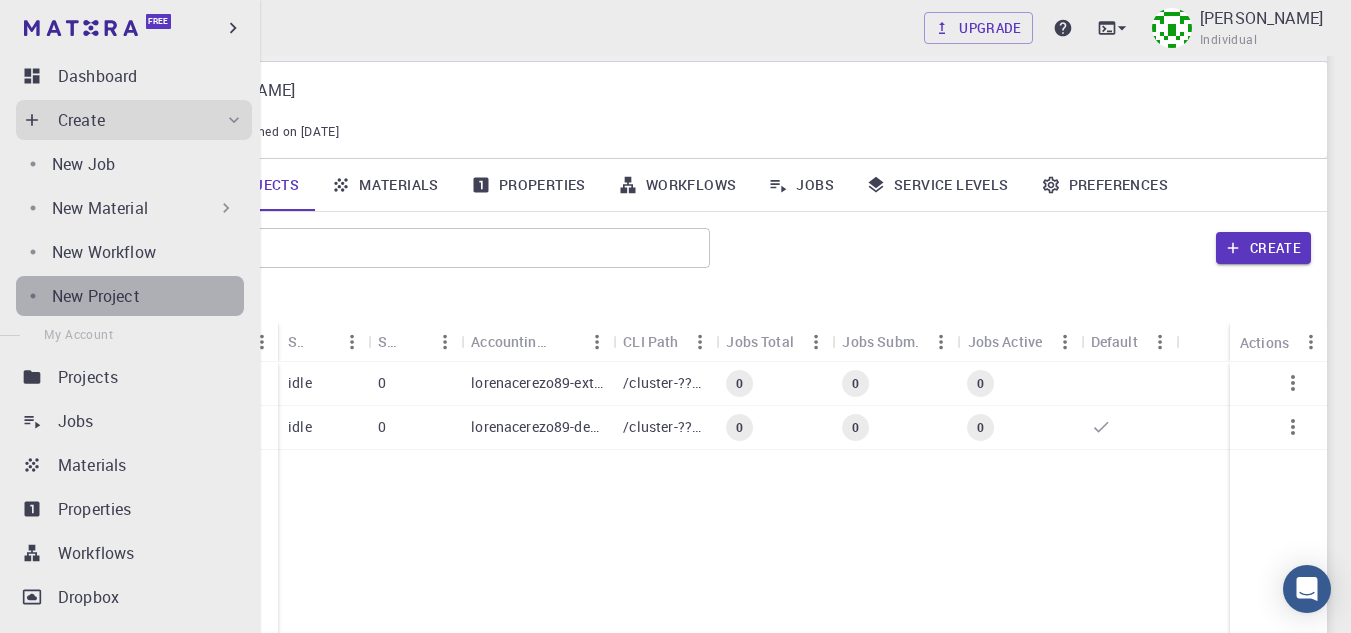 click on "New Project" at bounding box center (148, 296) 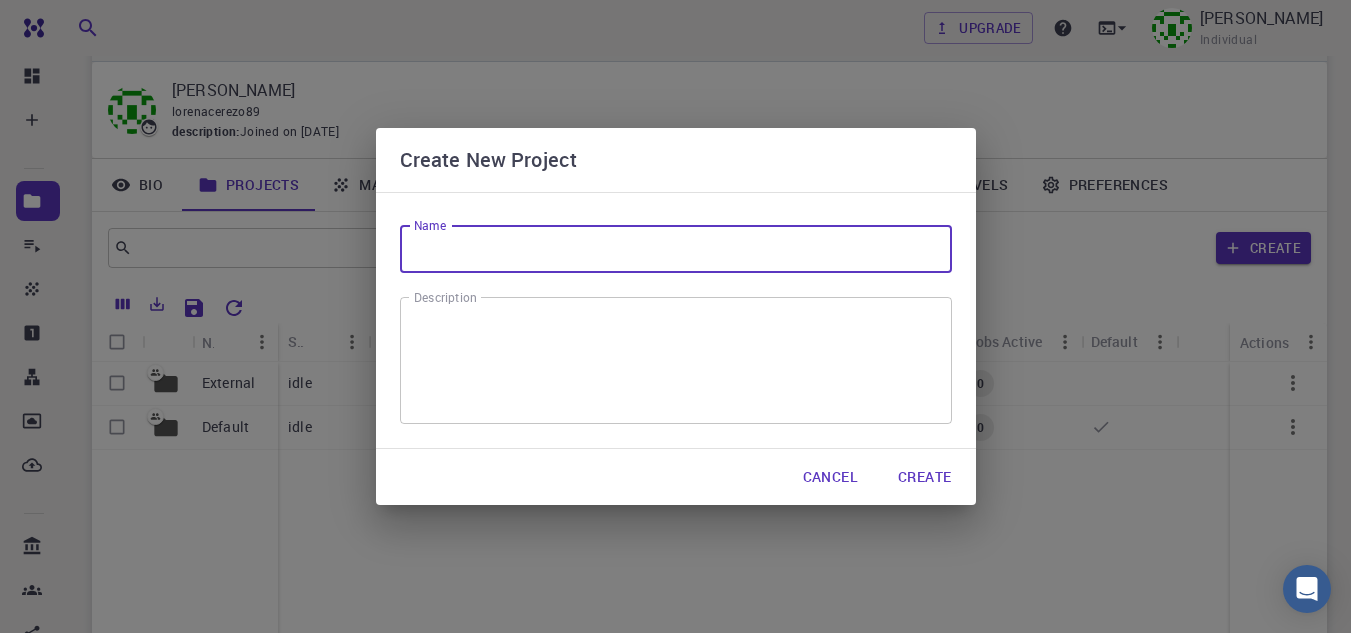 click on "Name" at bounding box center (676, 249) 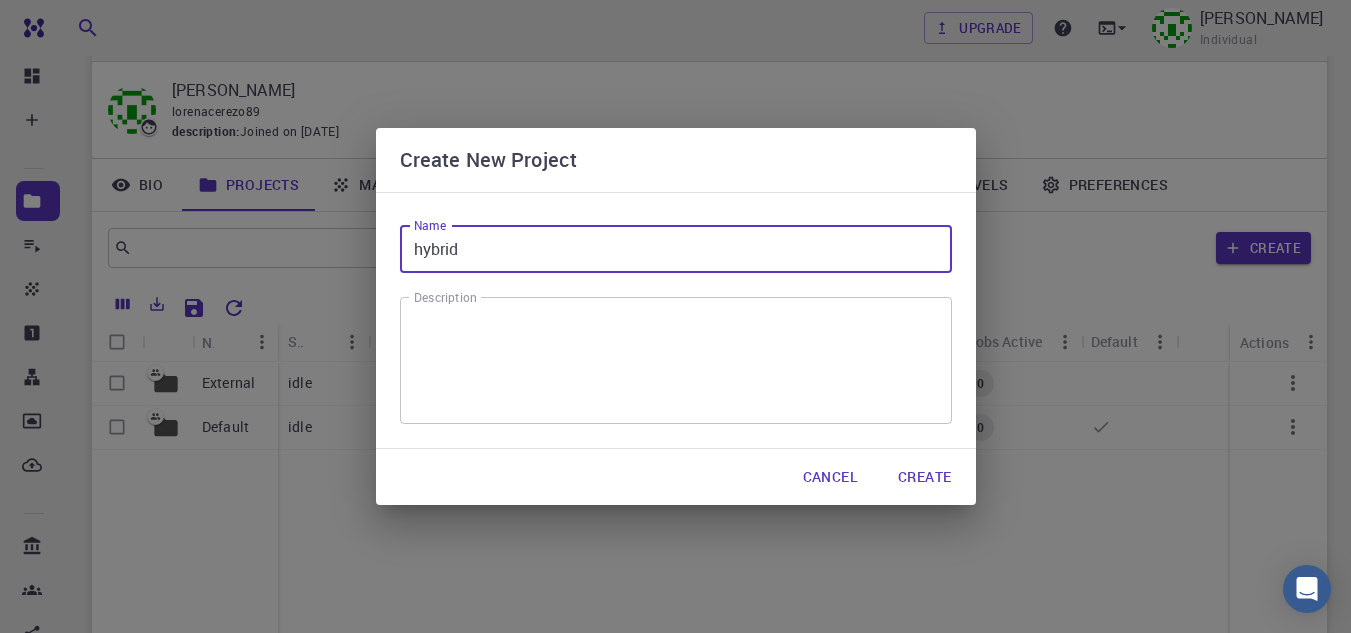 type on "hybrid" 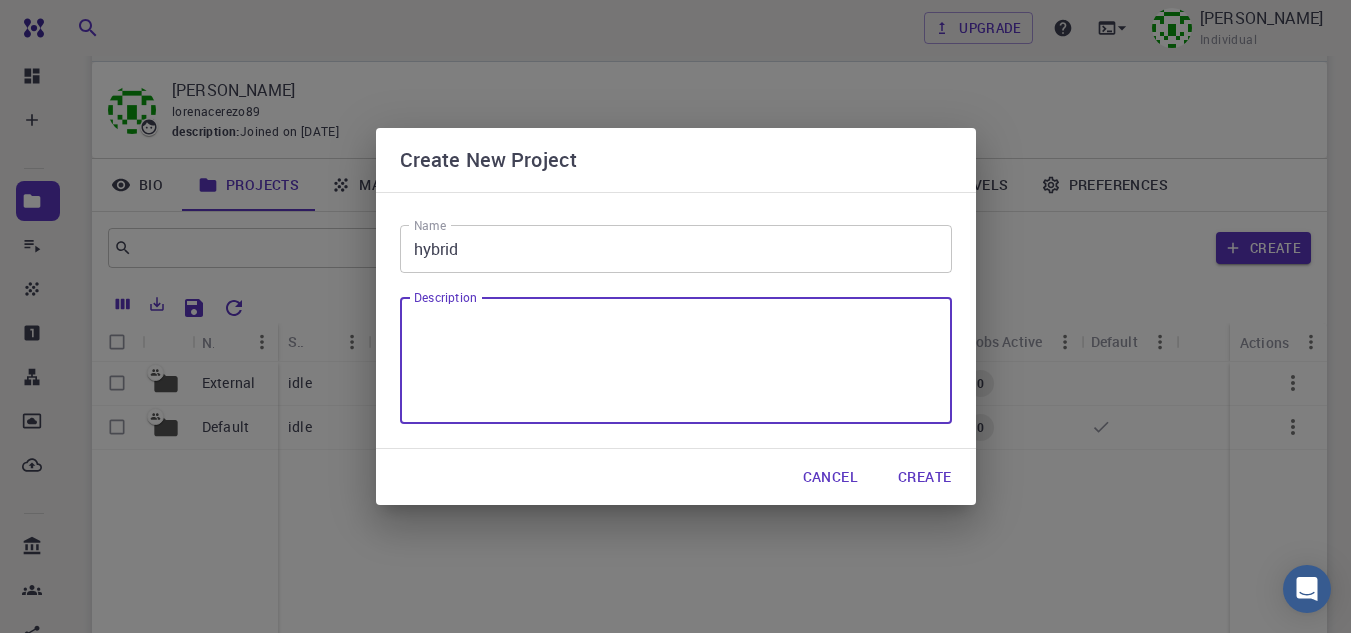 click on "Description" at bounding box center (676, 361) 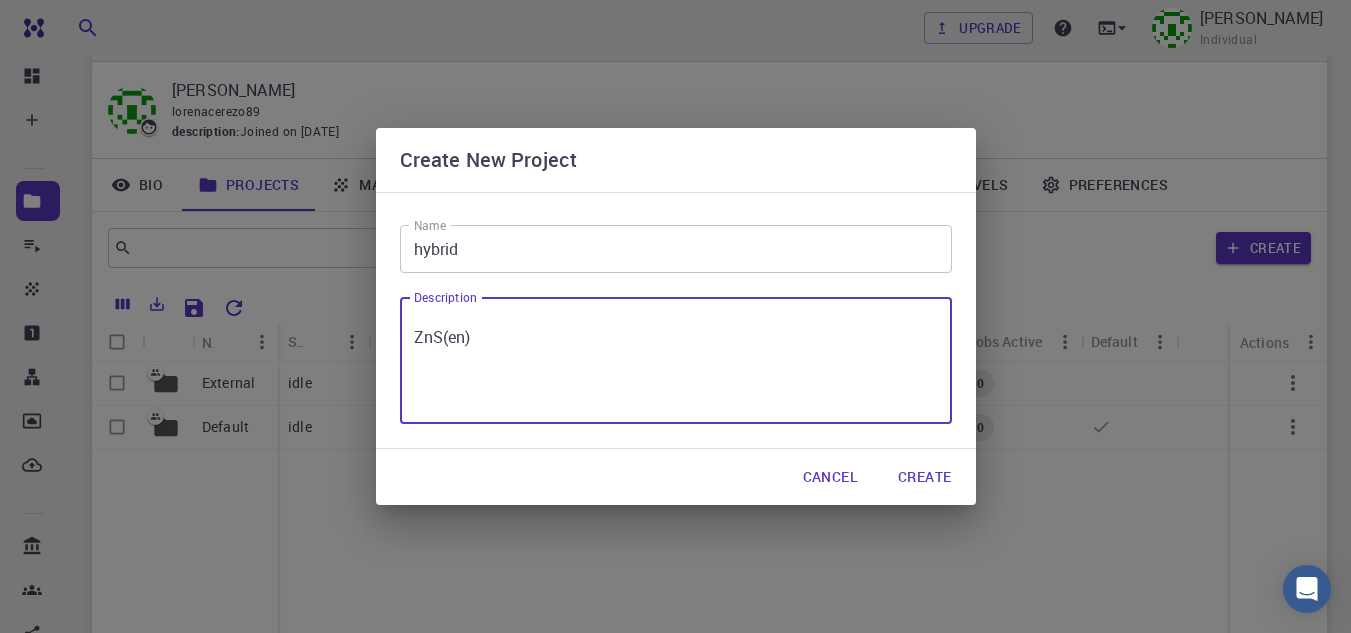 type on "ZnS(en)" 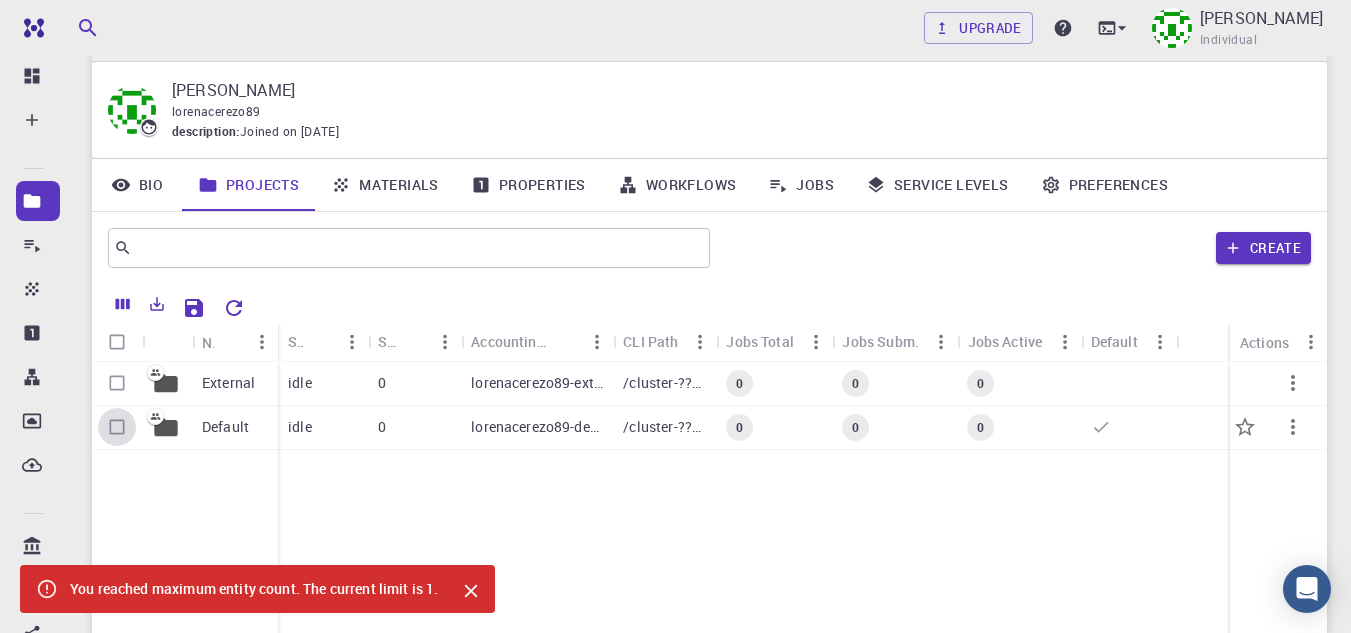 click at bounding box center [117, 427] 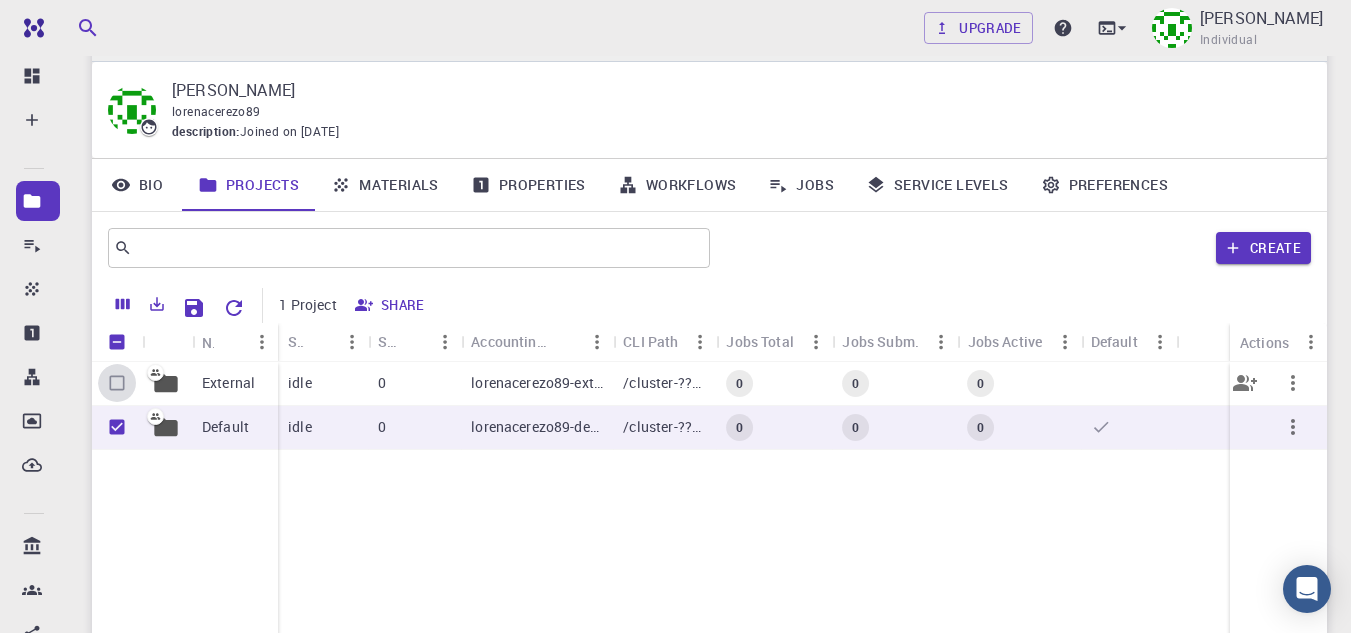 click at bounding box center [117, 383] 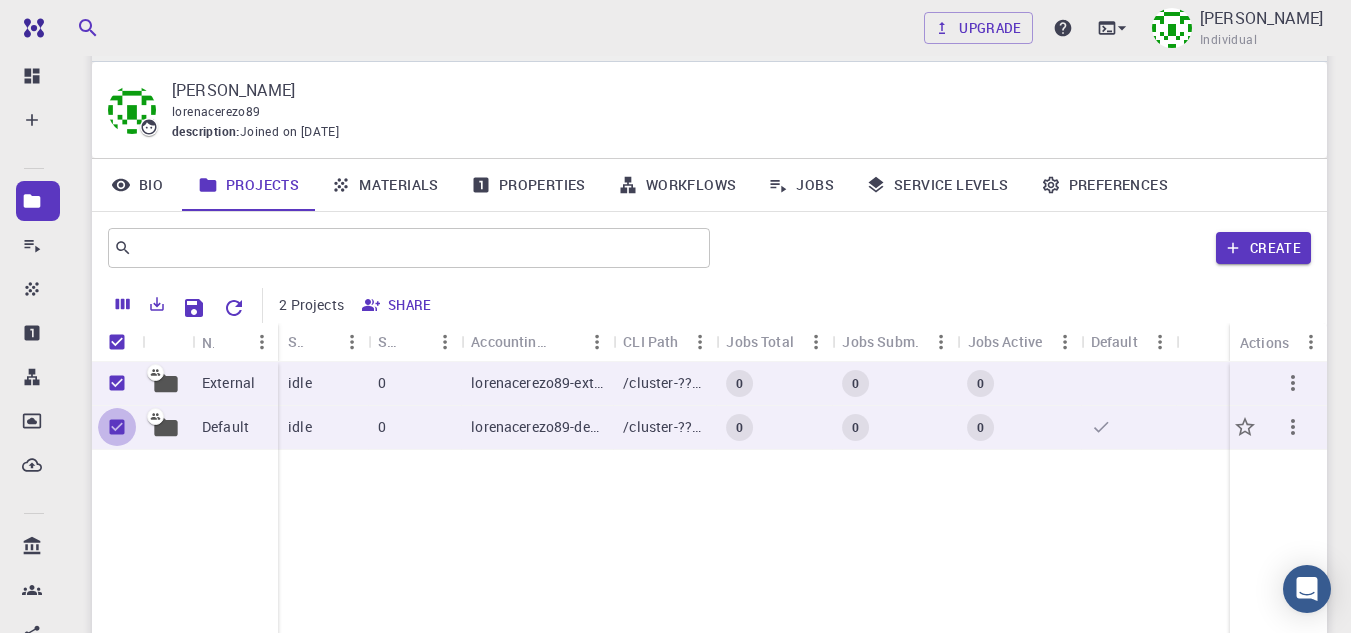 click at bounding box center (117, 427) 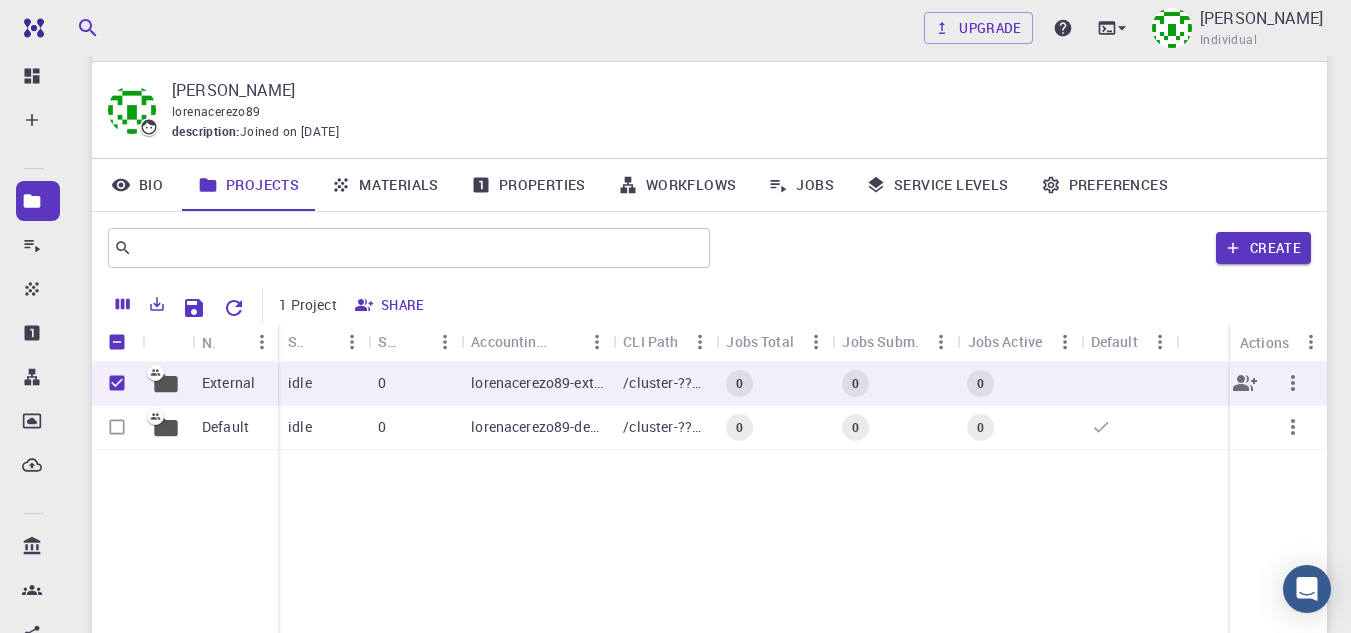 click on "External" at bounding box center [235, 384] 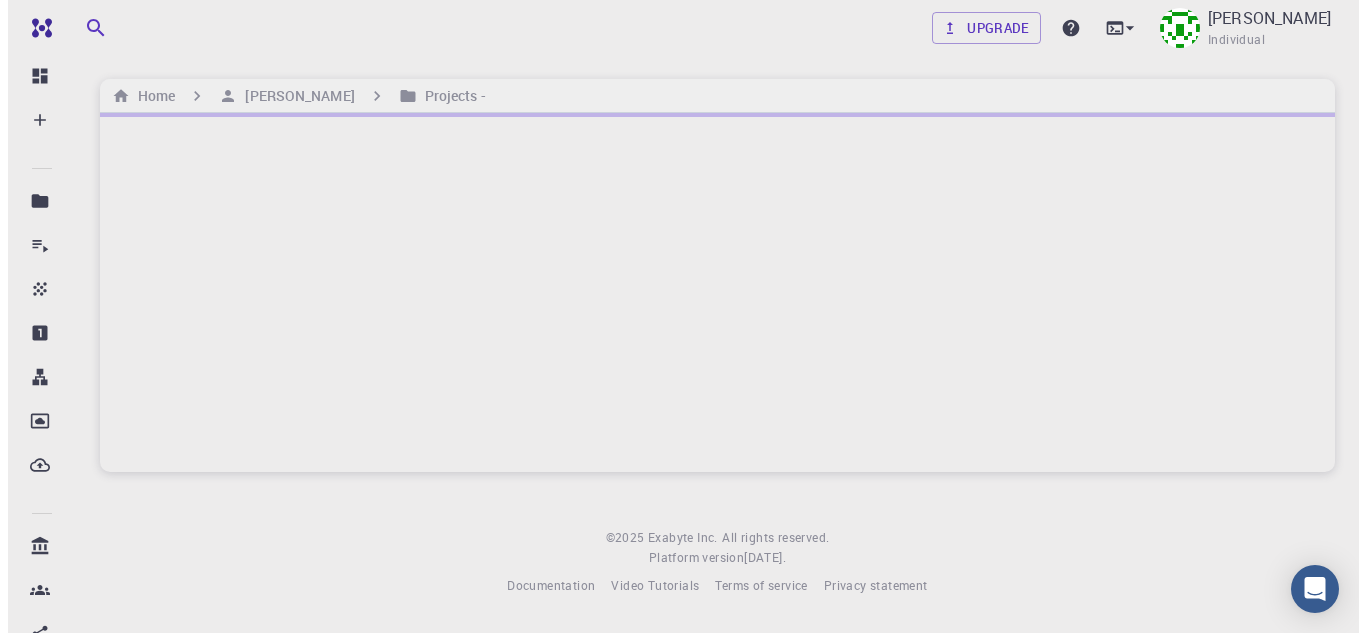 scroll, scrollTop: 0, scrollLeft: 0, axis: both 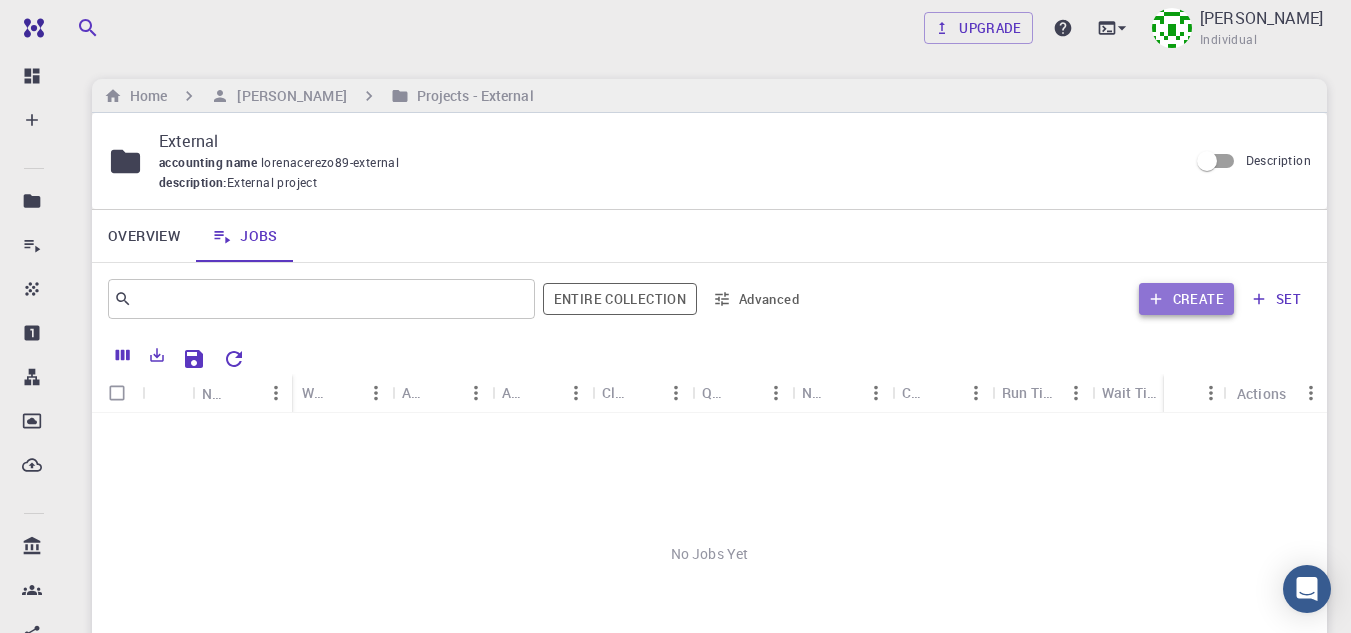 click on "Create" at bounding box center [1186, 299] 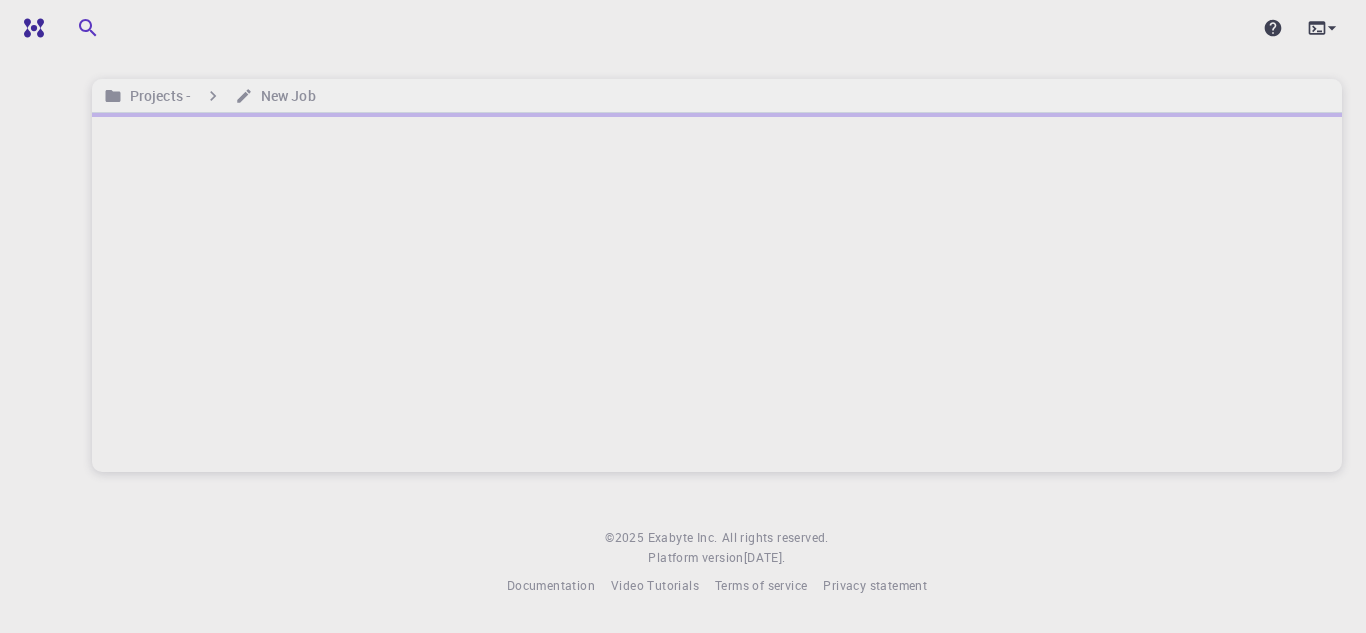scroll, scrollTop: 0, scrollLeft: 0, axis: both 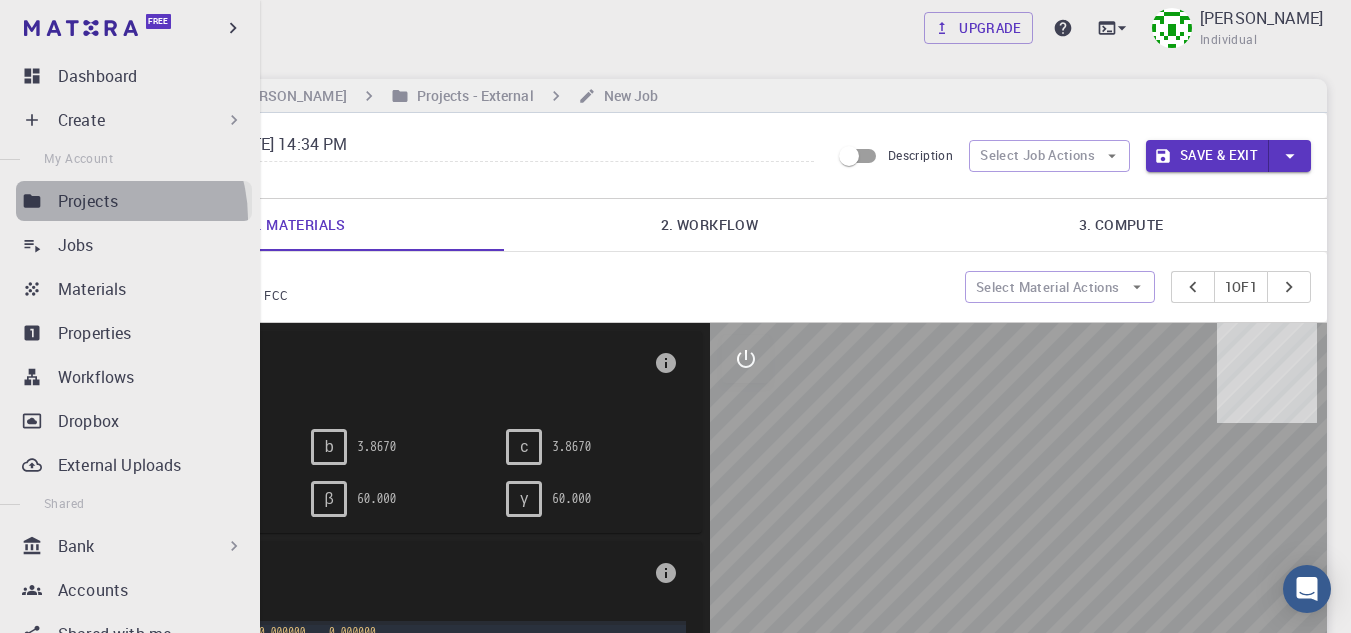click on "Projects" at bounding box center [134, 201] 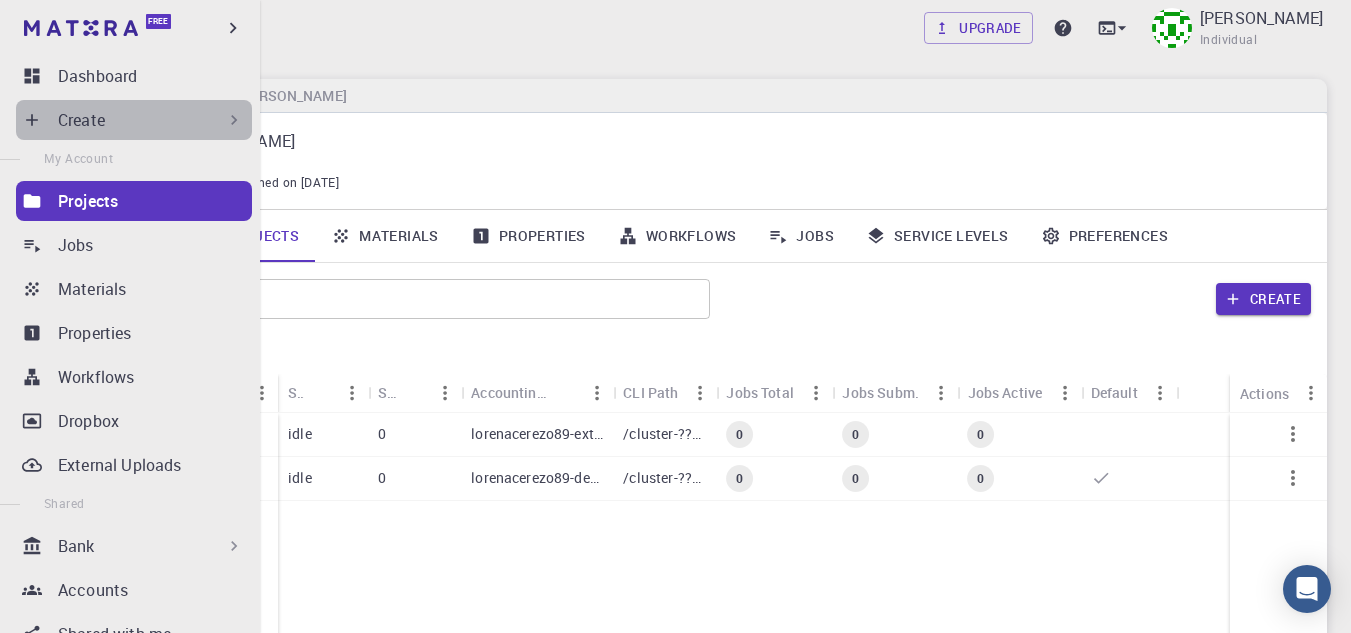 click 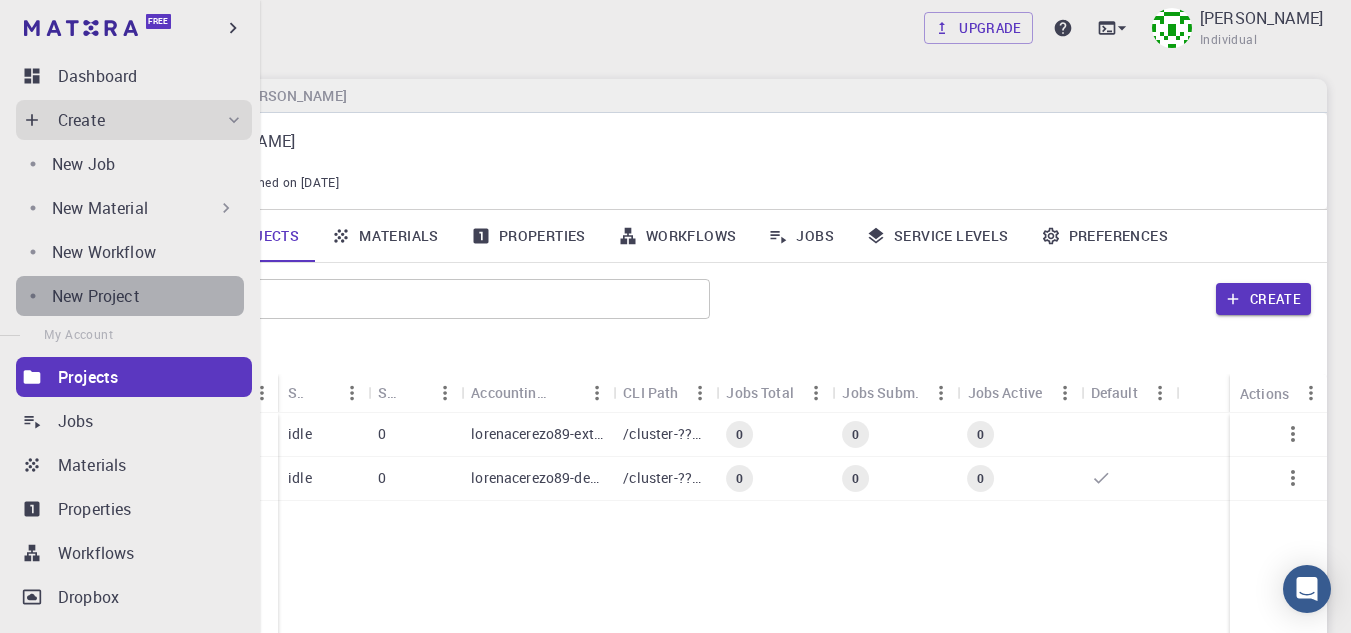 click on "New Project" at bounding box center (148, 296) 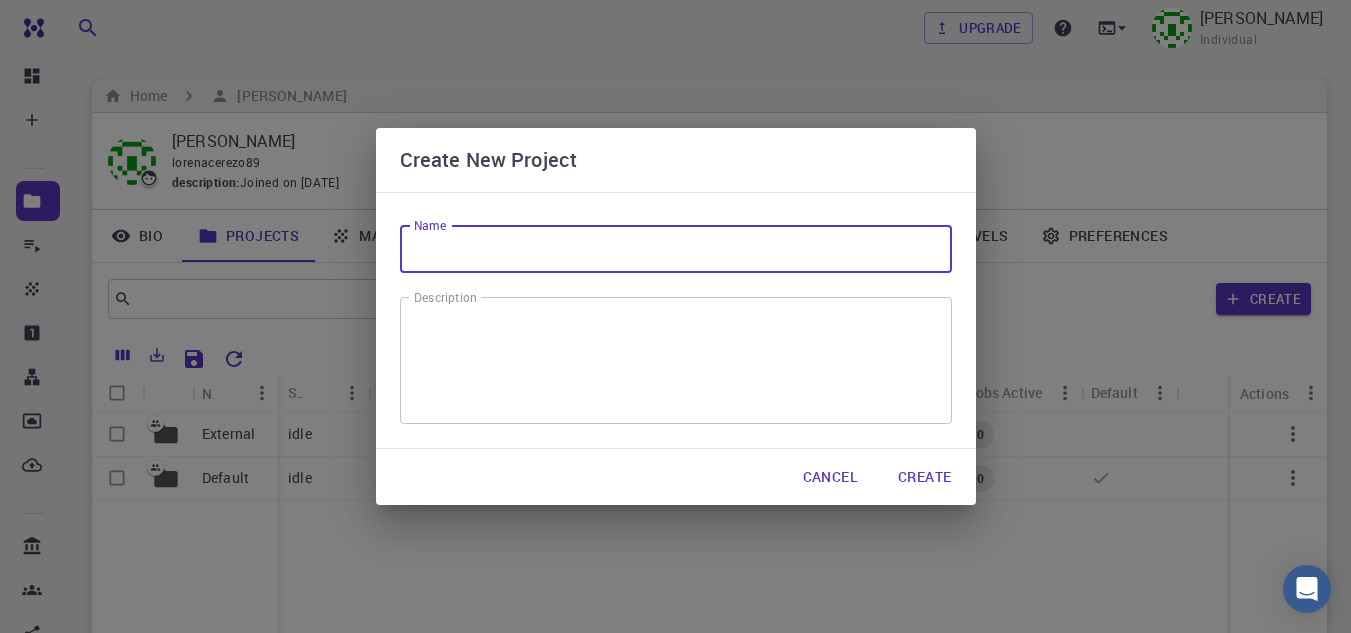 click on "Name" at bounding box center (676, 249) 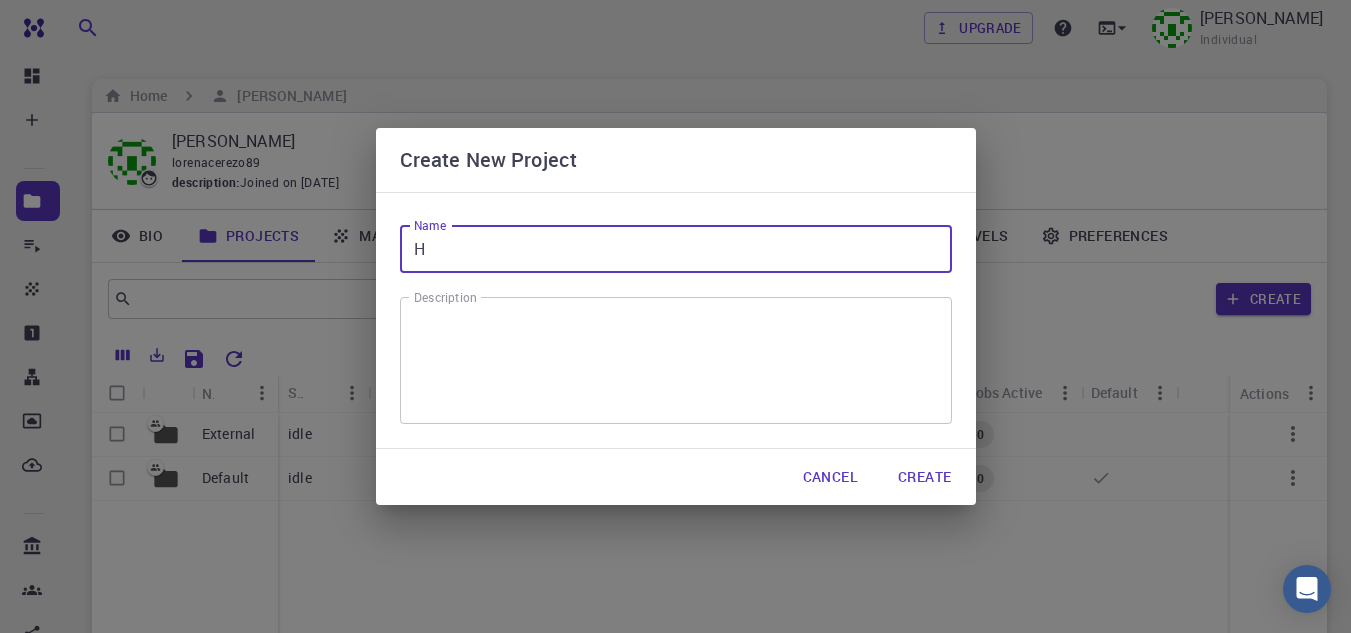 type on "H" 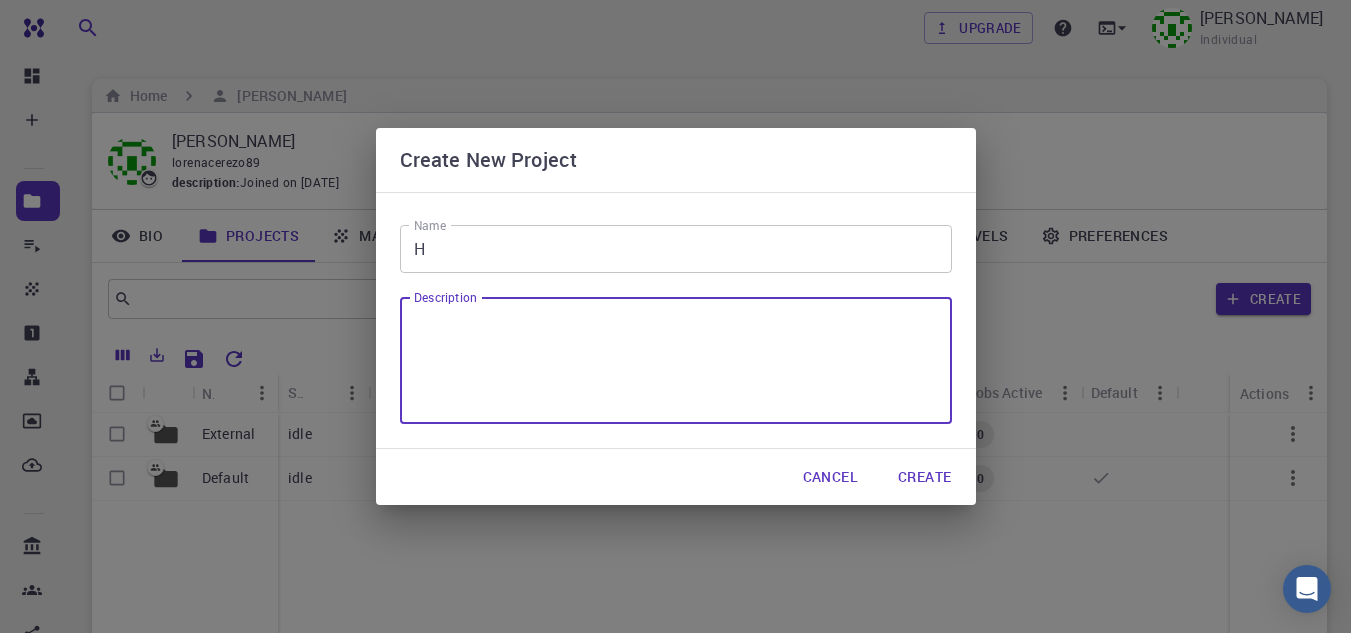 click on "Description" at bounding box center [676, 361] 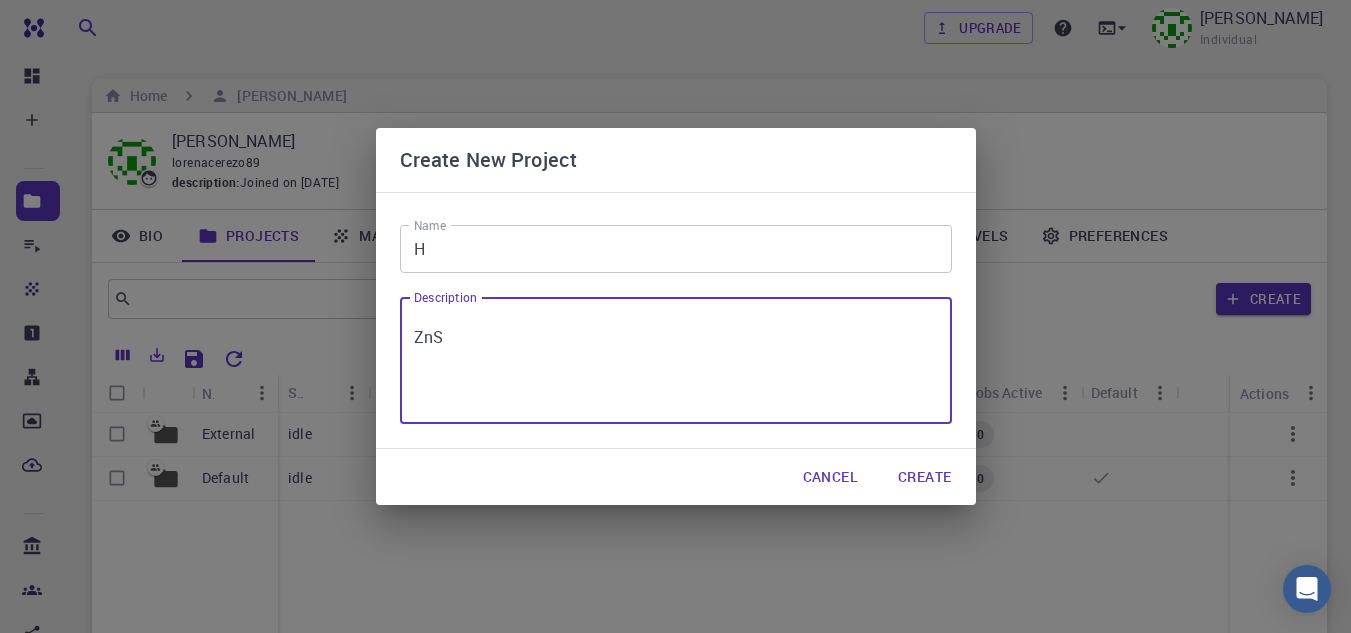 type on "ZnS" 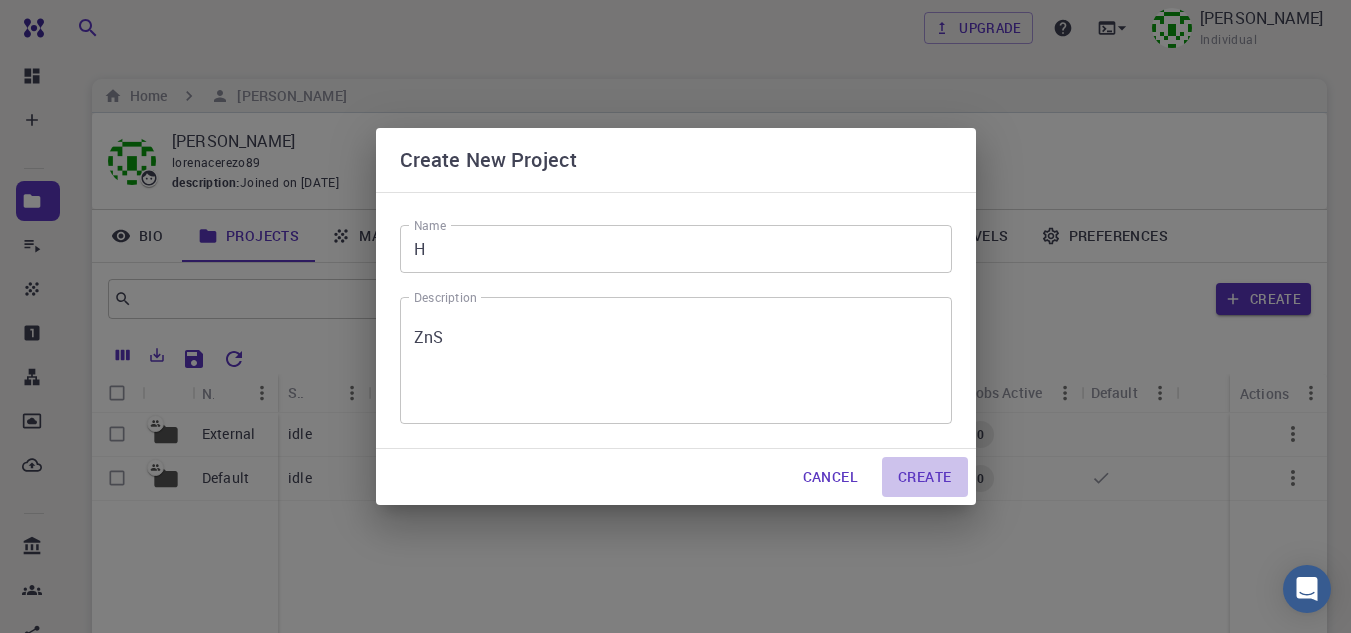 click on "Create" at bounding box center [924, 477] 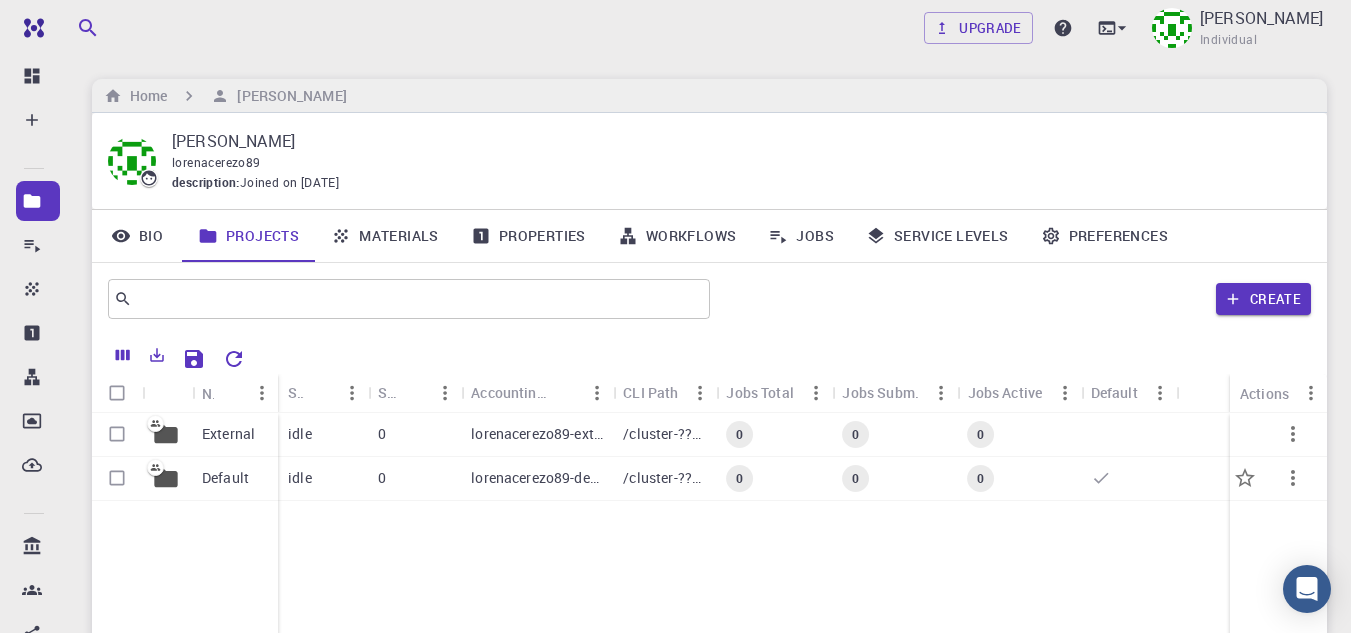 click on "Default" at bounding box center (225, 478) 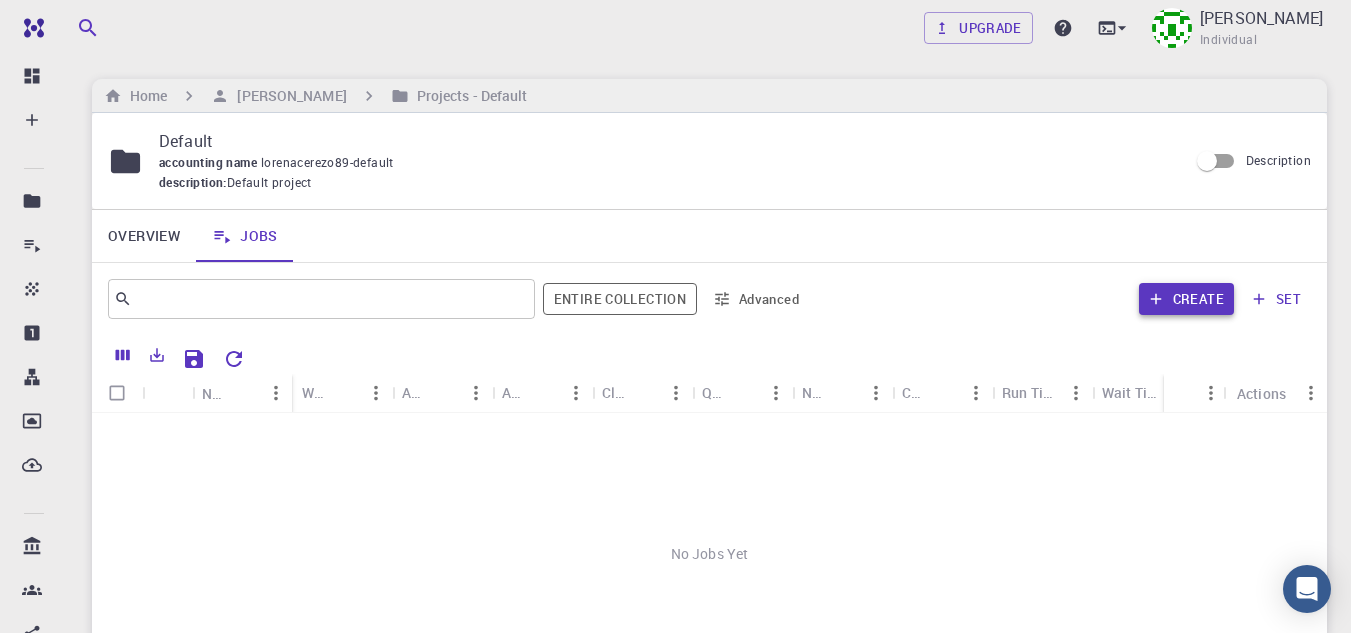 click on "Create" at bounding box center (1186, 299) 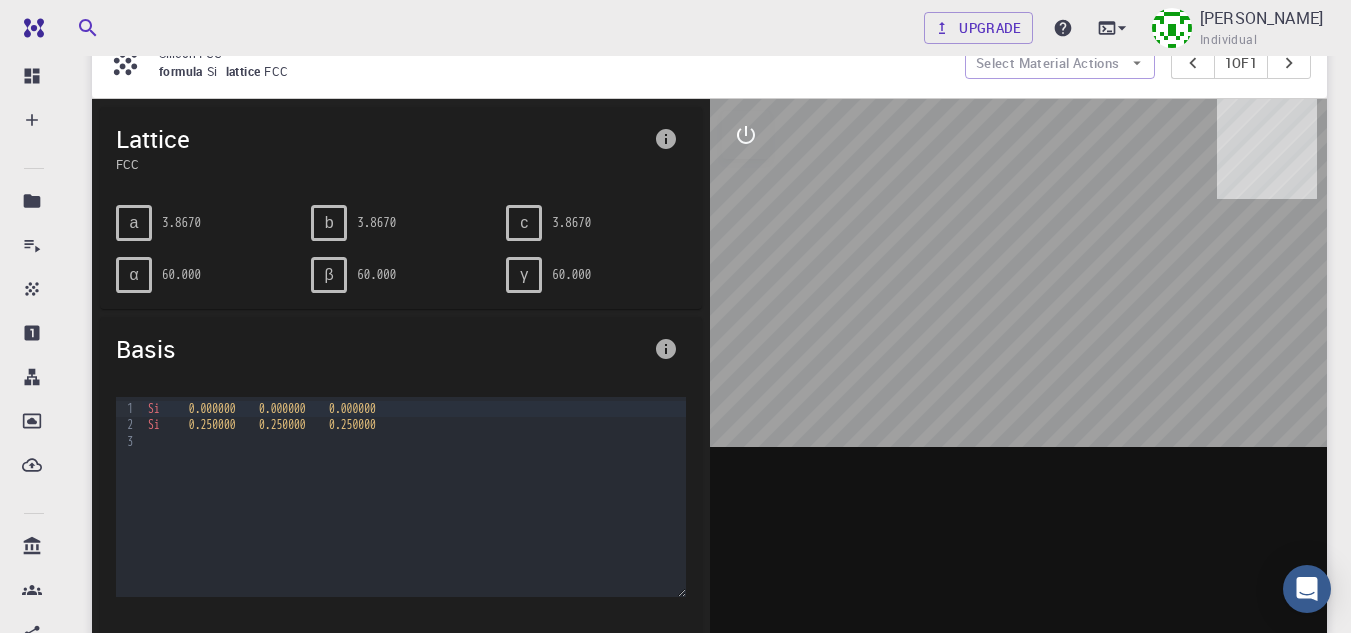 scroll, scrollTop: 0, scrollLeft: 0, axis: both 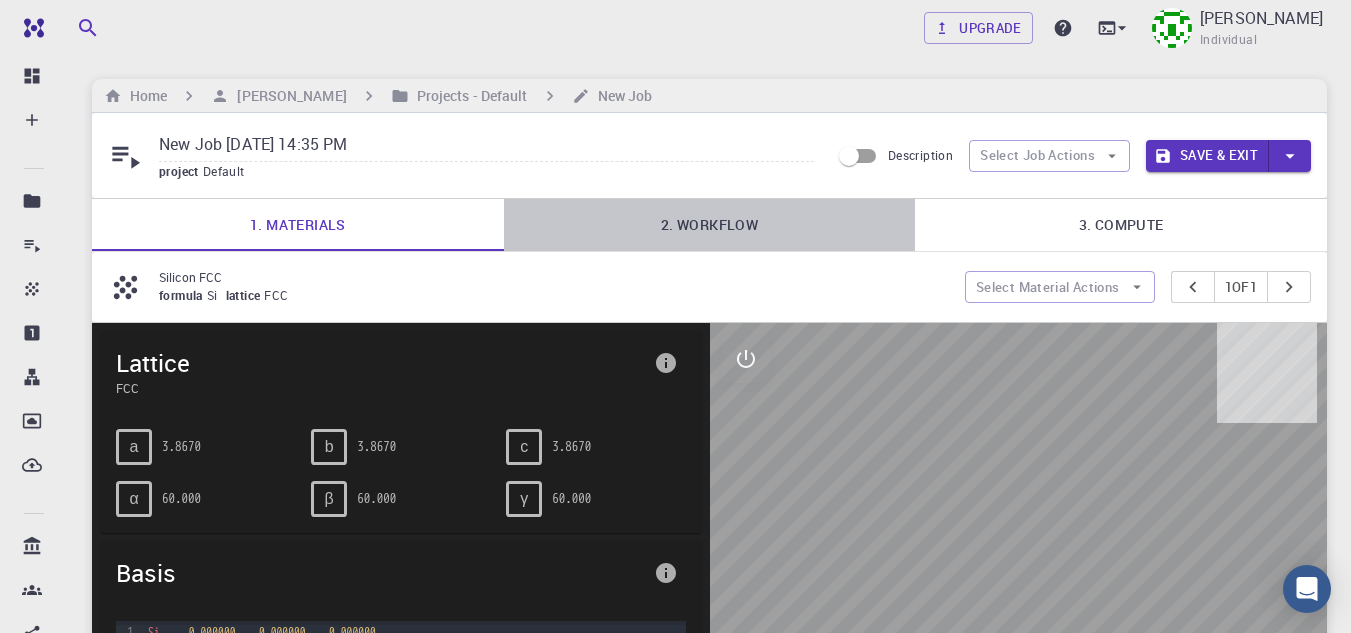 click on "2. Workflow" at bounding box center (710, 225) 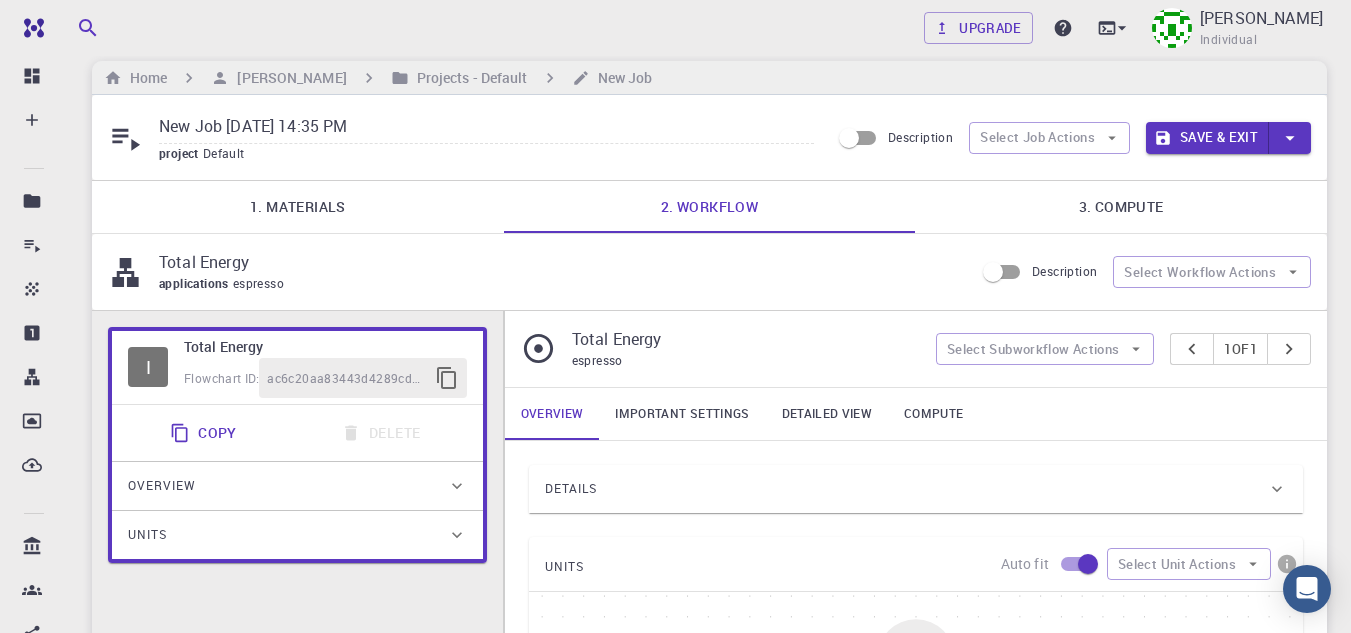 scroll, scrollTop: 17, scrollLeft: 0, axis: vertical 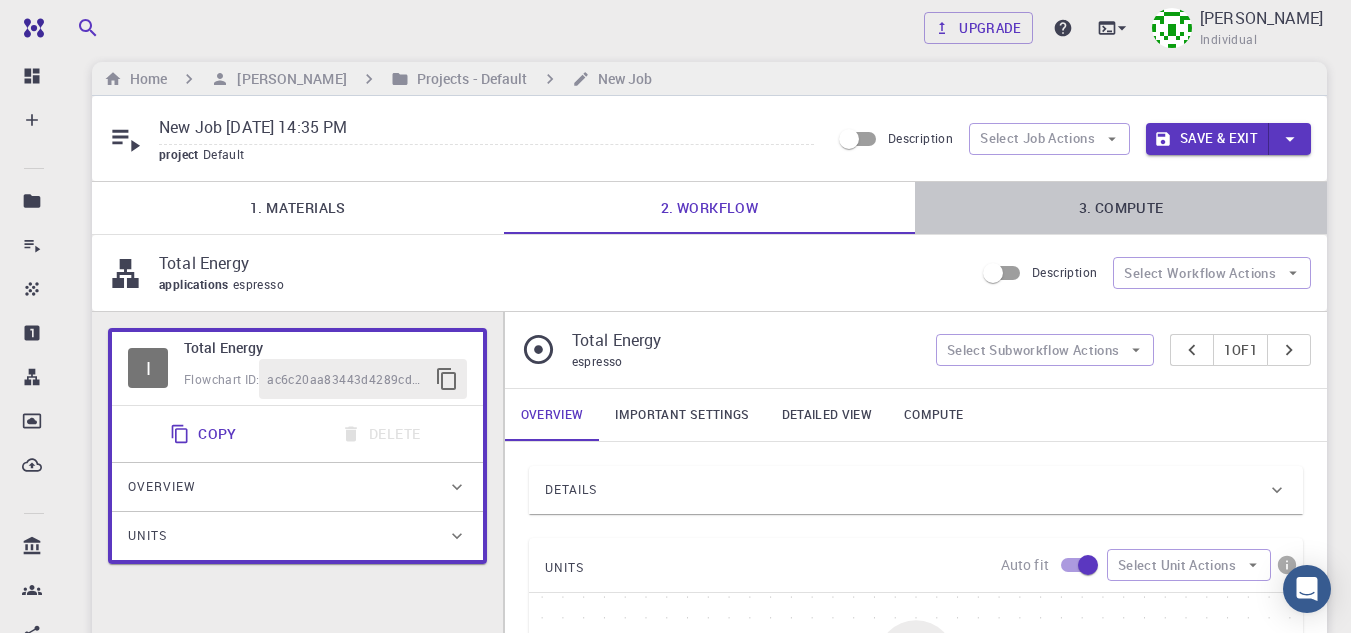 click on "3. Compute" at bounding box center (1121, 208) 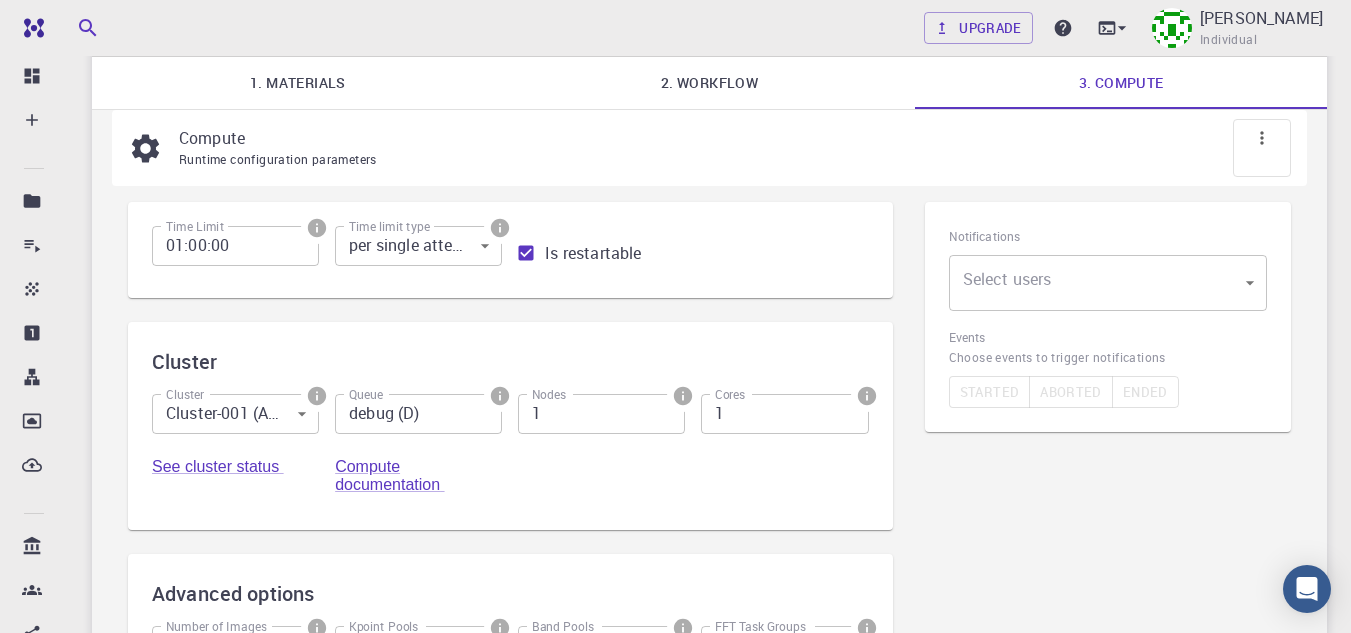 scroll, scrollTop: 0, scrollLeft: 0, axis: both 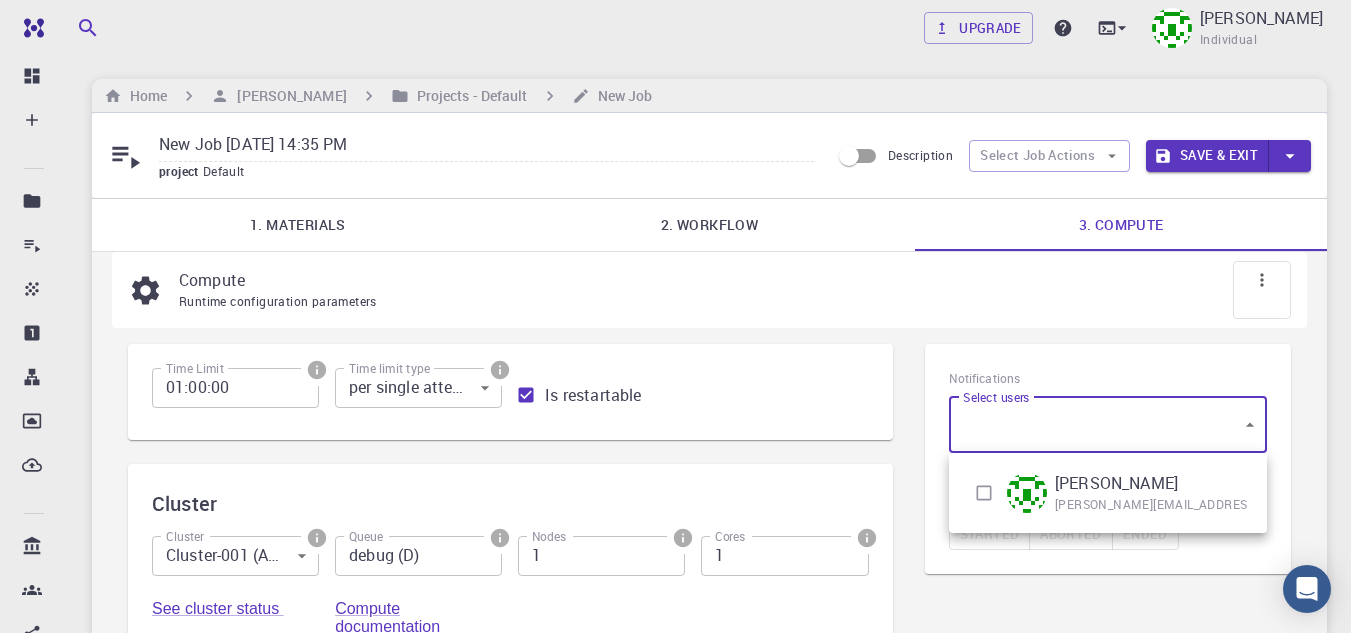 click on "Free Dashboard Create New Job New Material Create Material Upload File Import from Bank Import from 3rd Party New Workflow New Project Projects Jobs Materials Properties Workflows Dropbox External Uploads Bank Materials Workflows Accounts Shared with me Shared publicly Shared externally Documentation Contact Support Compute load: Low Upgrade [PERSON_NAME] Individual Home [PERSON_NAME] Projects - Default New Job New Job [DATE] 14:35 PM project Default Description Select Job Actions Save & Exit 1. Materials 2. Workflow 3. Compute Compute Runtime configuration parameters Time Limit 01:00:00 Time Limit   Time limit type per single attempt 0 Time limit type     Is restartable Cluster Cluster Cluster-001 (AWS) 0 Cluster   Queue debug (D) Queue   Nodes 1 Nodes   Cores 1 Cores   See cluster status   Compute documentation   Advanced options Number of Images 1 Number of Images   Kpoint Pools 1 Kpoint Pools   Band Pools 1 Band Pools   FFT Task Groups 1 FFT Task Groups   1   Notifications ​" at bounding box center [675, 555] 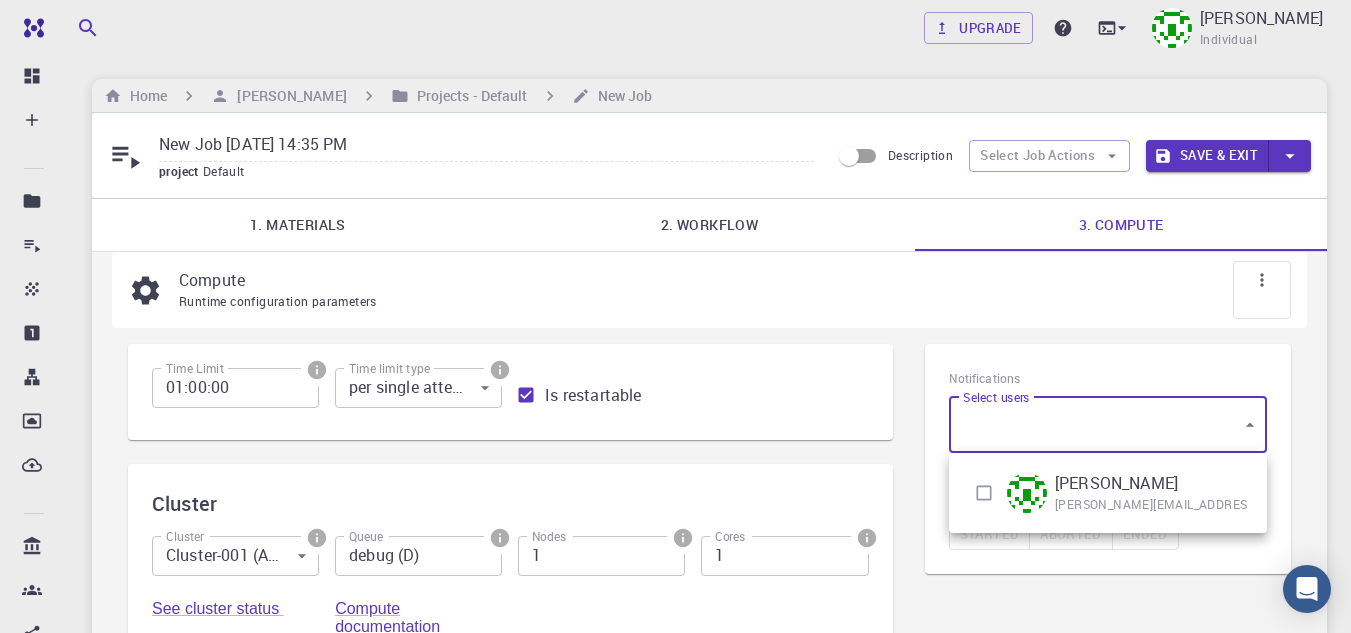 click on "Free Dashboard Create New Job New Material Create Material Upload File Import from Bank Import from 3rd Party New Workflow New Project Projects Jobs Materials Properties Workflows Dropbox External Uploads Bank Materials Workflows Accounts Shared with me Shared publicly Shared externally Documentation Contact Support Compute load: Low Upgrade [PERSON_NAME] Individual Home [PERSON_NAME] Projects - Default New Job New Job [DATE] 14:35 PM project Default Description Select Job Actions Save & Exit 1. Materials 2. Workflow 3. Compute Compute Runtime configuration parameters Time Limit 01:00:00 Time Limit   Time limit type per single attempt 0 Time limit type     Is restartable Cluster Cluster Cluster-001 (AWS) 0 Cluster   Queue debug (D) Queue   Nodes 1 Nodes   Cores 1 Cores   See cluster status   Compute documentation   Advanced options Number of Images 1 Number of Images   Kpoint Pools 1 Kpoint Pools   Band Pools 1 Band Pools   FFT Task Groups 1 FFT Task Groups   1   Notifications ​" at bounding box center [675, 555] 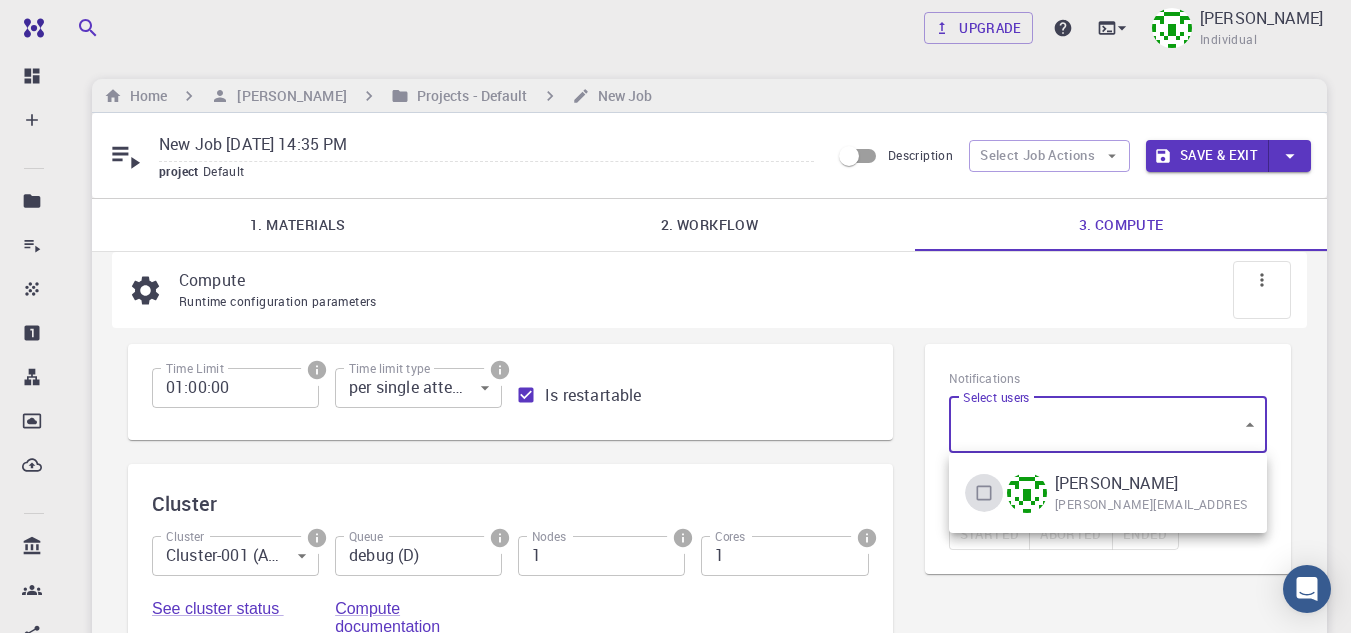 click at bounding box center [984, 493] 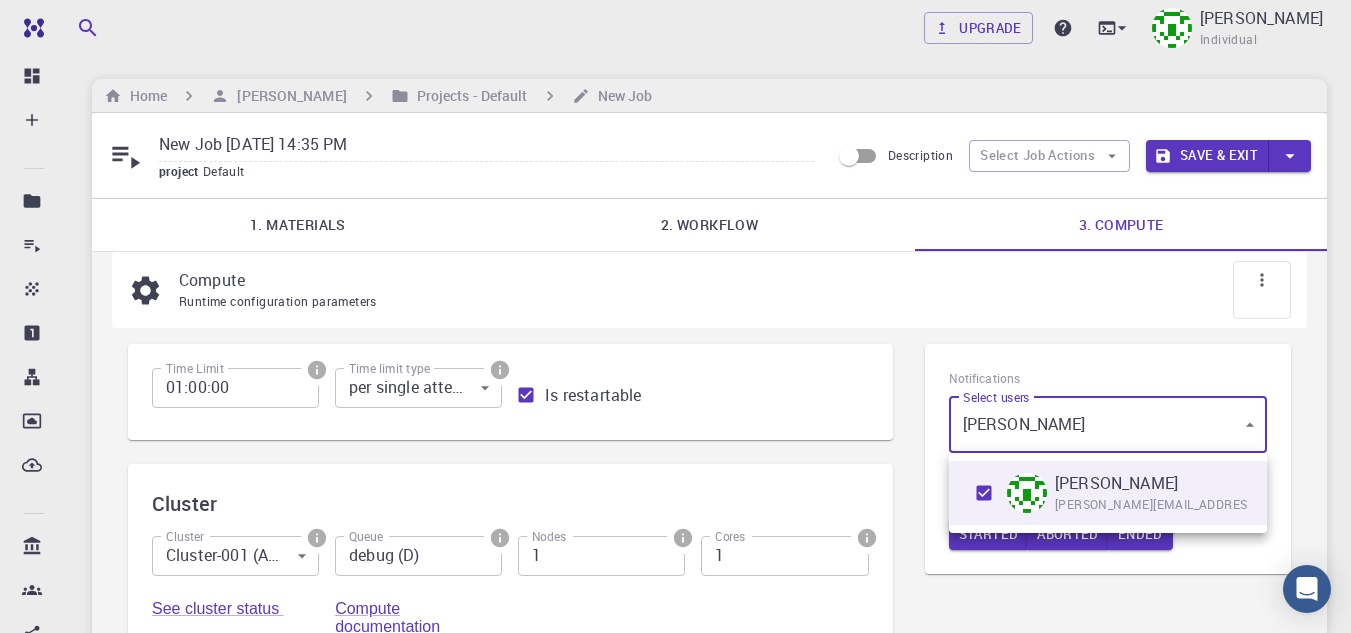 click at bounding box center [675, 316] 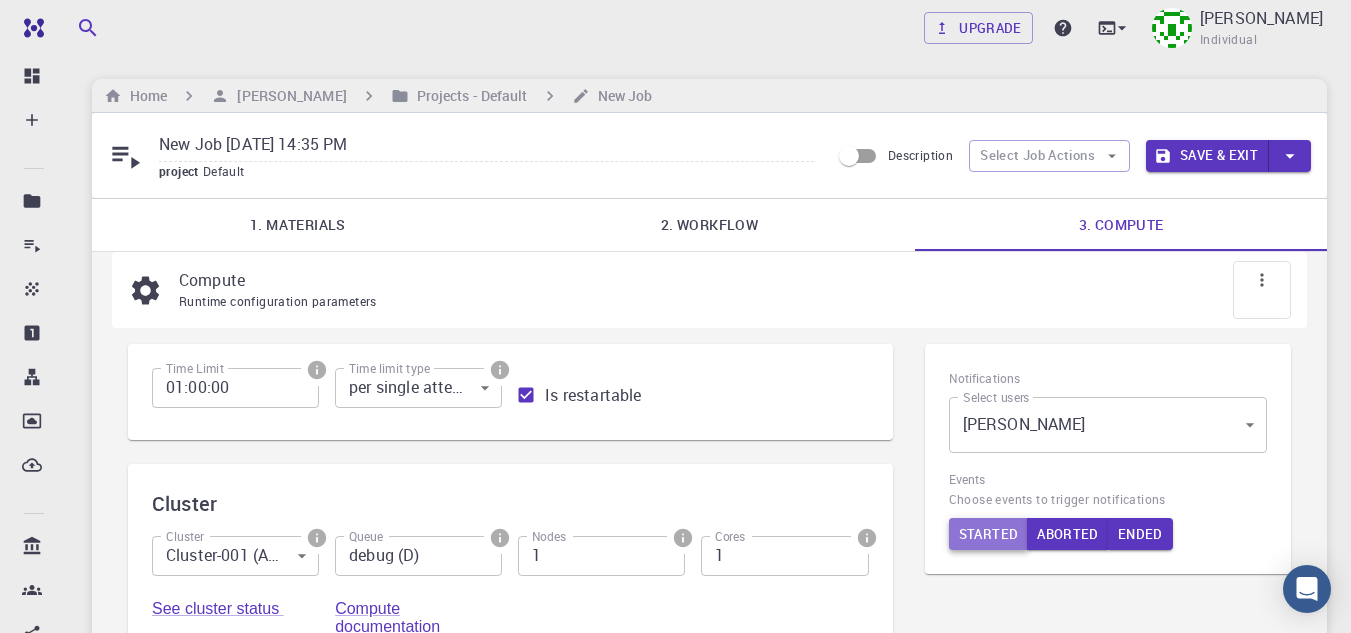click on "Started" at bounding box center [989, 534] 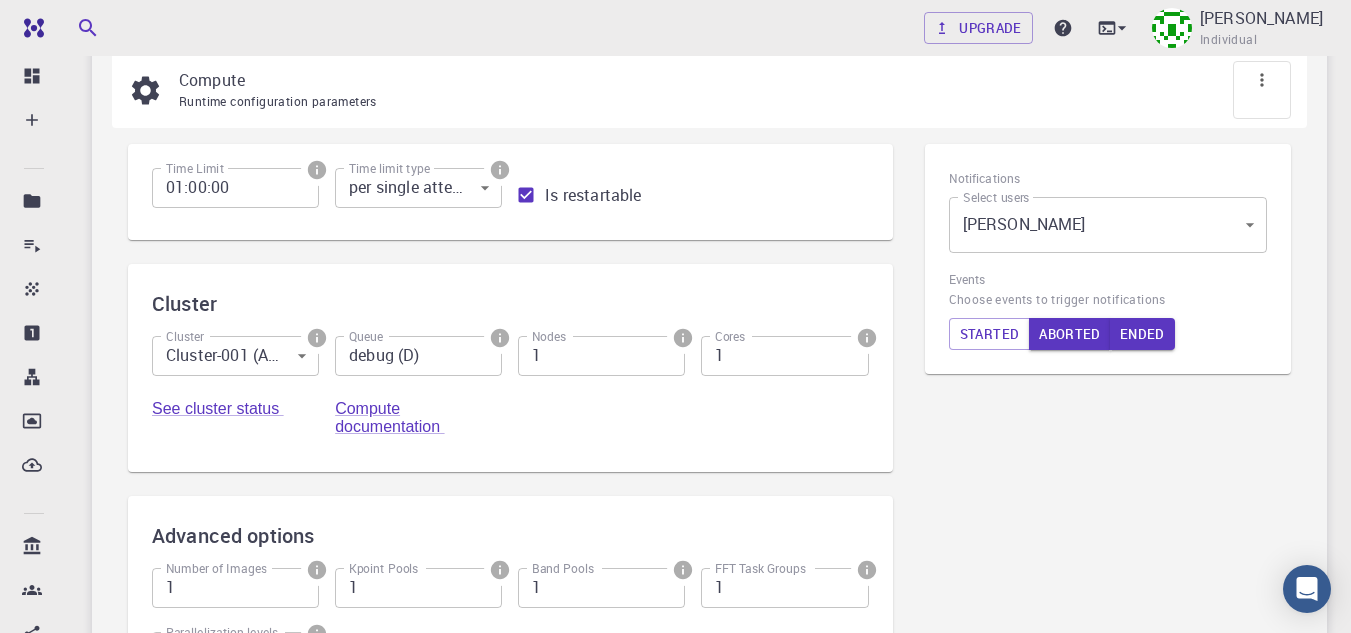 scroll, scrollTop: 0, scrollLeft: 0, axis: both 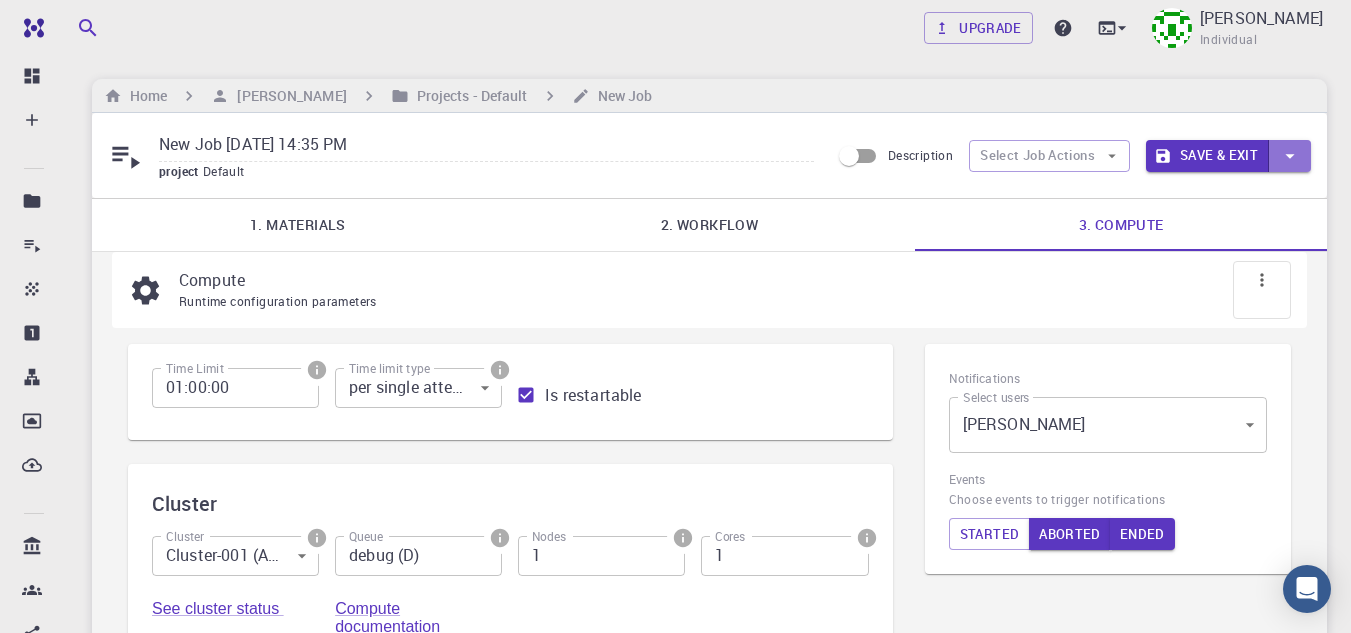 click at bounding box center (1290, 156) 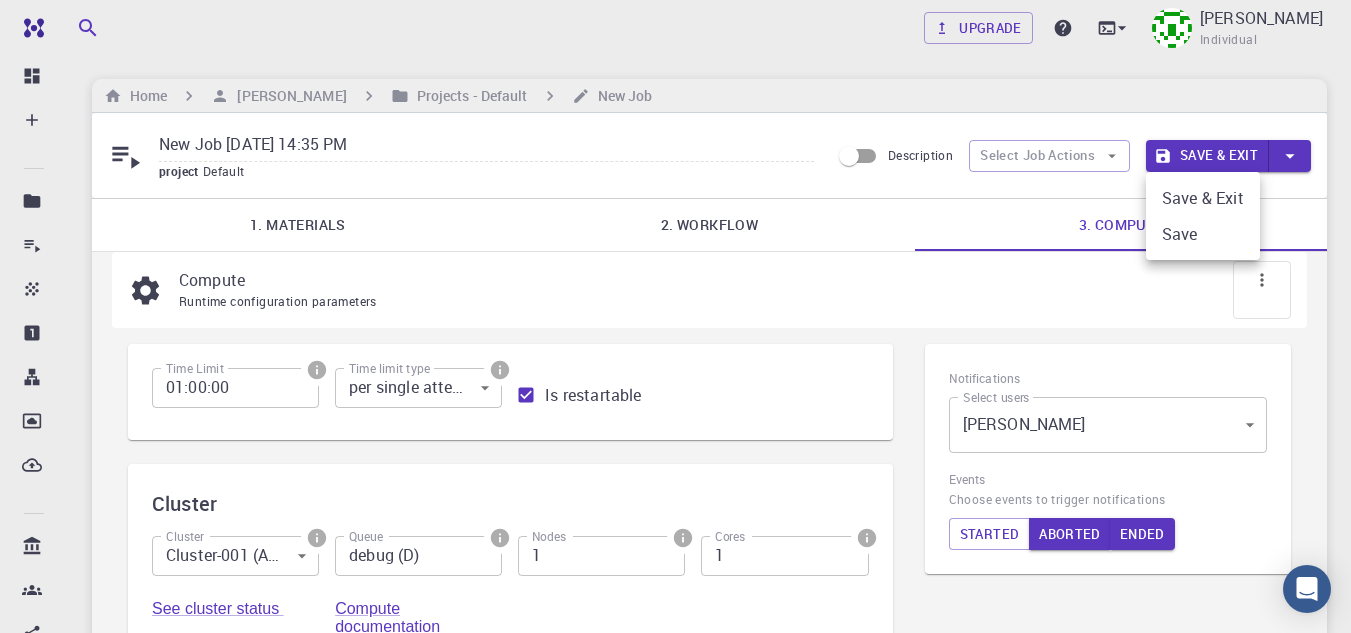 click at bounding box center (675, 316) 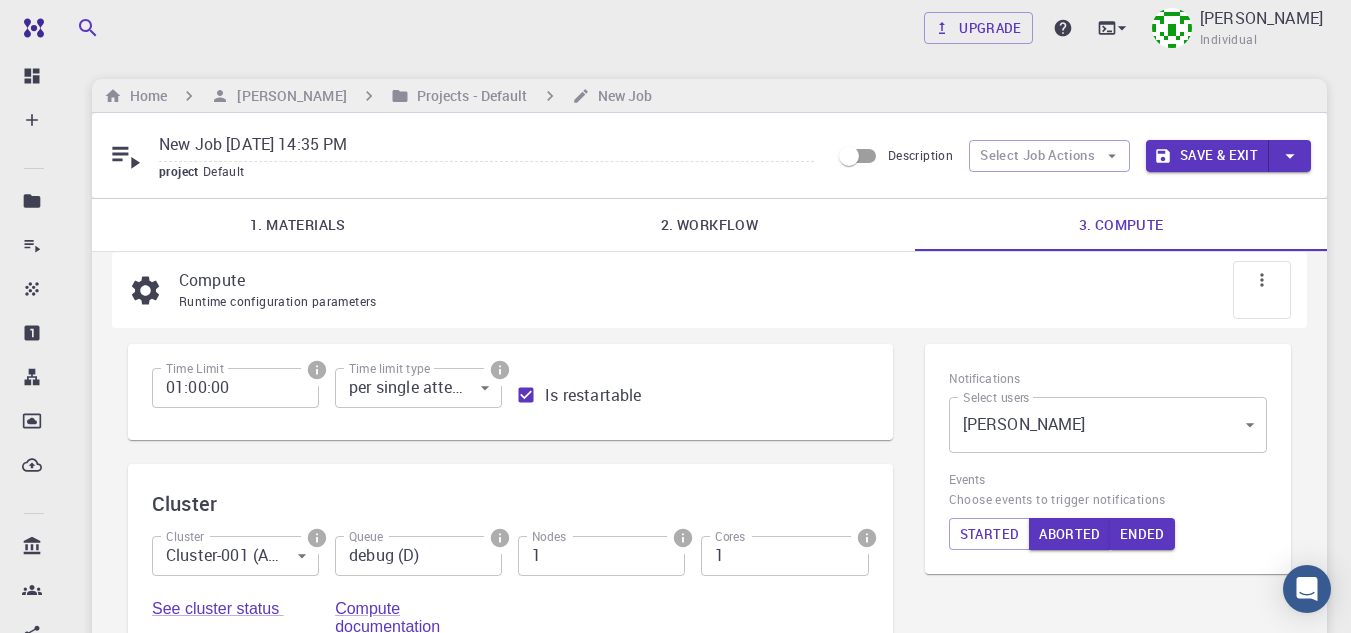 click 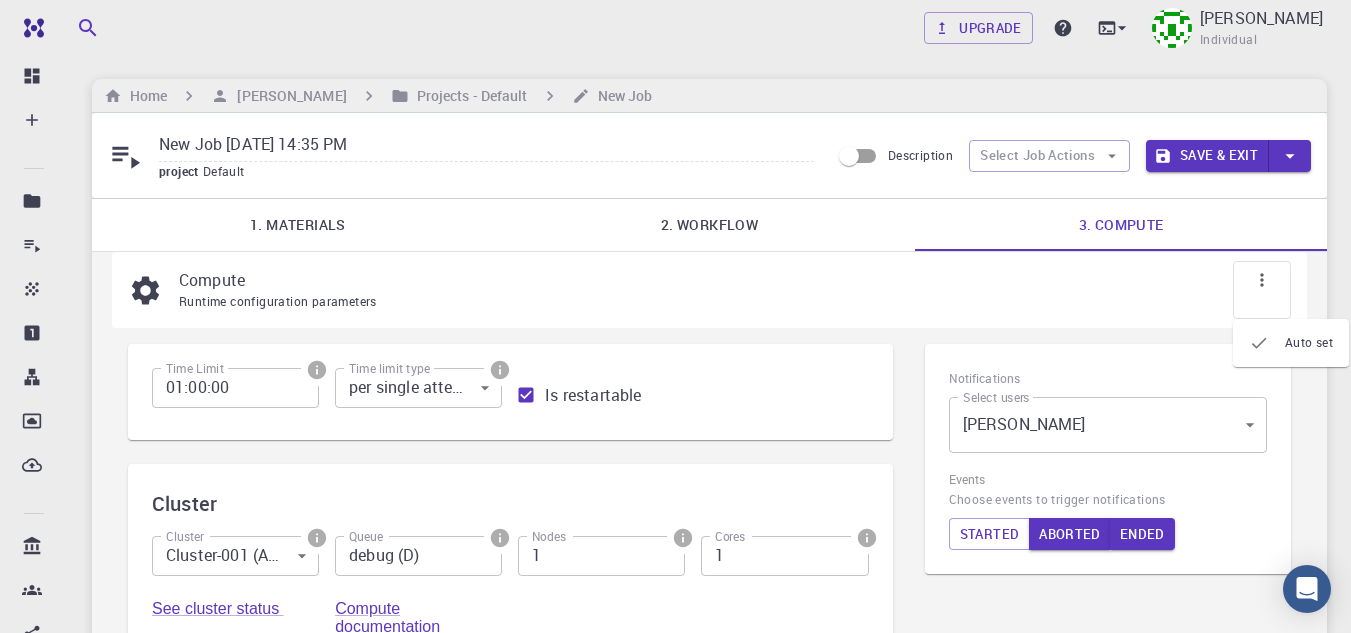 click on "Runtime configuration parameters" at bounding box center (727, 302) 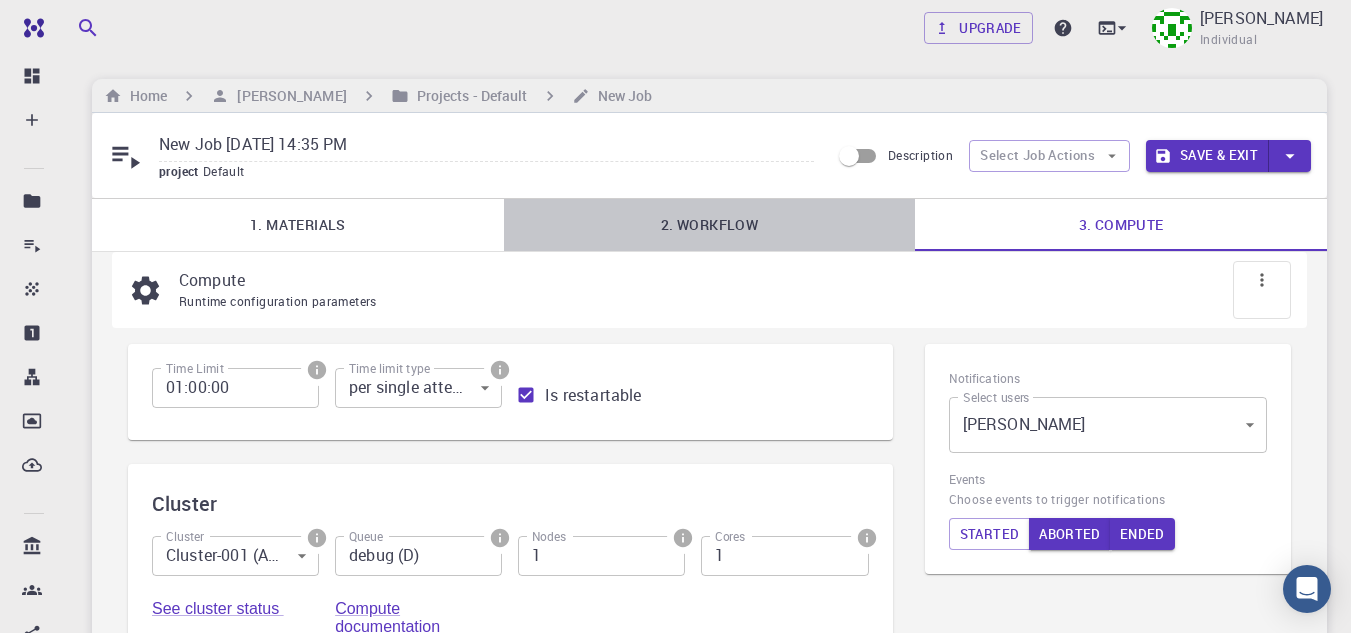 click on "2. Workflow" at bounding box center (710, 225) 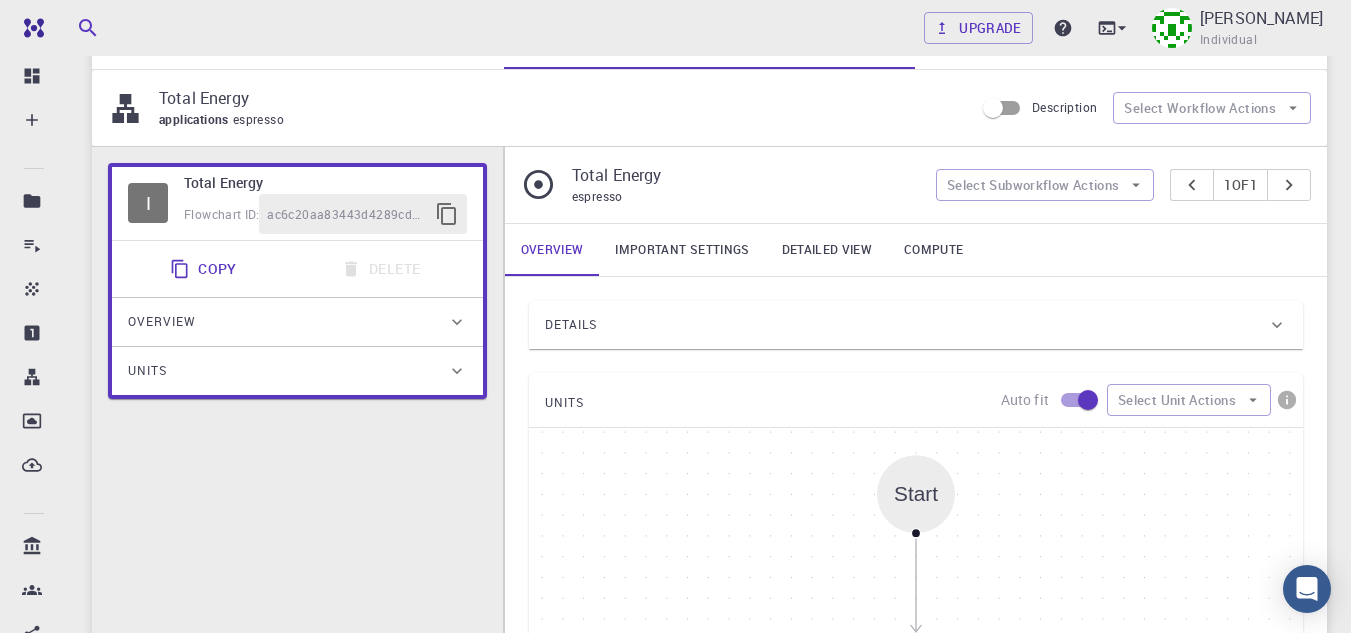 scroll, scrollTop: 0, scrollLeft: 0, axis: both 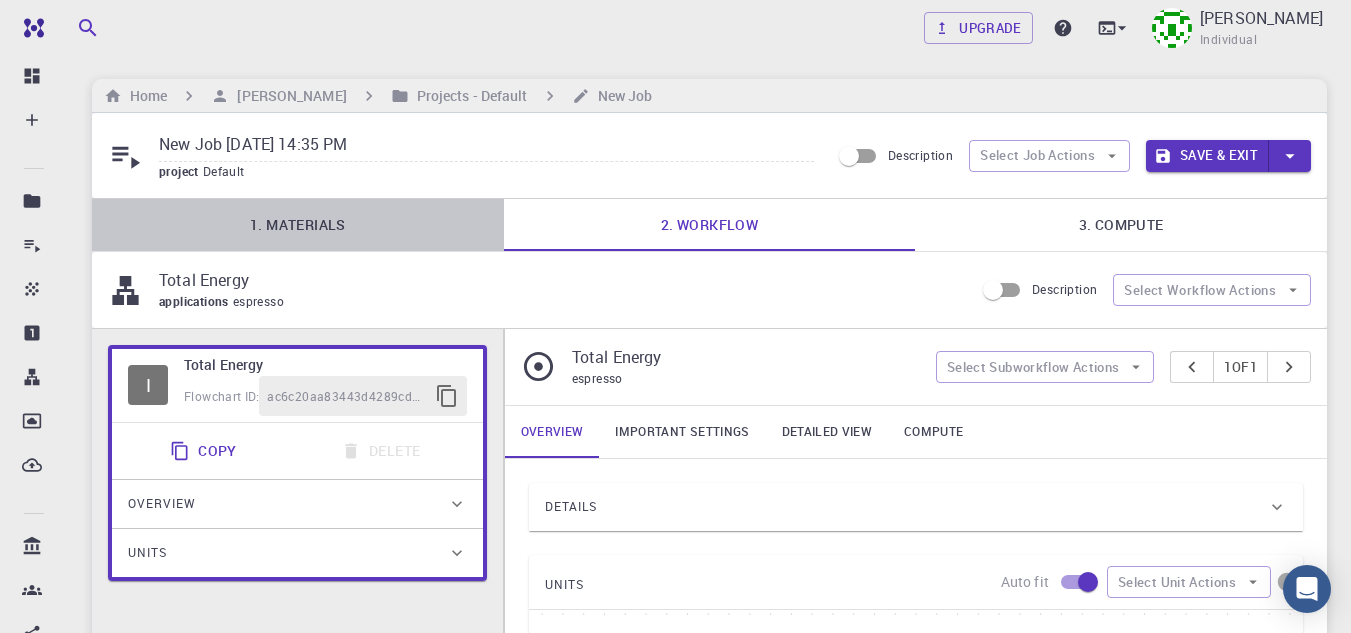 click on "1. Materials" at bounding box center [298, 225] 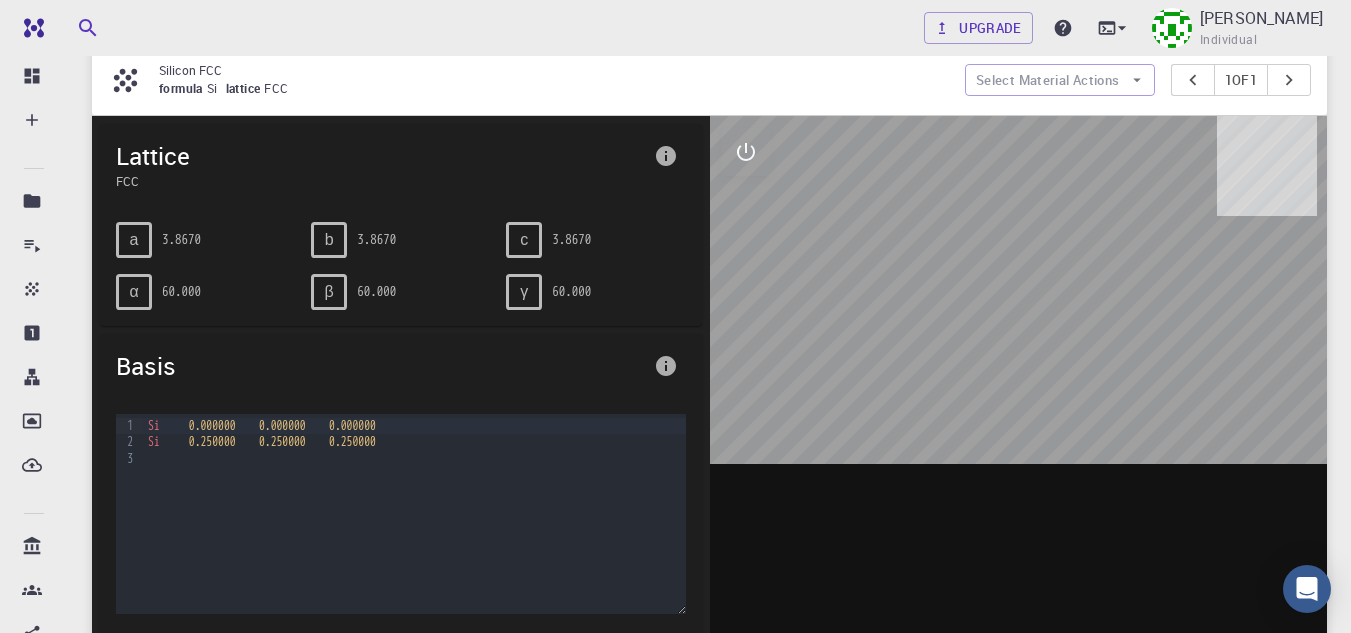 scroll, scrollTop: 0, scrollLeft: 0, axis: both 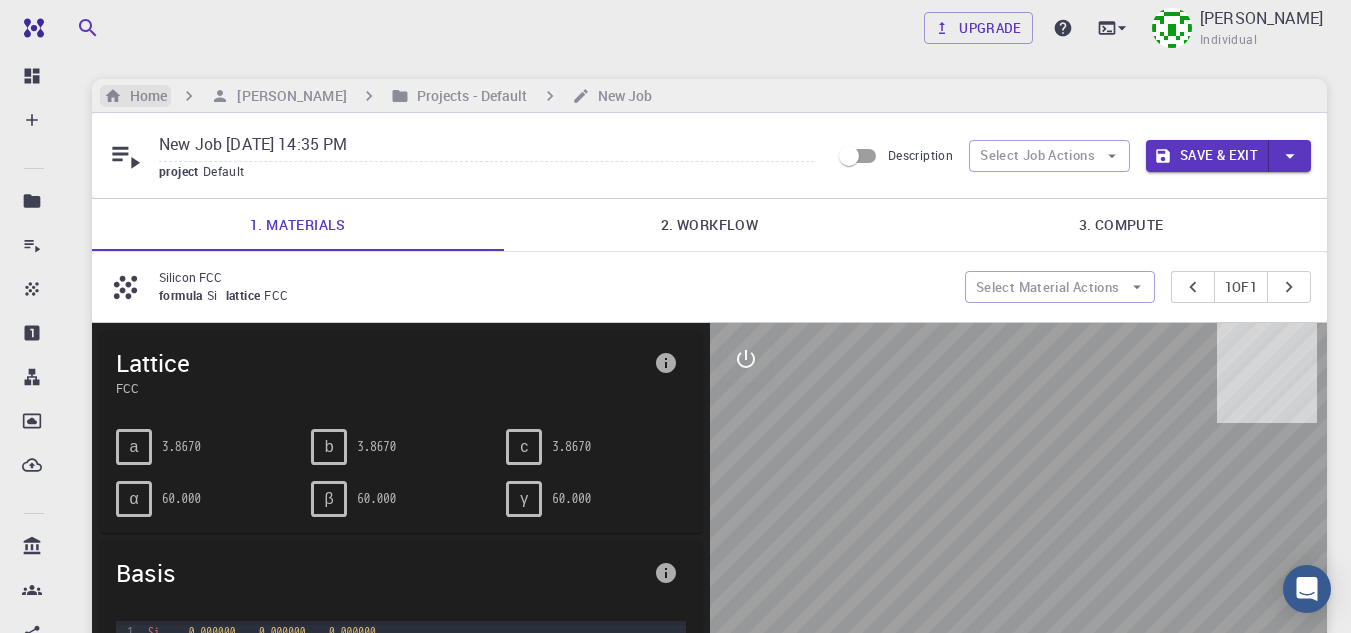 click on "Home" at bounding box center (144, 96) 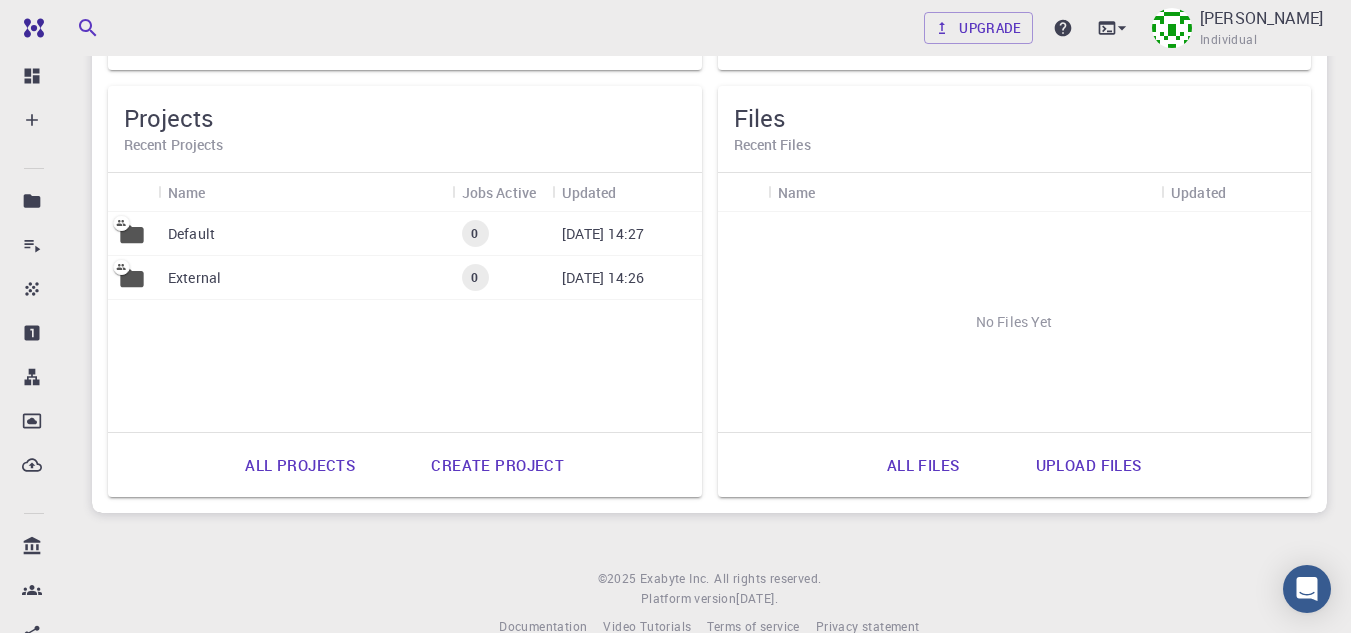 scroll, scrollTop: 993, scrollLeft: 0, axis: vertical 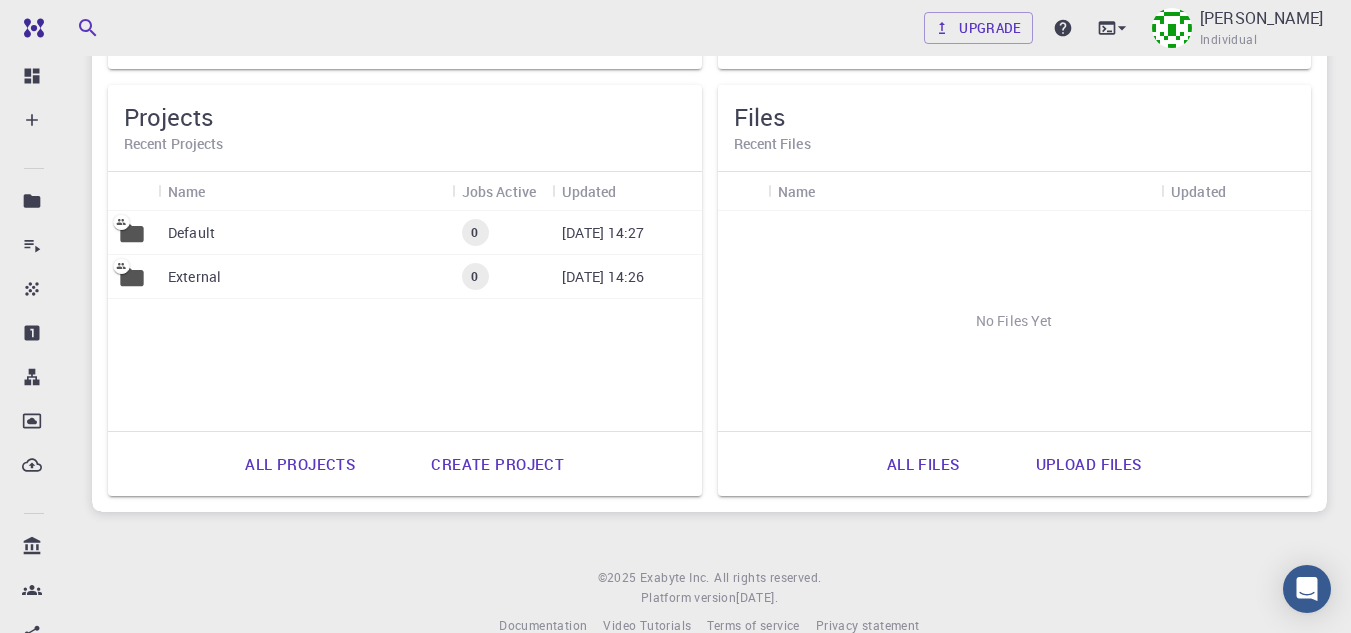 drag, startPoint x: 231, startPoint y: 235, endPoint x: 203, endPoint y: 229, distance: 28.635643 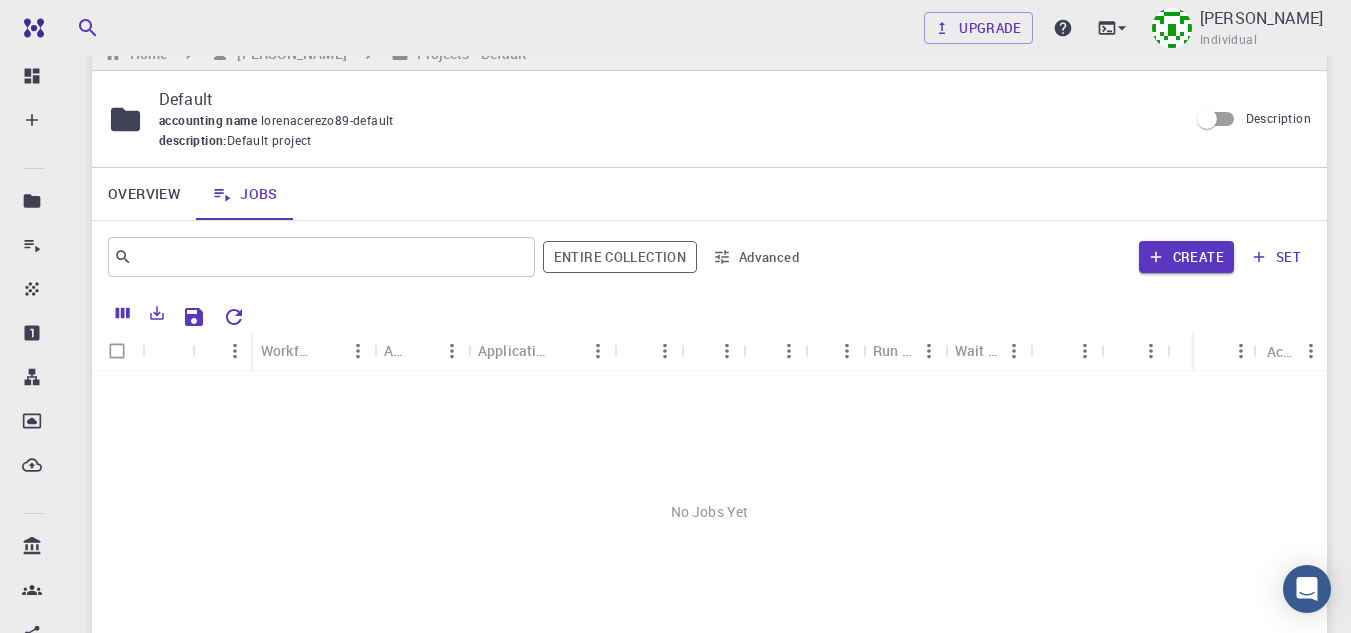 scroll, scrollTop: 0, scrollLeft: 0, axis: both 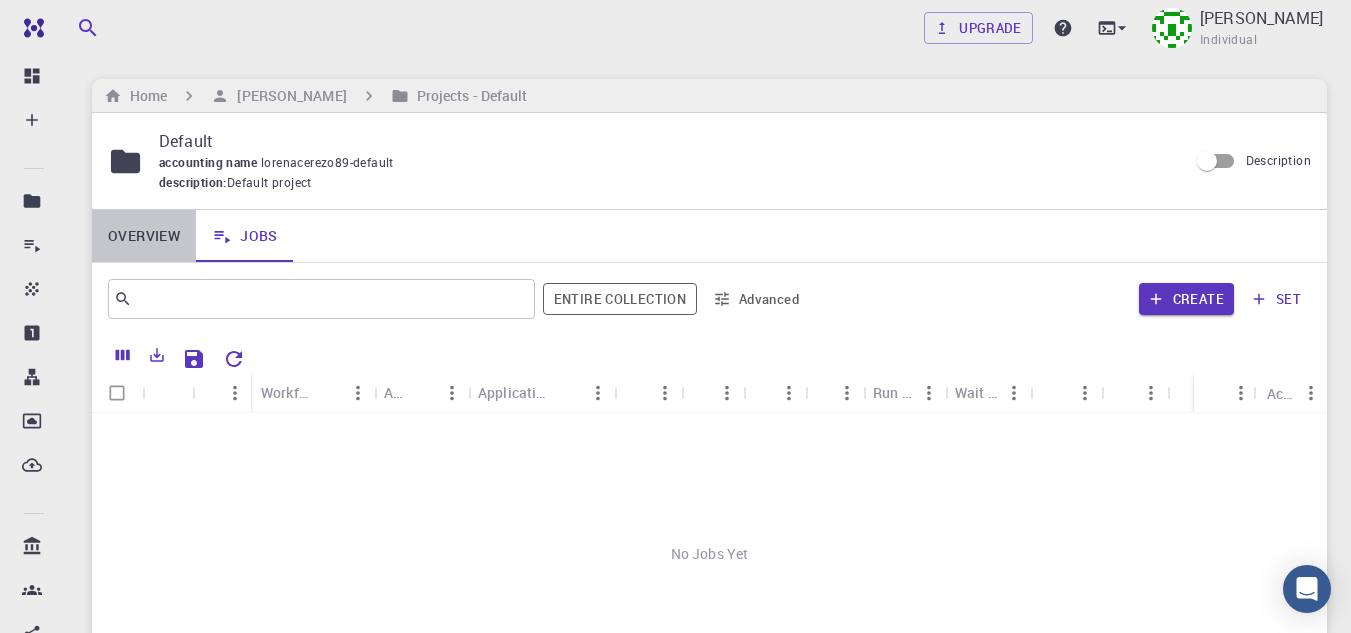 click on "Overview" at bounding box center [144, 236] 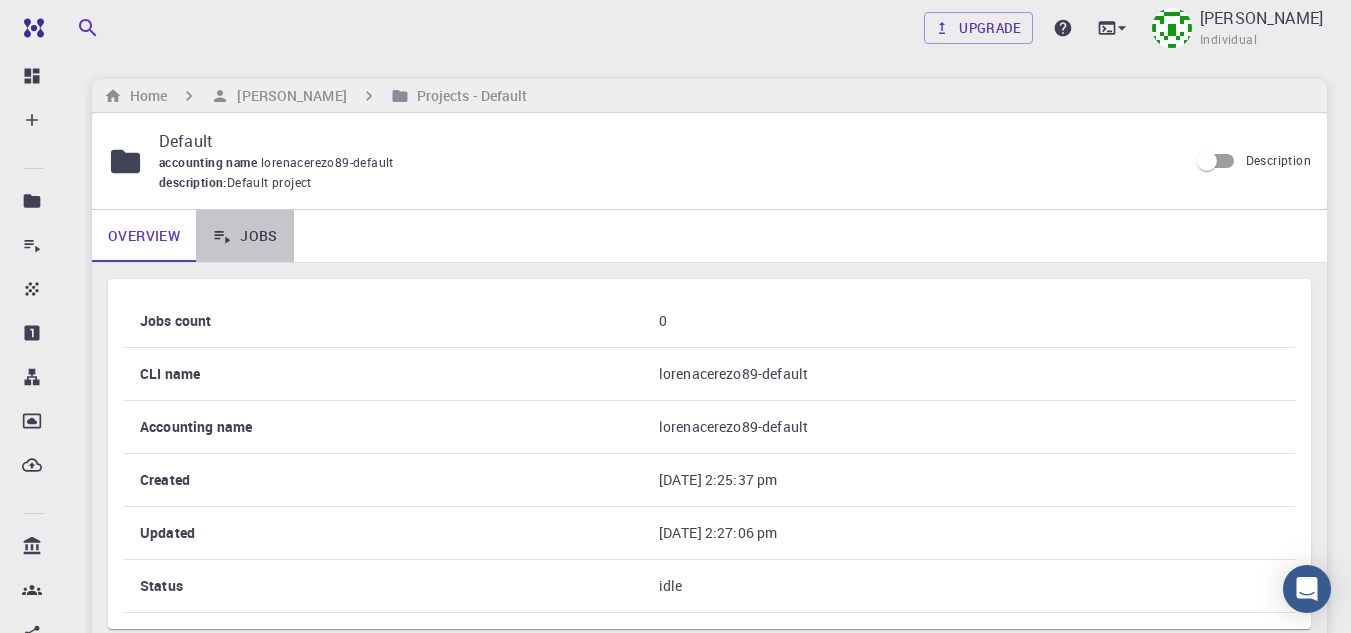 click on "Jobs" at bounding box center [245, 236] 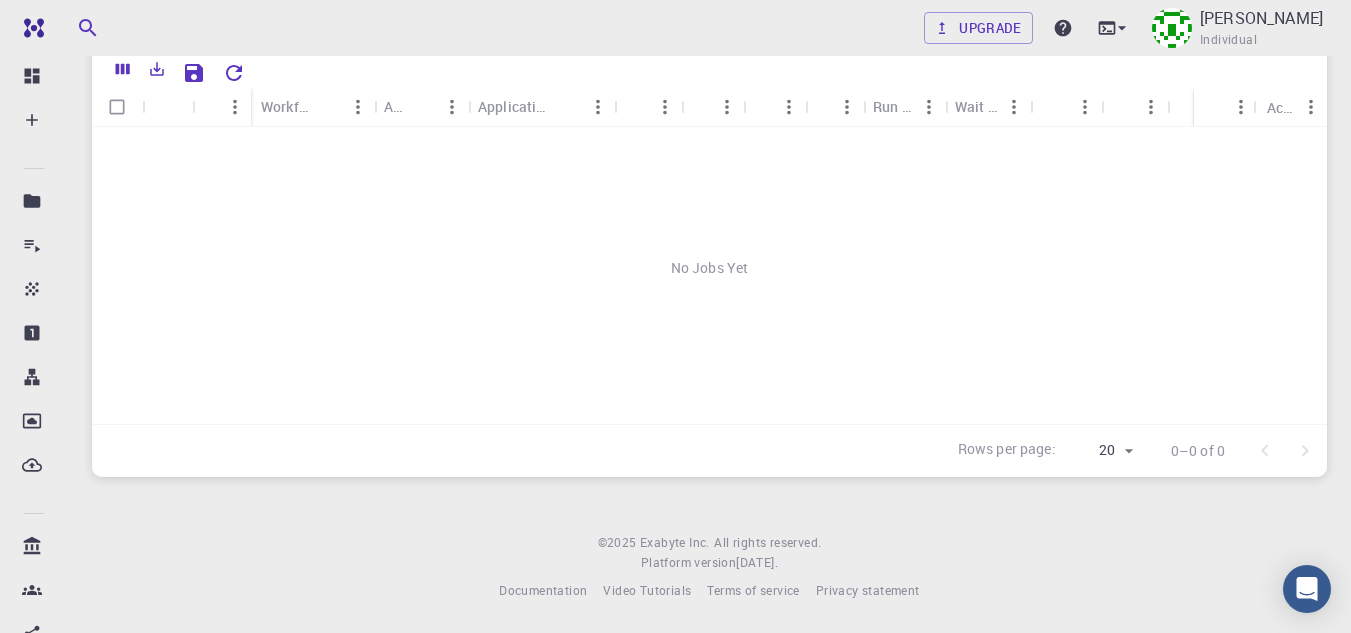 scroll, scrollTop: 0, scrollLeft: 0, axis: both 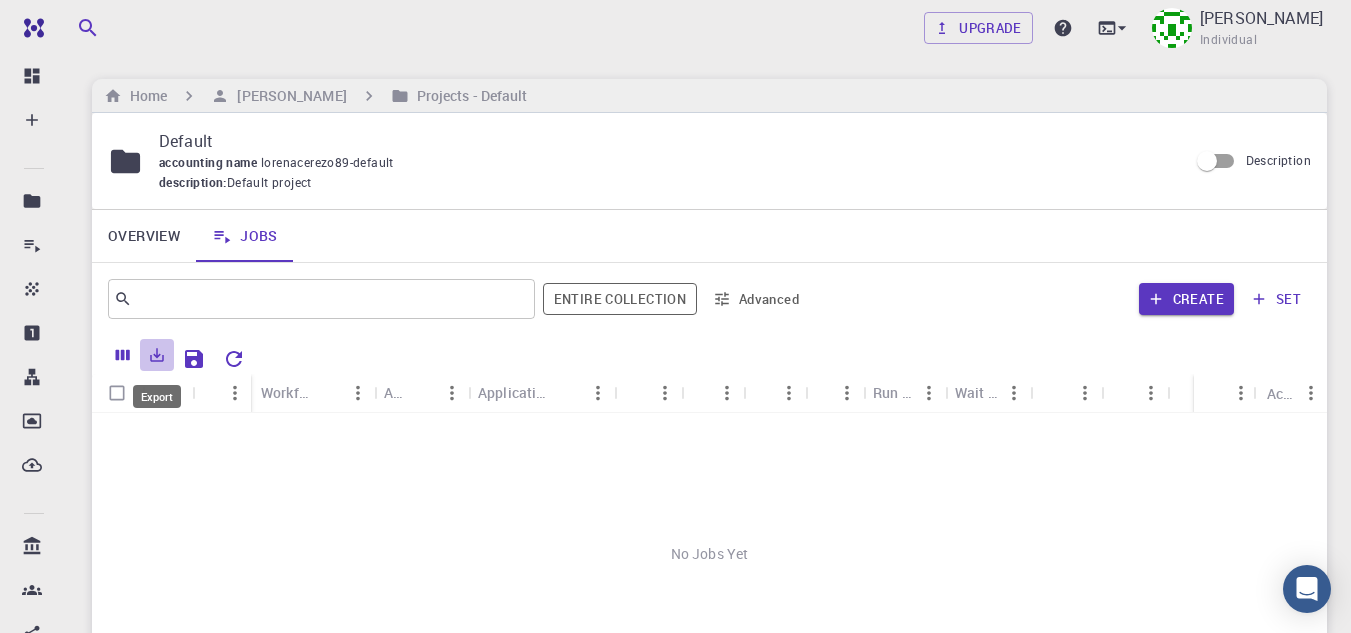 click 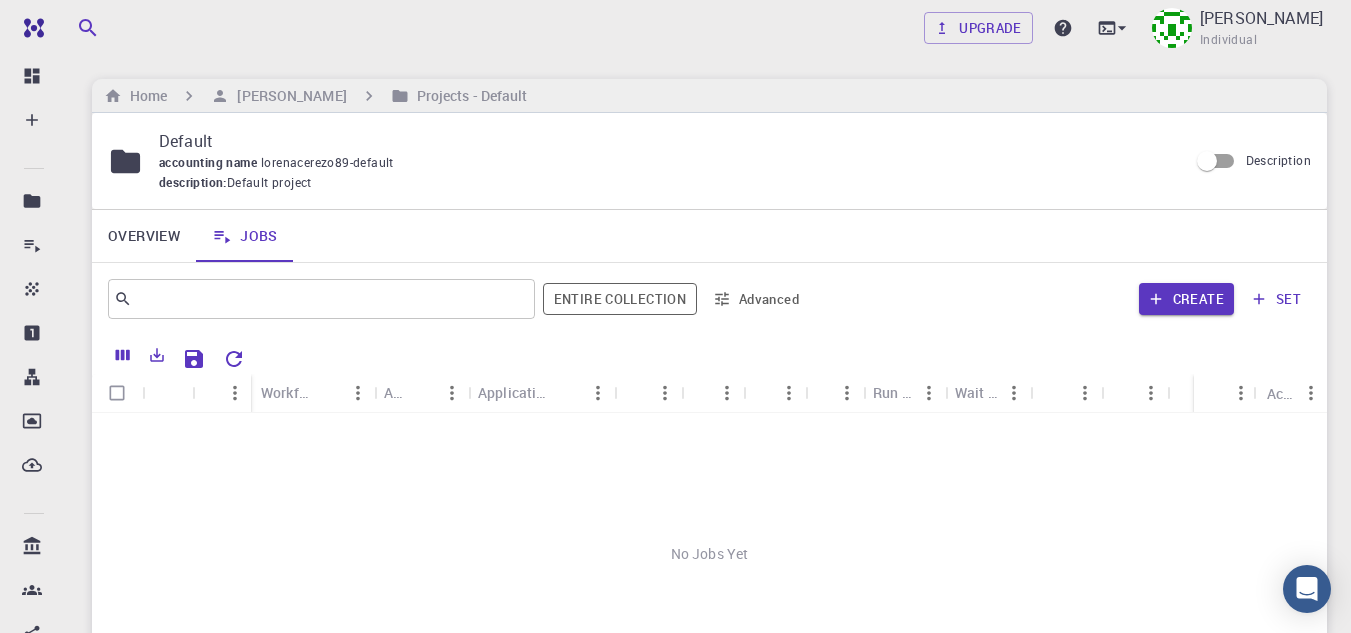 click on "No Jobs Yet" at bounding box center [709, 554] 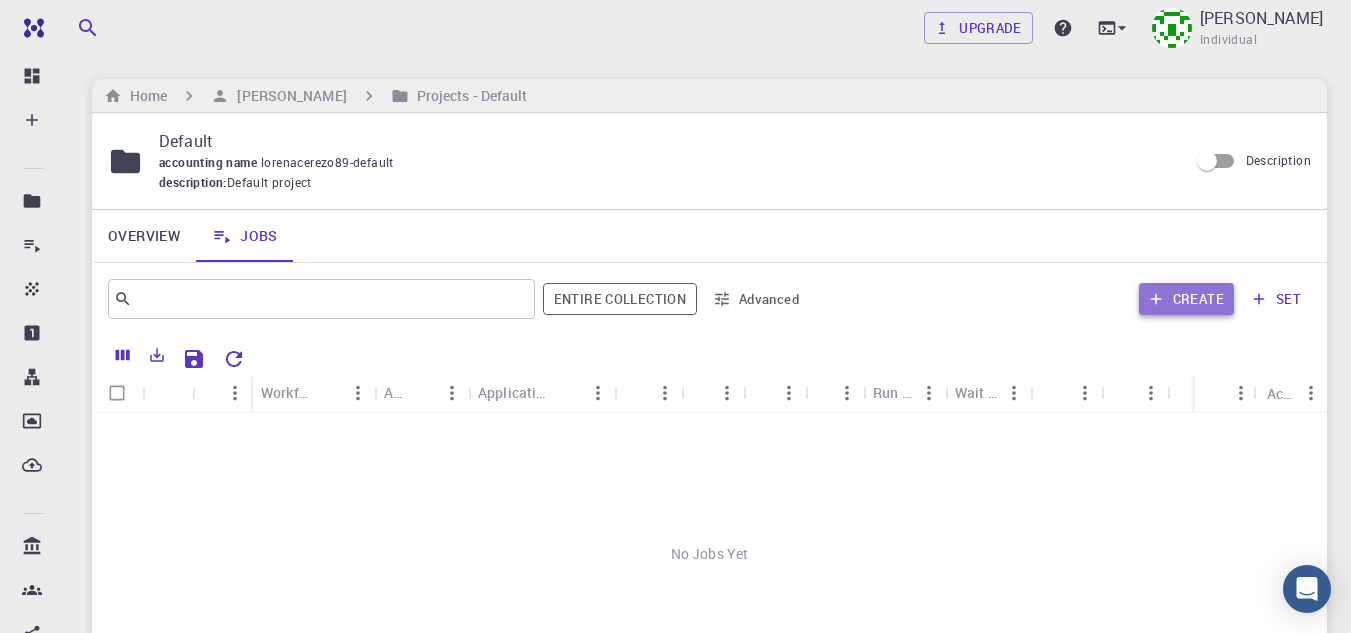 click on "Create" at bounding box center [1186, 299] 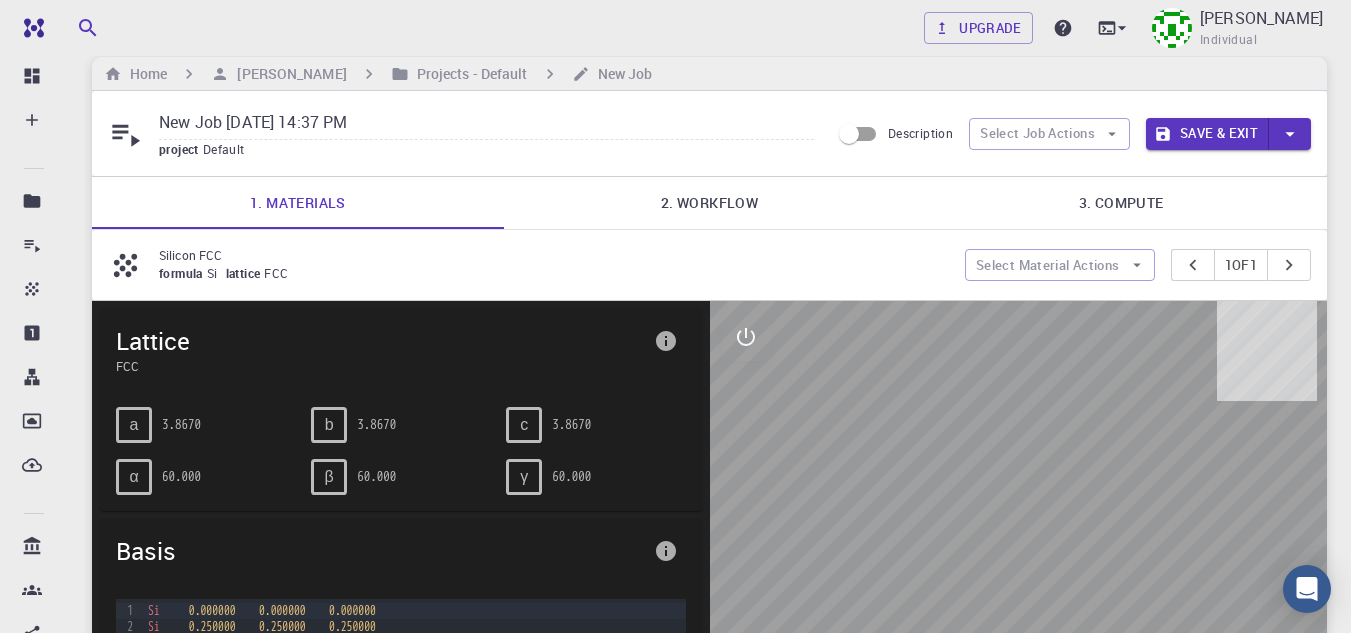 scroll, scrollTop: 18, scrollLeft: 0, axis: vertical 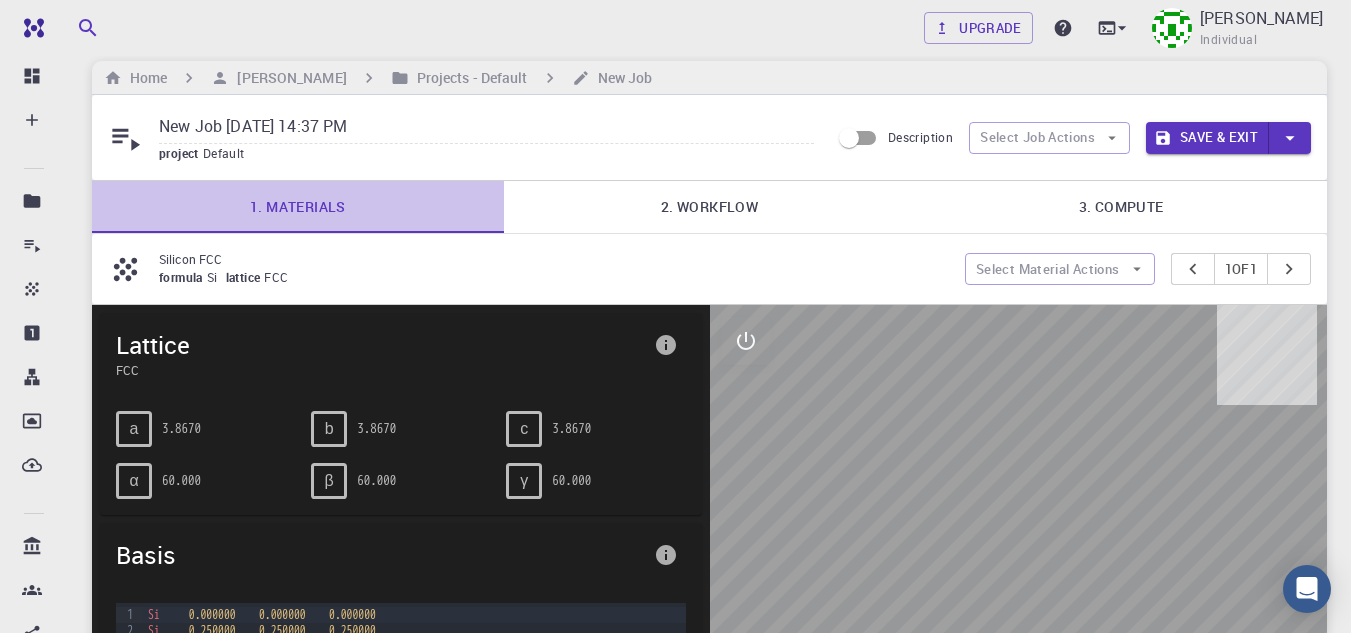 click on "1. Materials" at bounding box center (298, 207) 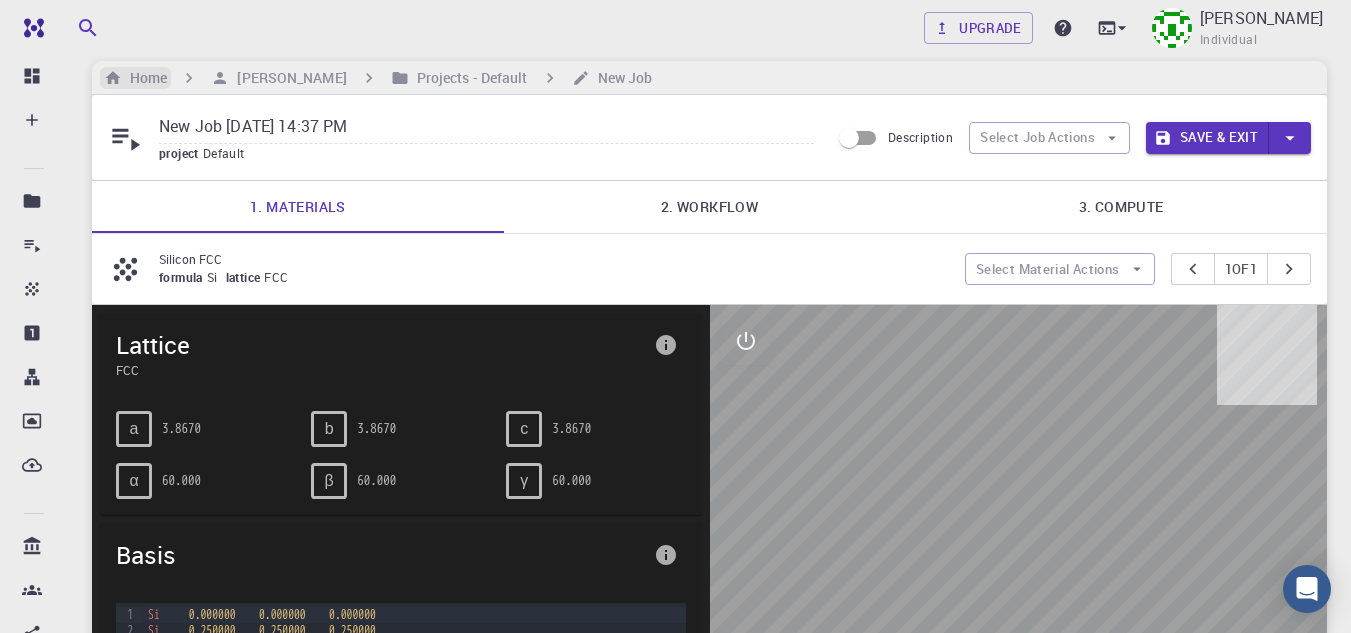 click on "Home" at bounding box center (144, 78) 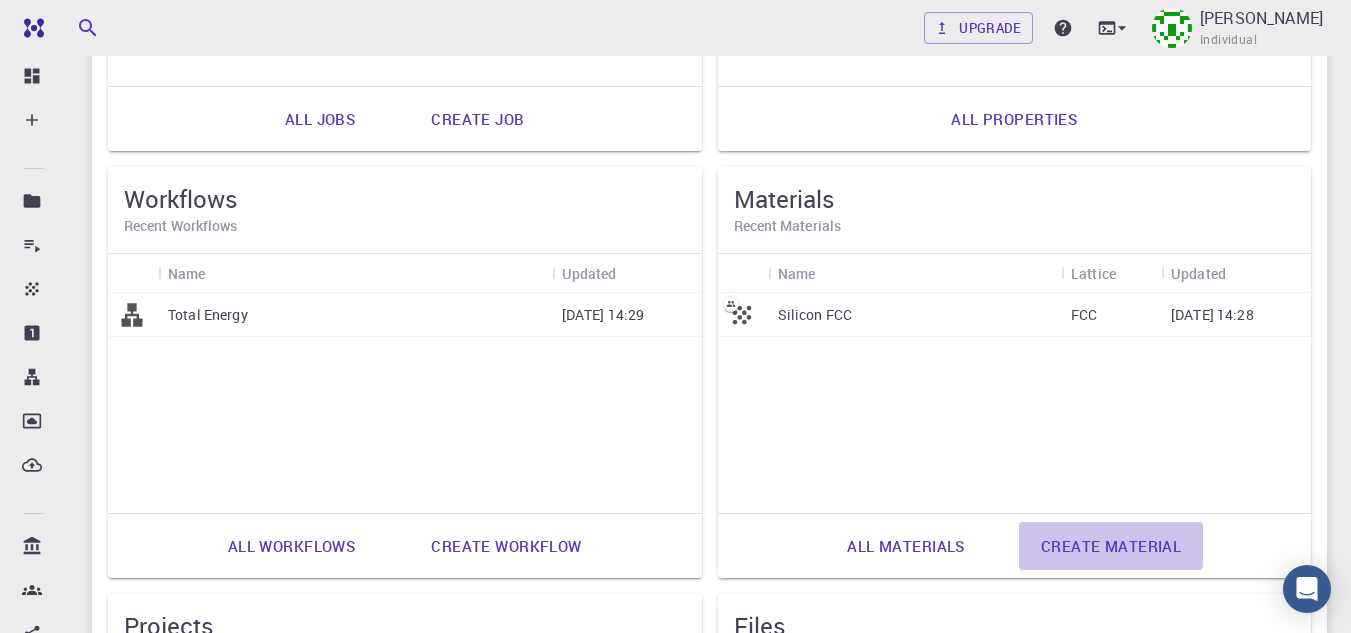 click on "Create material" at bounding box center [1111, 546] 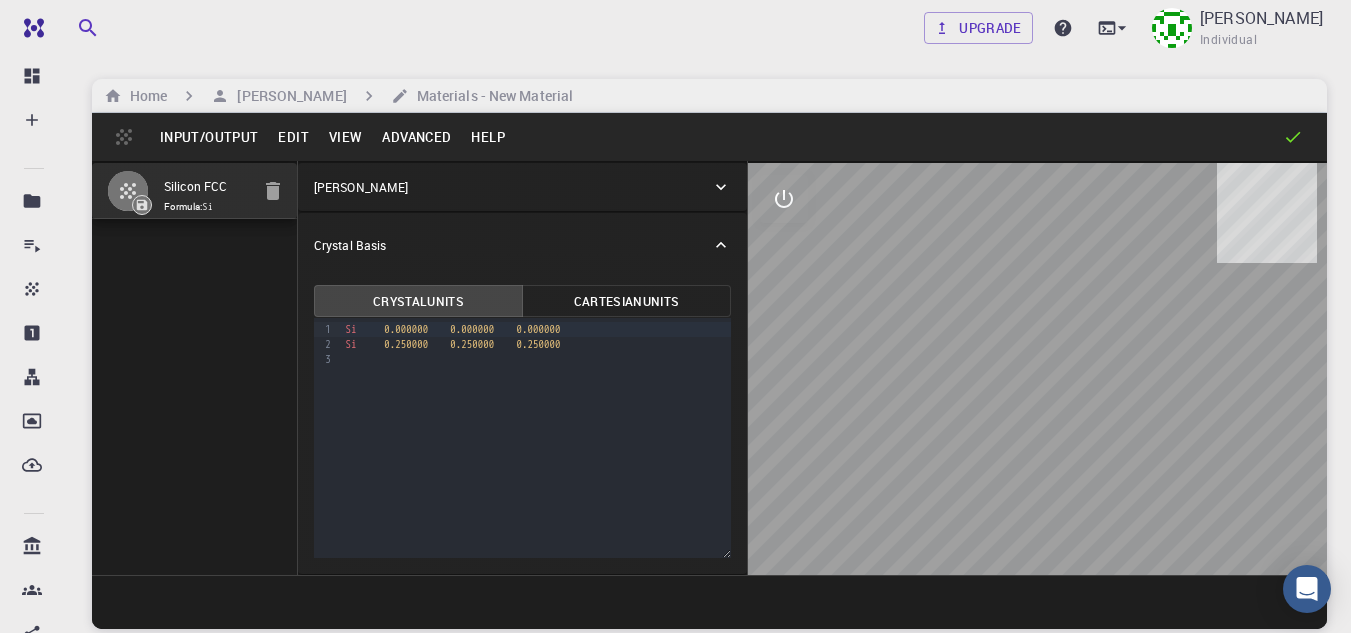 scroll, scrollTop: 1, scrollLeft: 0, axis: vertical 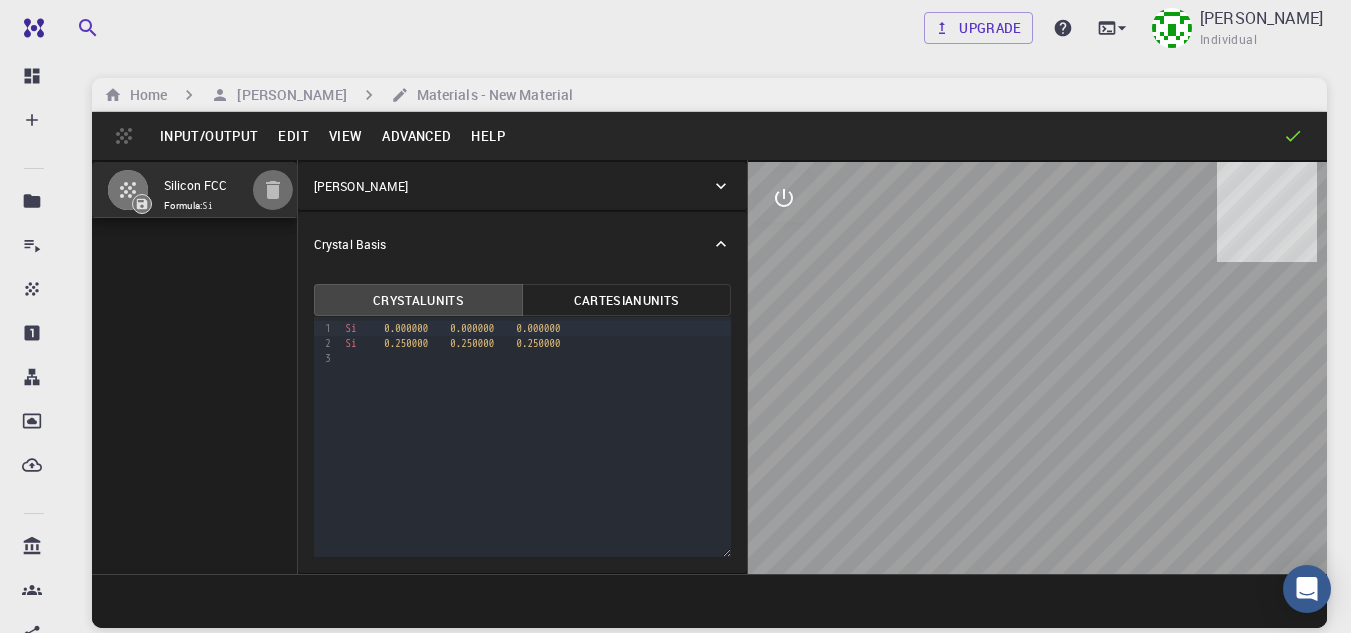 click 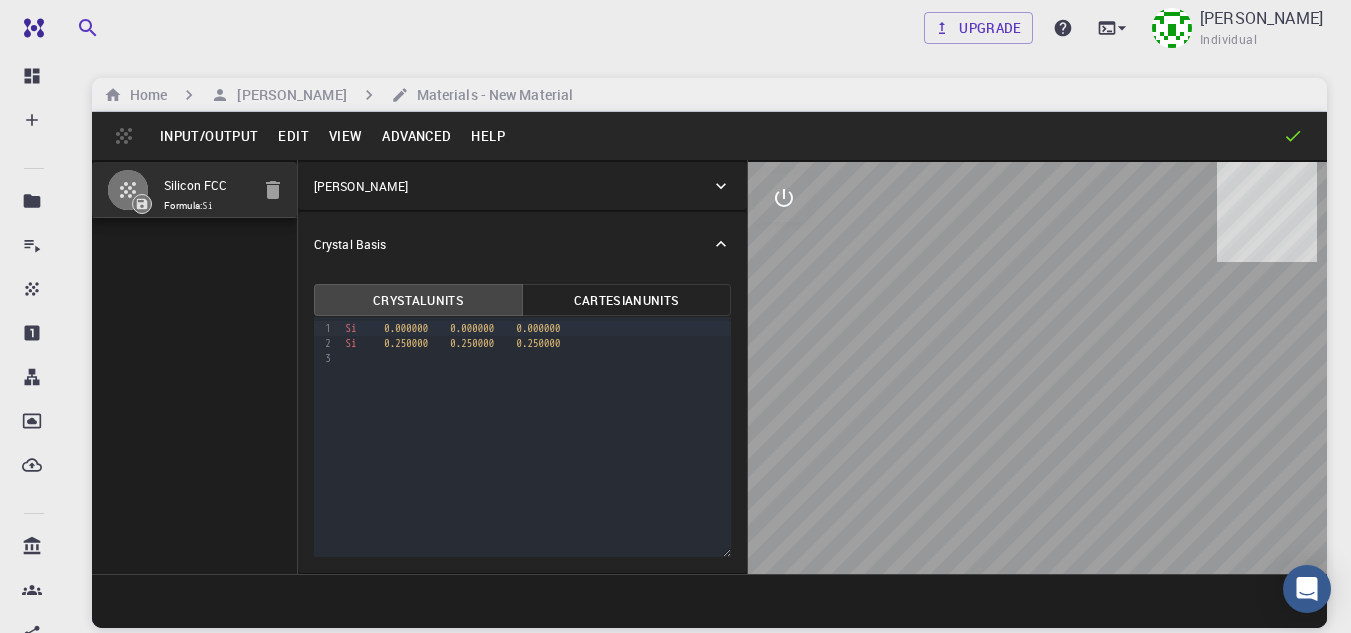click 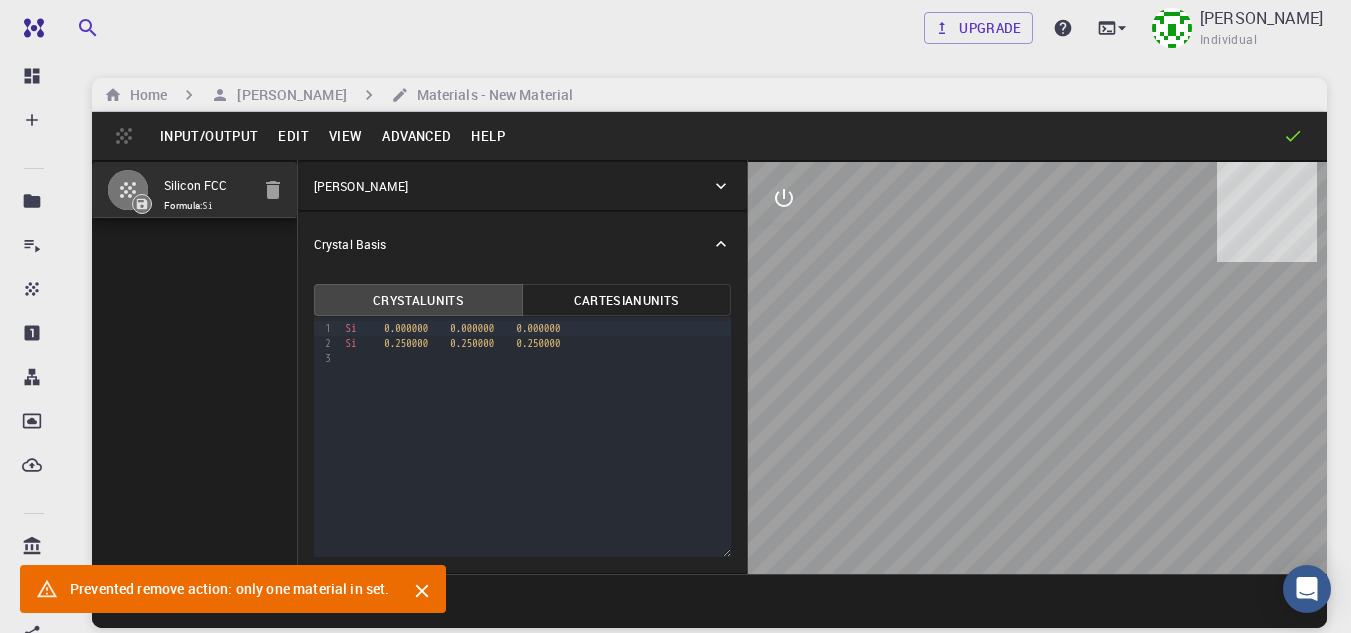 click 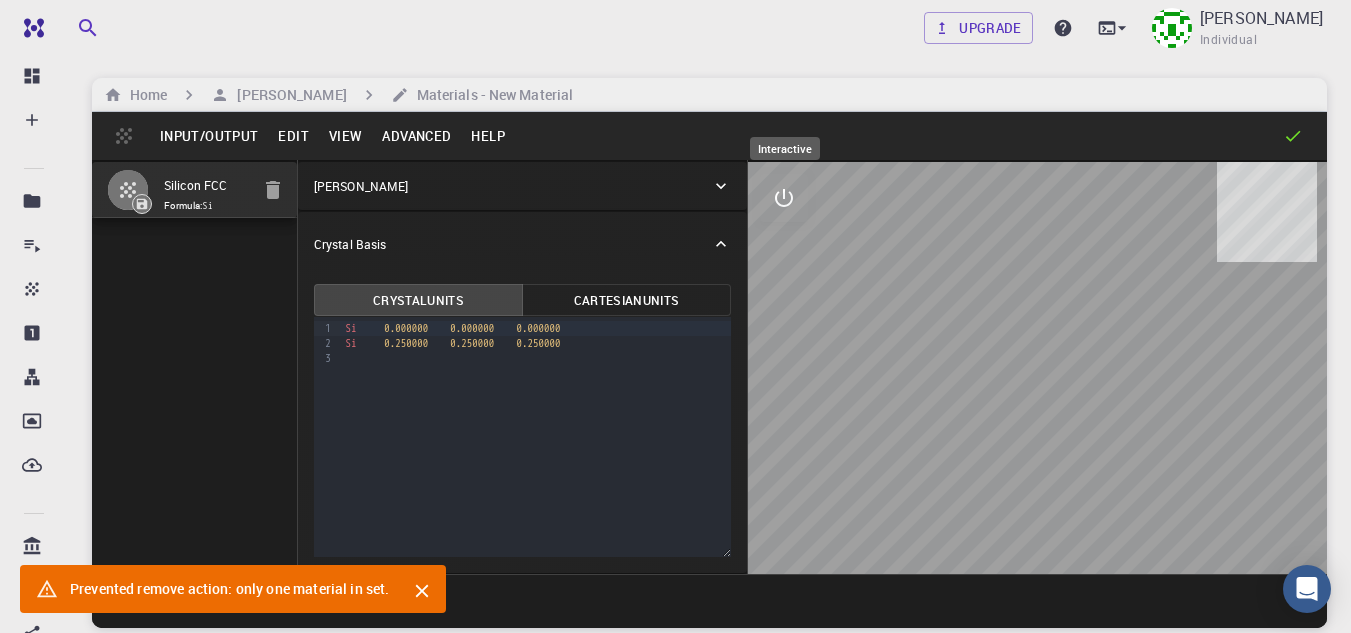 click 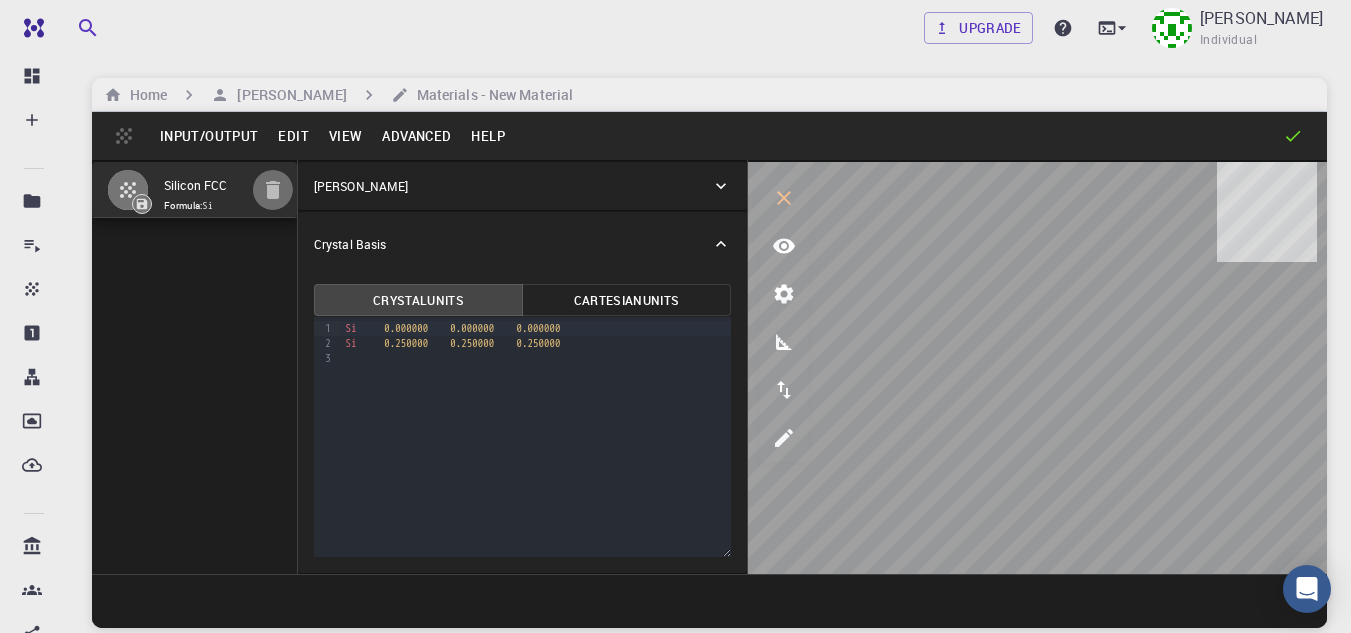 click 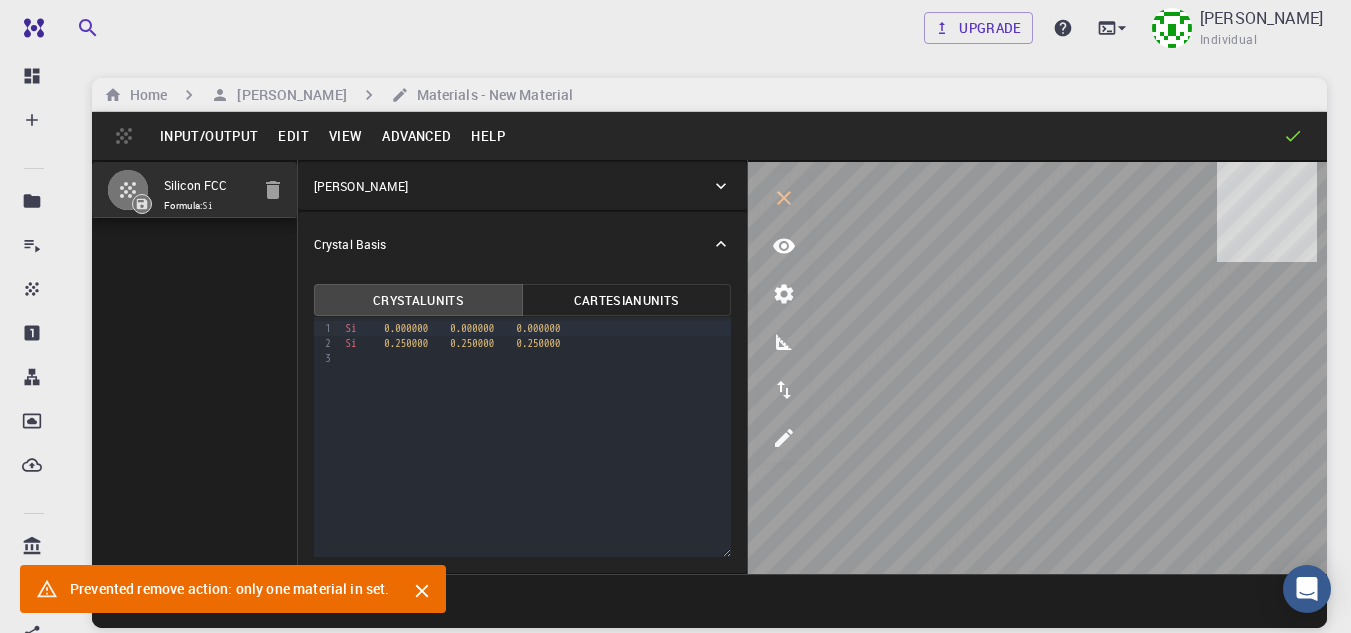 click on "Prevented remove action: only one material in set." at bounding box center [230, 589] 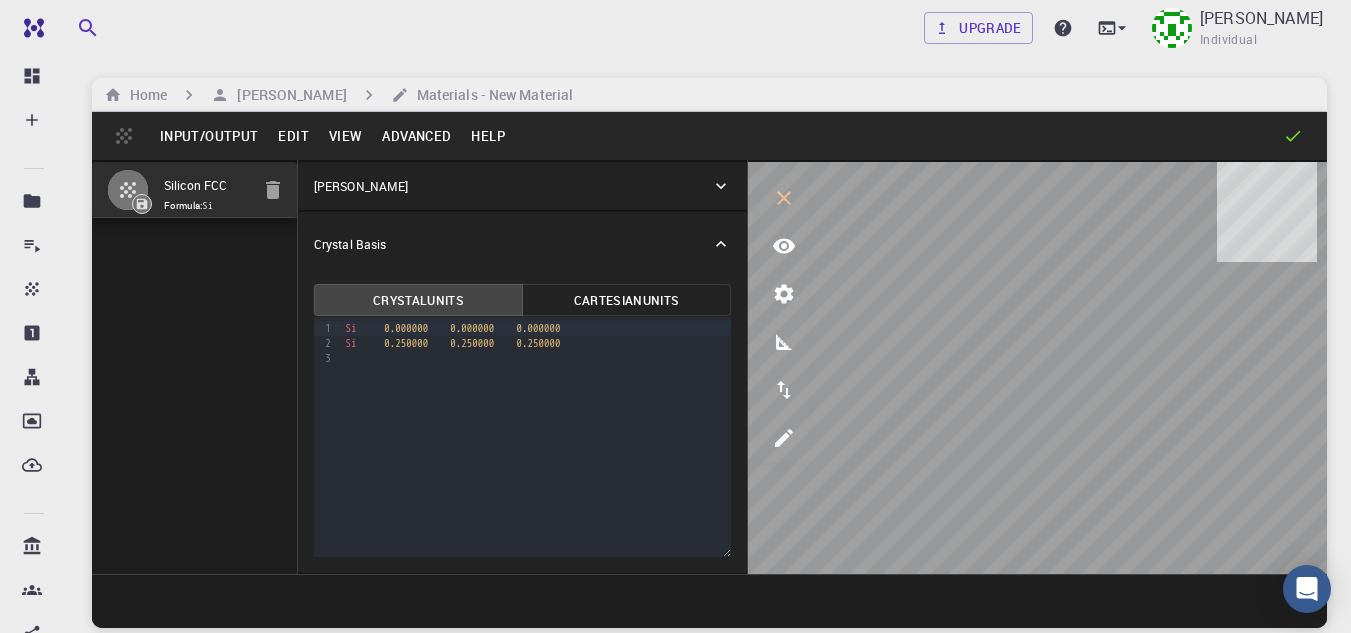 click on "Input/Output" at bounding box center (209, 136) 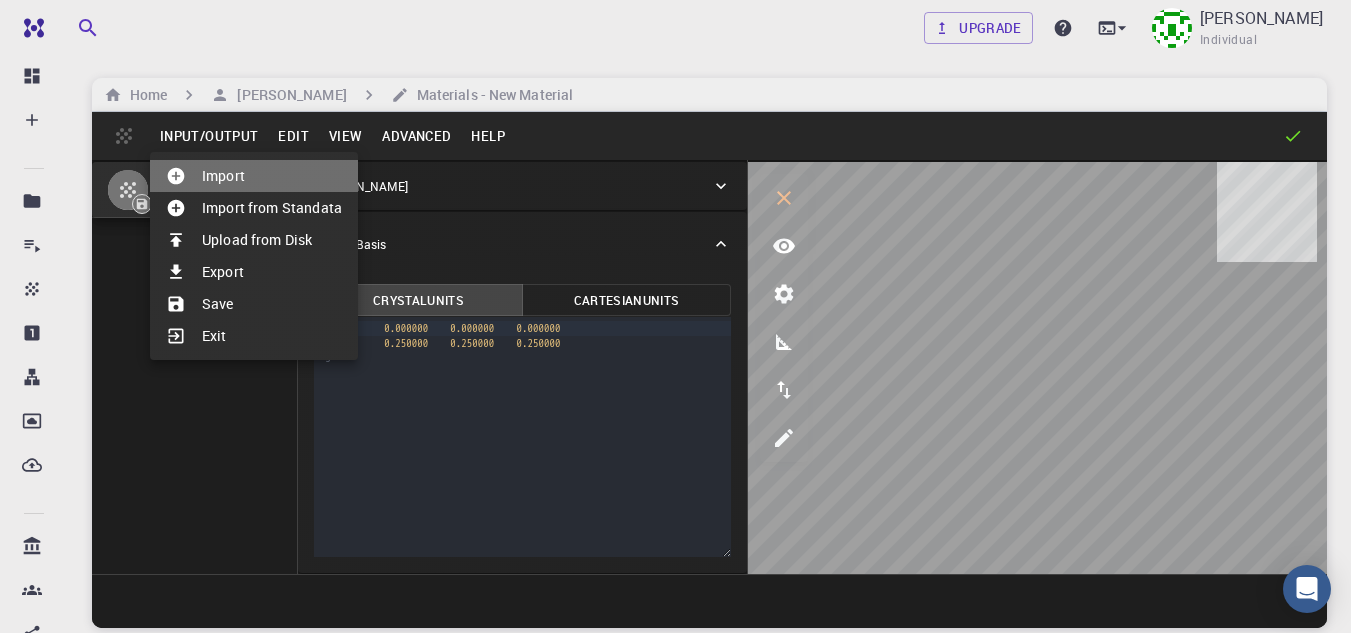 click on "Import" at bounding box center (254, 176) 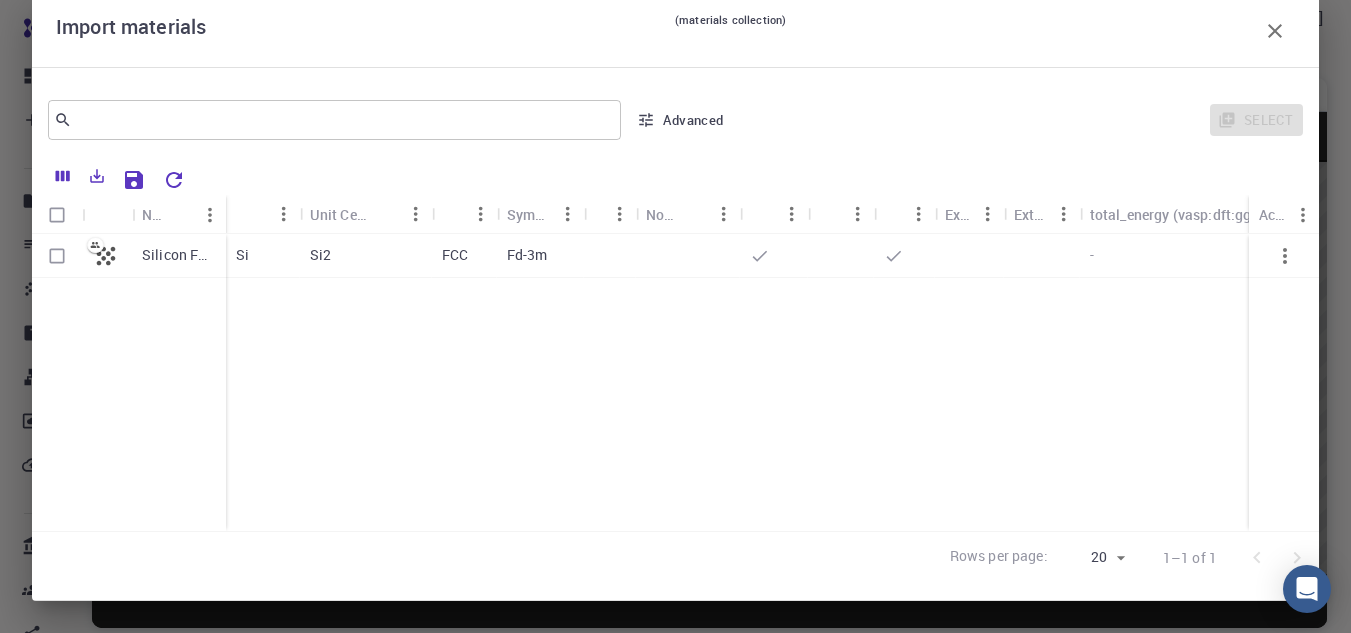 scroll, scrollTop: 0, scrollLeft: 0, axis: both 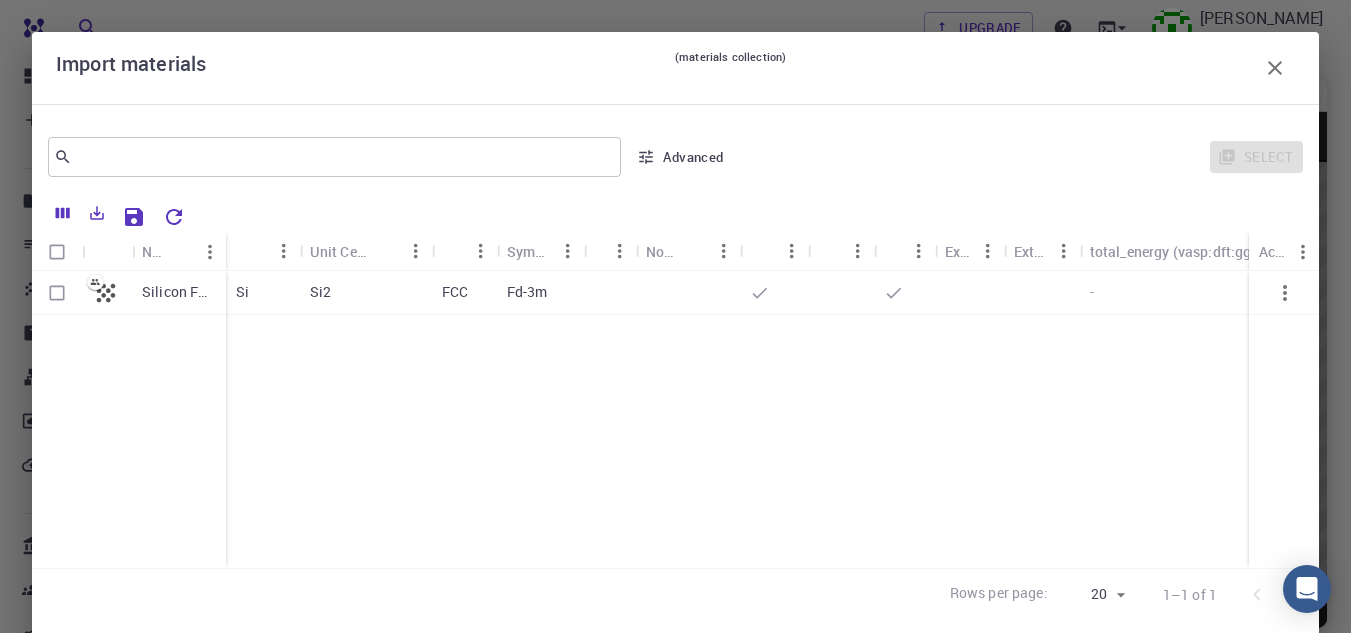 click on "Select" at bounding box center (1022, 157) 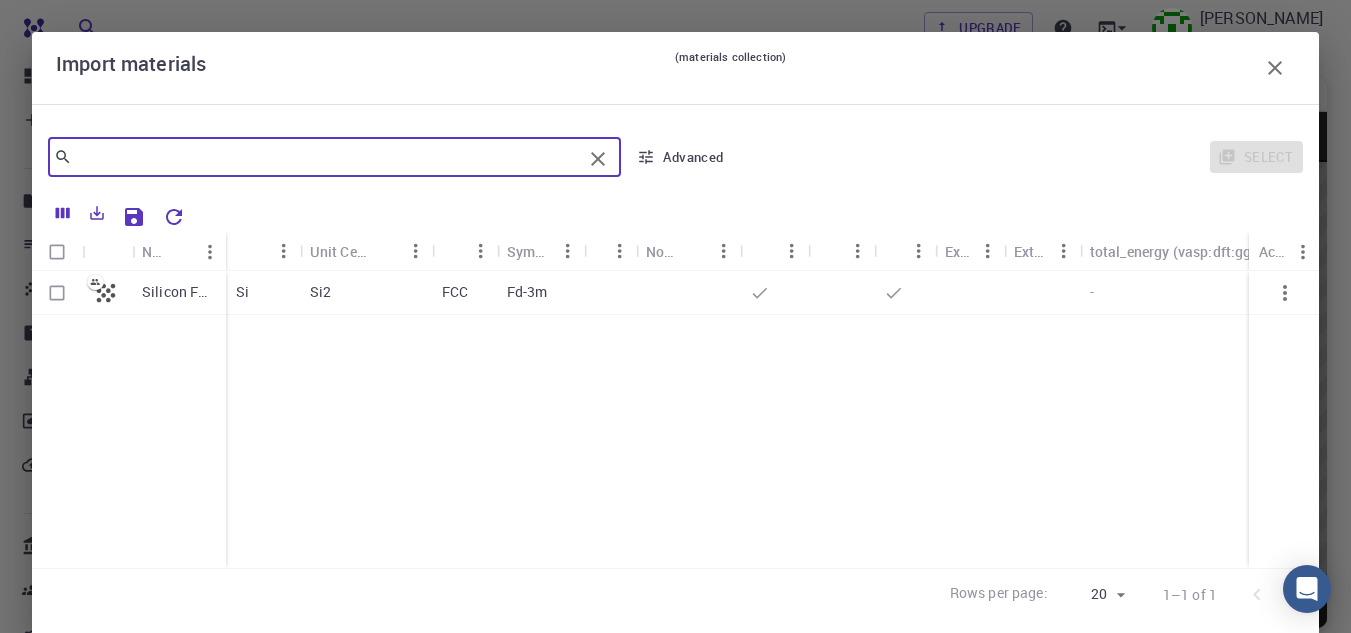 click at bounding box center [327, 157] 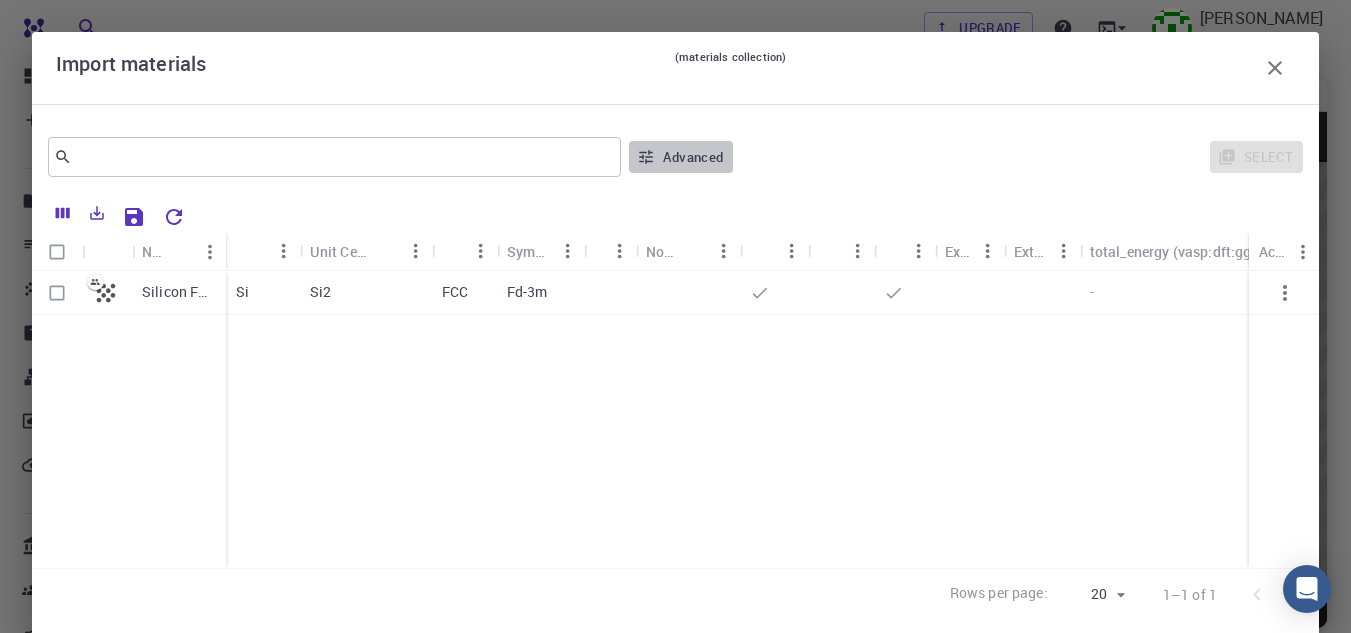click on "Advanced" at bounding box center (681, 157) 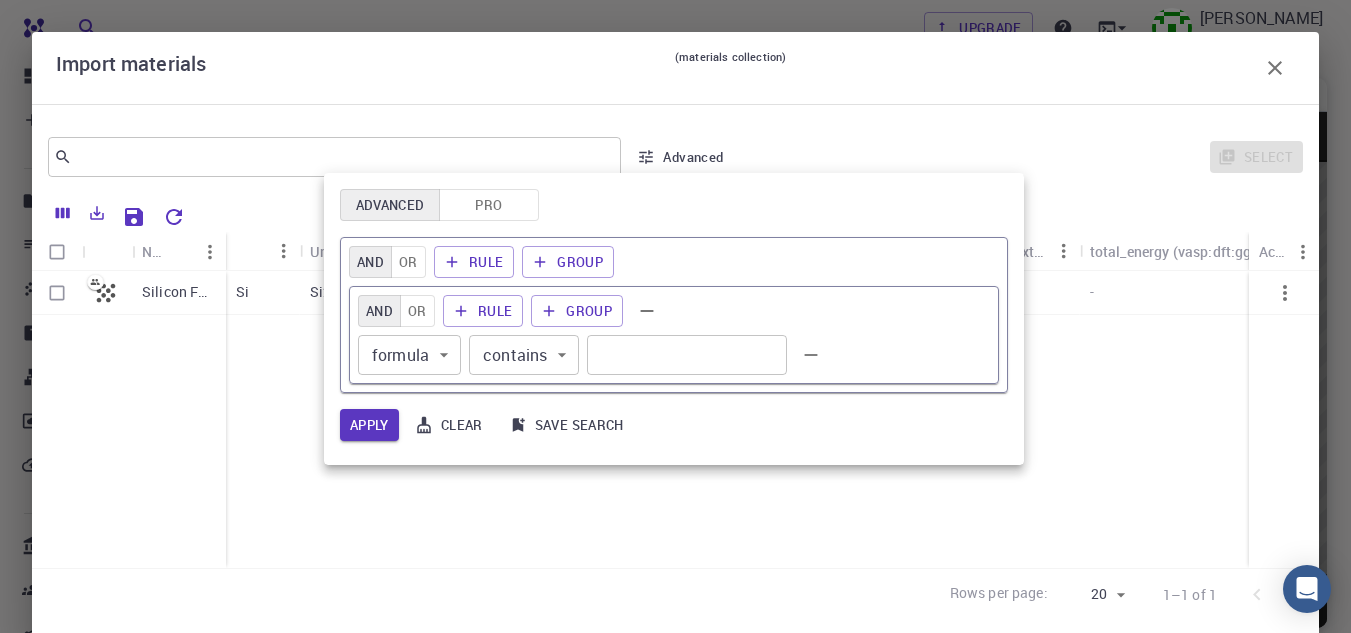 click at bounding box center (675, 316) 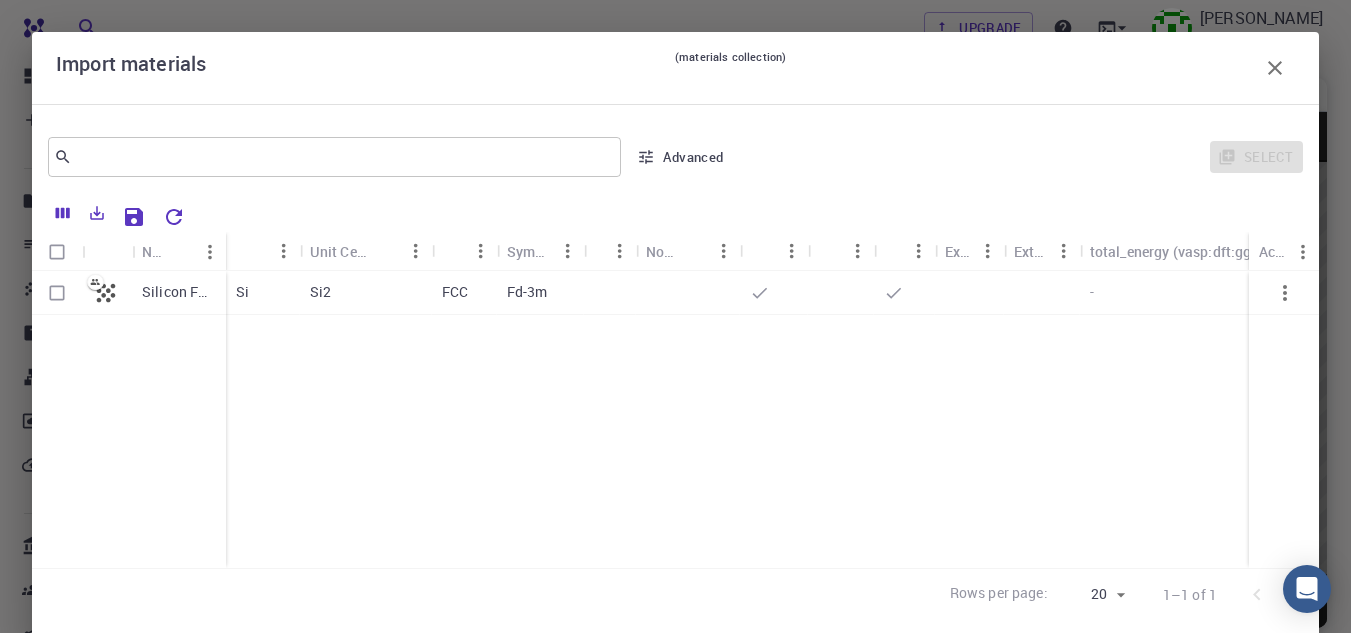 click on "Select" at bounding box center [1022, 157] 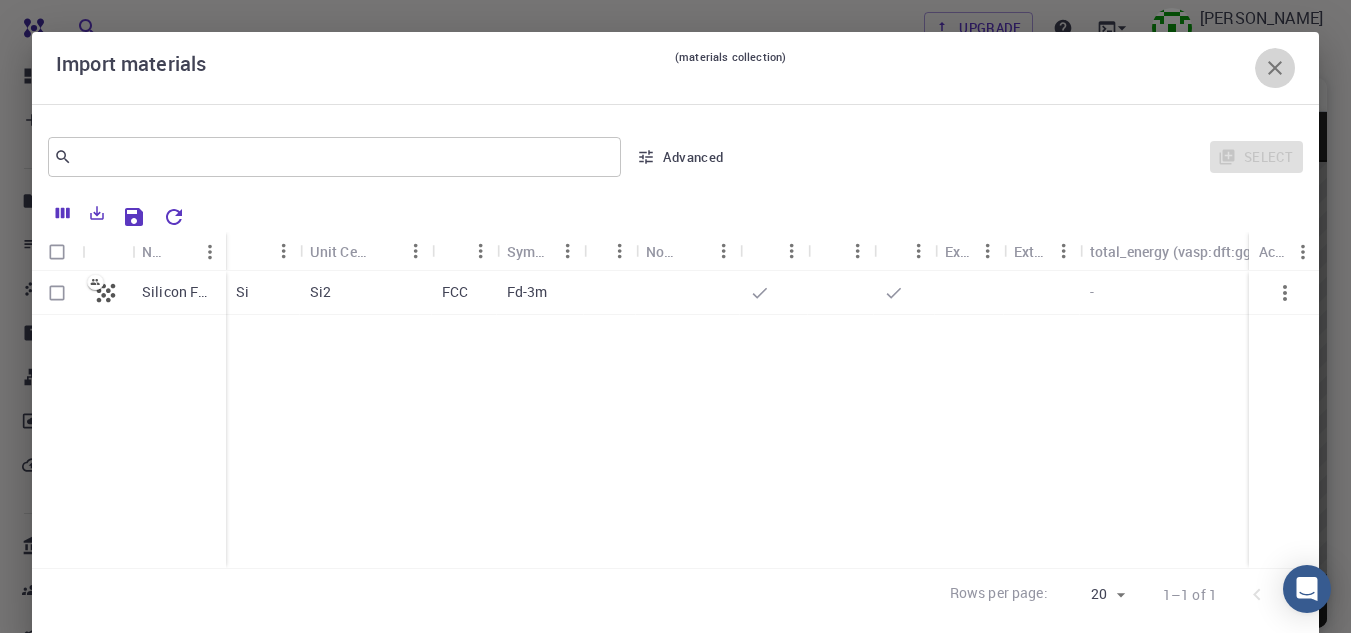 click 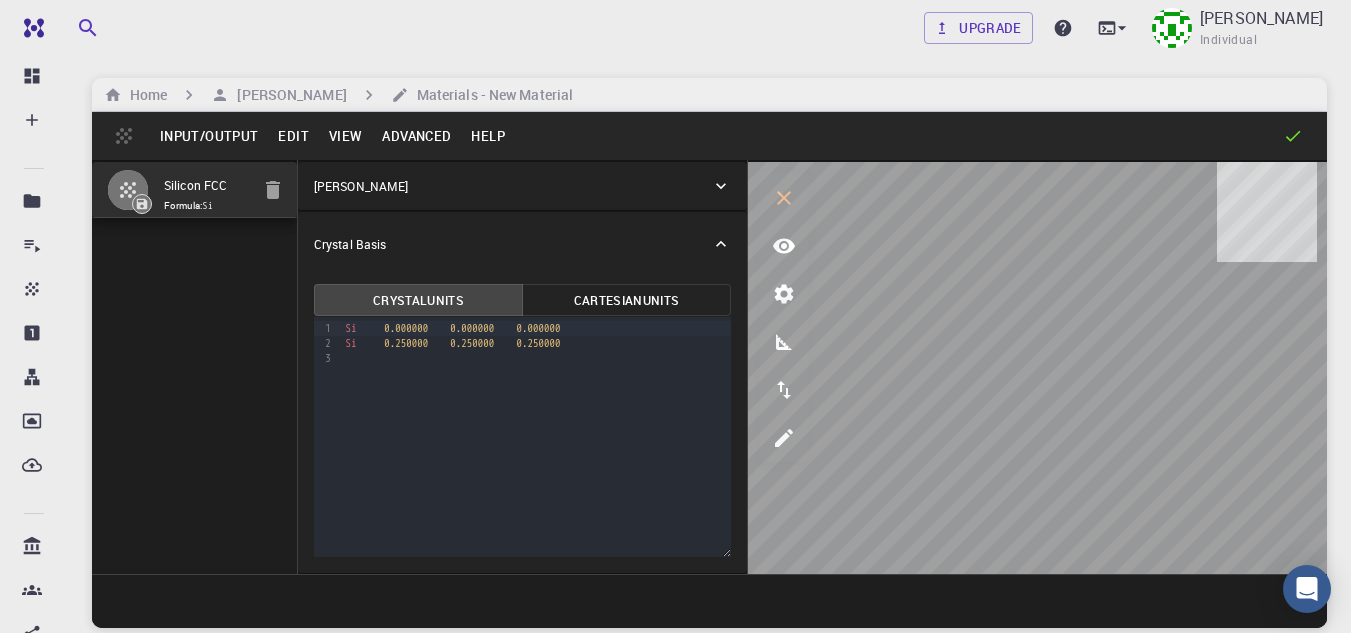 click on "Input/Output" at bounding box center [209, 136] 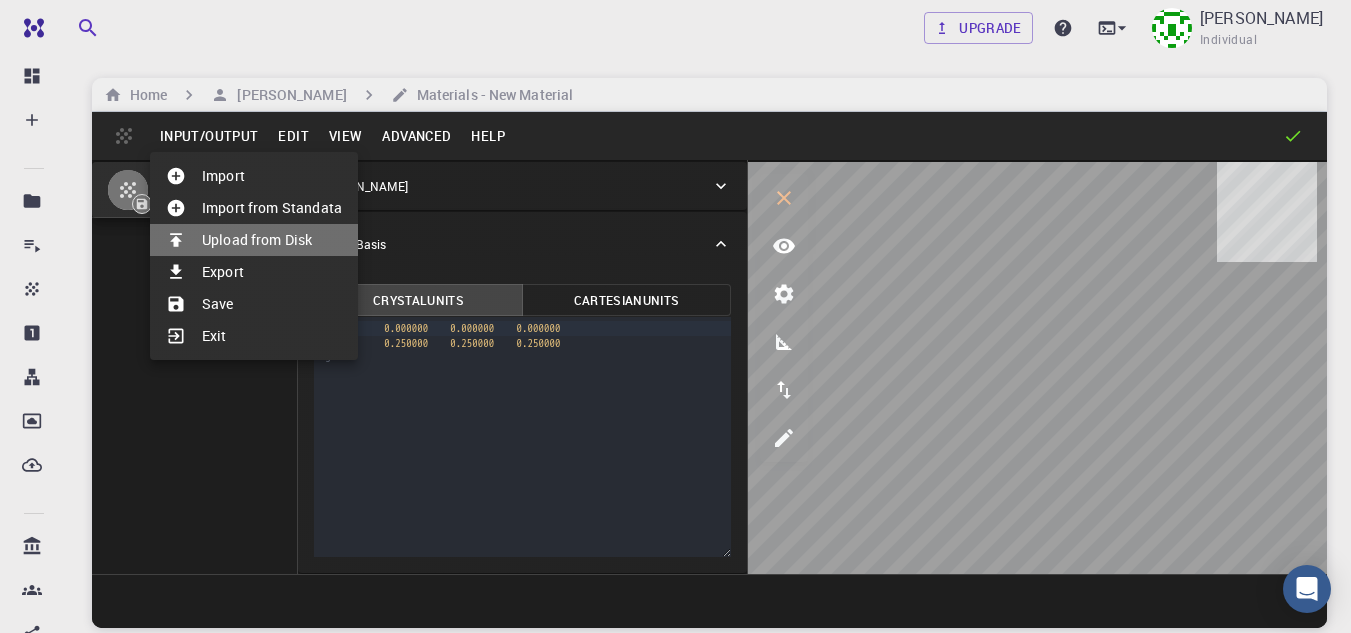 click on "Upload from Disk" at bounding box center (254, 240) 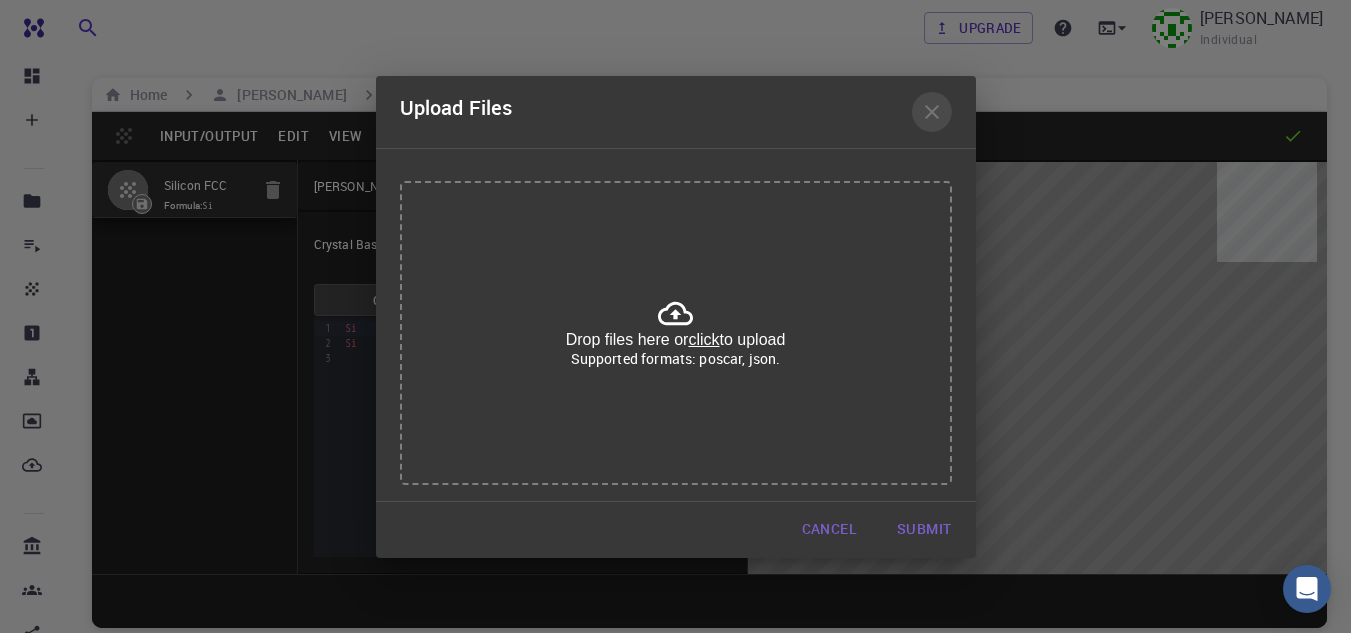 click 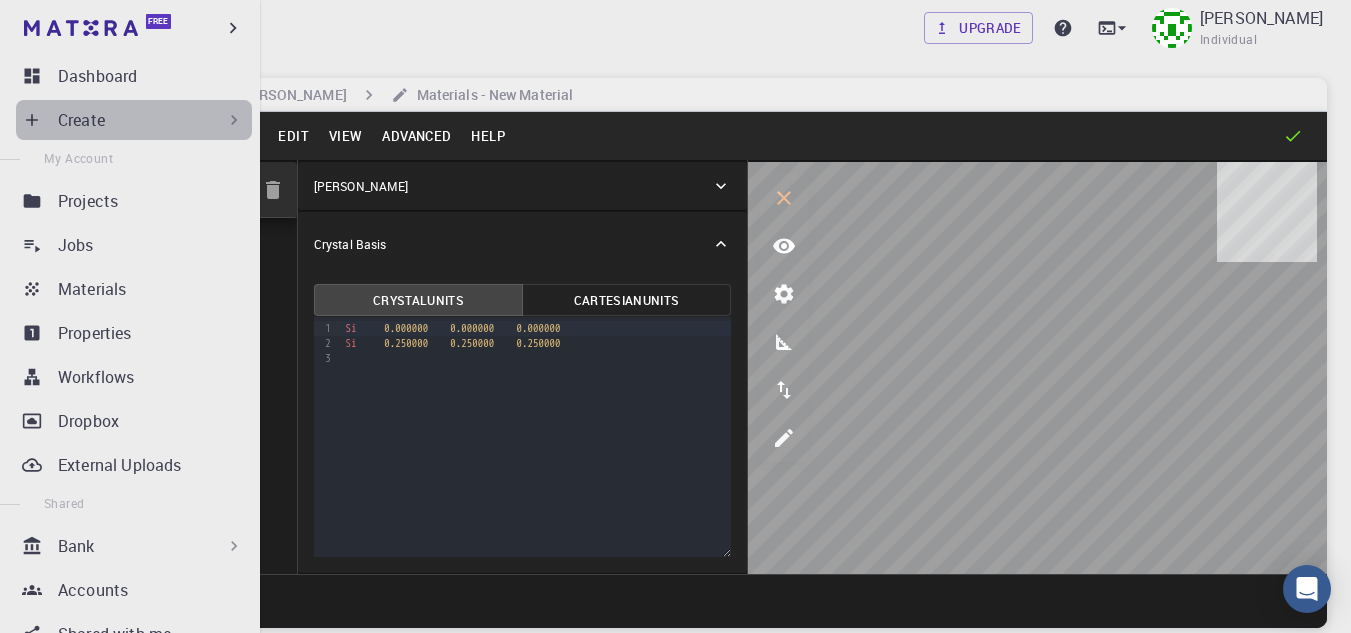 click on "Create" at bounding box center (134, 120) 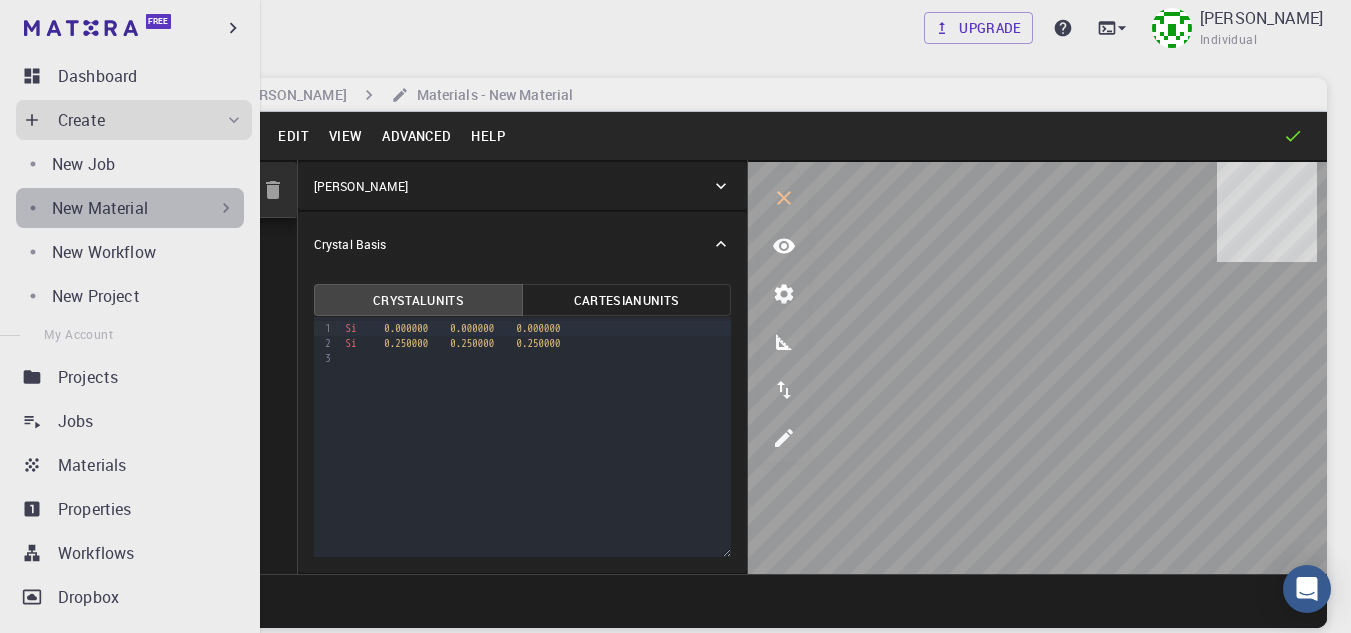 click on "New Material" at bounding box center [144, 208] 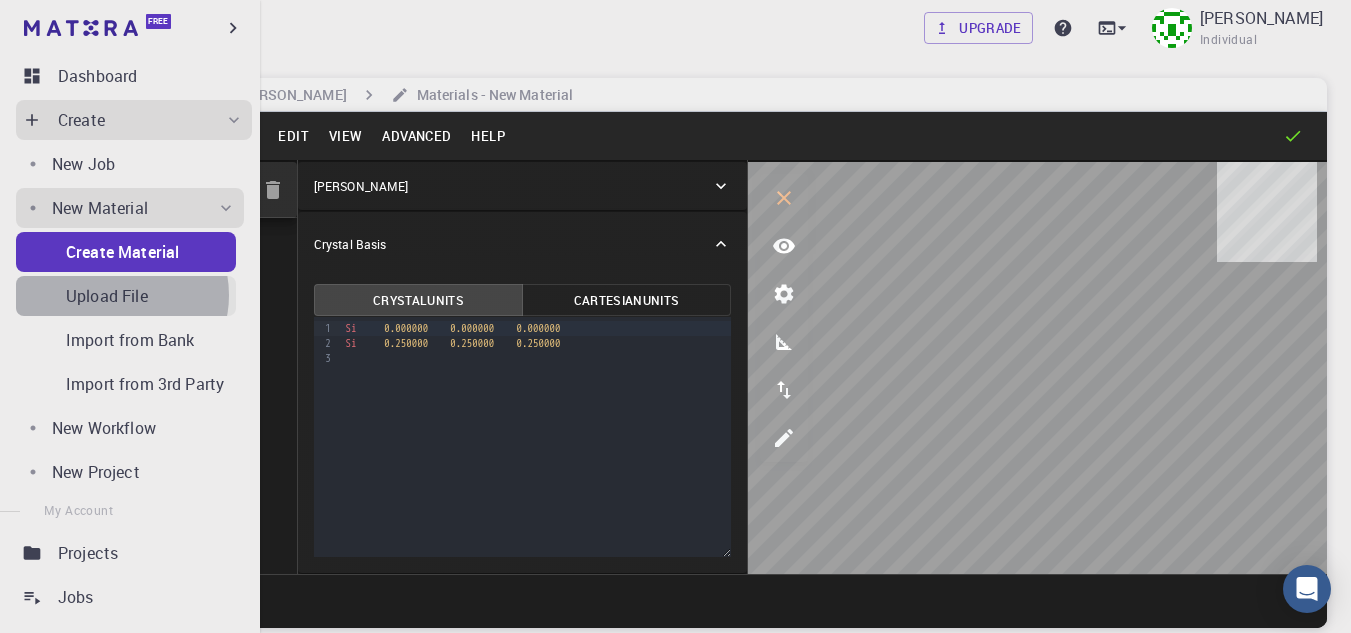 click on "Upload File" at bounding box center [107, 296] 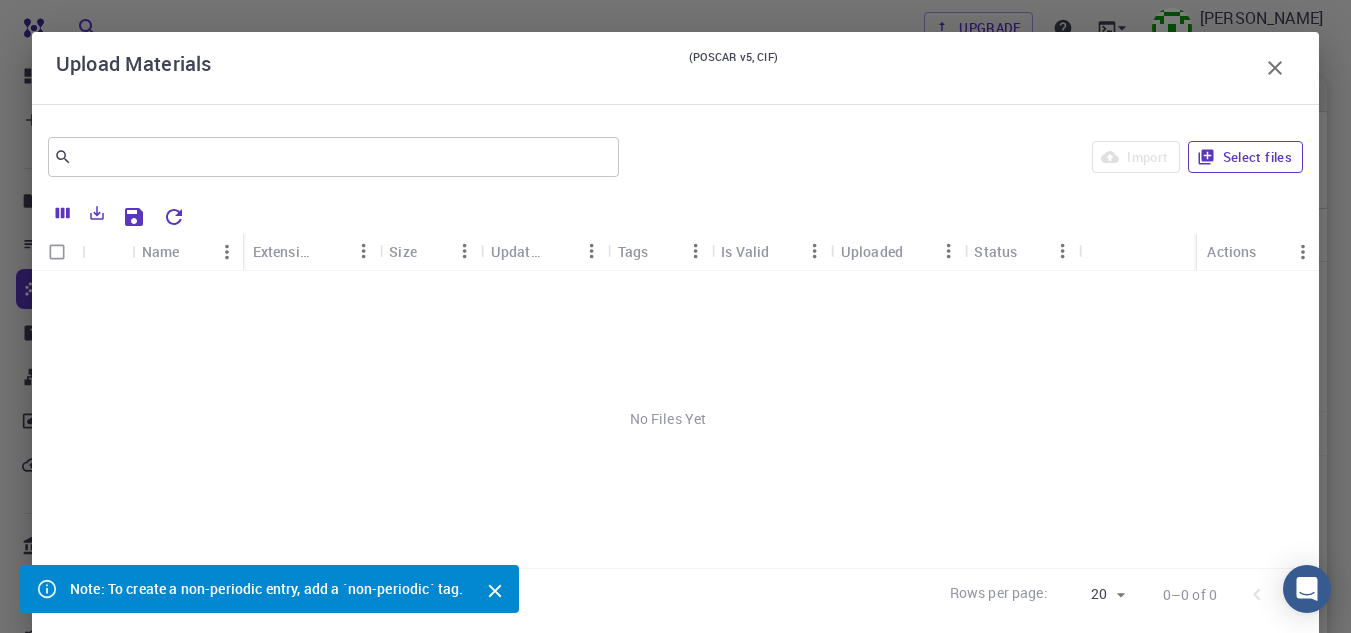 click on "Select files" at bounding box center (1245, 157) 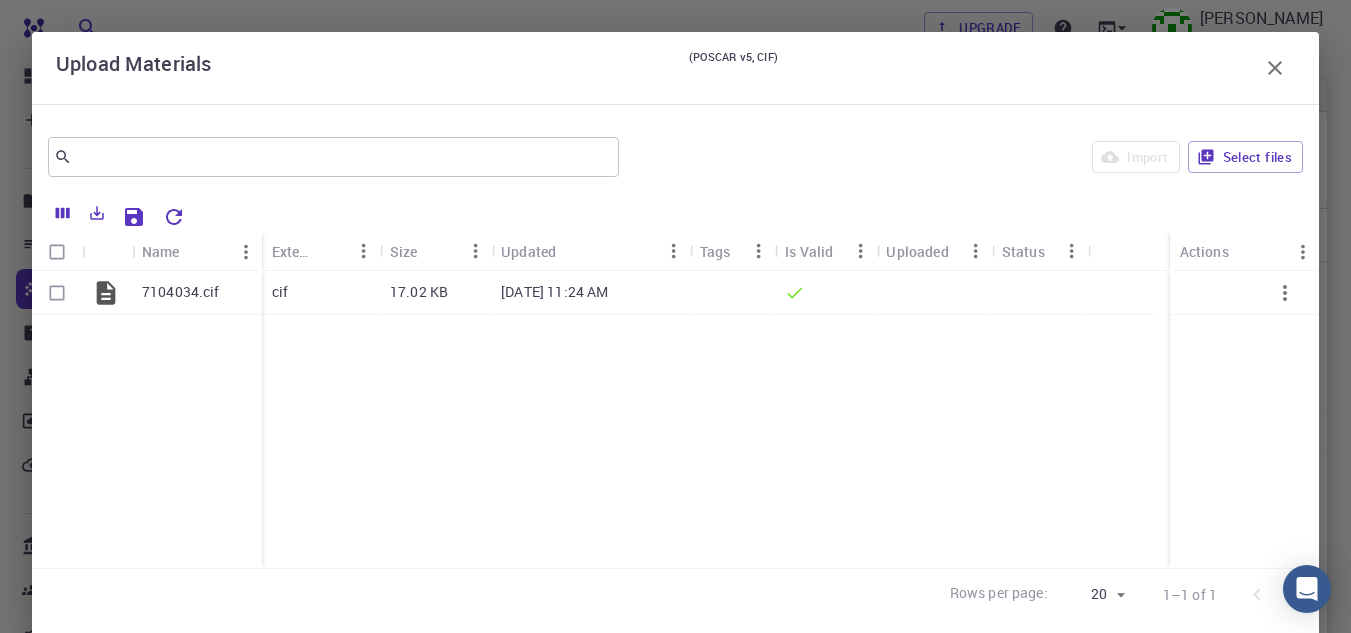 scroll, scrollTop: 37, scrollLeft: 0, axis: vertical 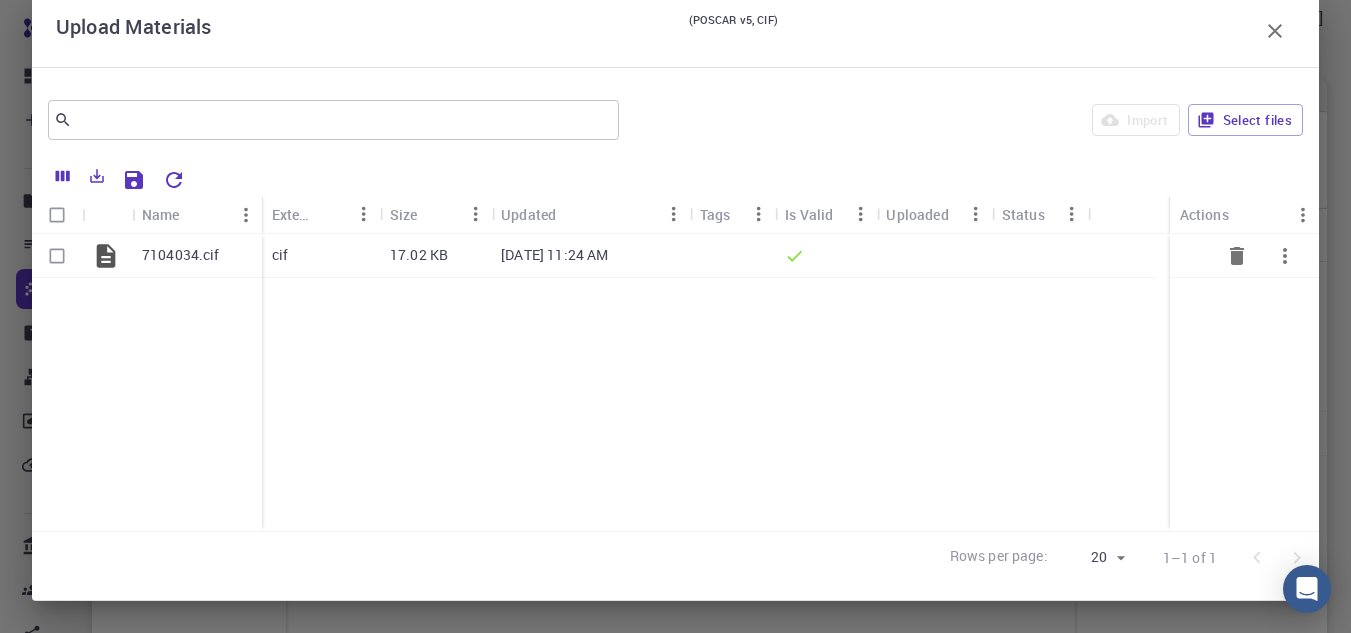 click on "[DATE] 11:24 AM" at bounding box center (554, 255) 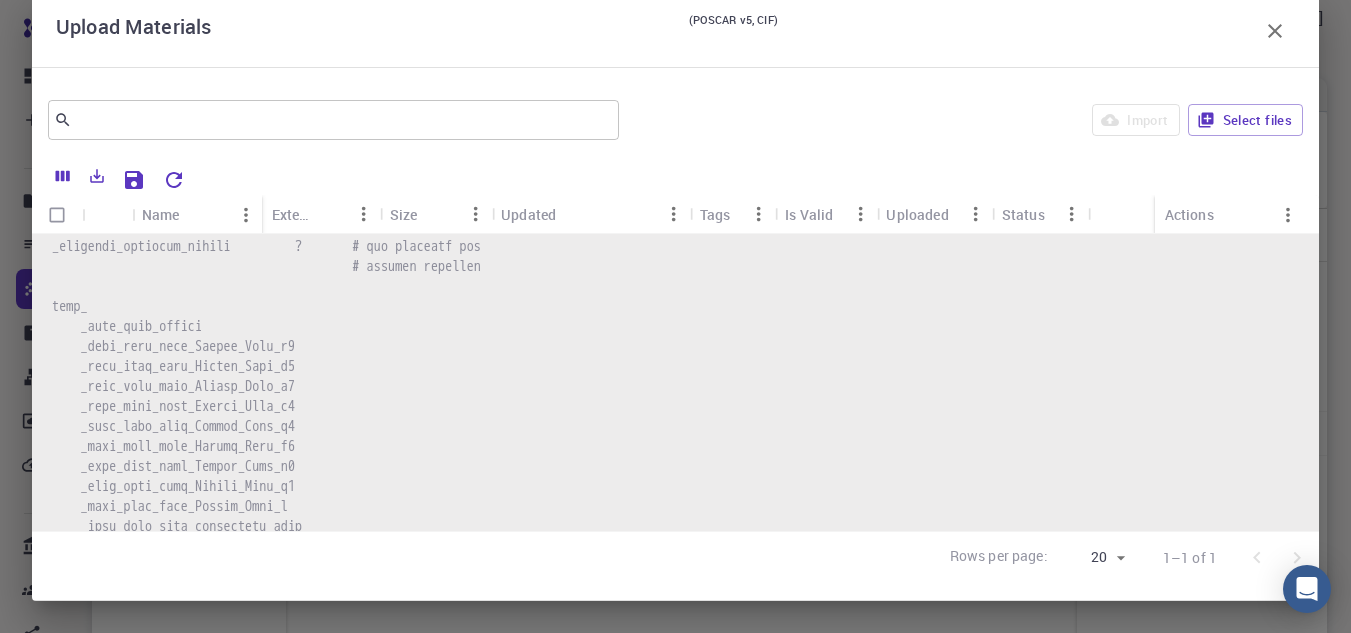 scroll, scrollTop: 3485, scrollLeft: 0, axis: vertical 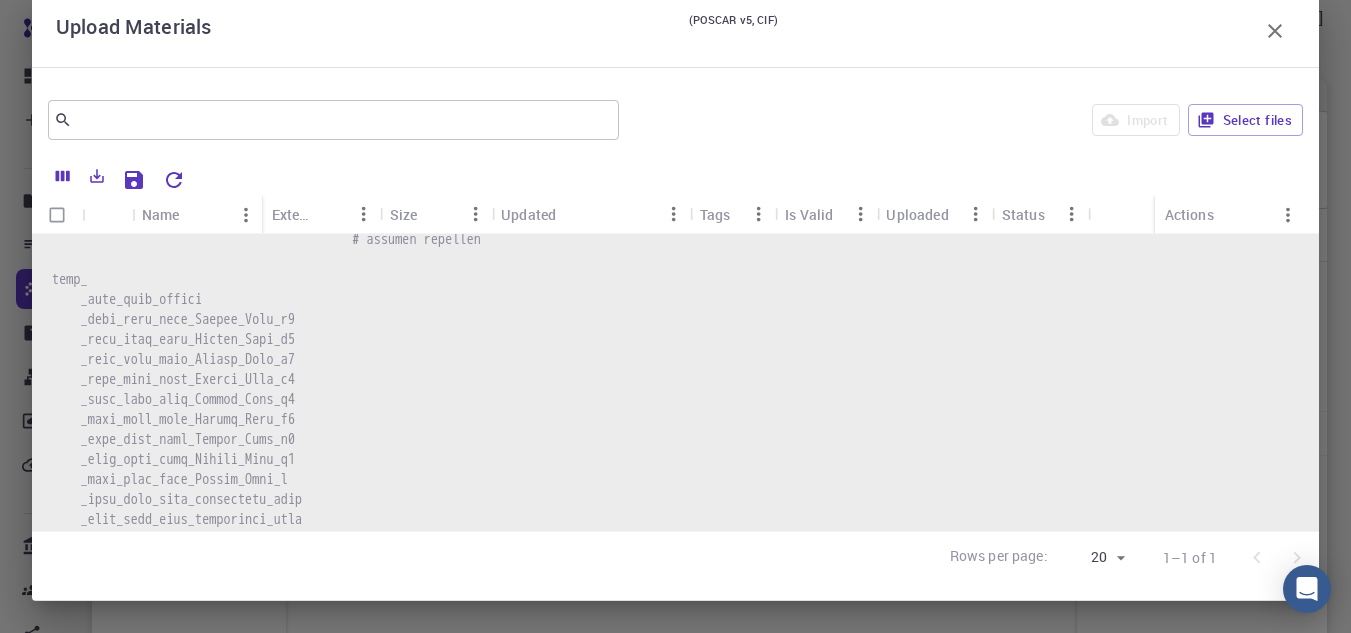 click on "​ Import Select files Name Extension Size Updated Tags Is Valid Uploaded Status Actions 7104034.cif cif 17.02 KB [DATE] 11:24 AM Rows per page: 20 20 1–1 of 1" at bounding box center [675, 334] 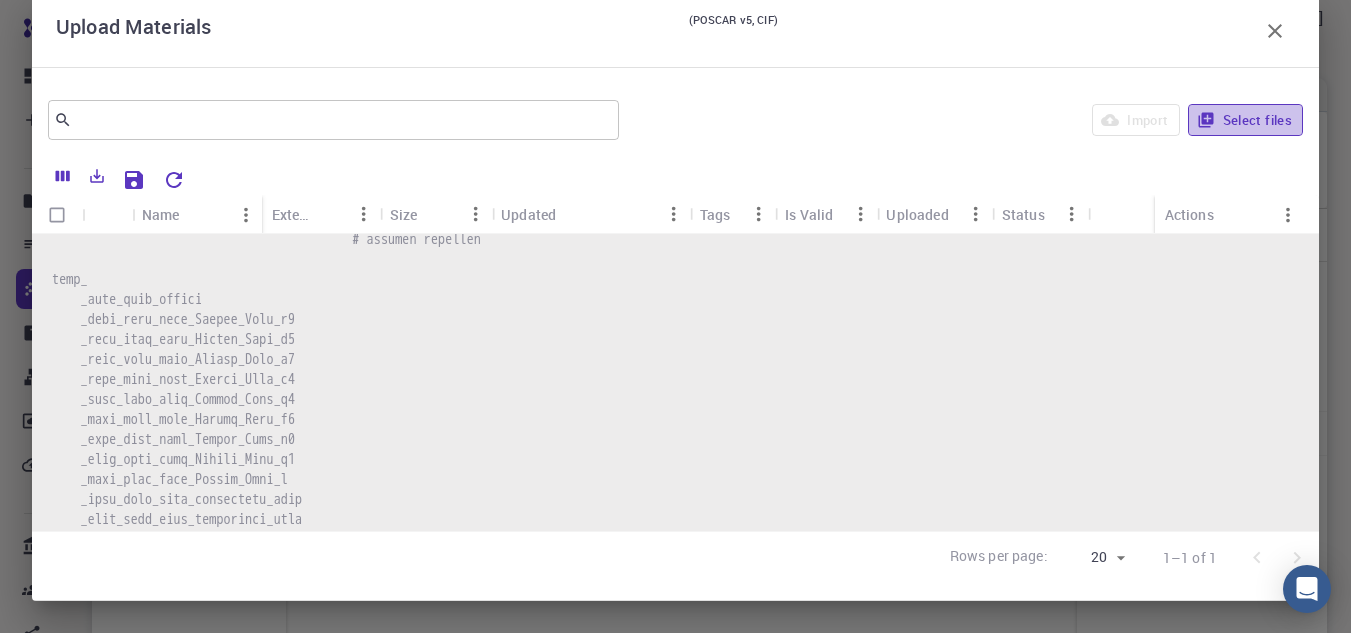 click on "Select files" at bounding box center (1245, 120) 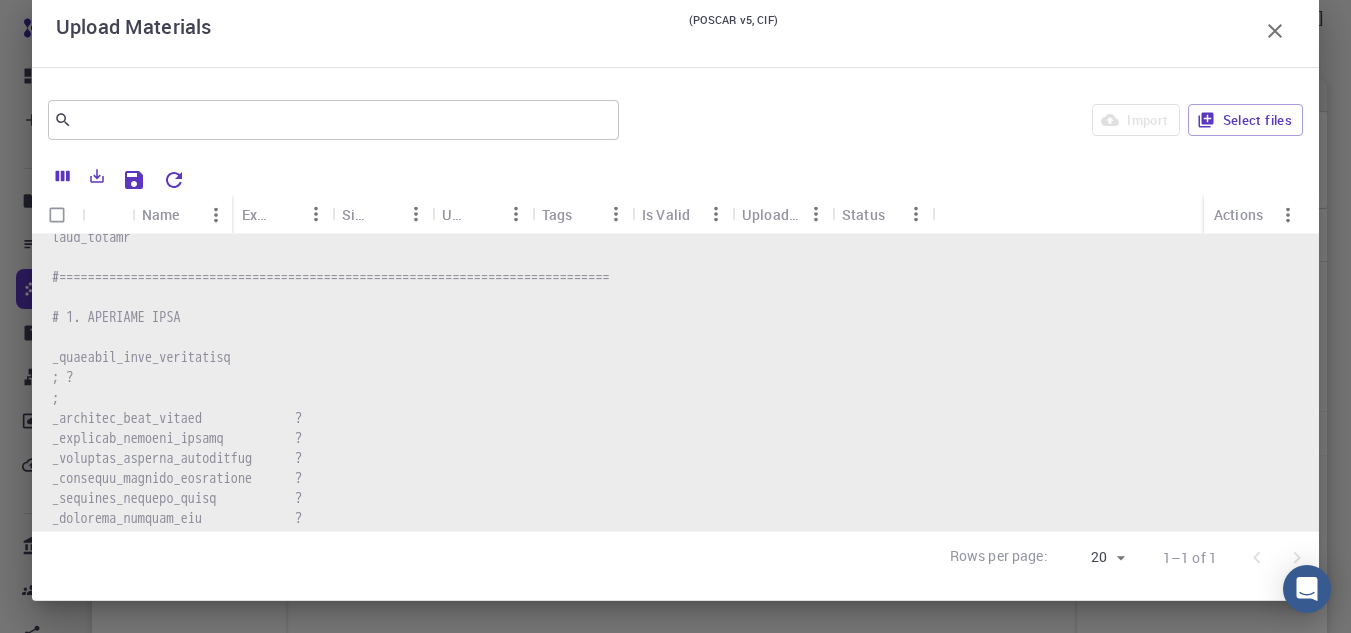 scroll, scrollTop: 0, scrollLeft: 0, axis: both 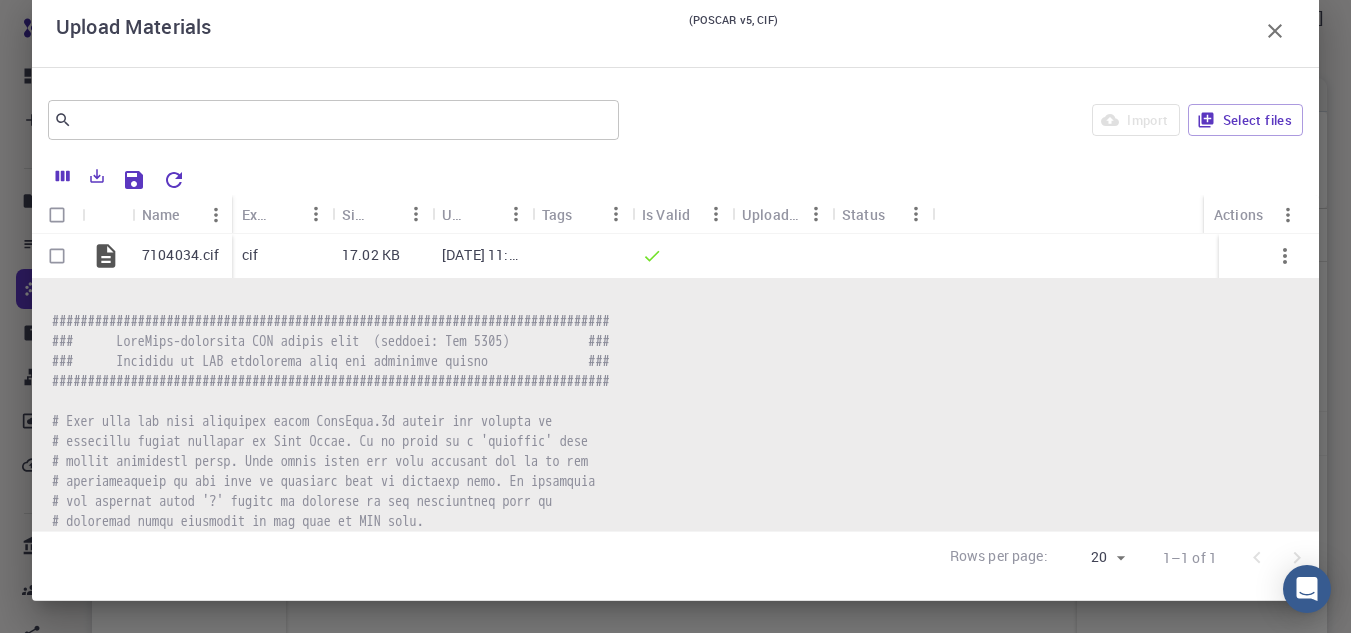 click on "​ Import Select files" at bounding box center (675, 120) 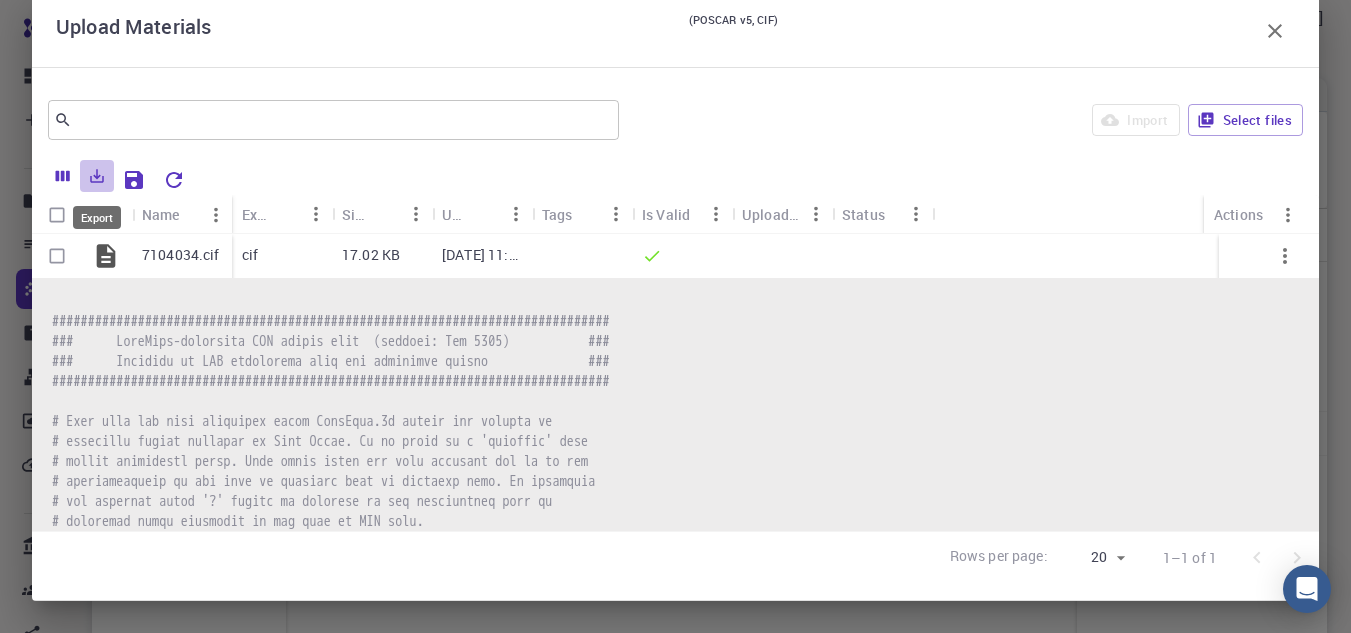 click 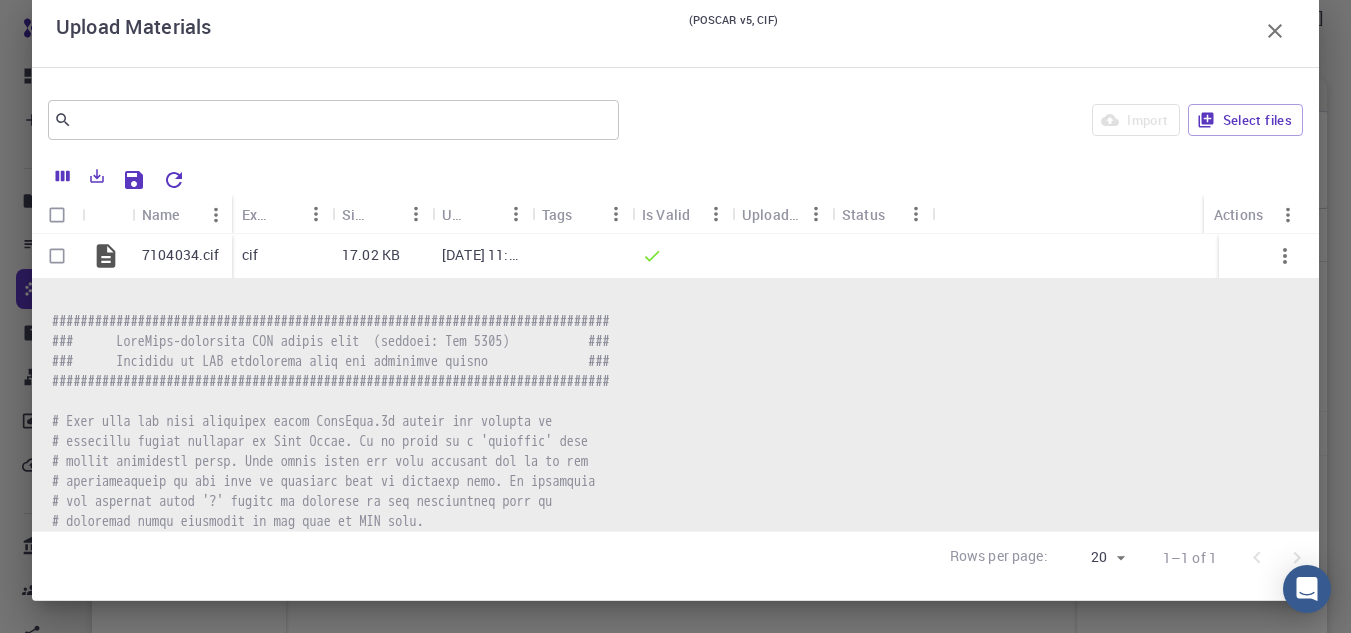 drag, startPoint x: 291, startPoint y: 163, endPoint x: 141, endPoint y: 178, distance: 150.74814 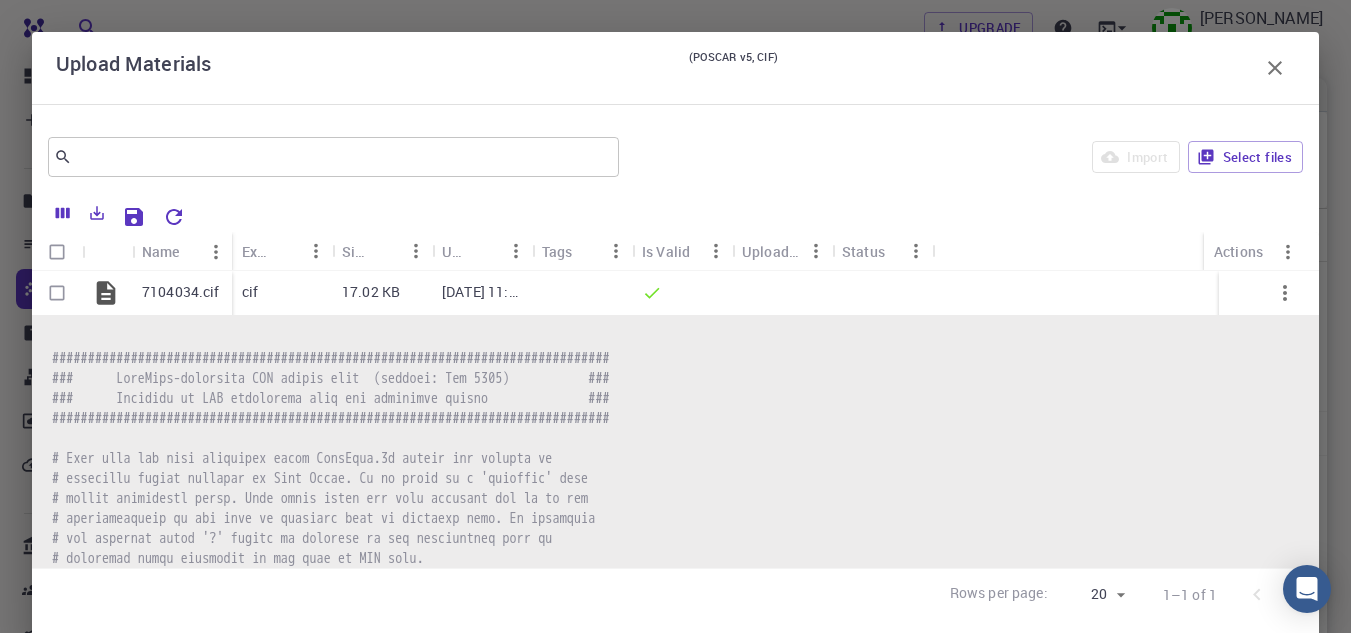 click on "Import Select files" at bounding box center (965, 157) 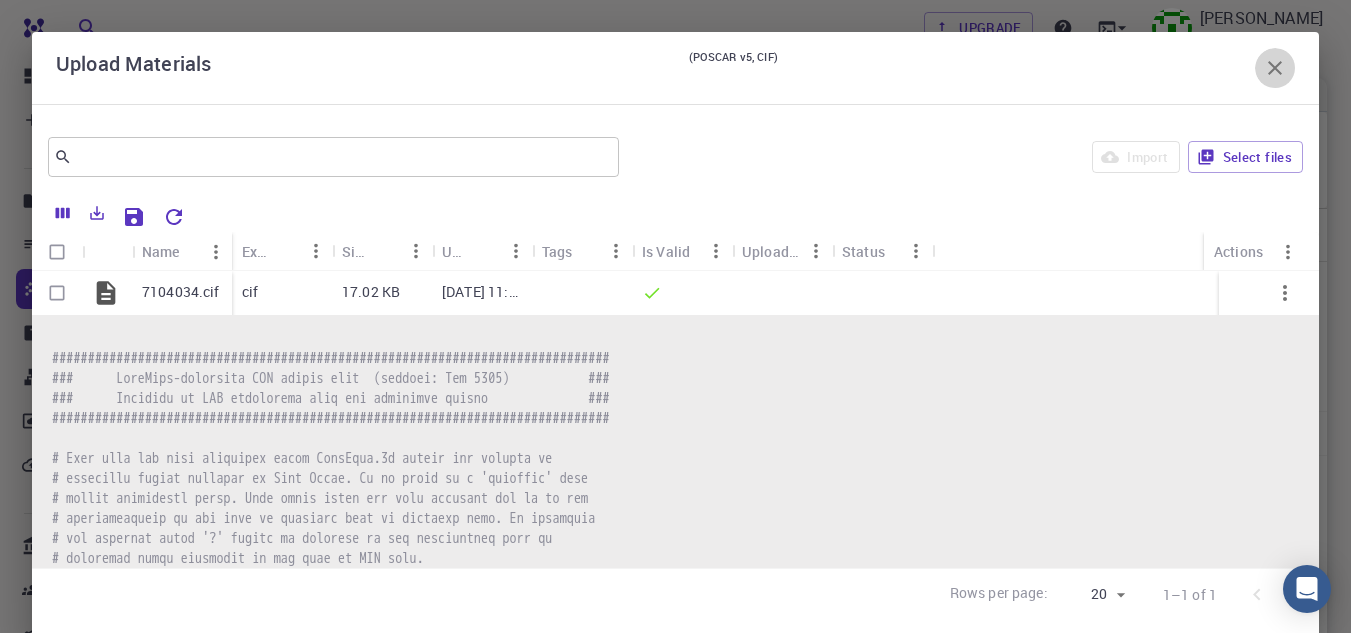 click 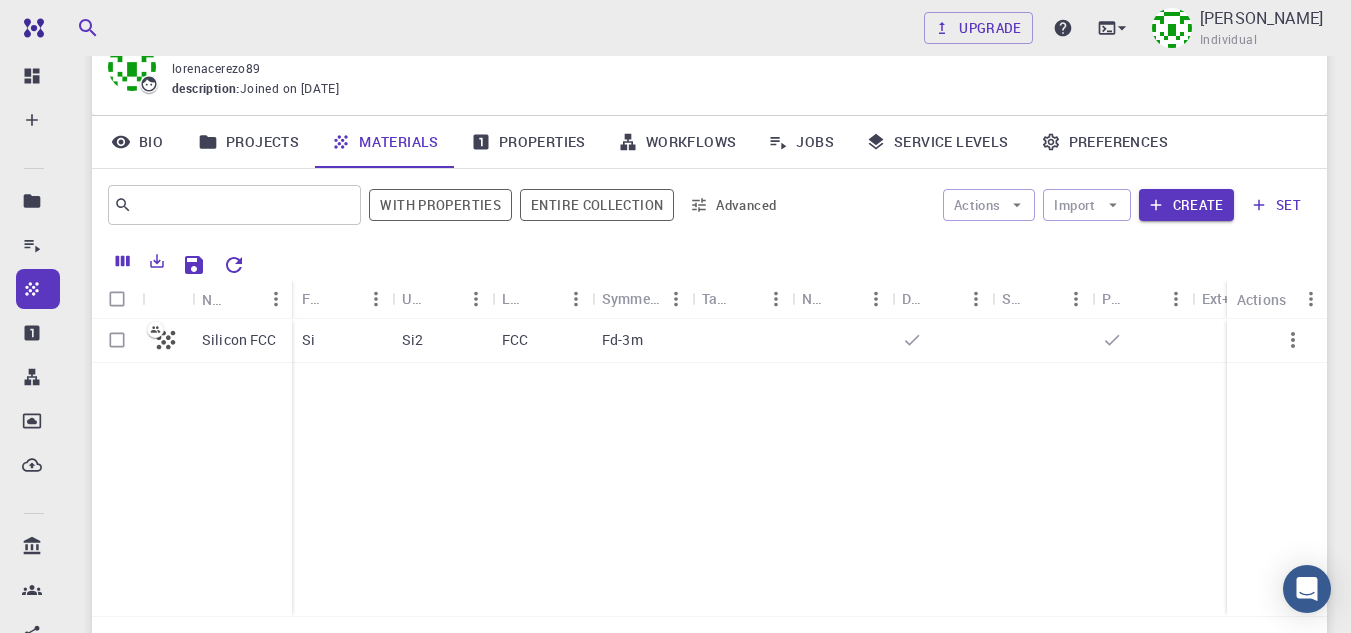 scroll, scrollTop: 93, scrollLeft: 0, axis: vertical 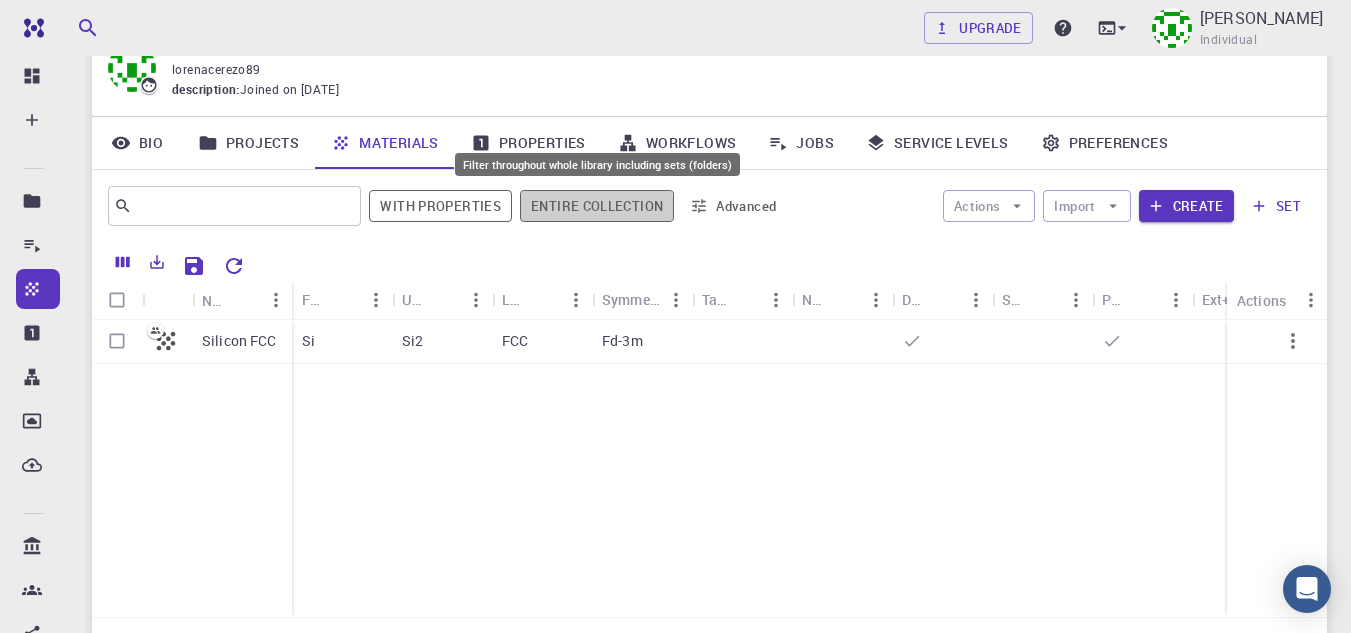 click on "Entire collection" at bounding box center [597, 206] 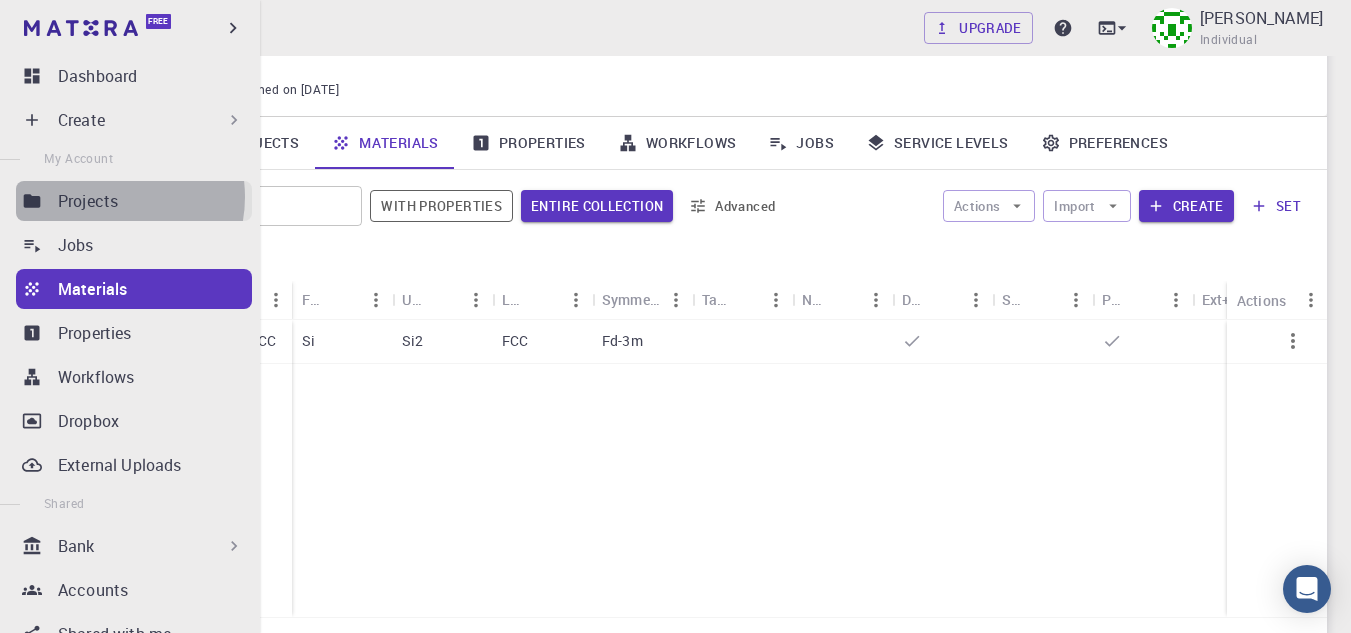 click on "Projects" at bounding box center (88, 201) 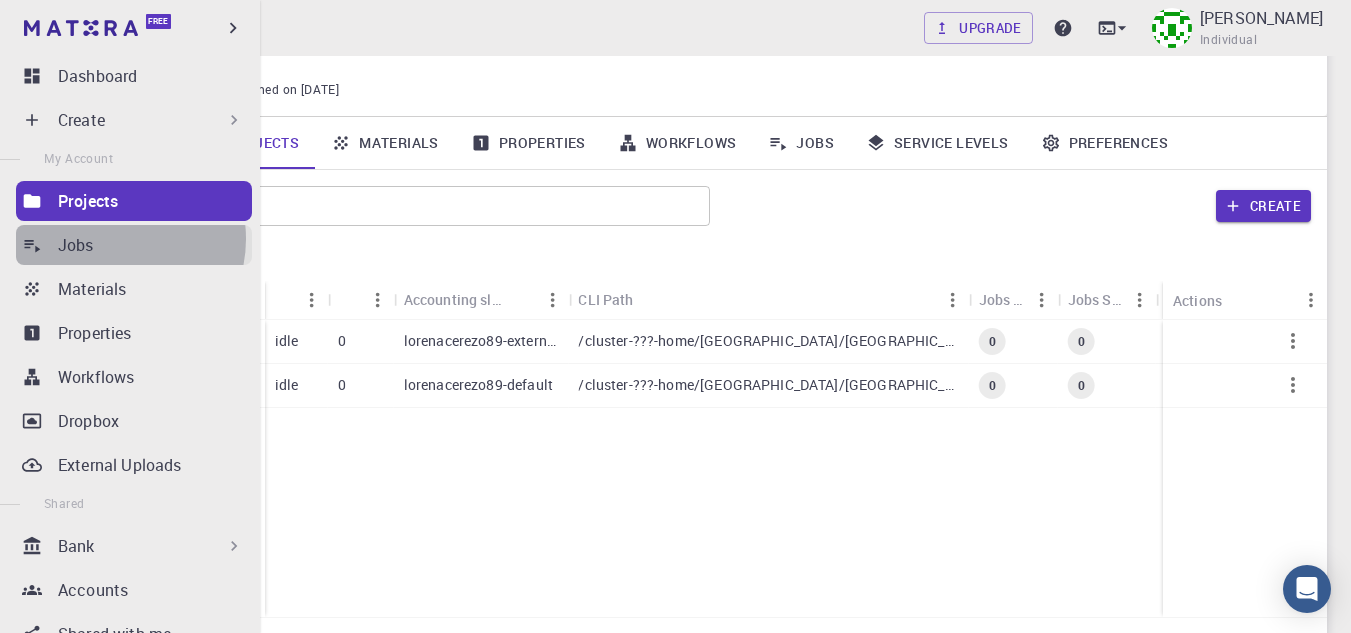 click on "Jobs" at bounding box center [155, 245] 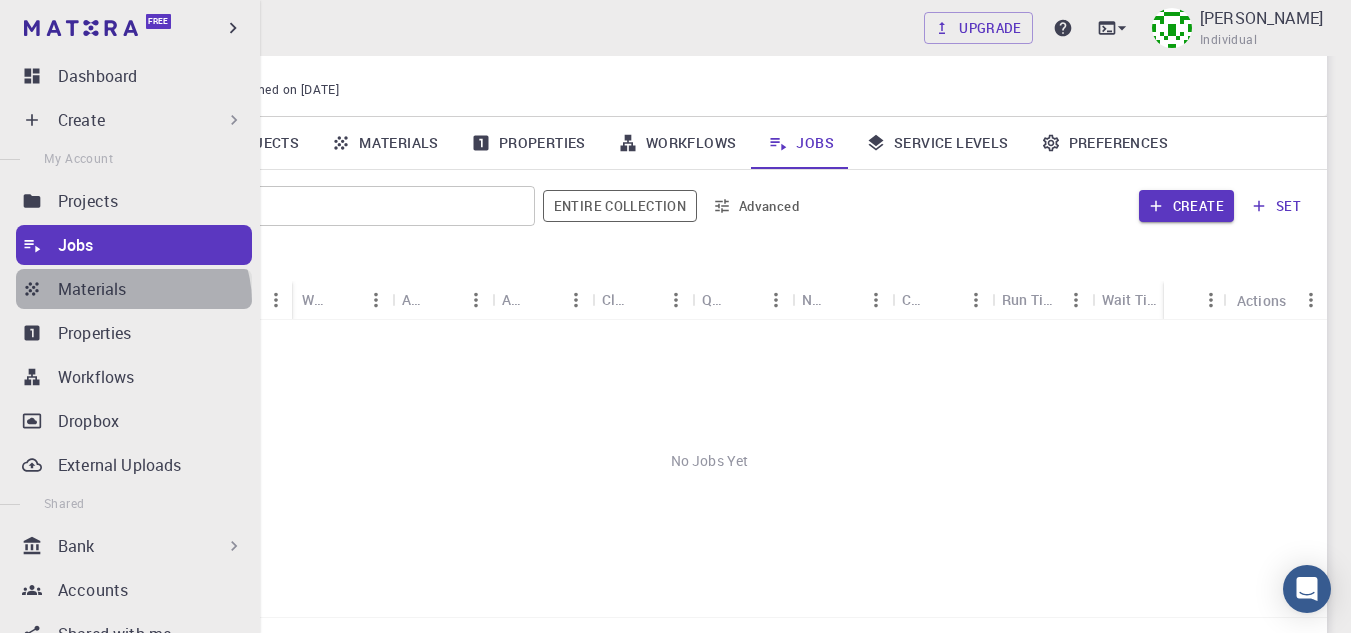 click on "Materials" at bounding box center (134, 289) 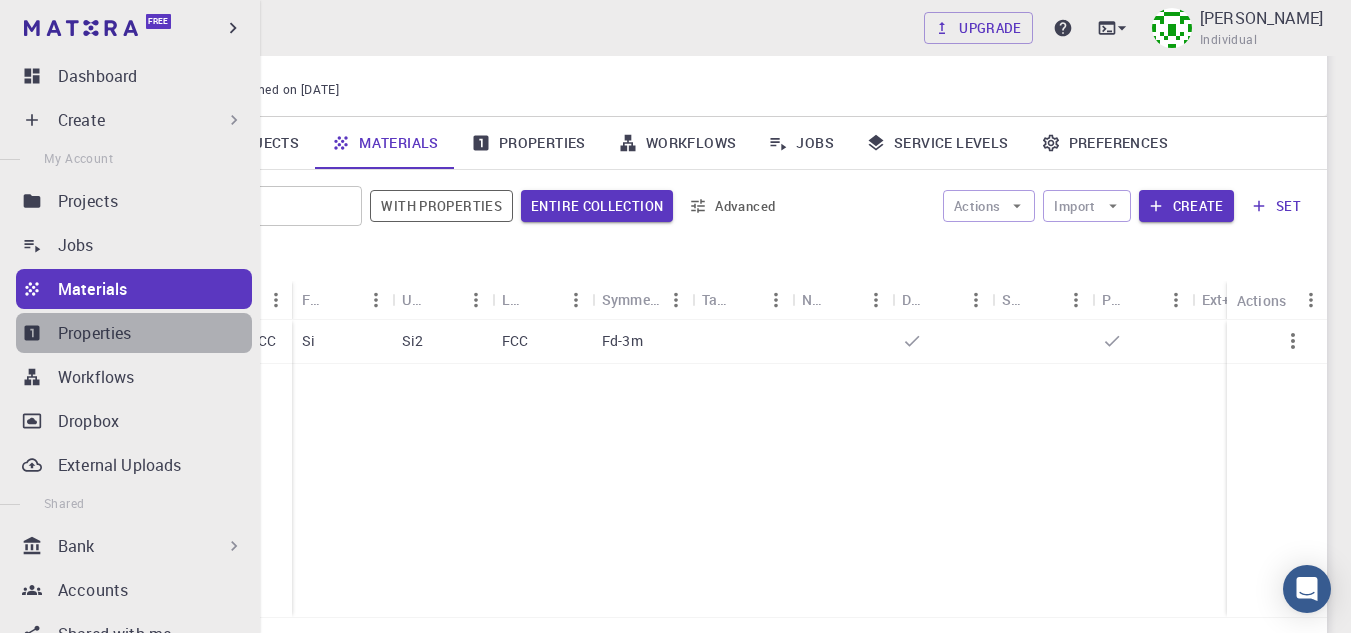 click on "Properties" at bounding box center [155, 333] 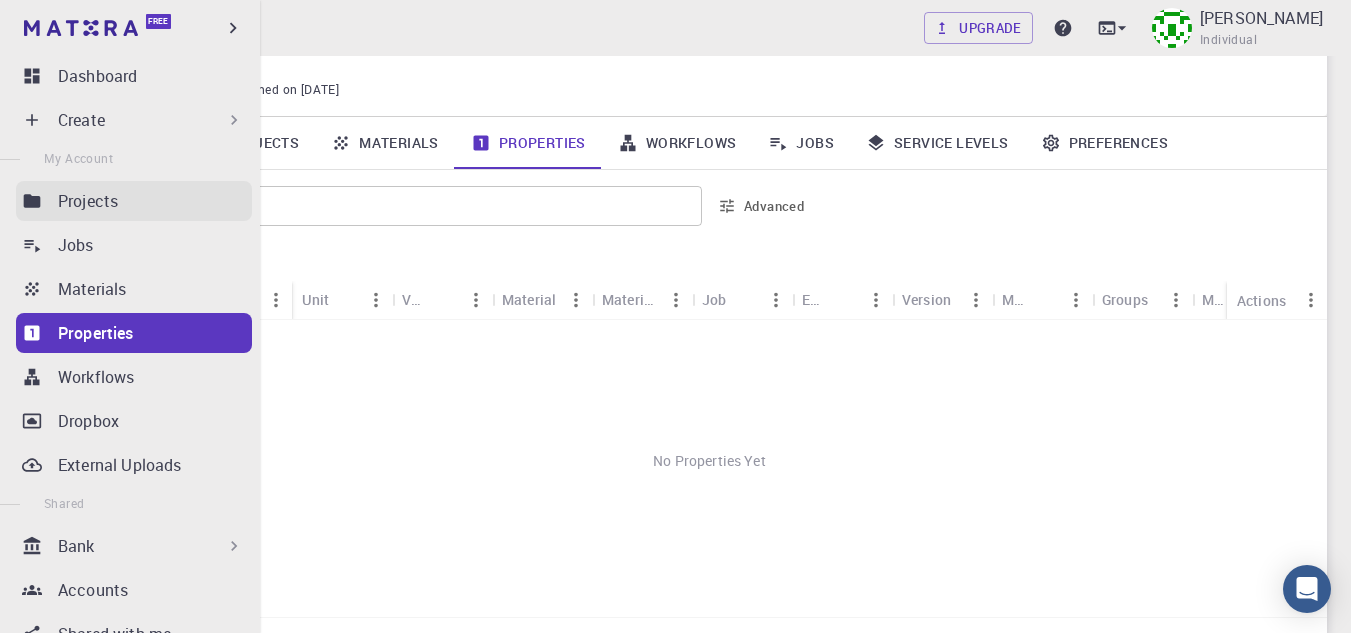 click on "Projects" at bounding box center (155, 201) 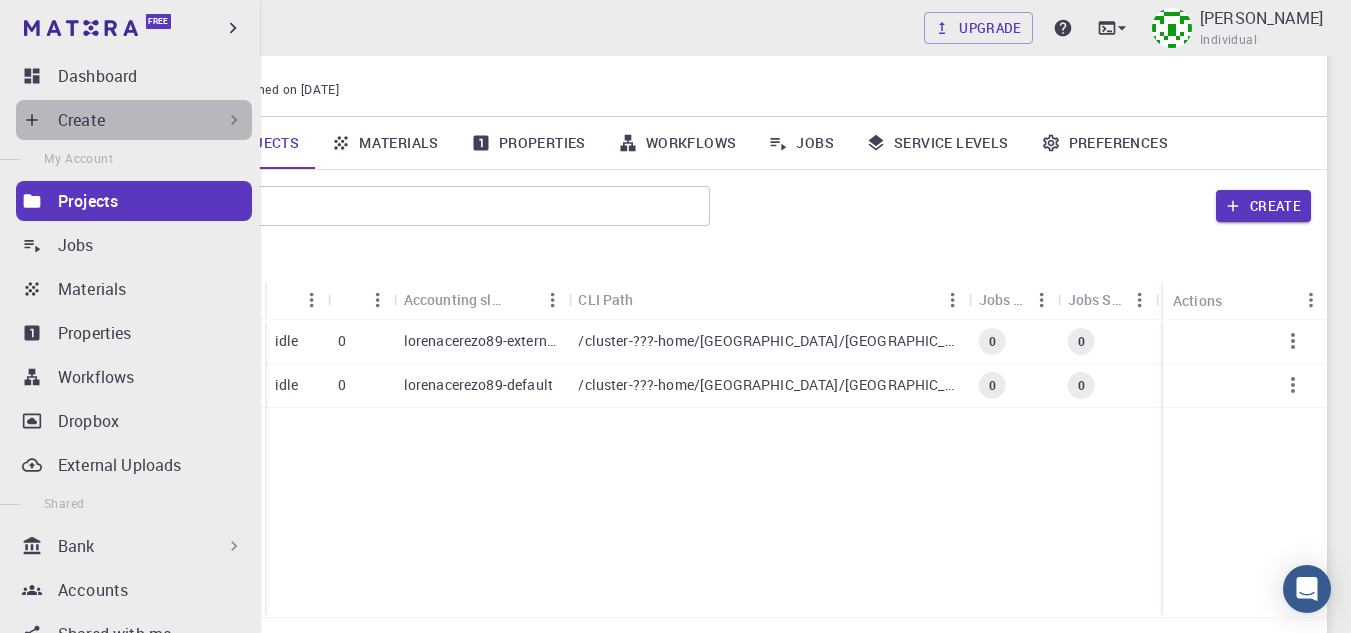 click on "Create" at bounding box center (151, 120) 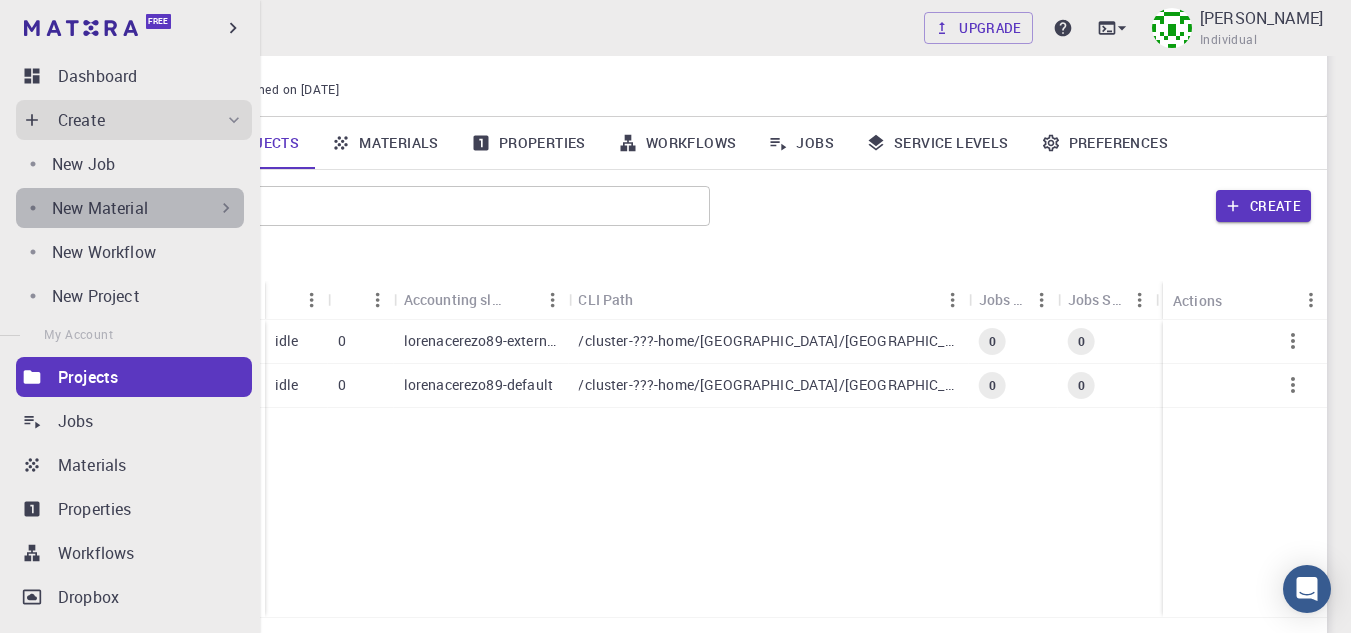 click on "New Material" at bounding box center (100, 208) 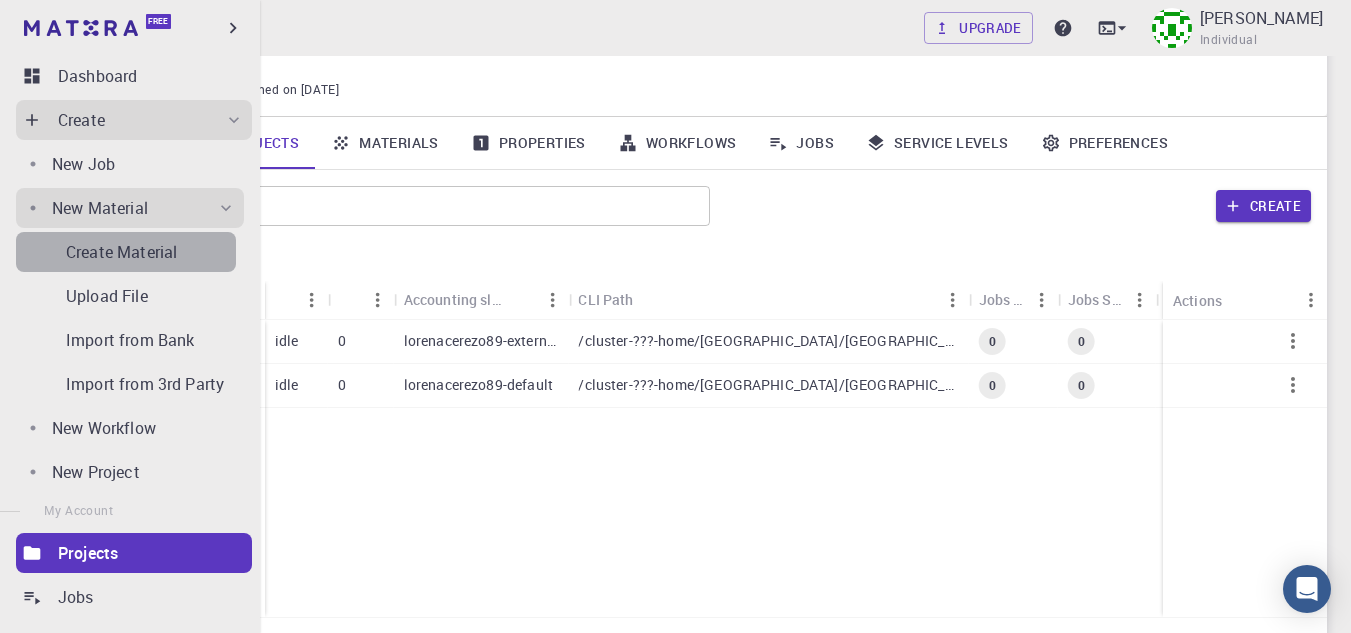 click on "Create Material" at bounding box center [121, 252] 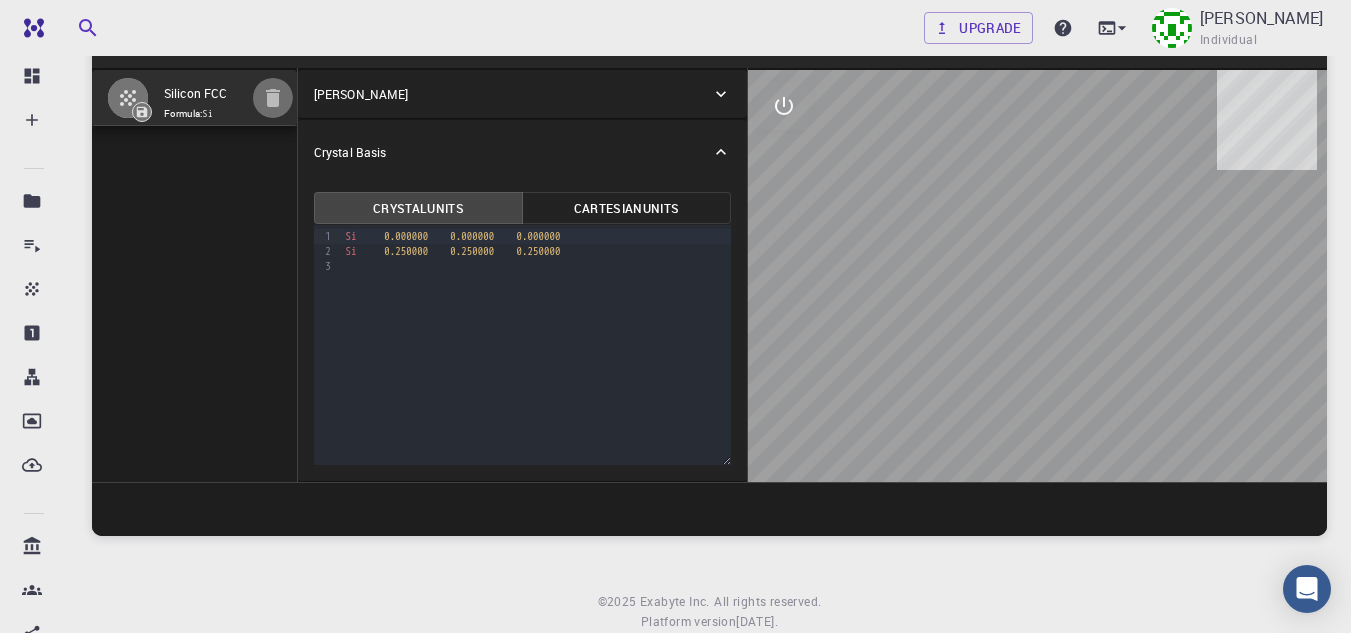 click 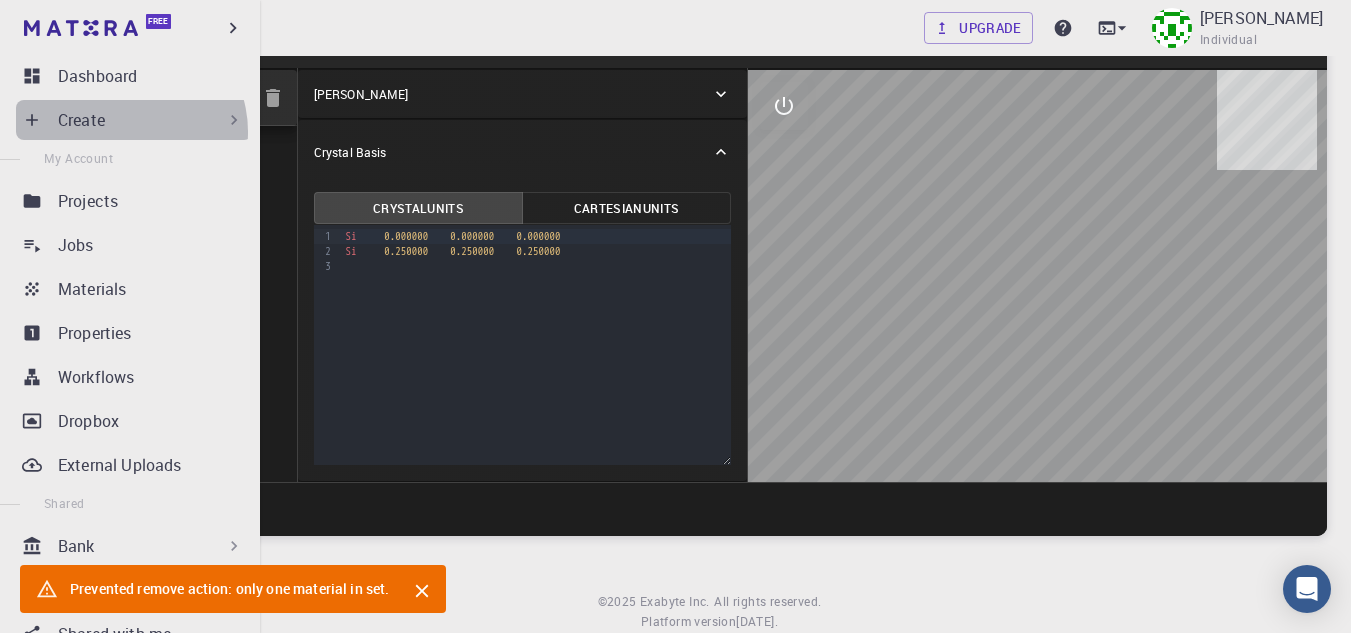 click on "Create" at bounding box center (134, 120) 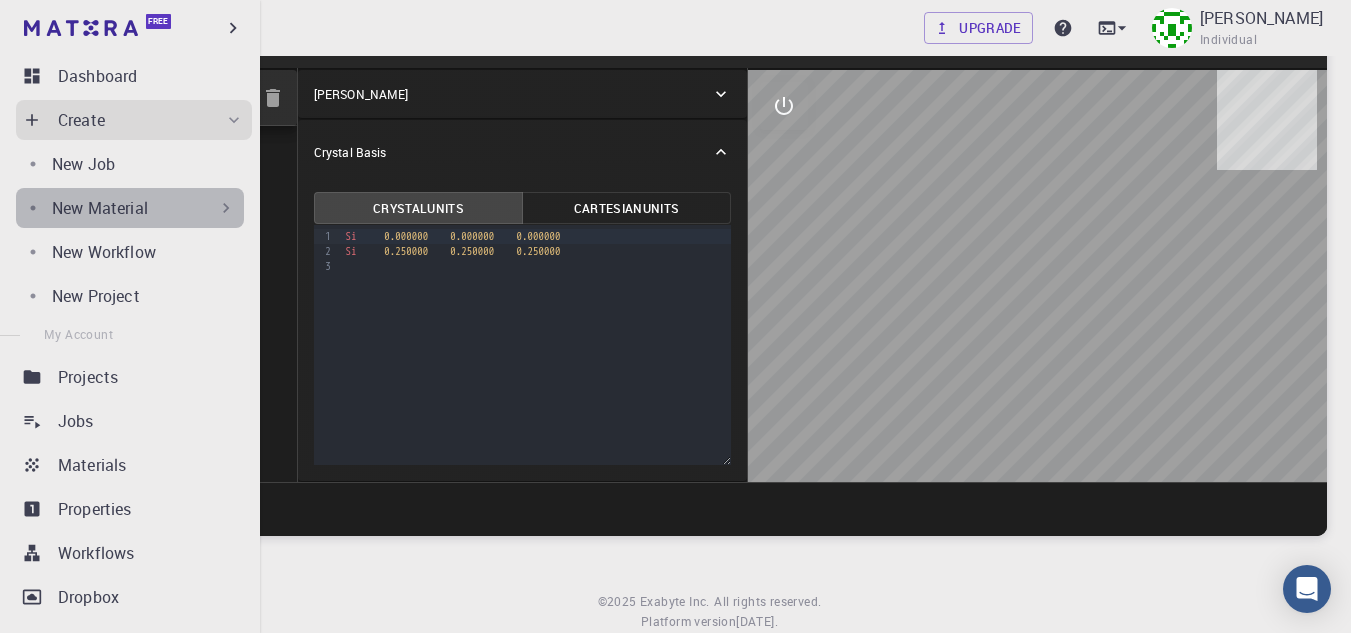 click on "New Material" at bounding box center (100, 208) 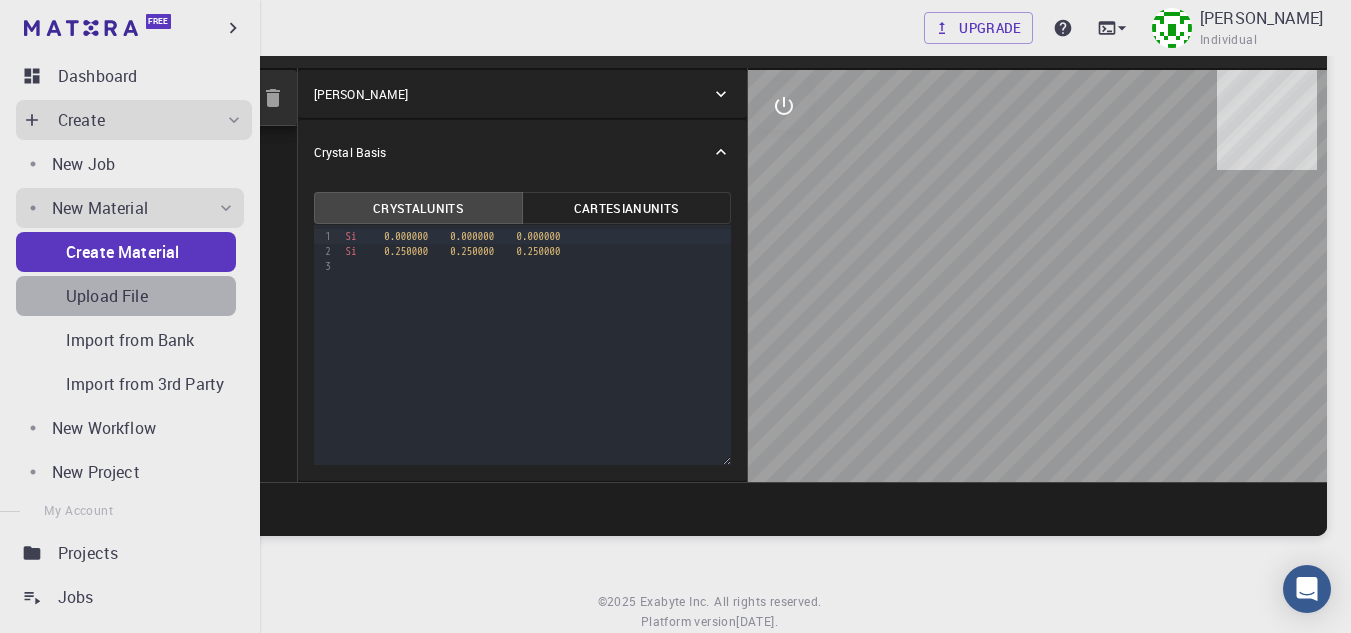 click on "Upload File" at bounding box center [107, 296] 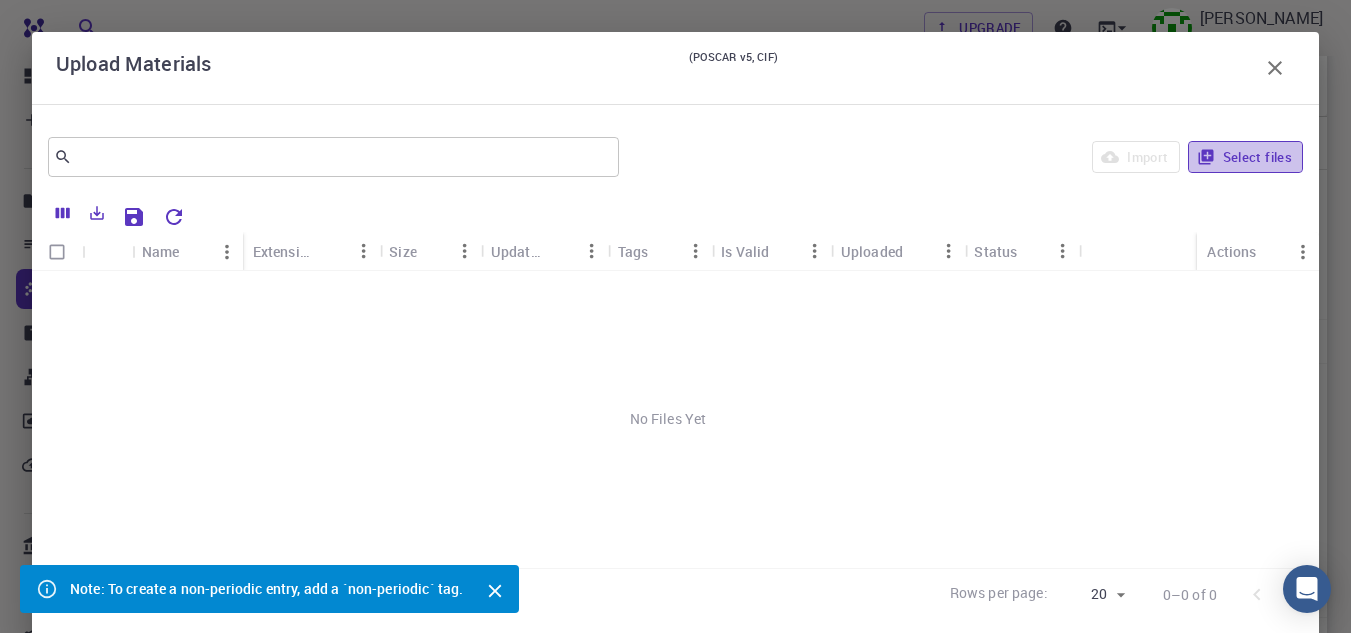 click on "Select files" at bounding box center [1245, 157] 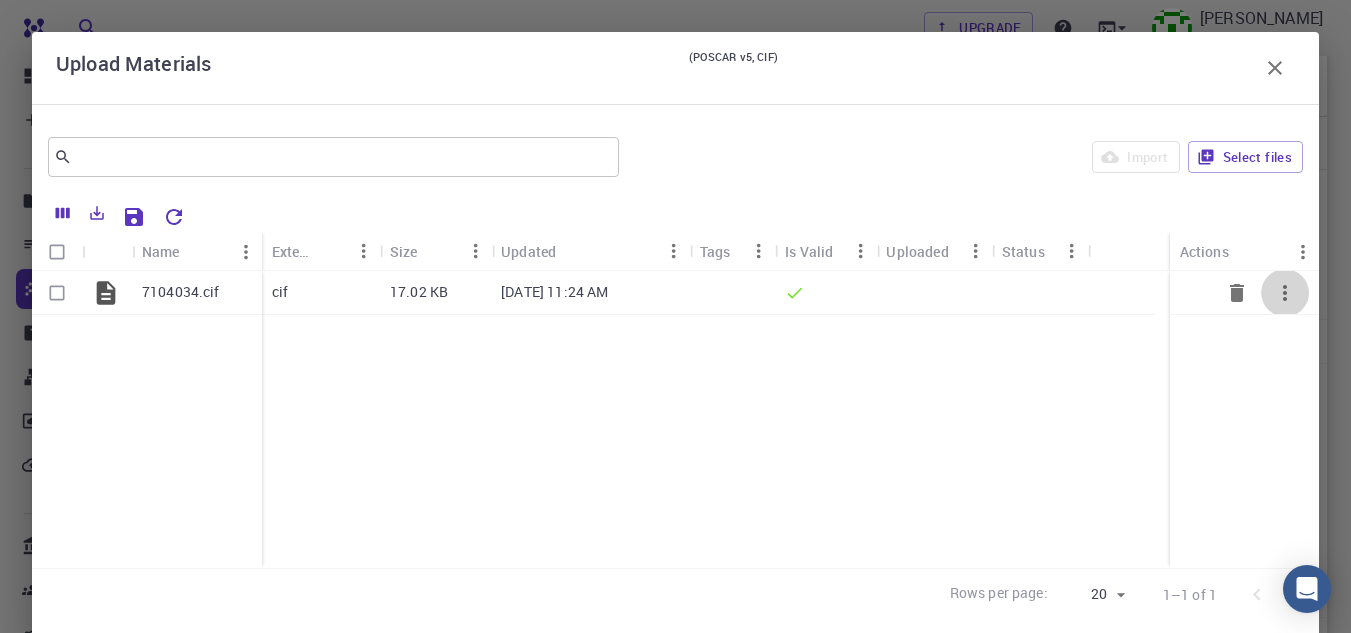click 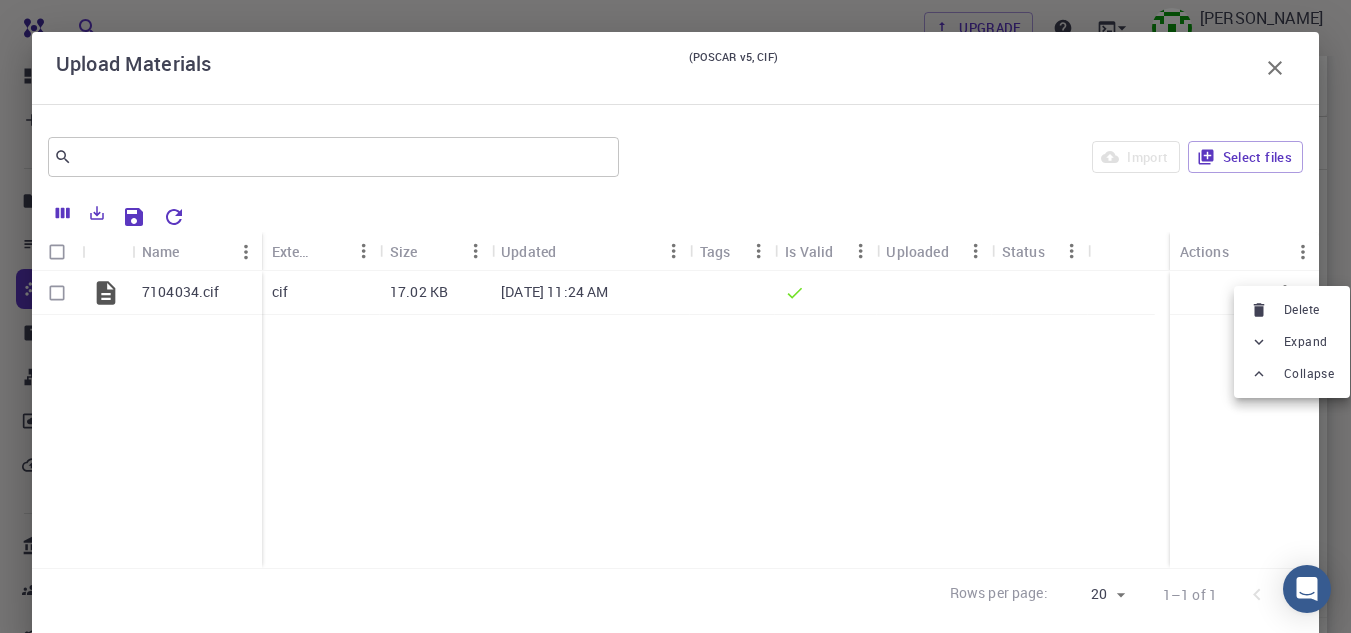 click at bounding box center (675, 316) 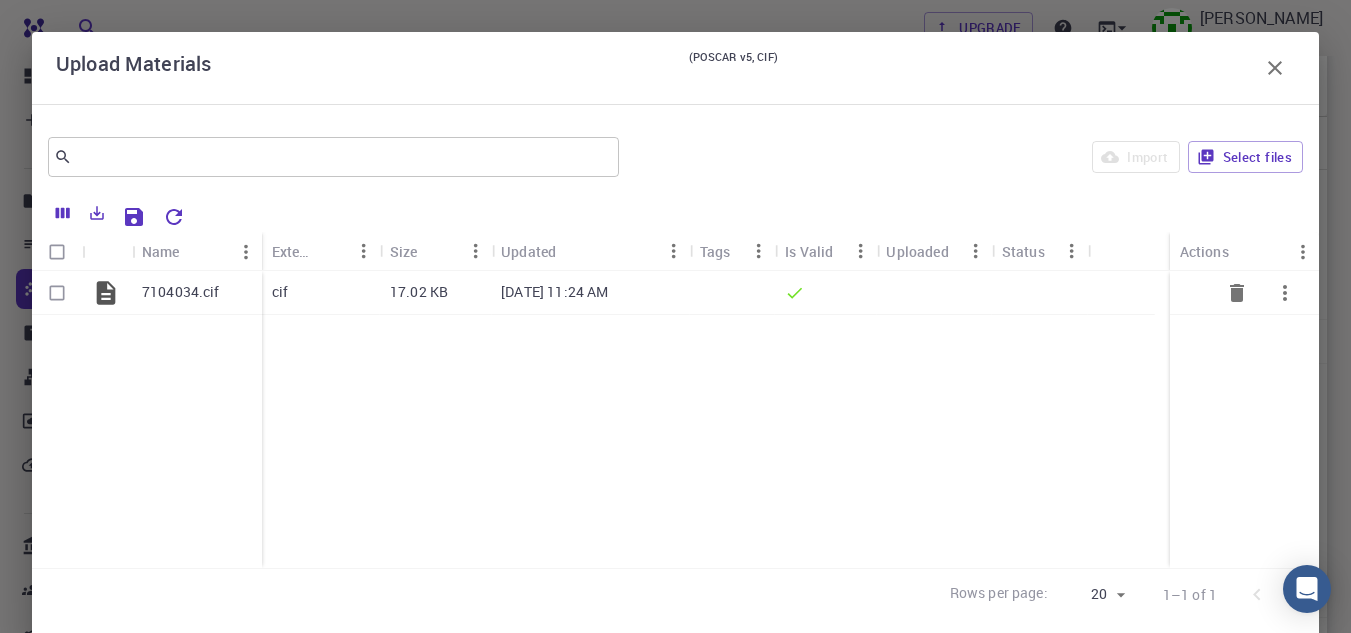 click at bounding box center (1040, 293) 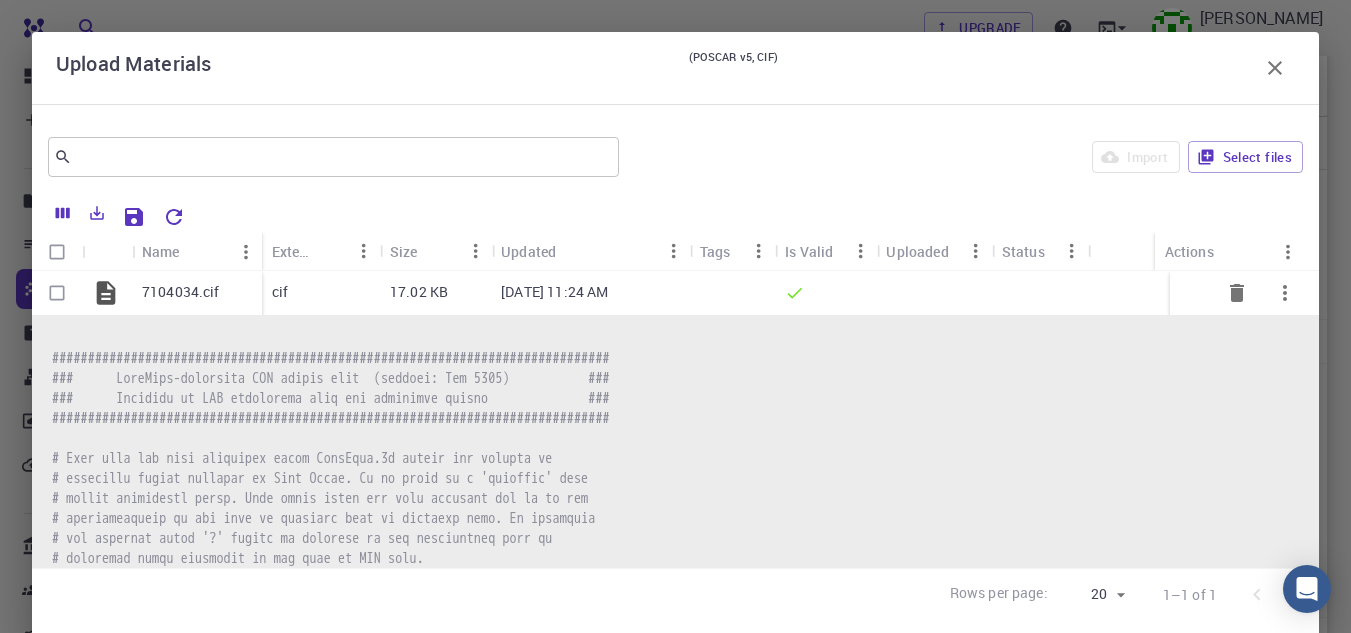 click at bounding box center (933, 293) 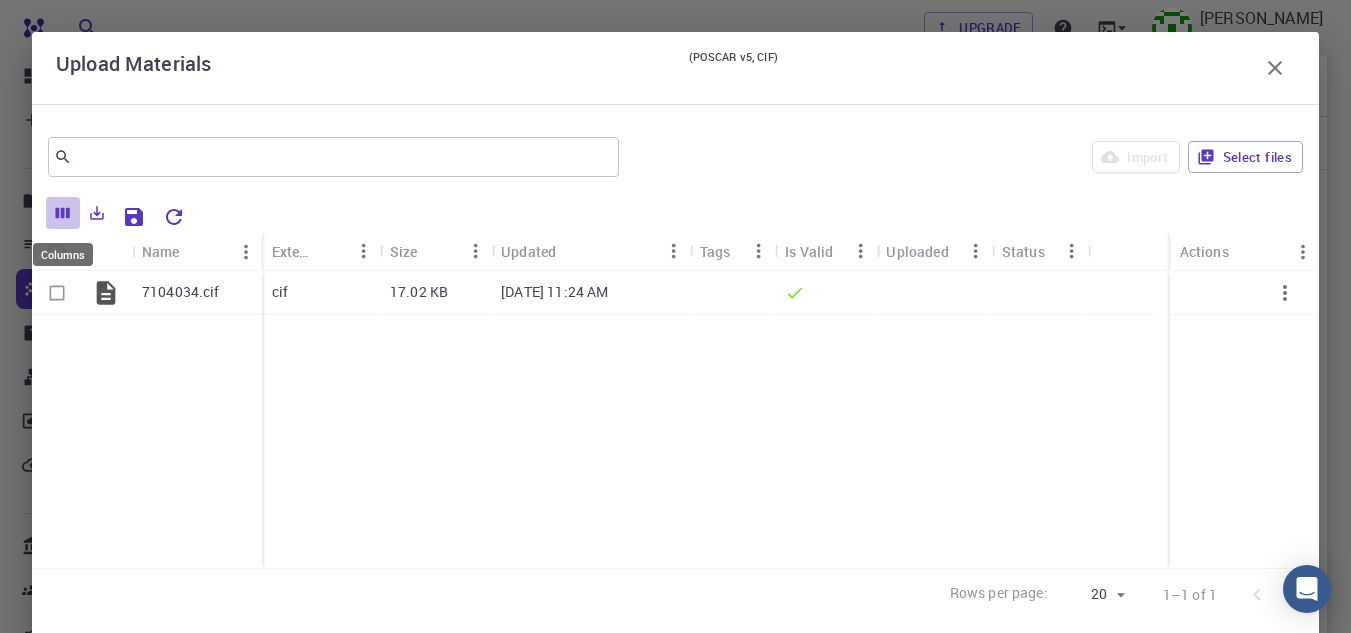 click 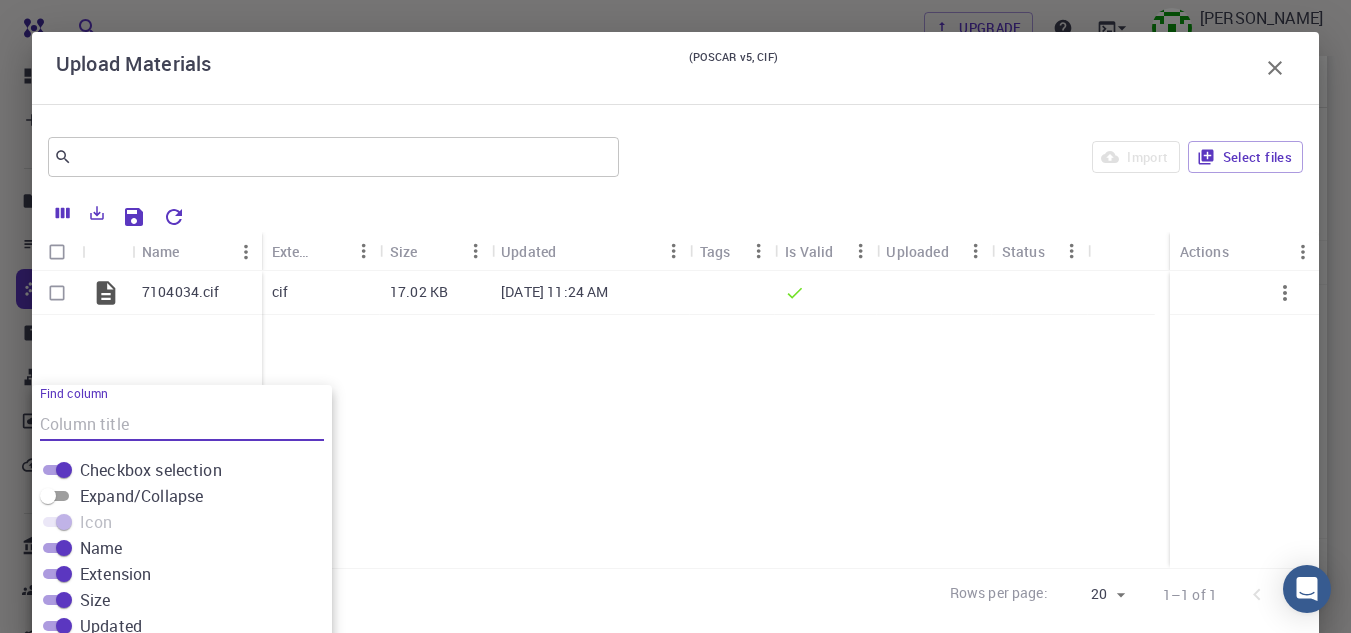 scroll, scrollTop: 285, scrollLeft: 0, axis: vertical 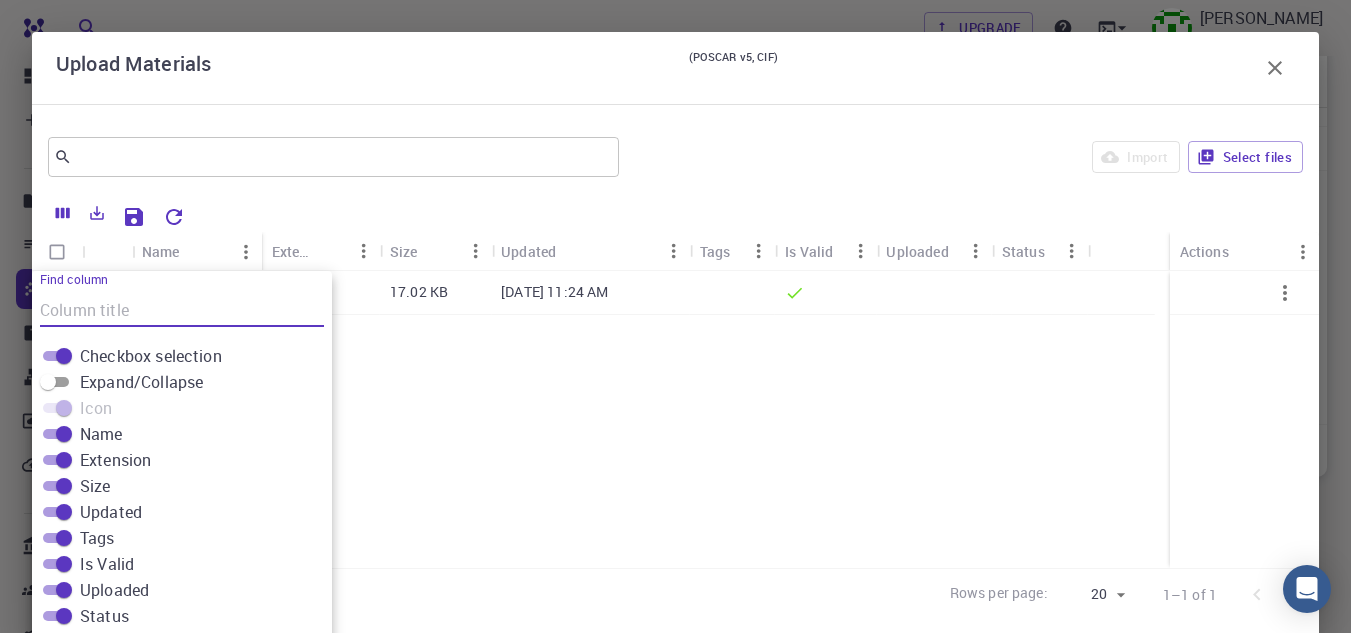 click on "​ Import Select files" at bounding box center (675, 157) 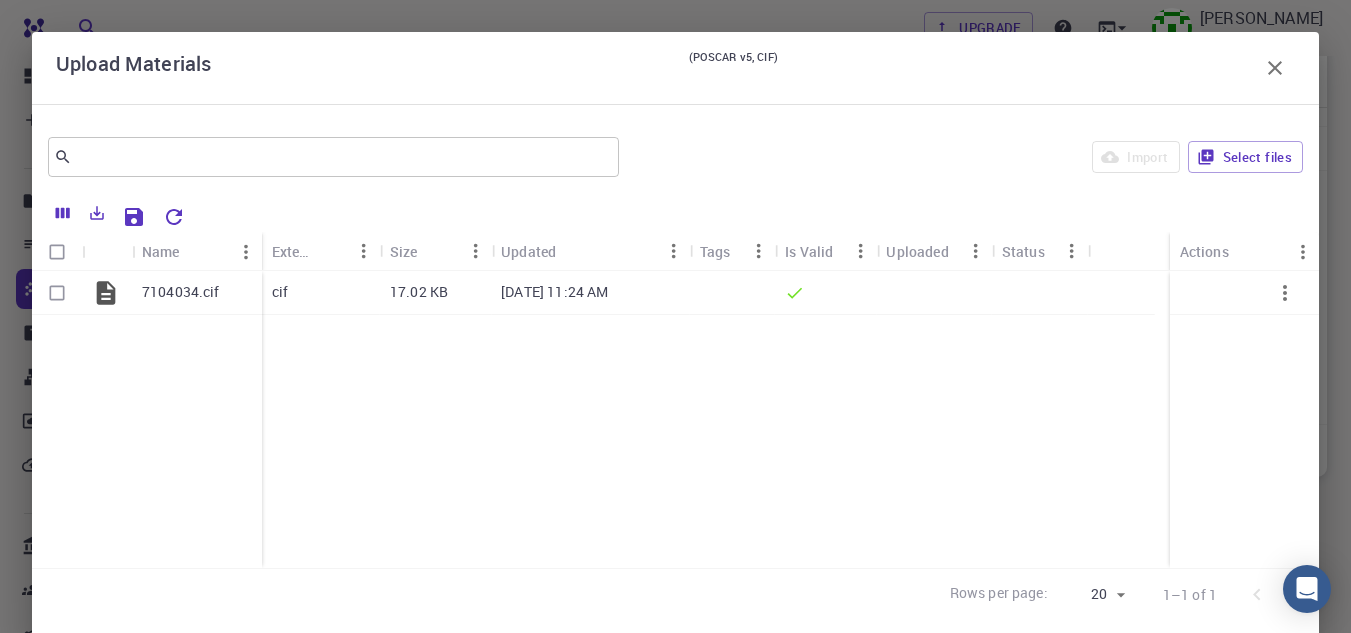 click on "(POSCAR v5, CIF)" at bounding box center (733, 68) 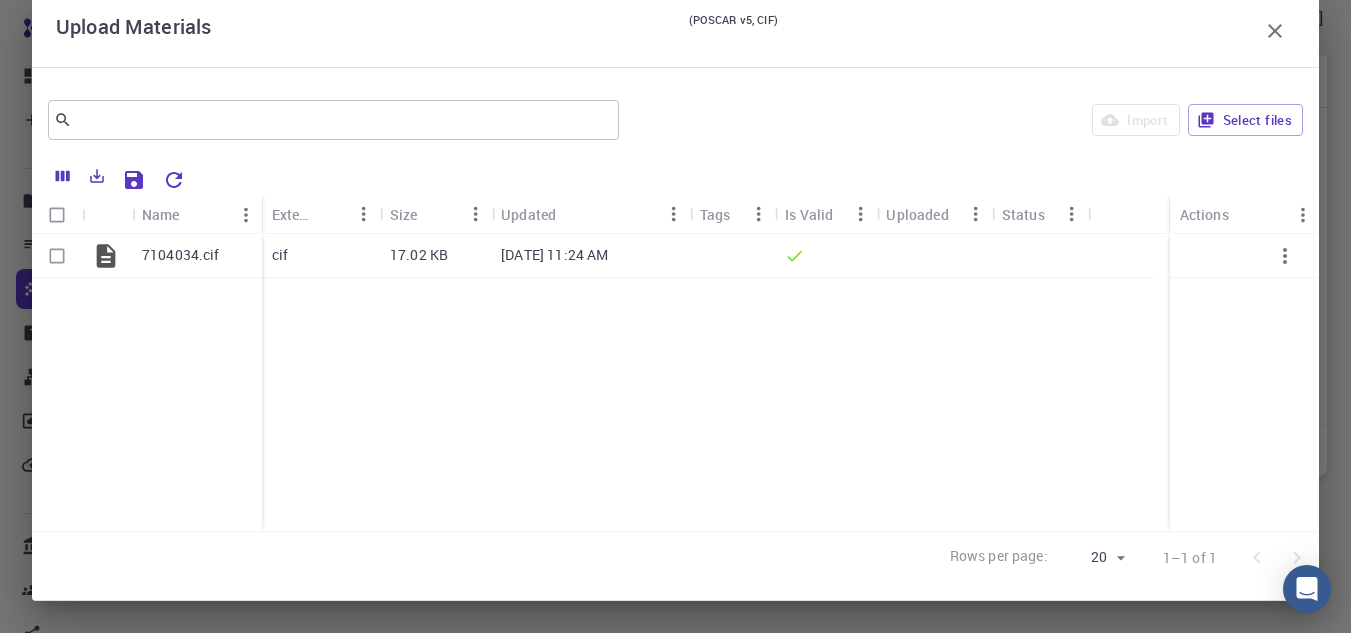 click at bounding box center [1277, 558] 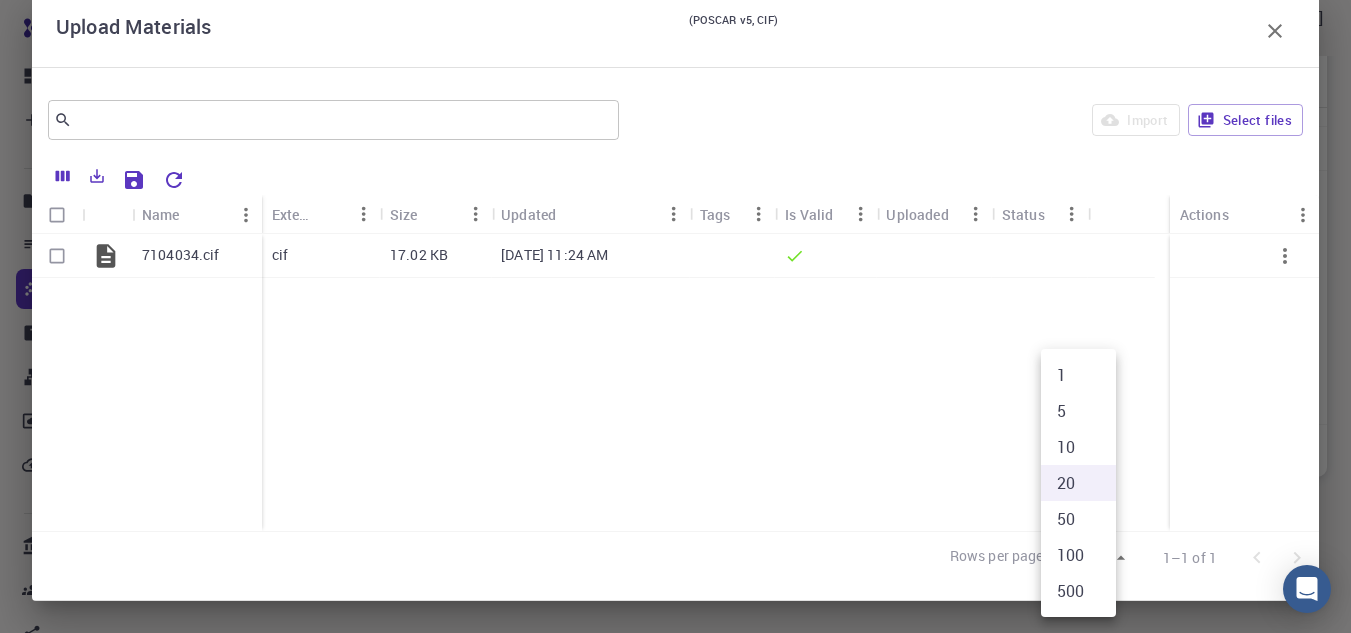 click on "Free Dashboard Create New Job New Material Create Material Upload File Import from Bank Import from 3rd Party New Workflow New Project Projects Jobs Materials Properties Workflows Dropbox External Uploads Bank Materials Workflows Accounts Shared with me Shared publicly Shared externally Documentation Contact Support Compute load: Low Upgrade [PERSON_NAME] Individual Home [PERSON_NAME] [PERSON_NAME] lorenacerezo89 description :   Joined on [DATE] Bio Projects Materials Properties Workflows Jobs Service Levels Preferences ​ With properties Entire collection Advanced Actions Import Create set Name Formula Unit Cell Formula Lattice Symmetry Tags Non-periodic Default Shared Public Ext+lnk Ext+web Actions Silicon FCC Si Si2 FCC Fd-3m Rows per page: 20 20 1–1 of 1 ©  2025   Exabyte Inc.   All rights reserved. Platform version  [DATE] . Documentation Video Tutorials Terms of service Privacy statement
Upload Materials    (POSCAR v5, CIF) ​ Import Select files Name Size 20" at bounding box center [675, 174] 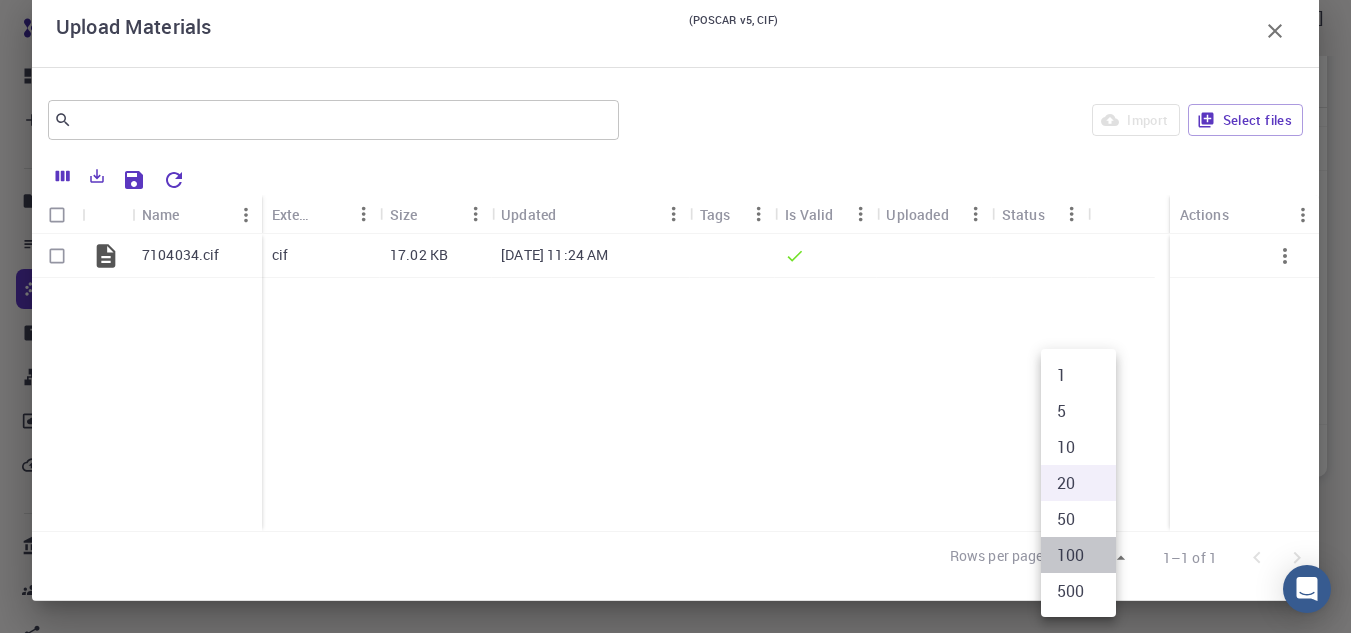click on "100" at bounding box center [1078, 555] 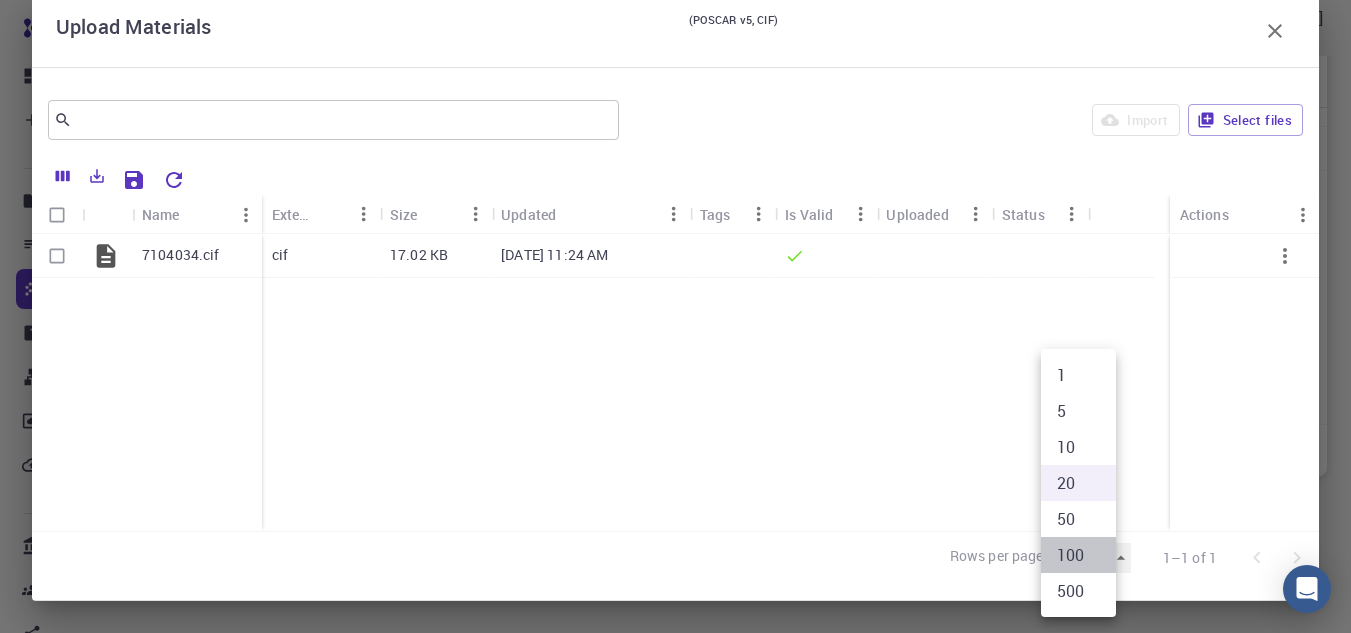 type on "100" 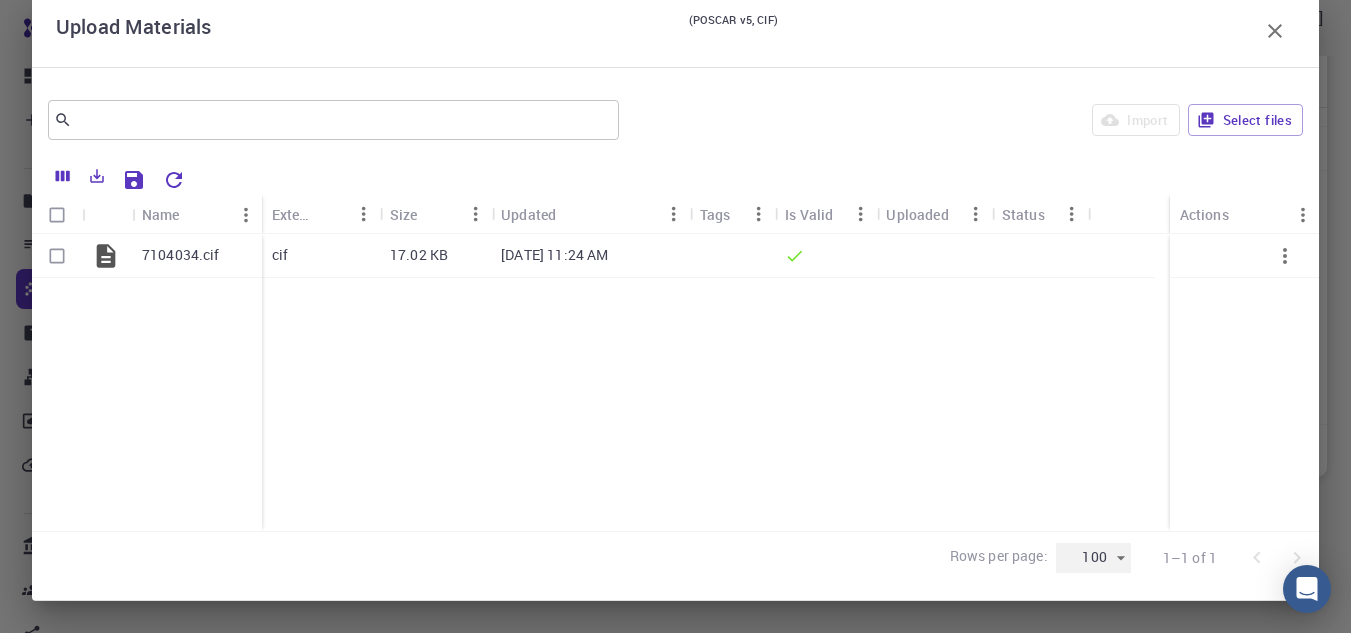 scroll, scrollTop: 0, scrollLeft: 0, axis: both 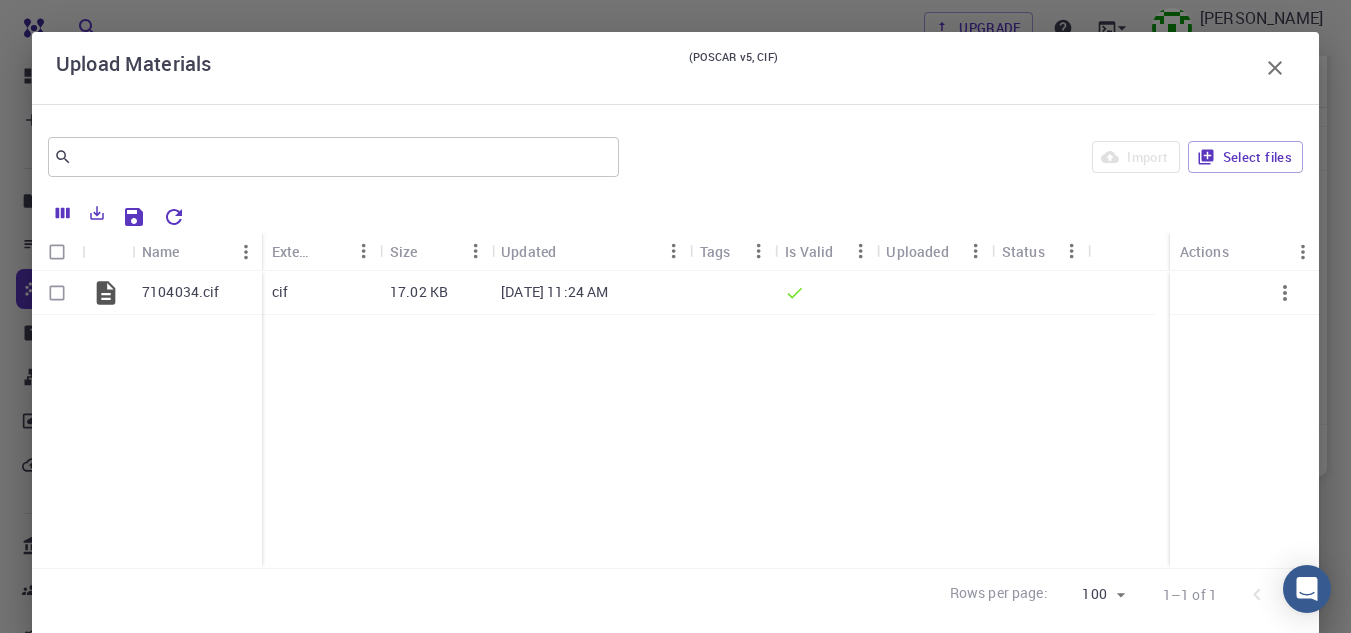 click on "(POSCAR v5, CIF)" at bounding box center (733, 68) 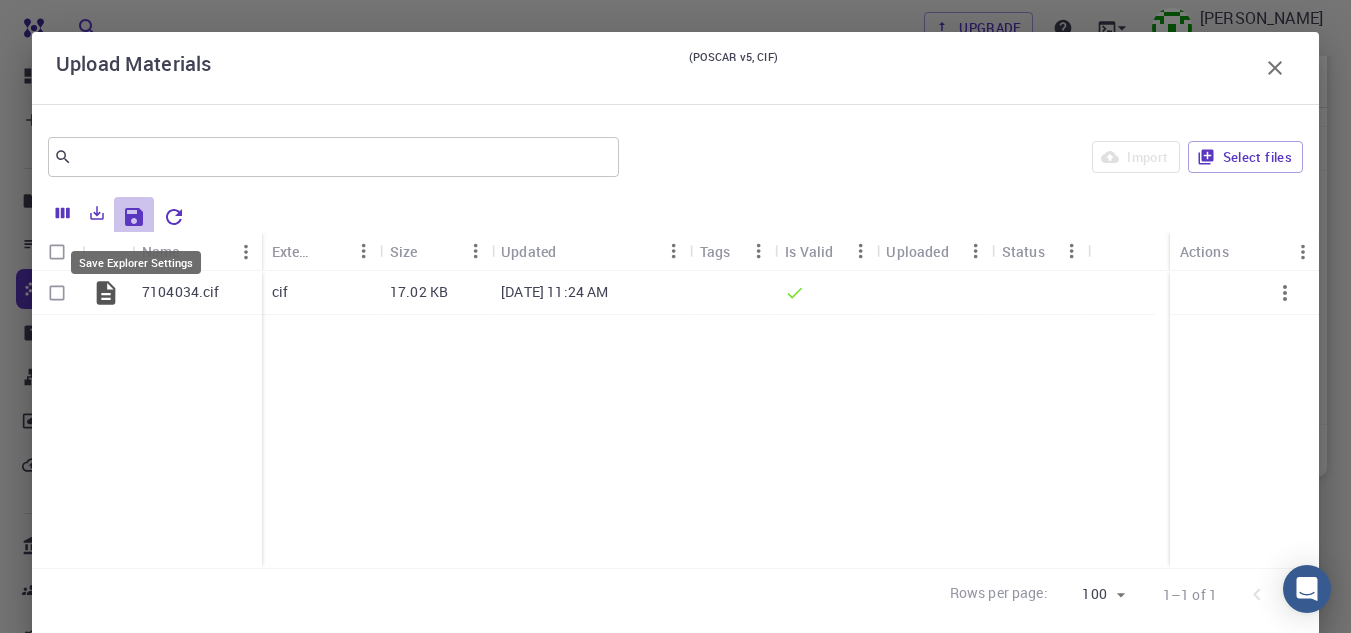 click 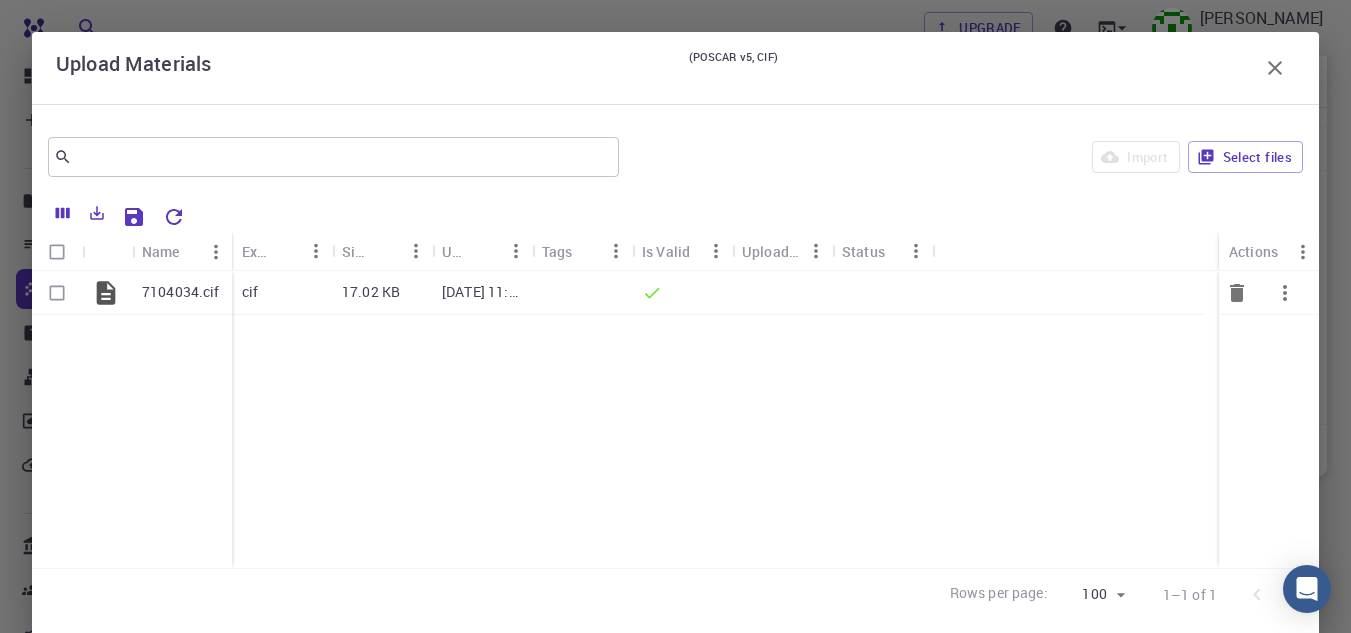 click at bounding box center [1285, 293] 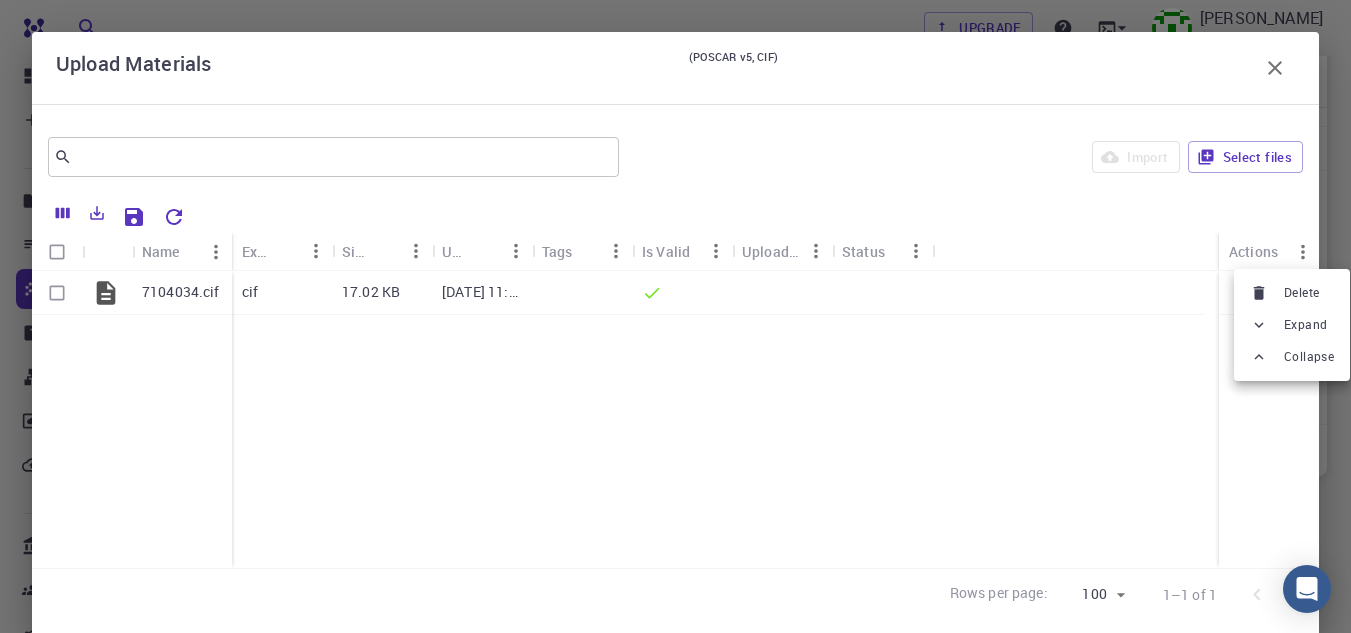 click at bounding box center [675, 316] 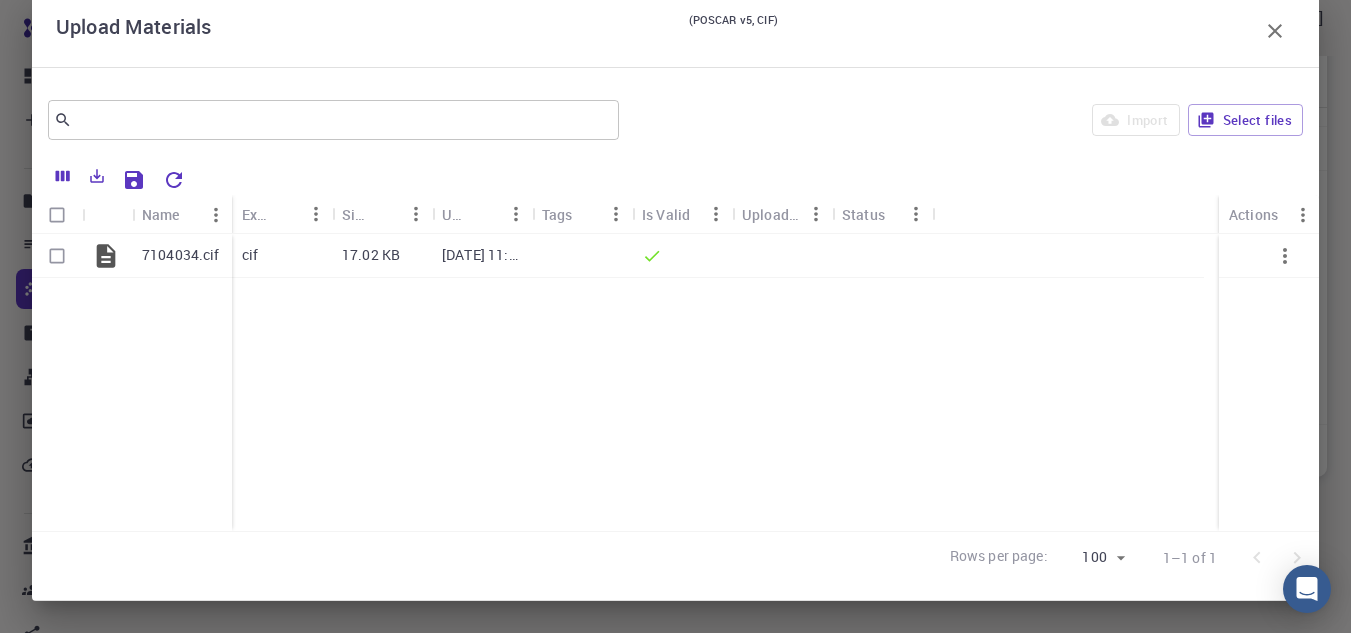 scroll, scrollTop: 0, scrollLeft: 0, axis: both 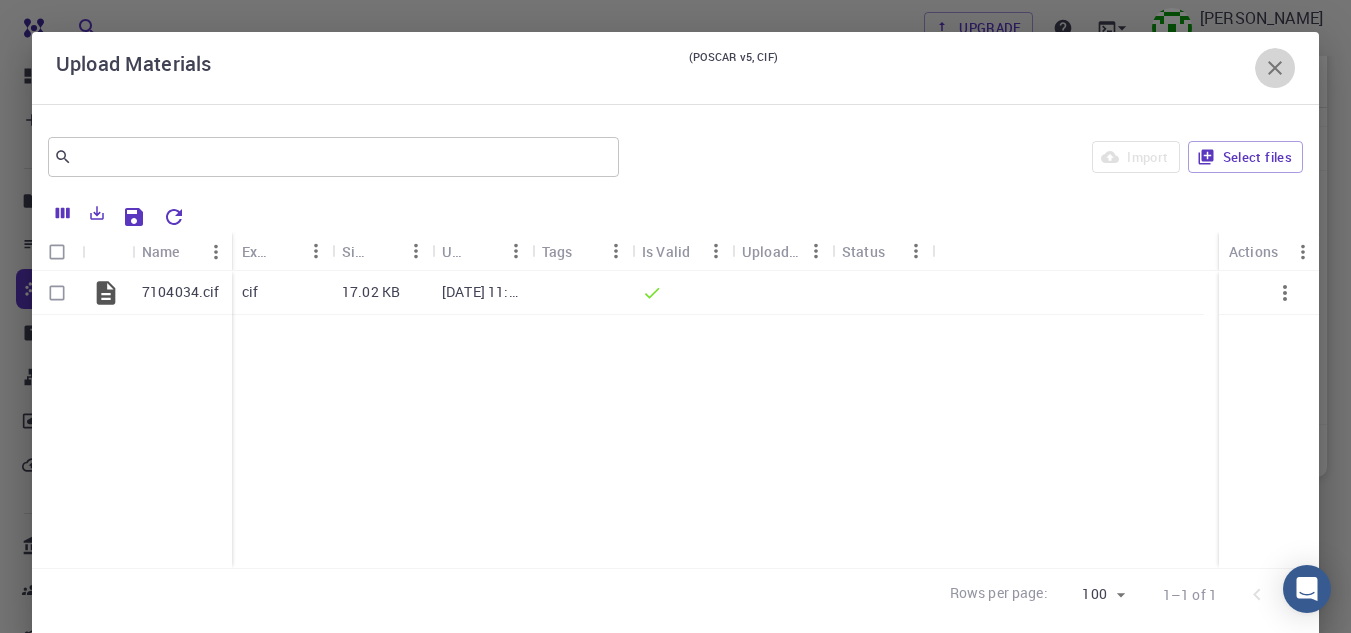 click 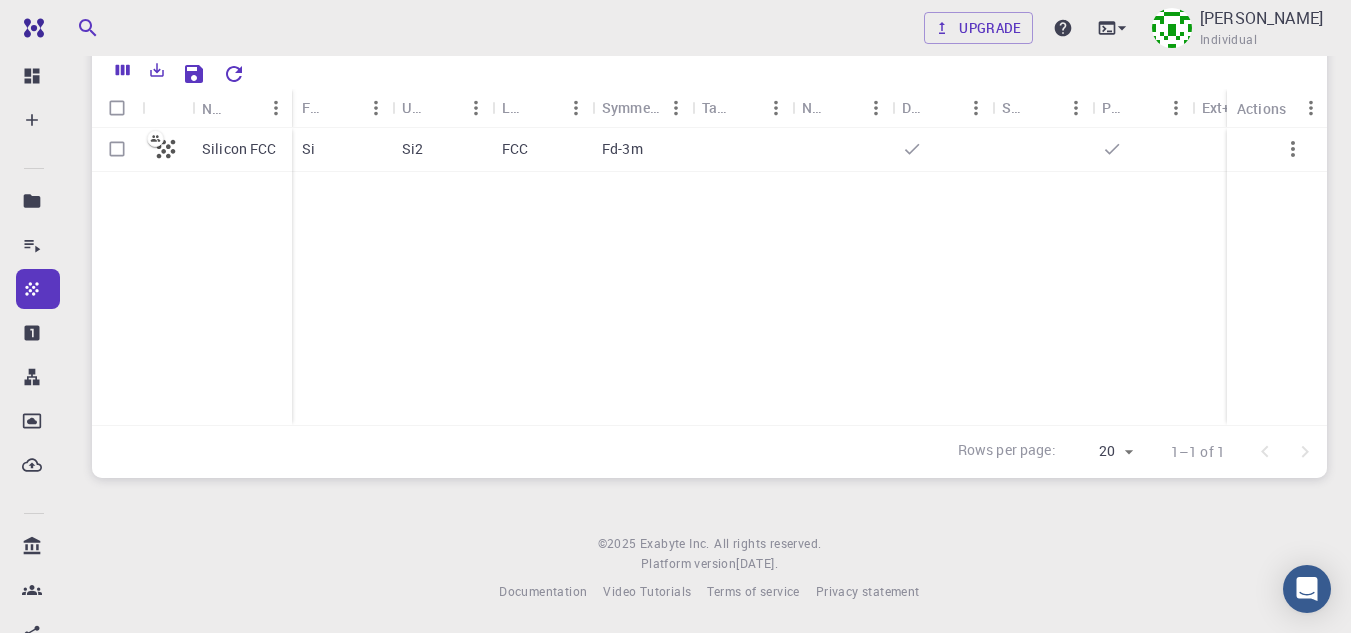 scroll, scrollTop: 0, scrollLeft: 0, axis: both 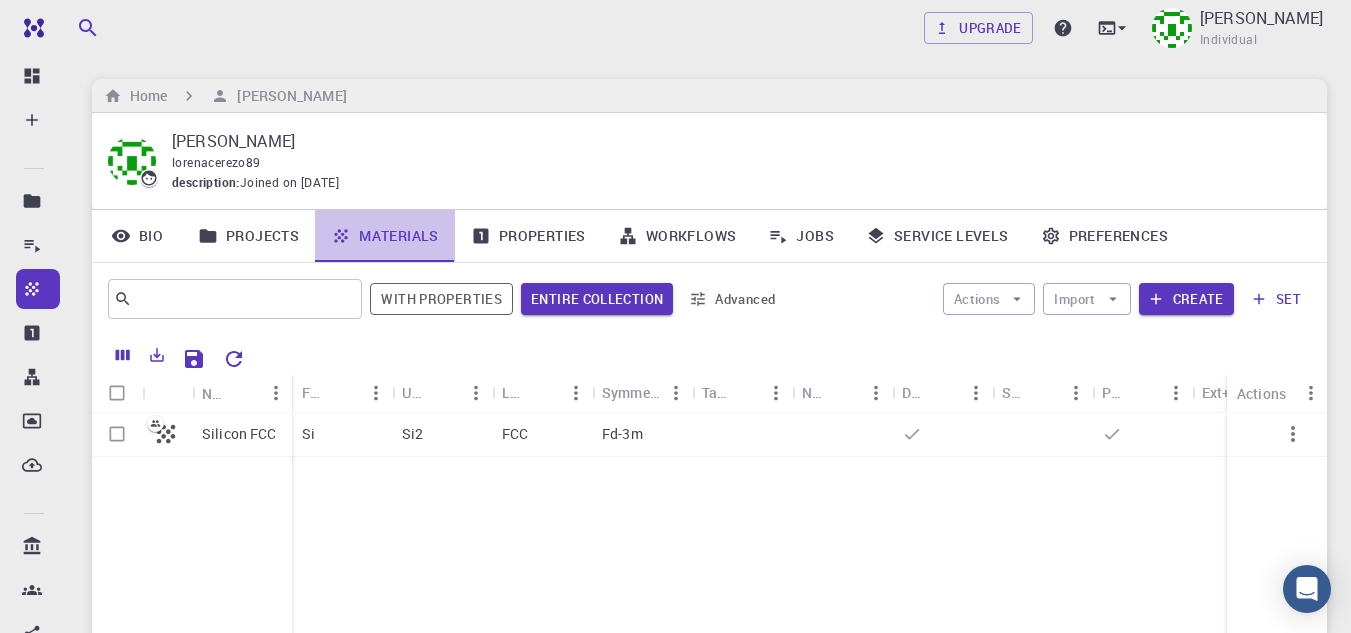 click on "Materials" at bounding box center [385, 236] 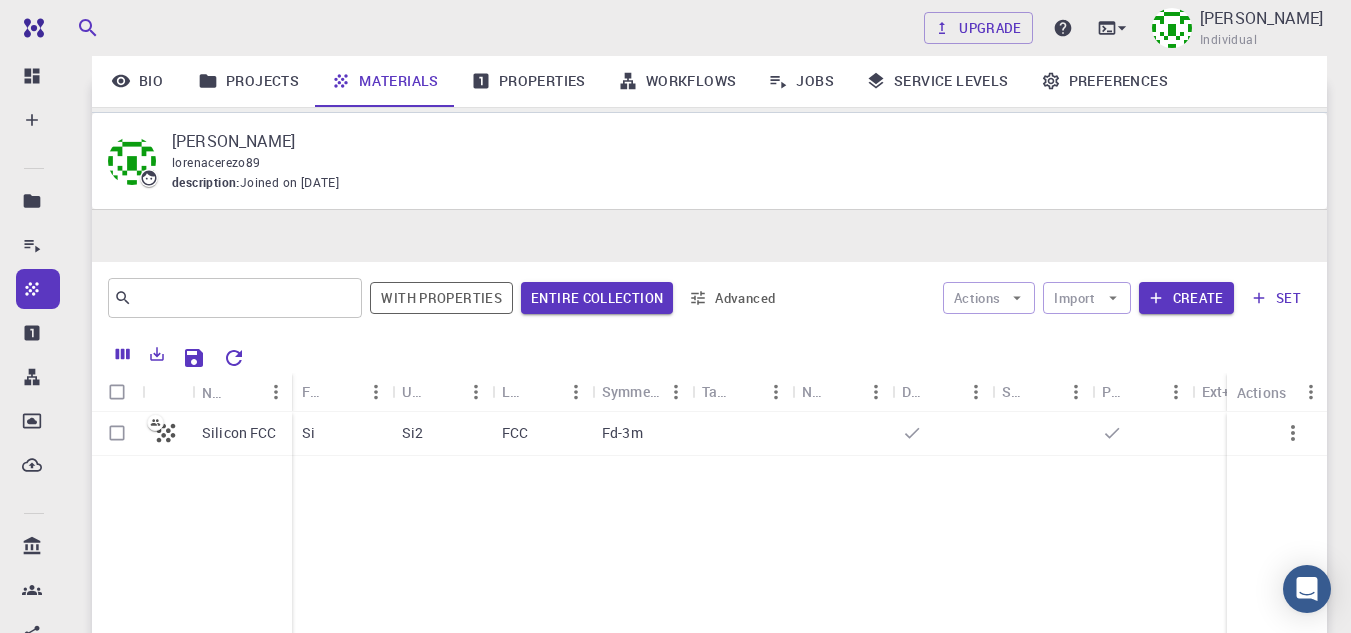 scroll, scrollTop: 263, scrollLeft: 0, axis: vertical 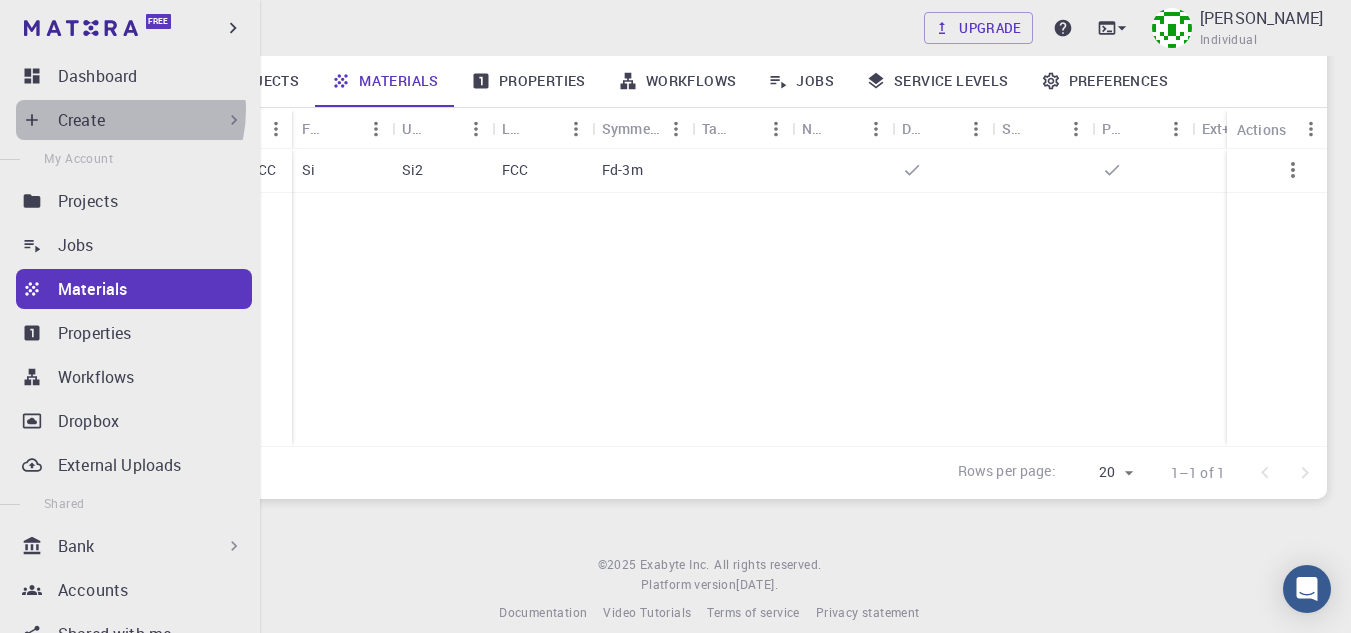 click on "Create" at bounding box center (151, 120) 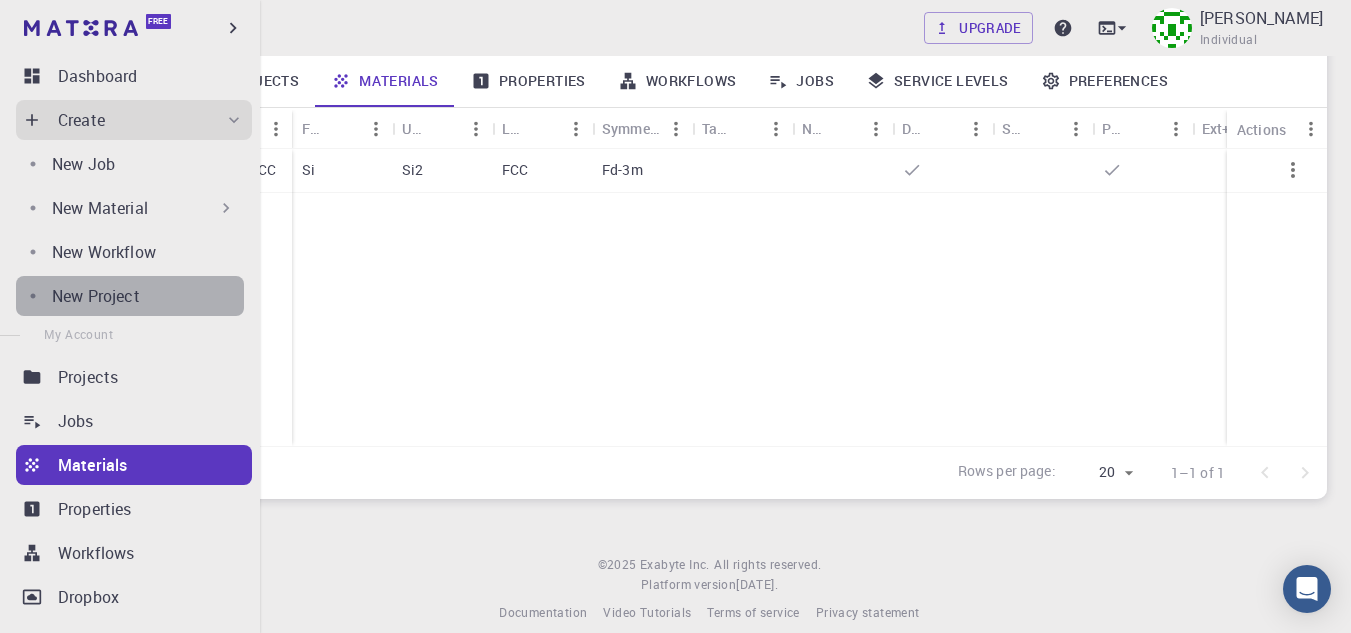 click on "New Project" at bounding box center (148, 296) 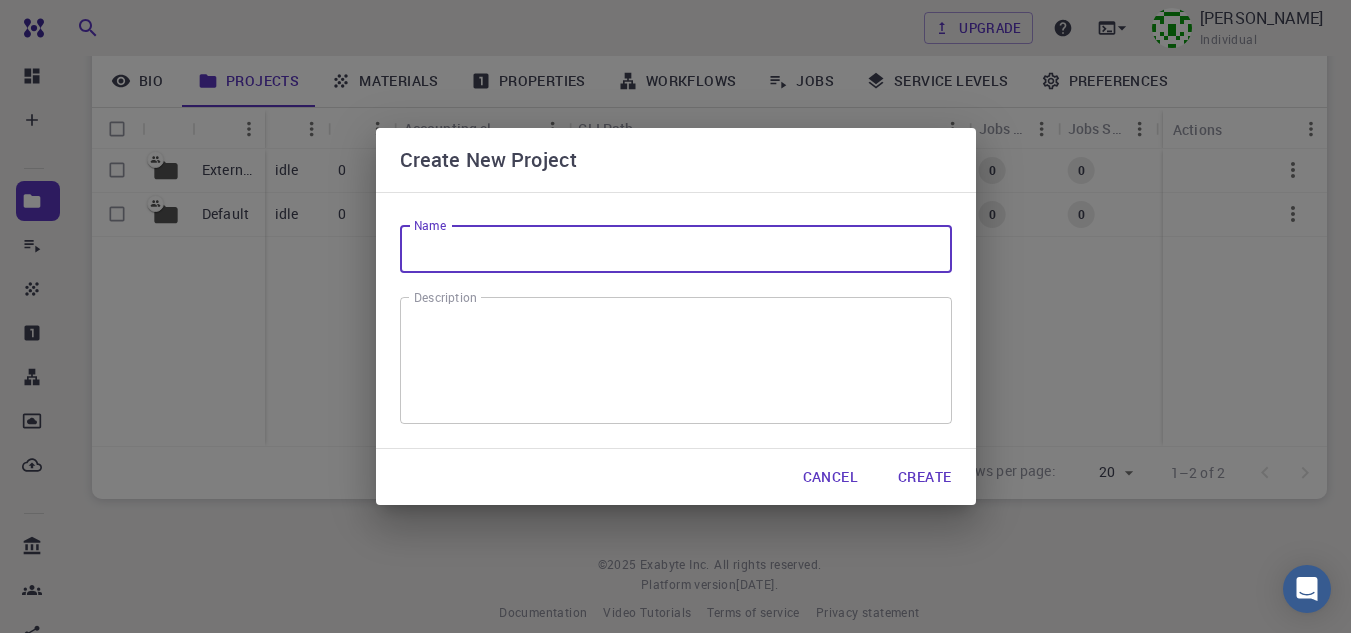 click on "Name" at bounding box center (676, 249) 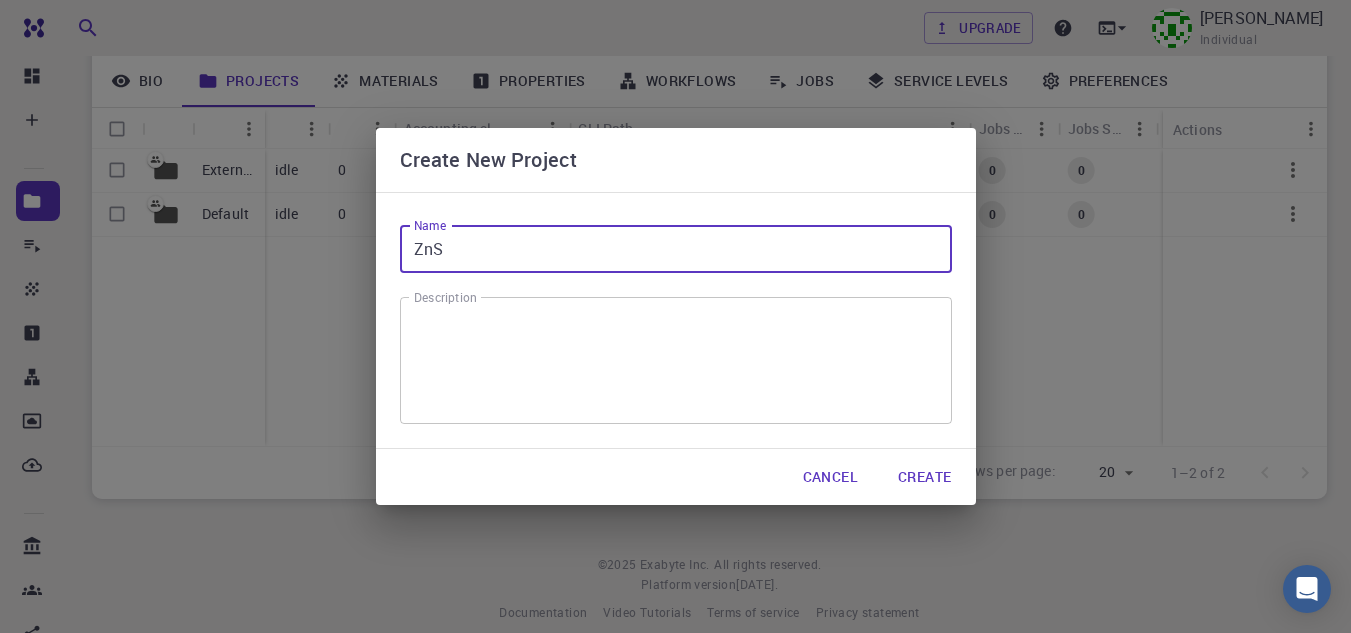 type on "ZnS" 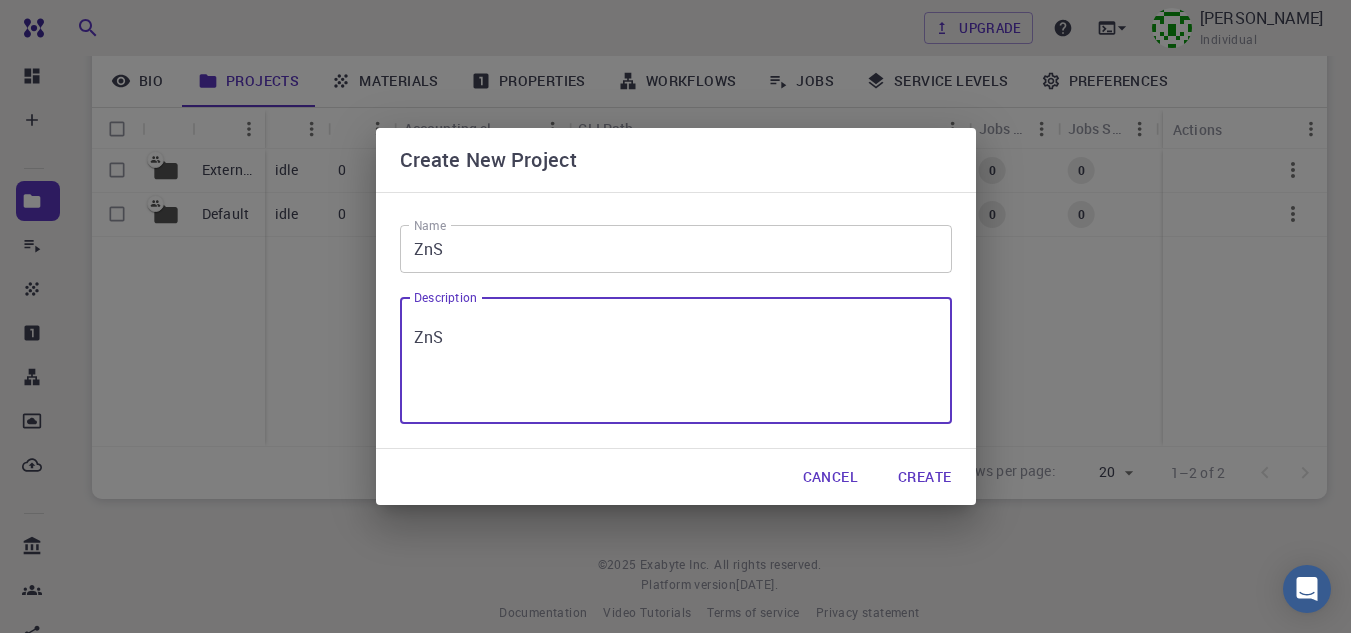 type on "ZnS" 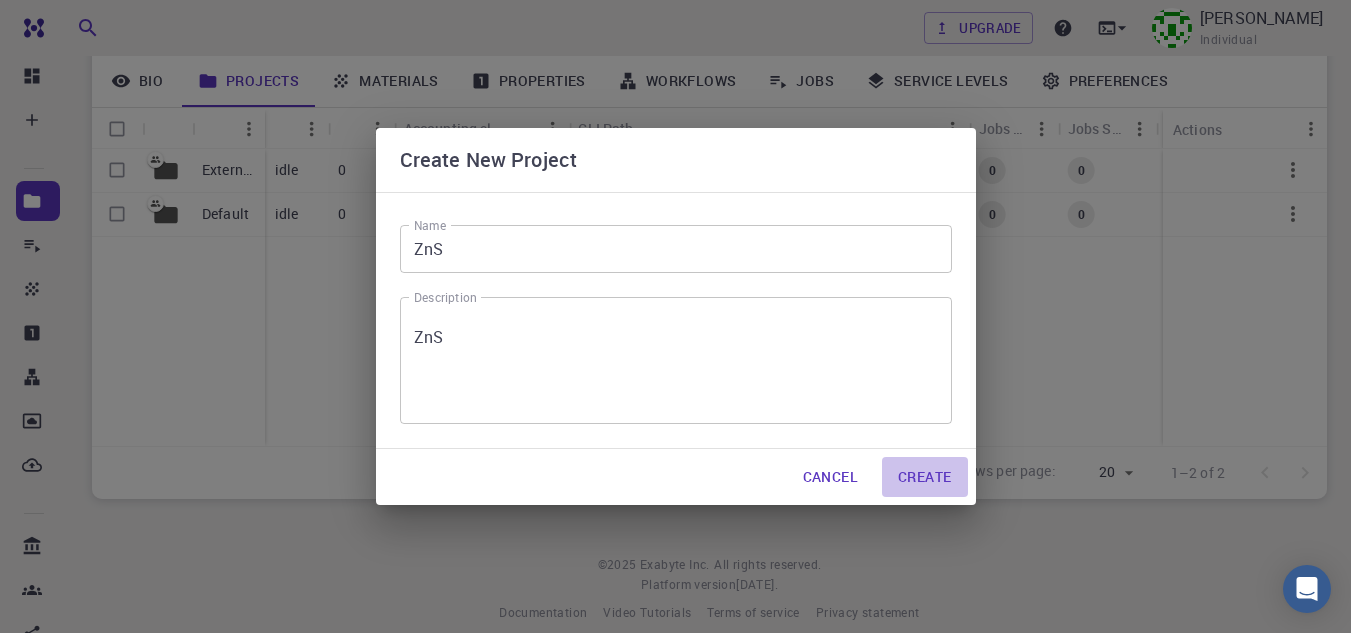 click on "Create" at bounding box center [924, 477] 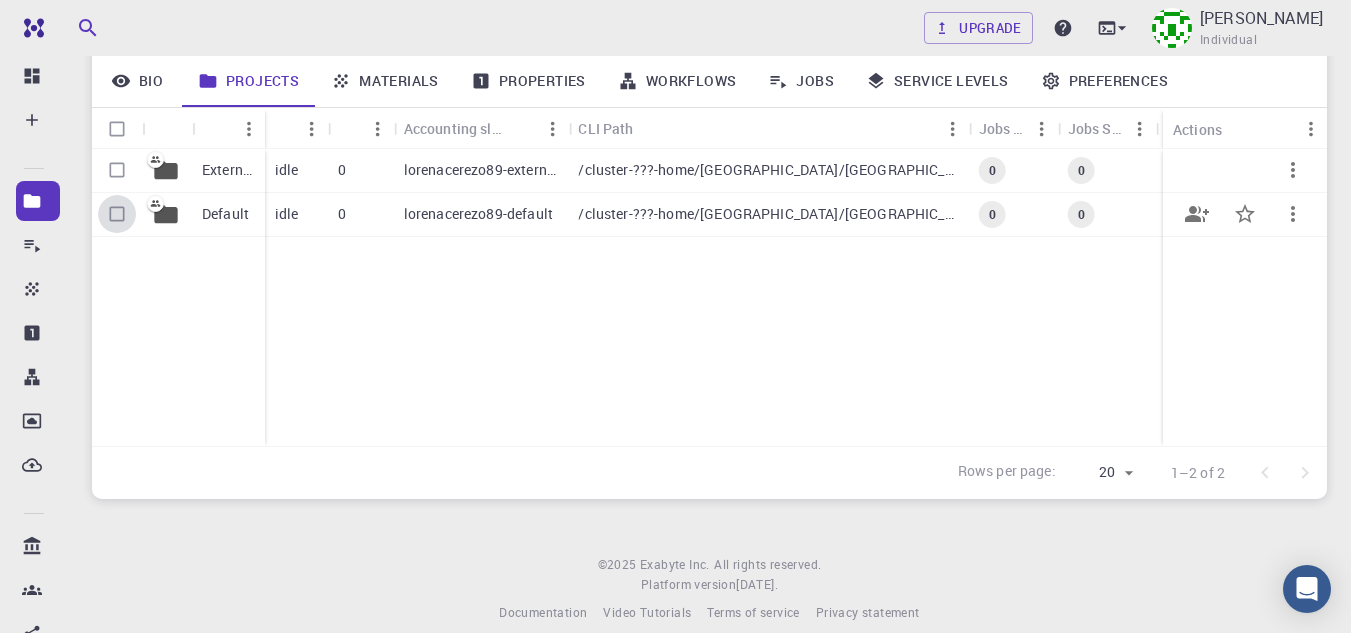 click at bounding box center (117, 214) 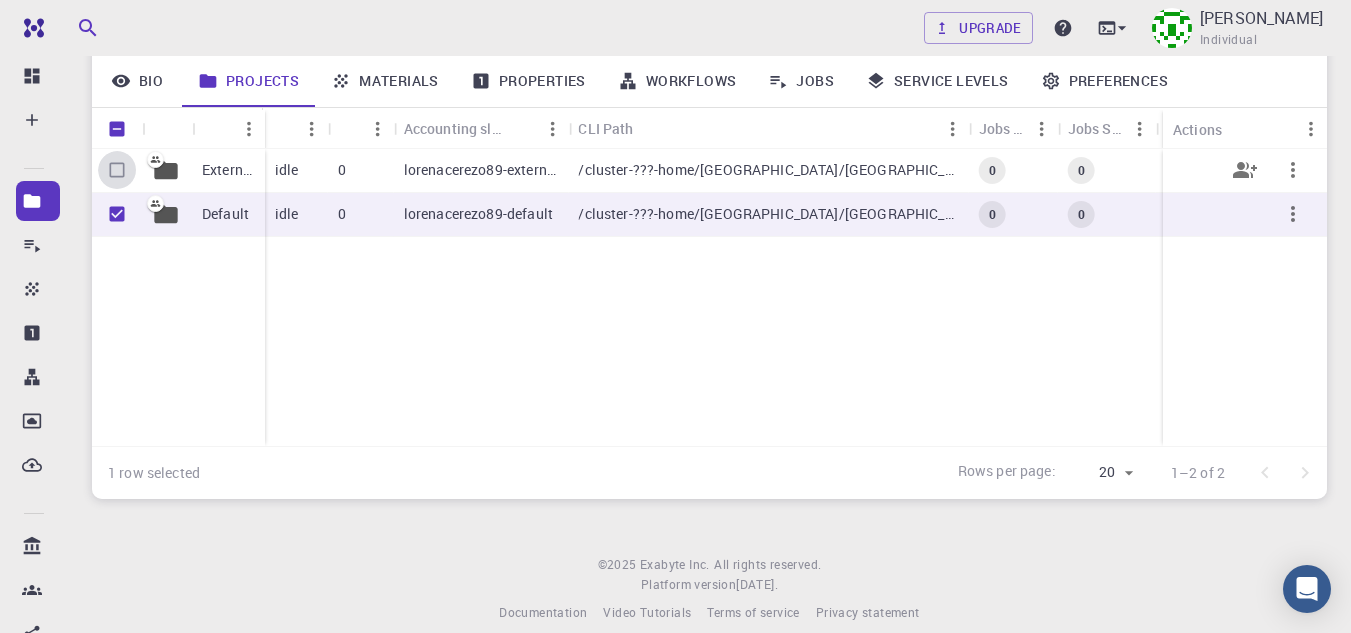click at bounding box center [117, 170] 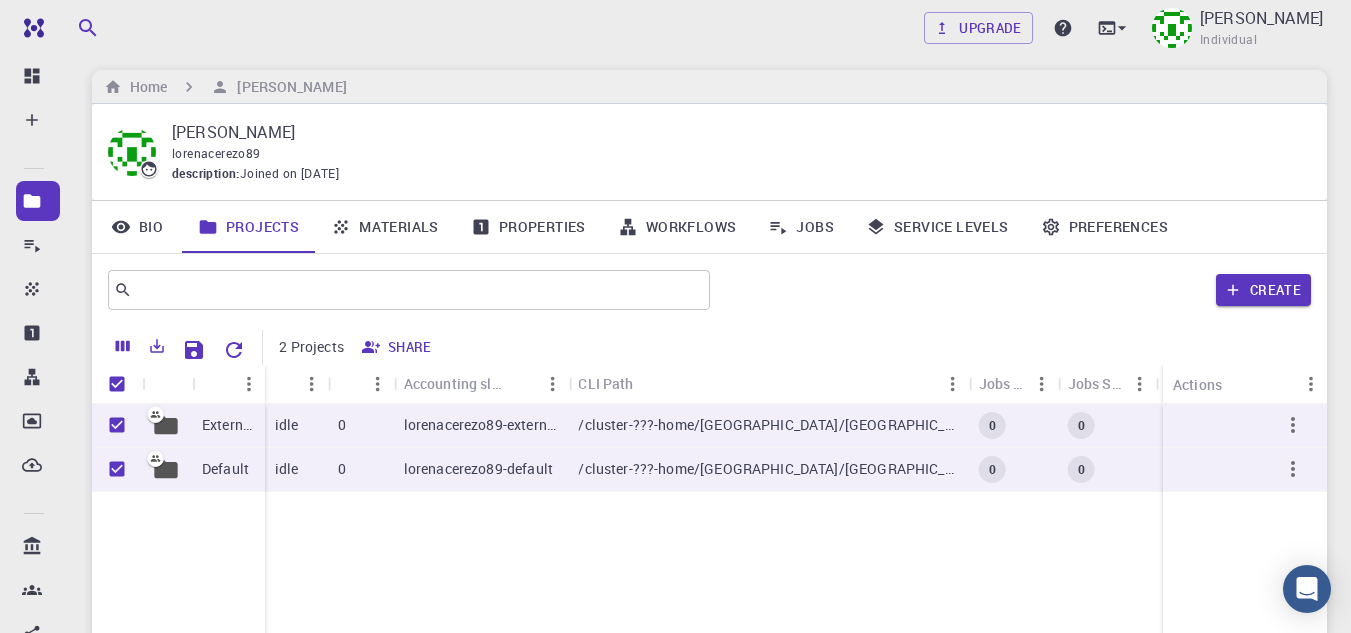 scroll, scrollTop: 8, scrollLeft: 0, axis: vertical 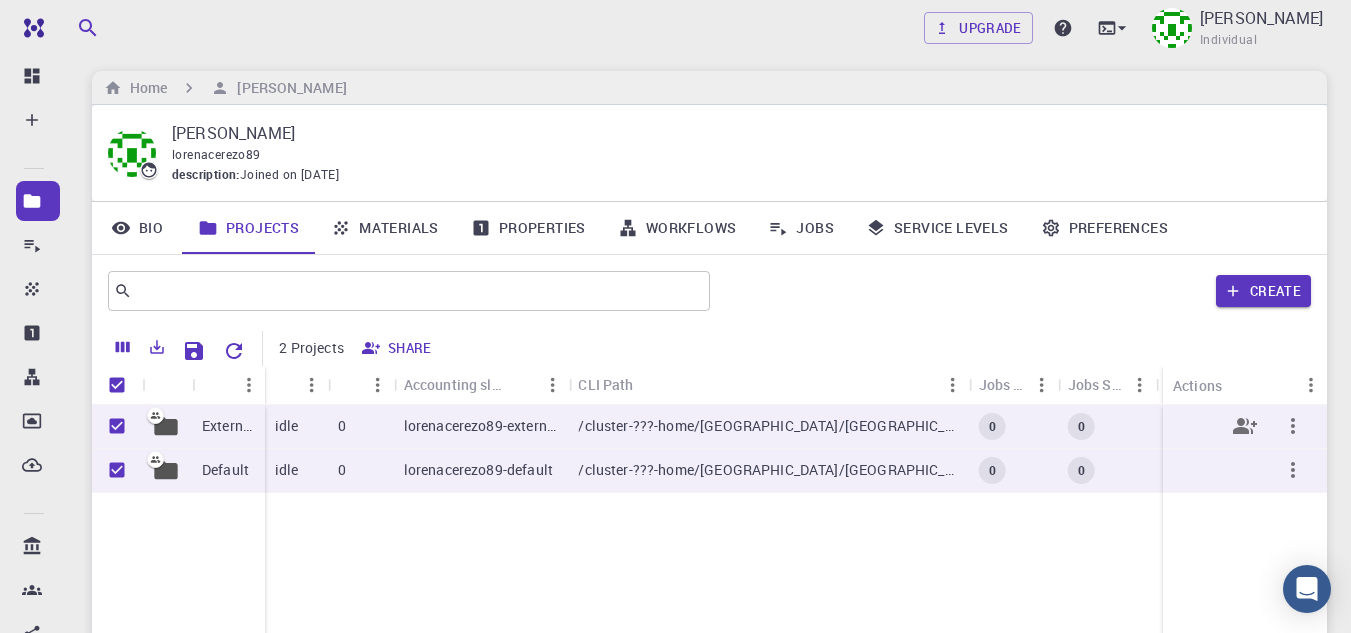 click 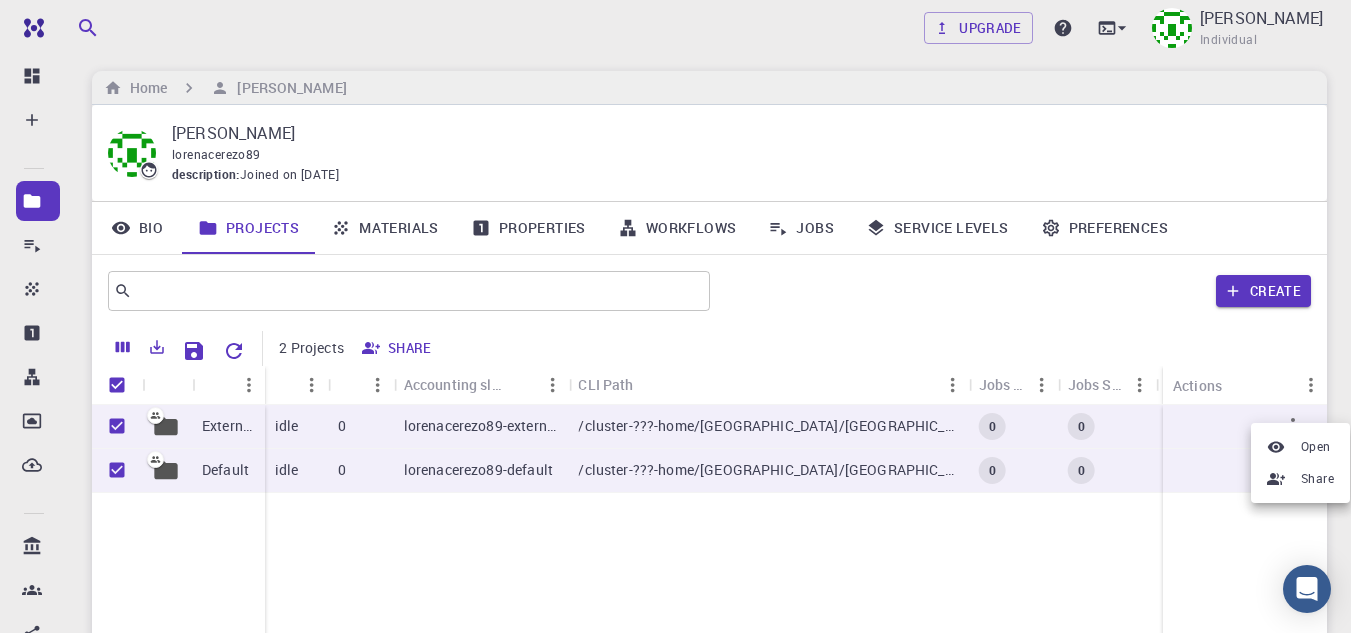 click at bounding box center [675, 316] 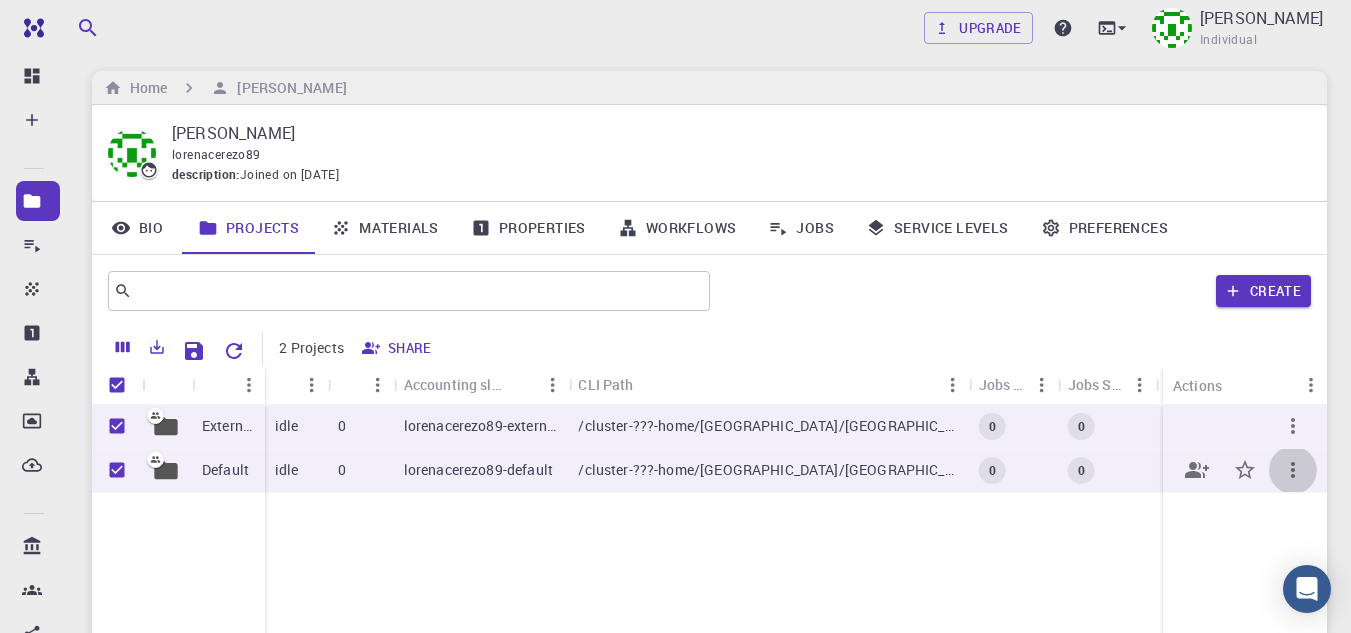 click 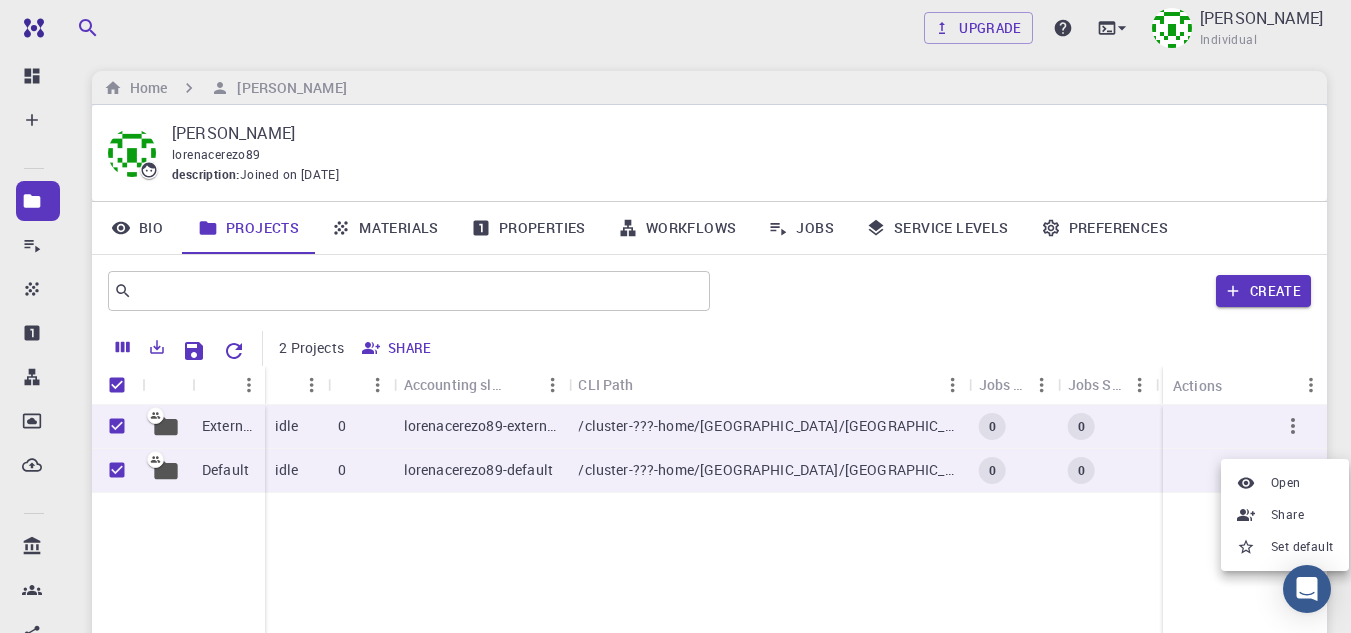 click at bounding box center (675, 316) 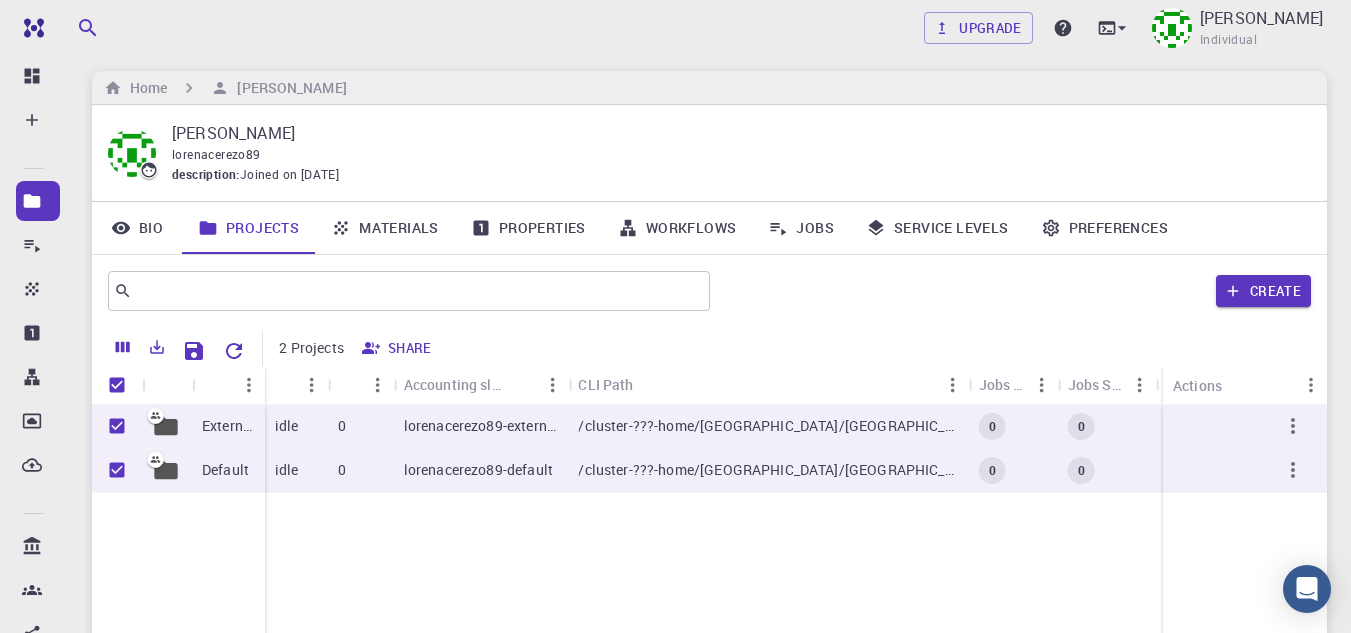 click at bounding box center (117, 385) 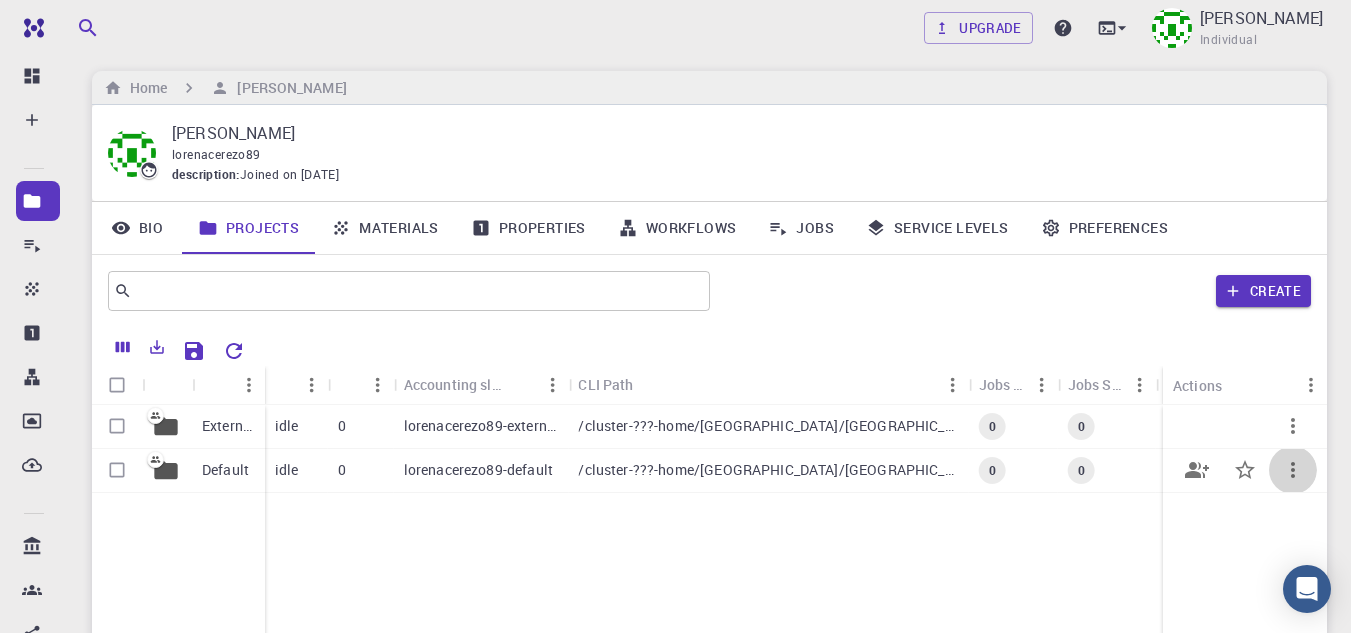 click 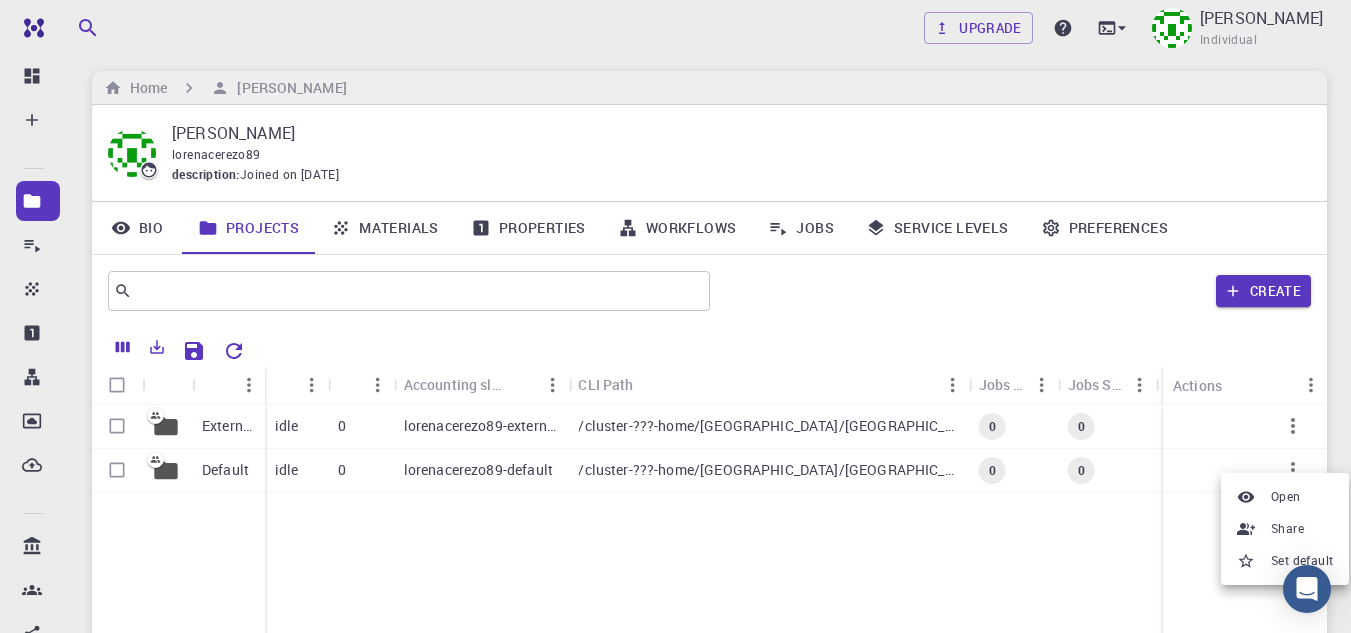 click at bounding box center [675, 316] 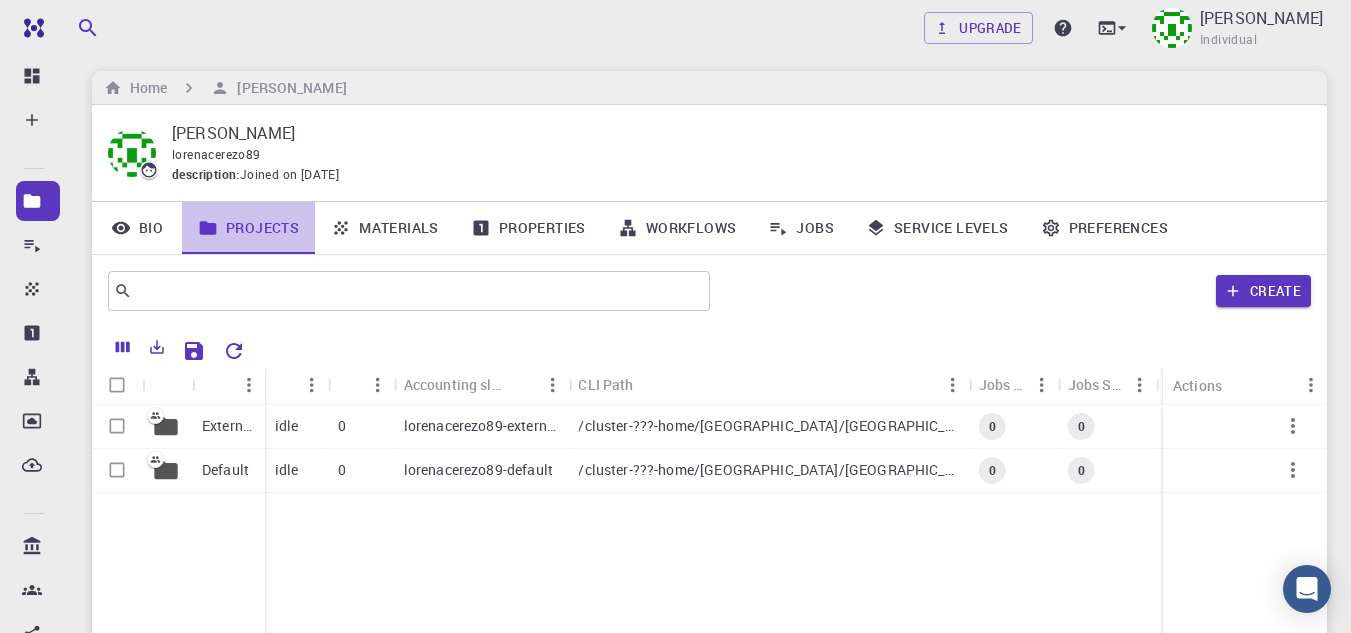 click 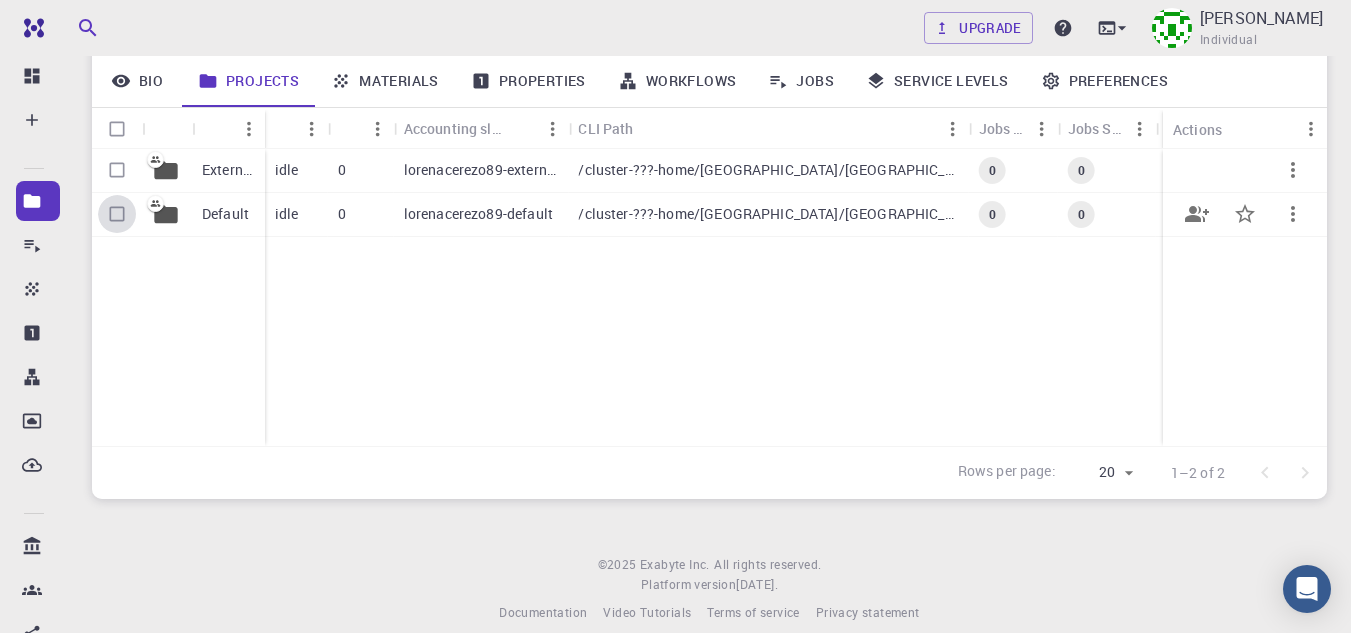 click at bounding box center [117, 214] 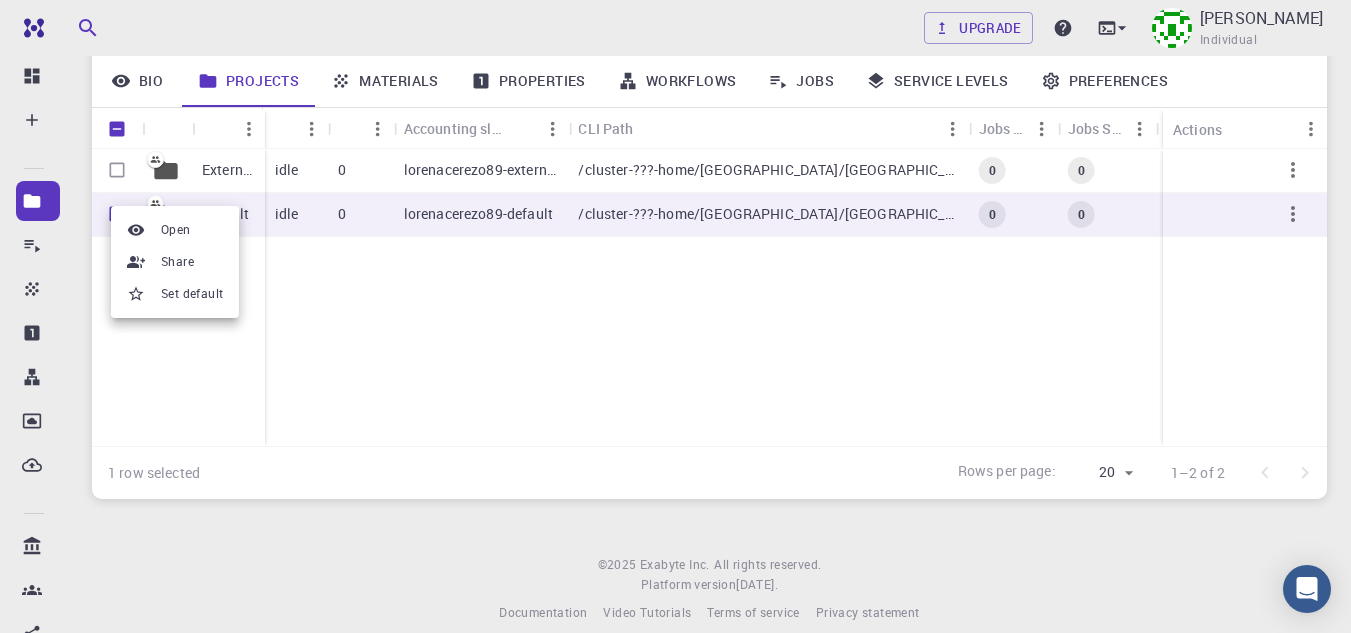 click at bounding box center [675, 316] 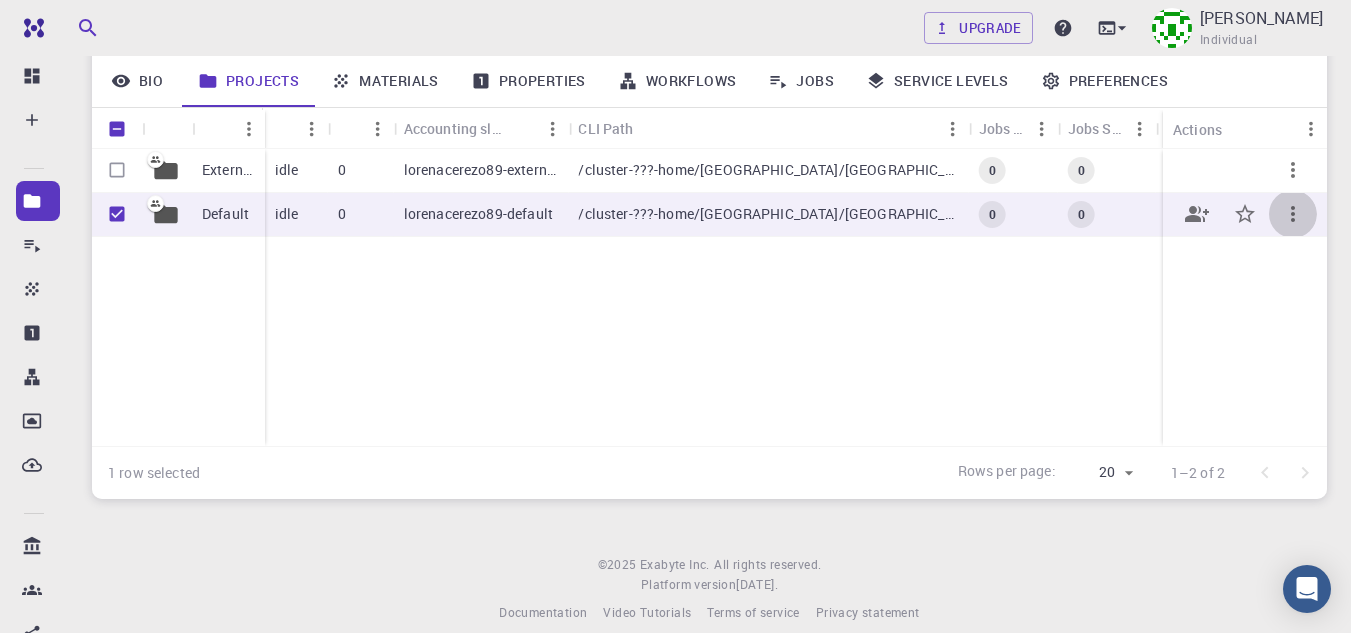 click 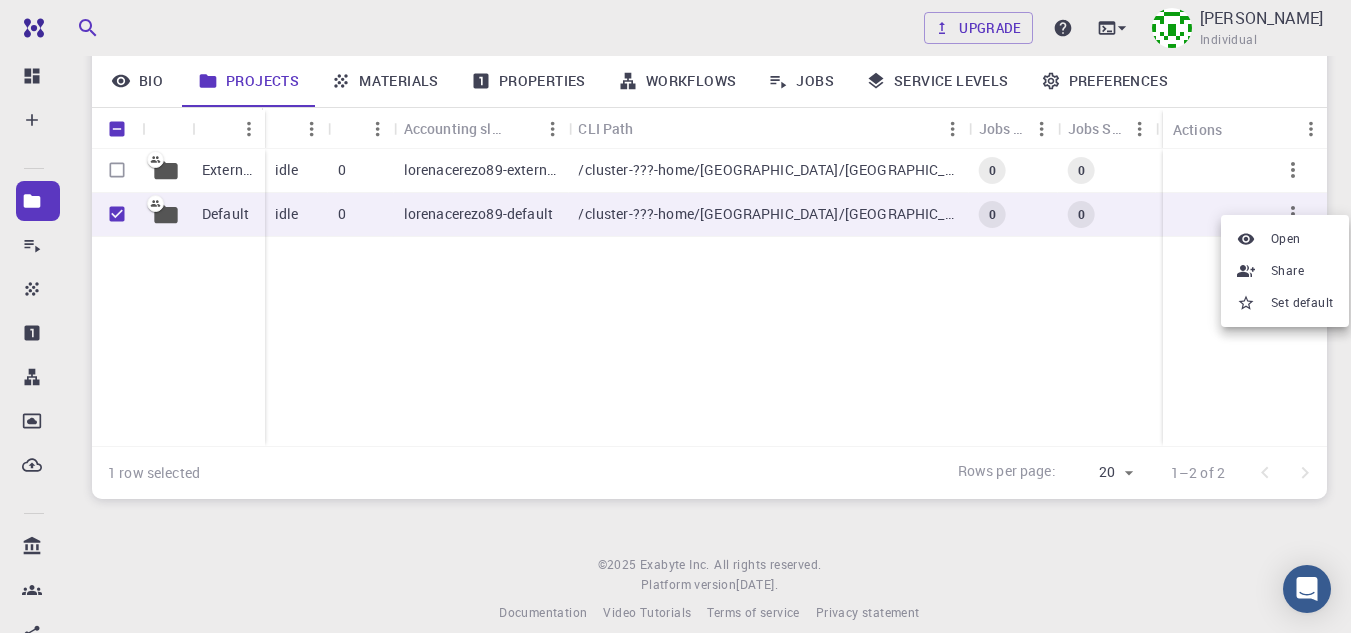 click at bounding box center [675, 316] 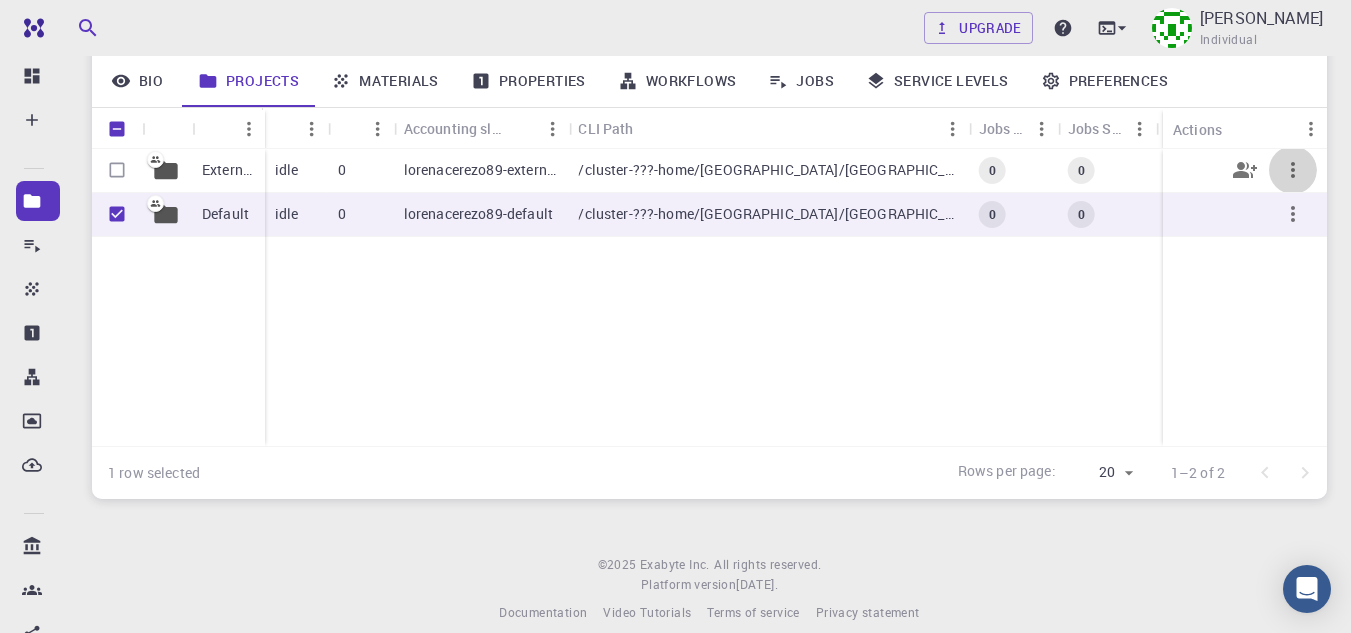 click 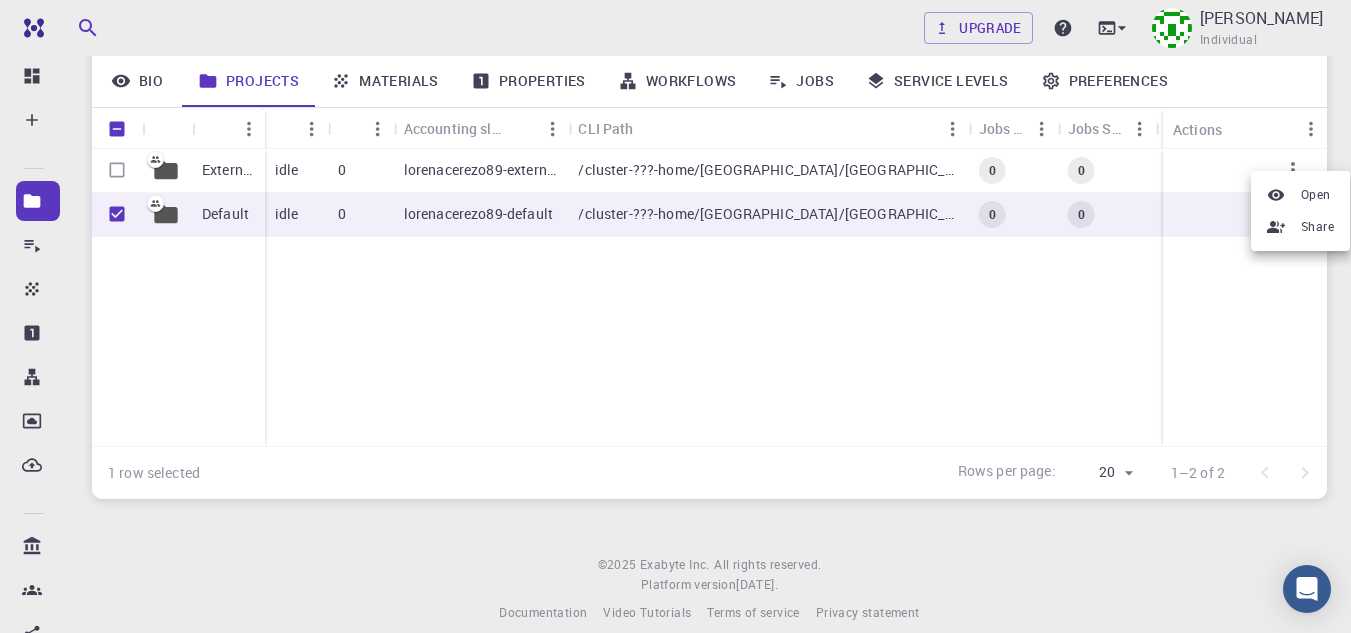 click at bounding box center [675, 316] 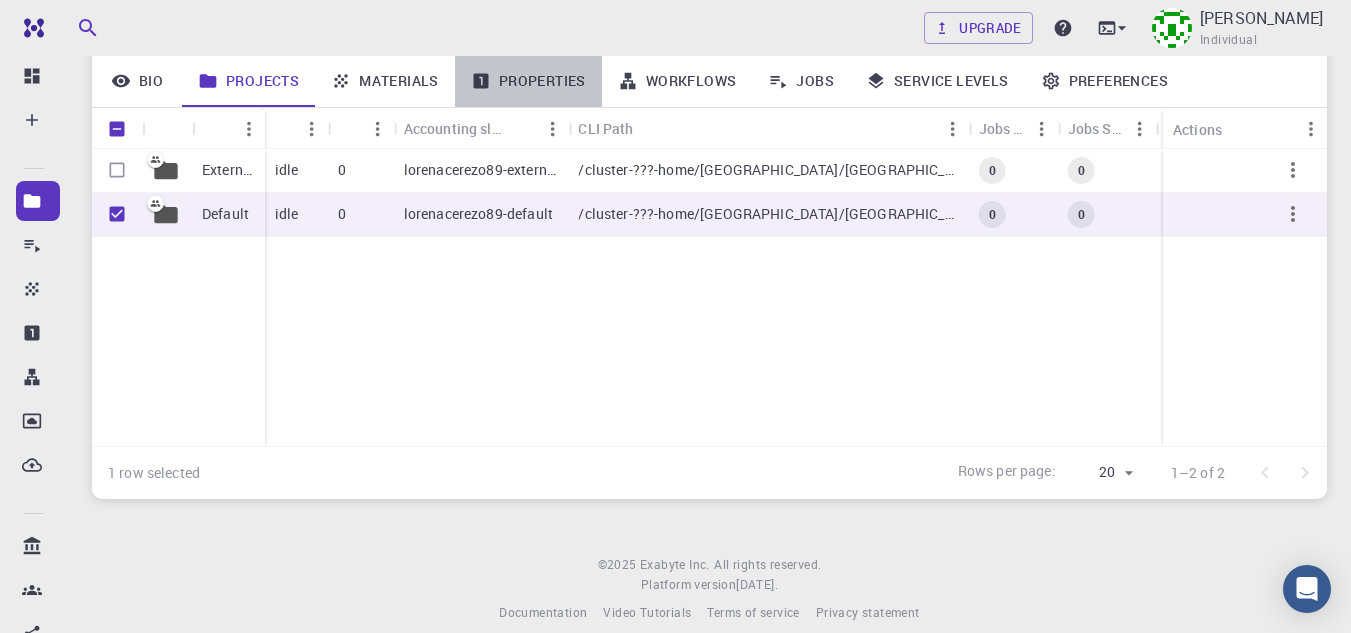 click on "Properties" at bounding box center [528, 81] 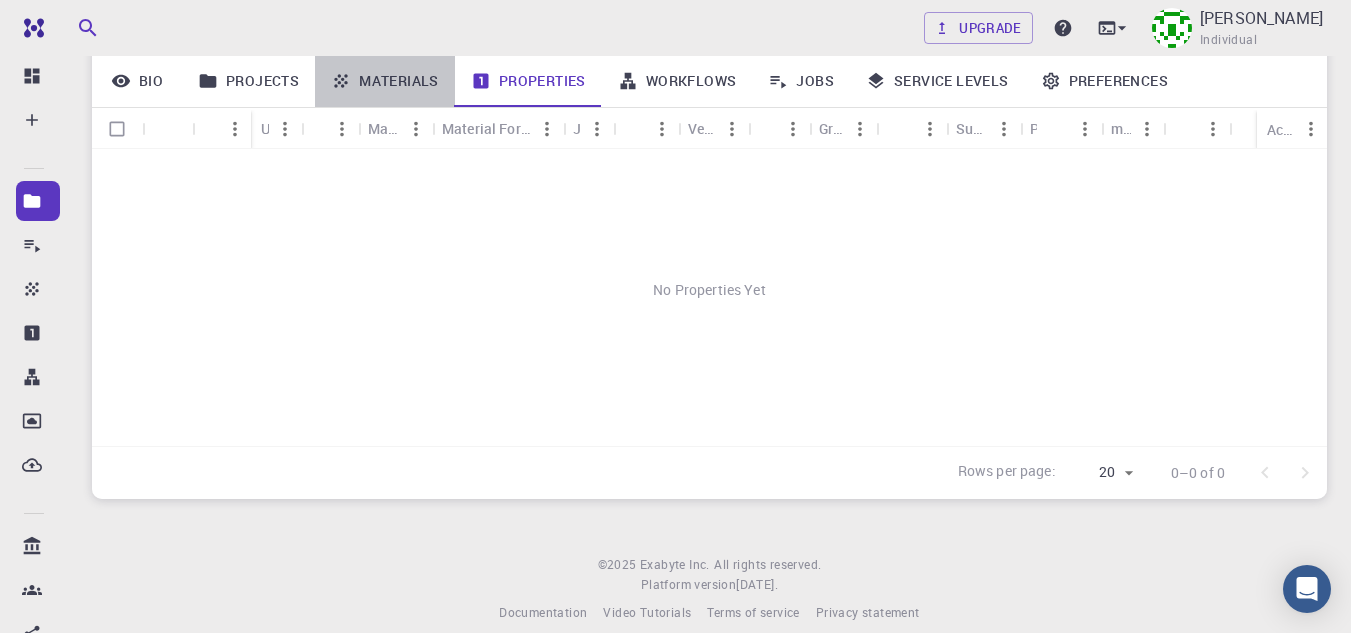 click on "Materials" at bounding box center (385, 81) 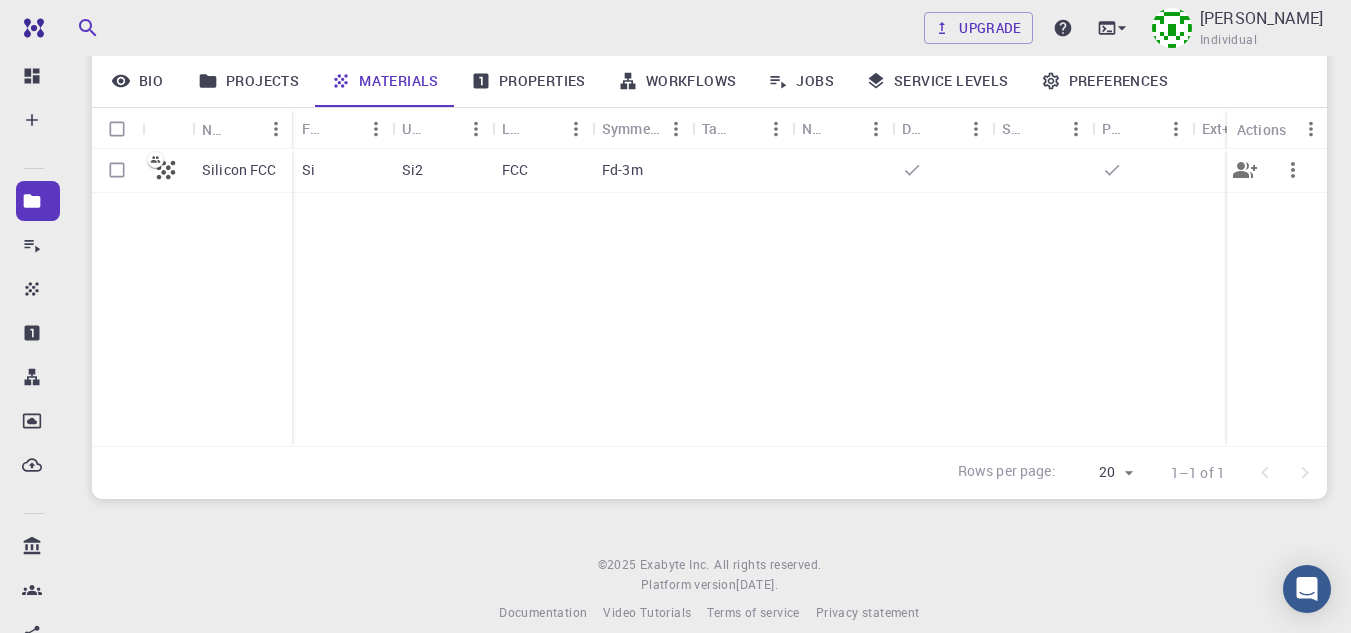 scroll, scrollTop: 0, scrollLeft: 0, axis: both 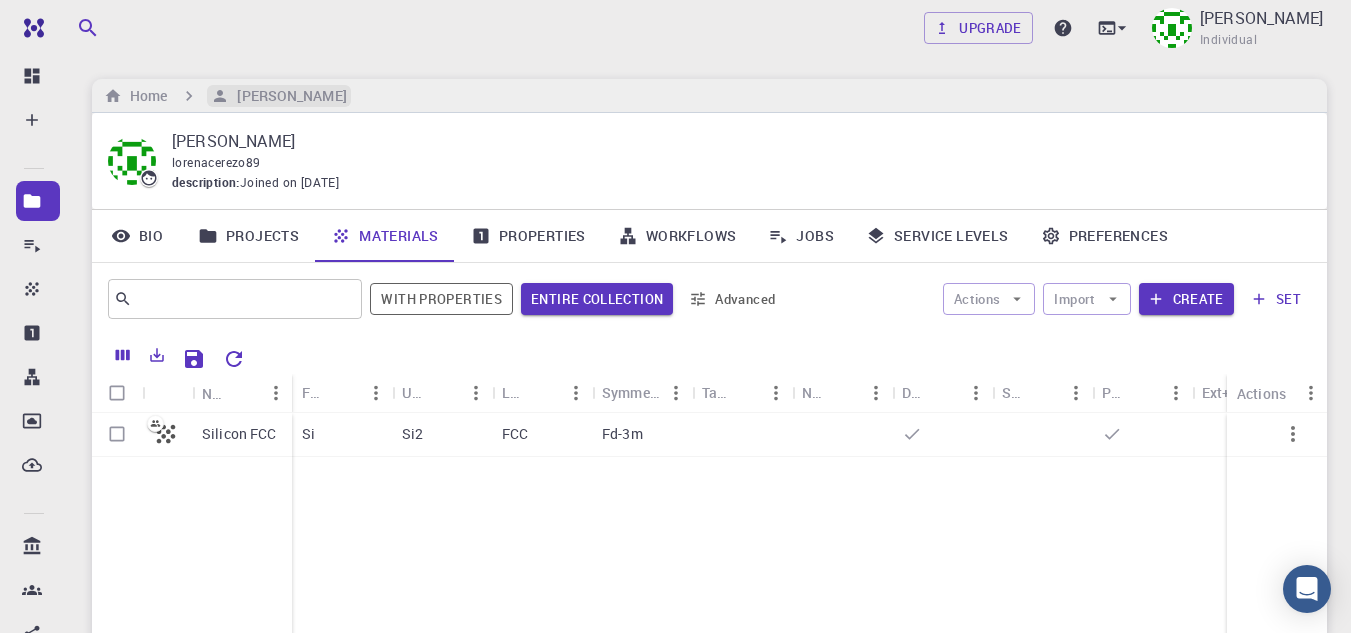 click on "[PERSON_NAME]" at bounding box center [287, 96] 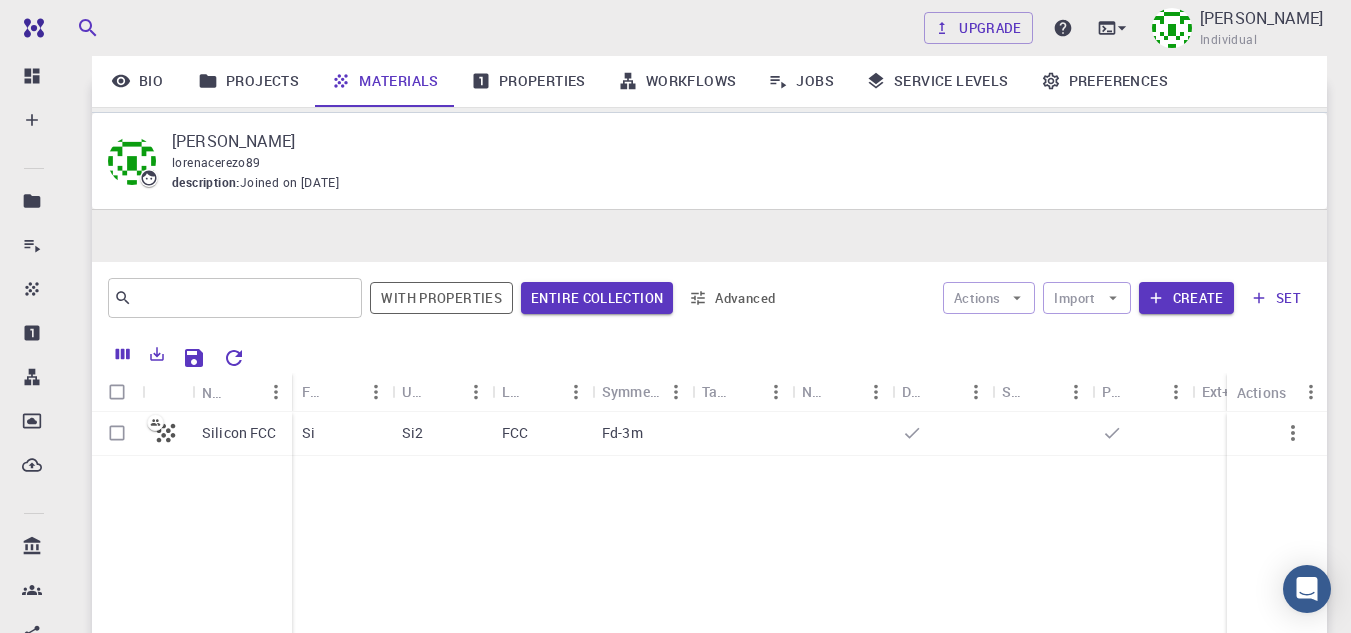 scroll, scrollTop: 263, scrollLeft: 0, axis: vertical 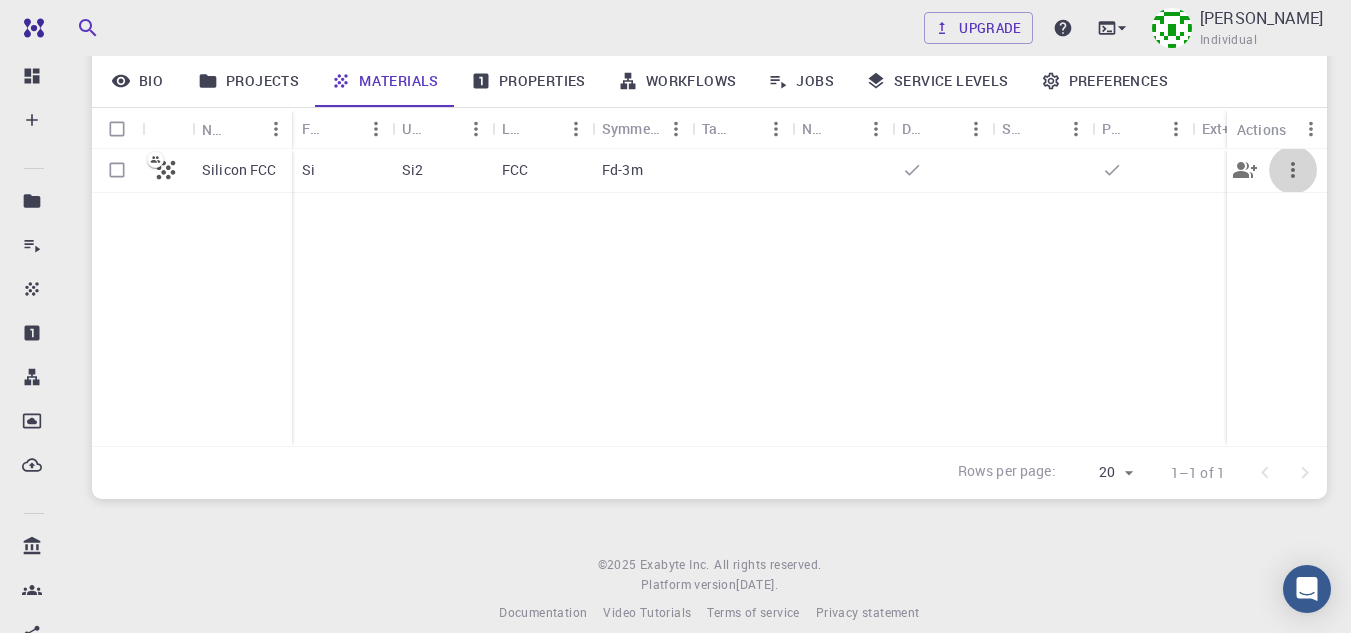 click 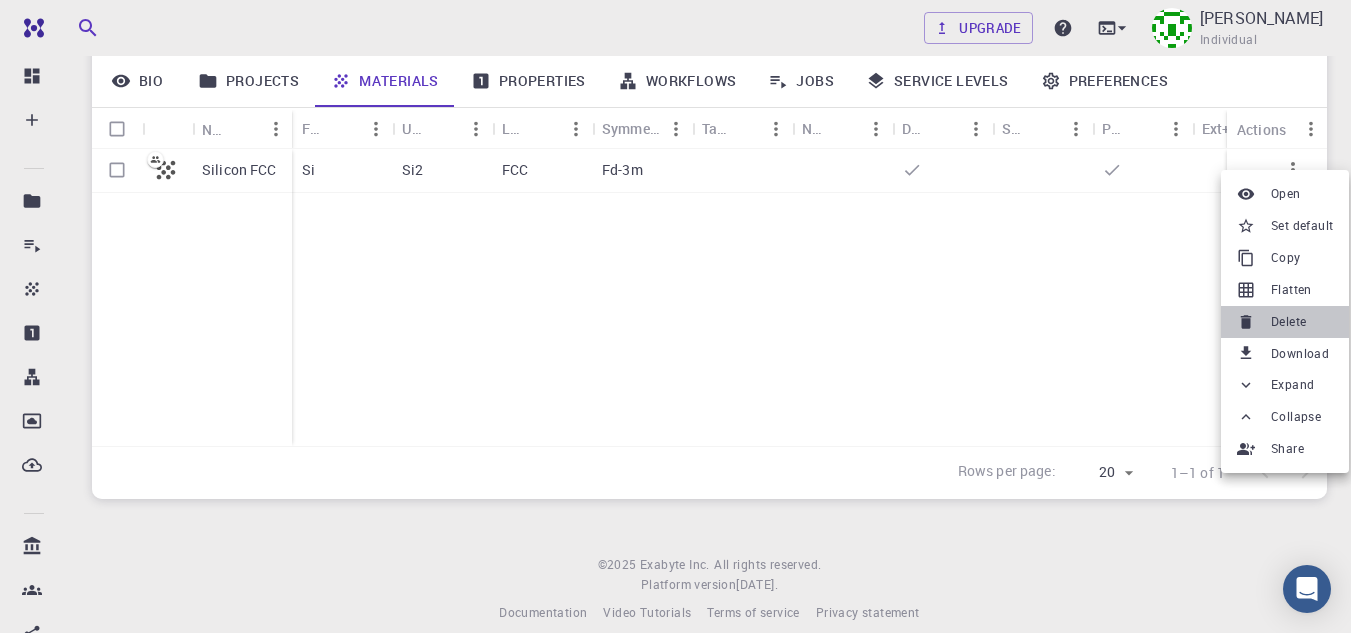 click on "Delete" at bounding box center (1288, 322) 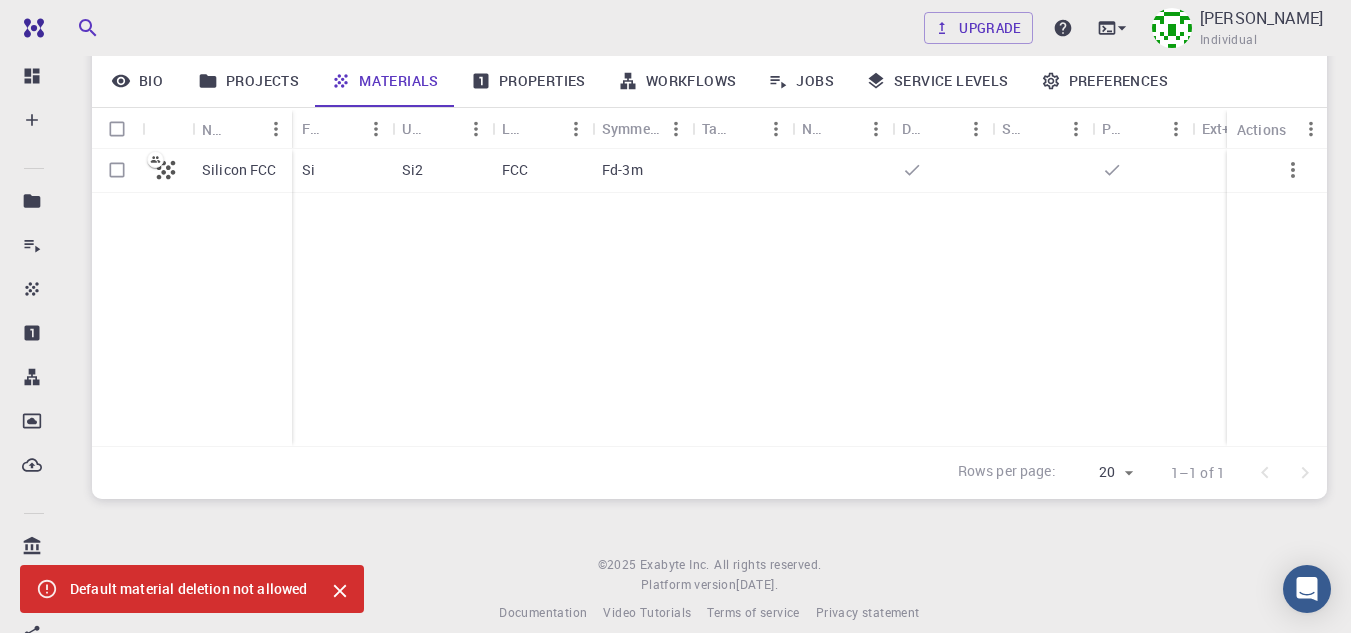 click on "Default material deletion not allowed" at bounding box center [189, 589] 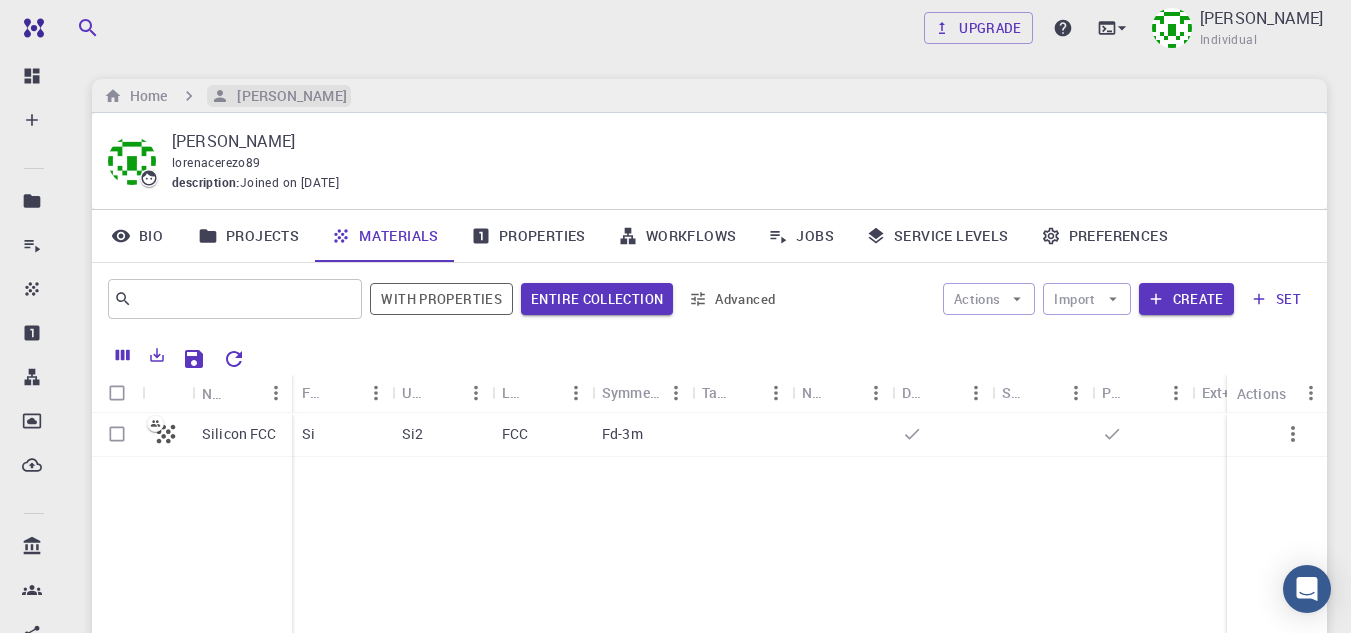 click on "[PERSON_NAME]" at bounding box center [287, 96] 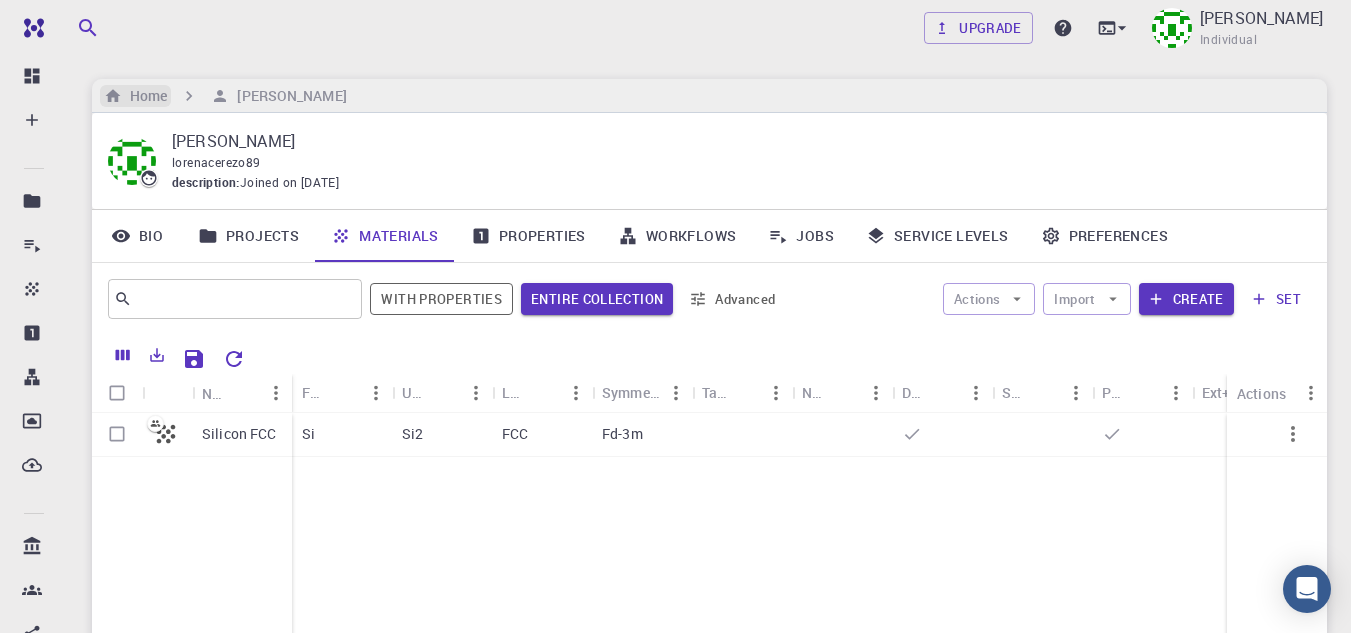 click on "Home" at bounding box center (144, 96) 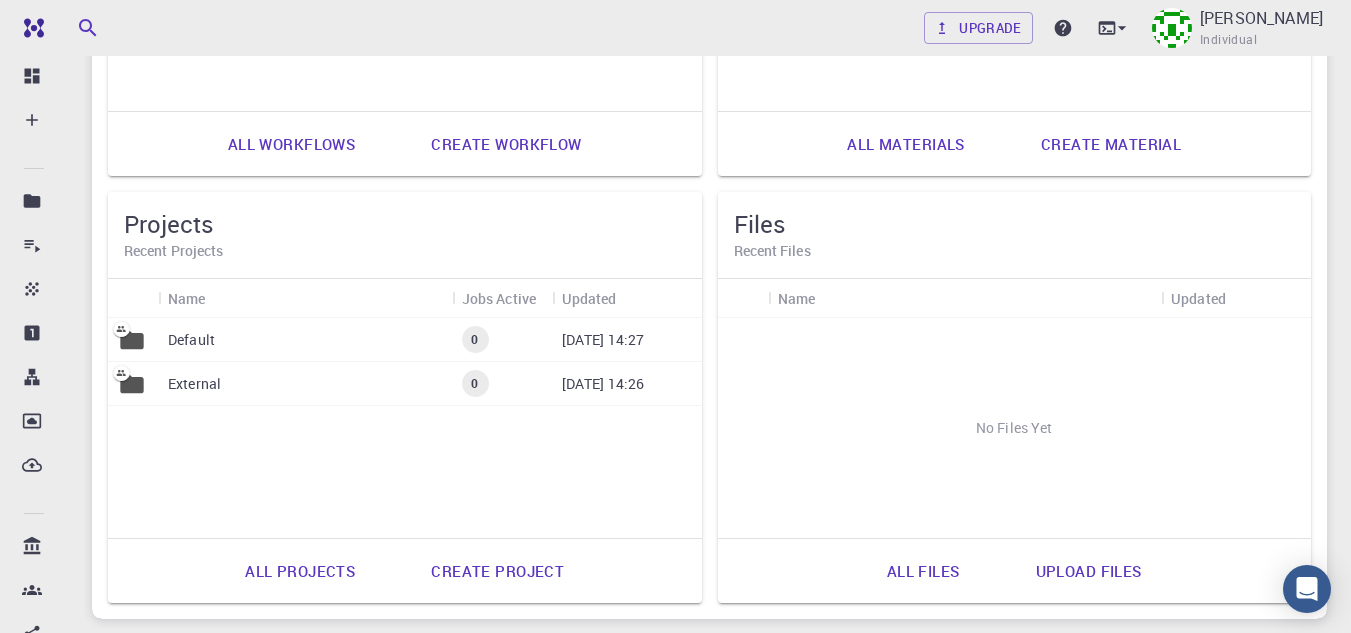 scroll, scrollTop: 881, scrollLeft: 0, axis: vertical 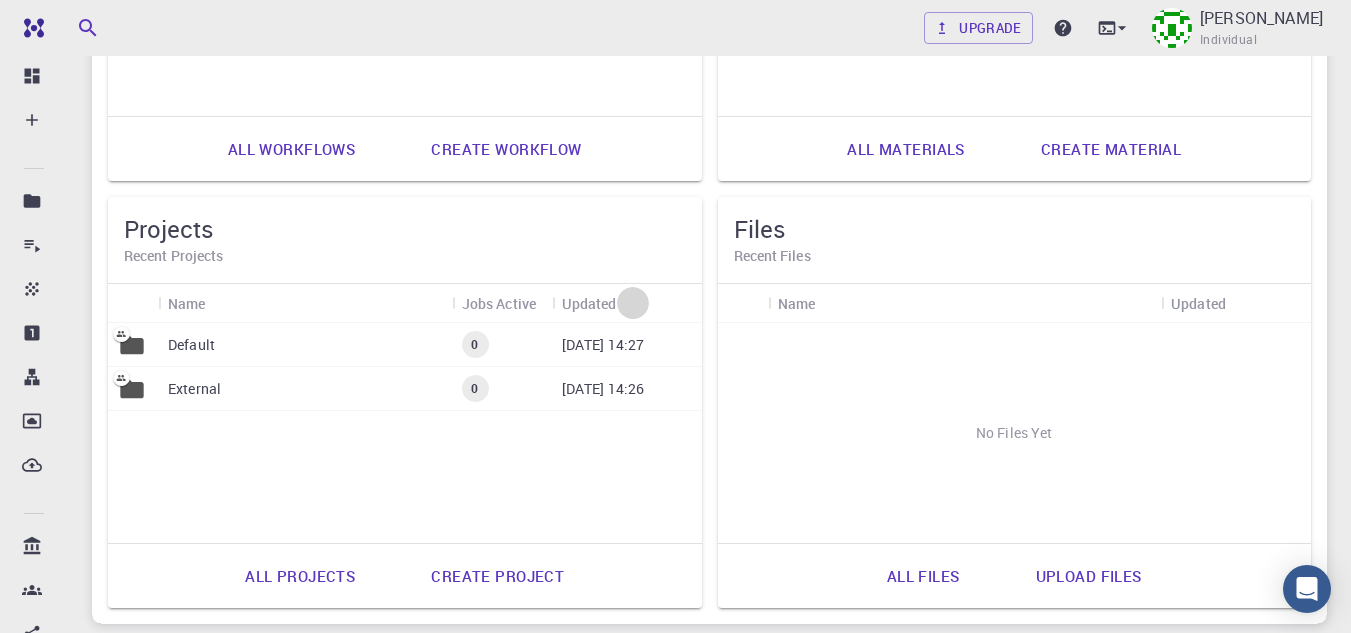 click 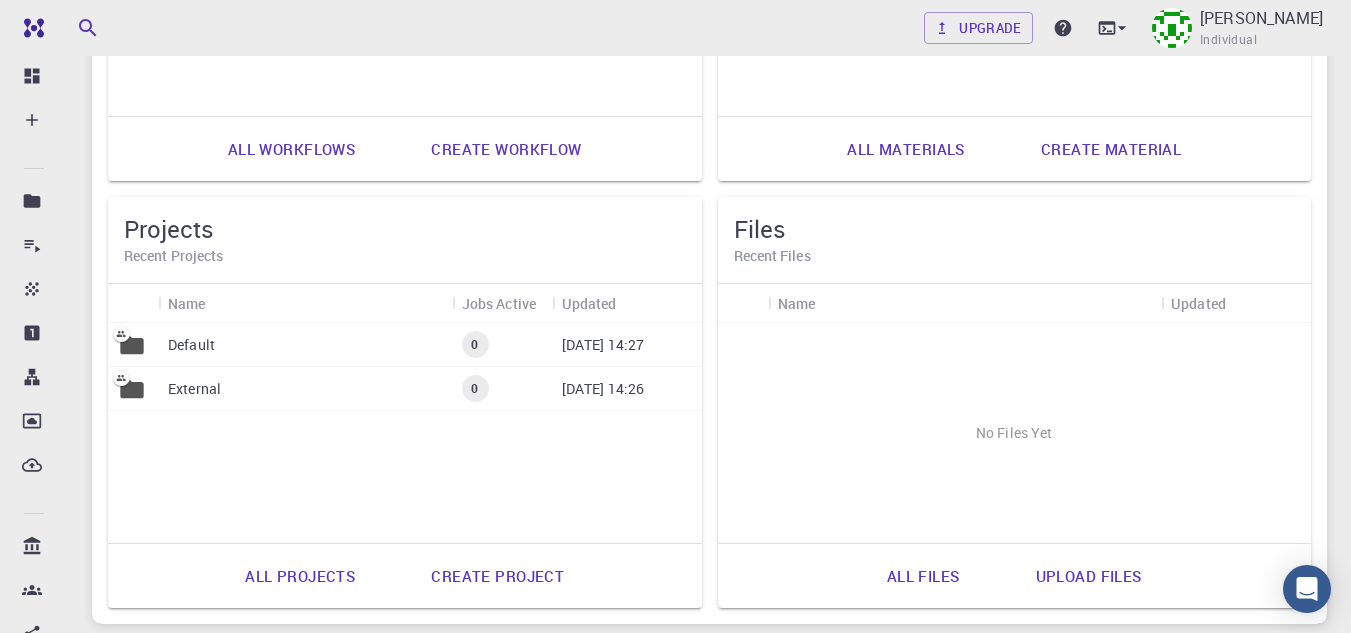 drag, startPoint x: 160, startPoint y: 349, endPoint x: 120, endPoint y: 345, distance: 40.1995 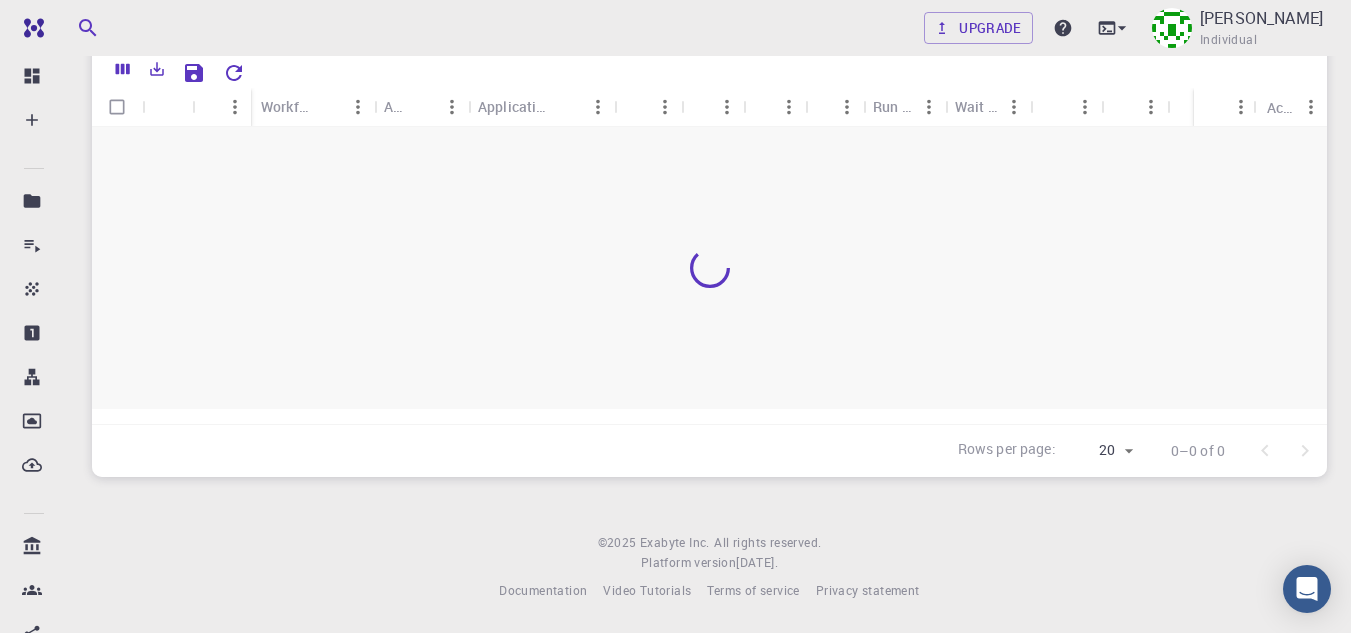 scroll, scrollTop: 286, scrollLeft: 0, axis: vertical 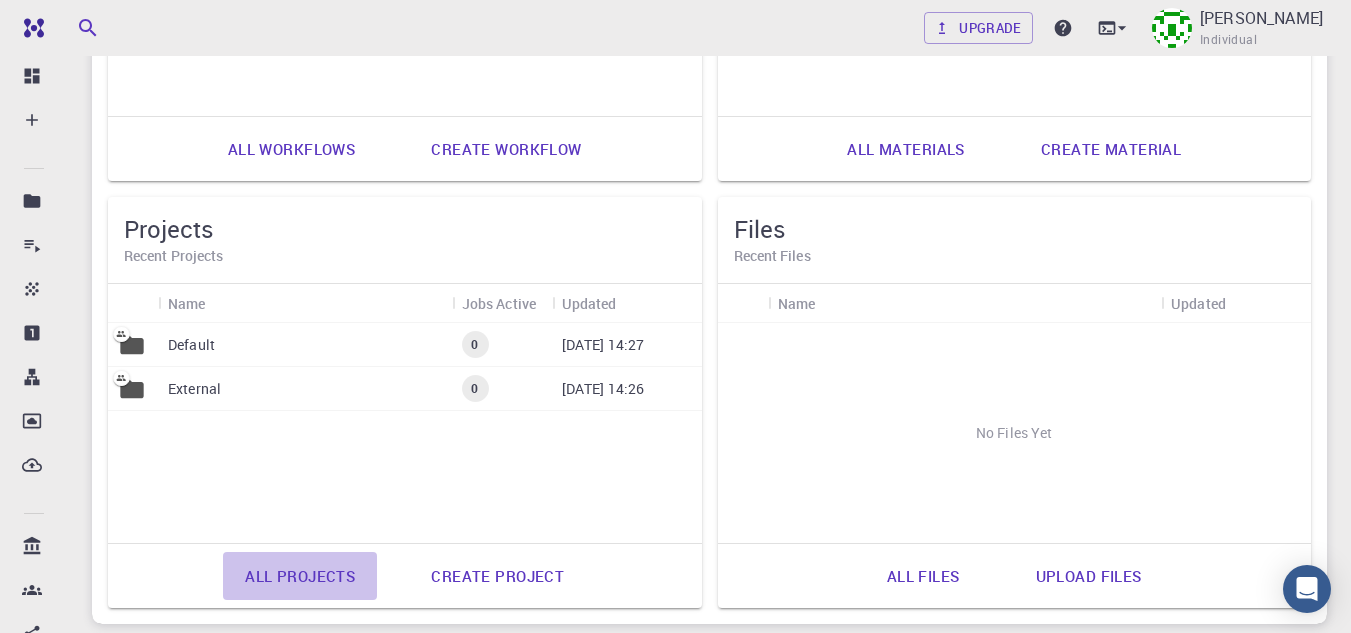 click on "All projects" at bounding box center [300, 576] 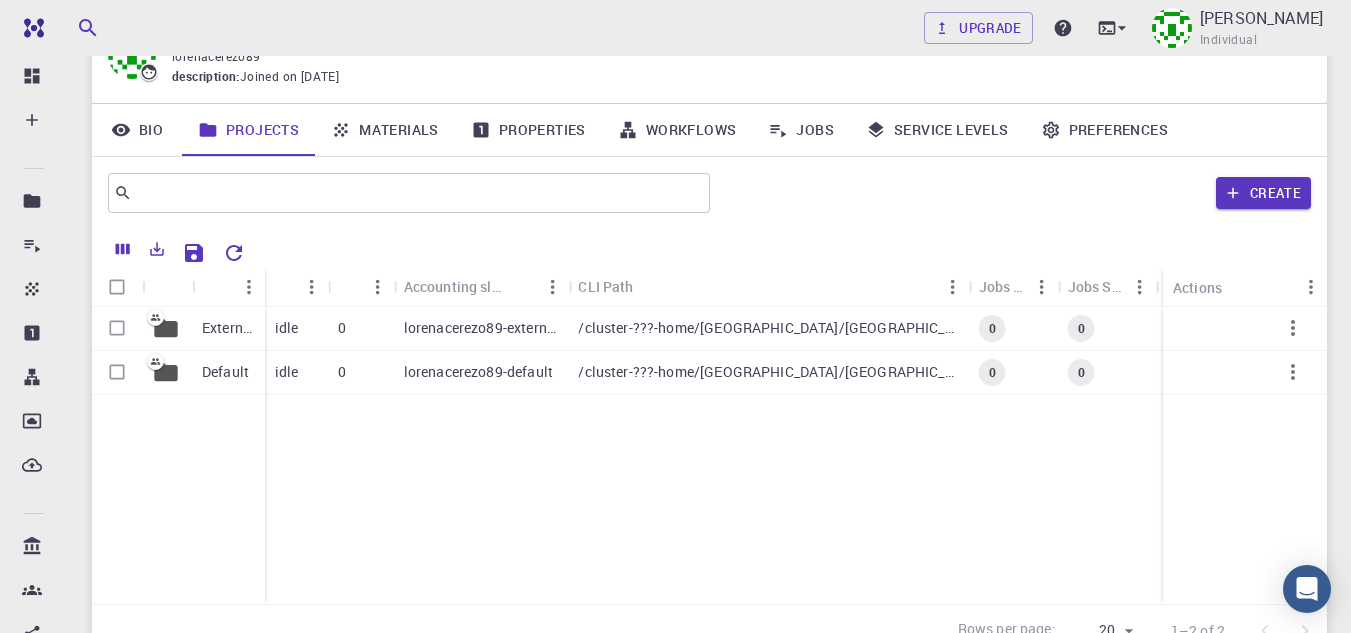 scroll, scrollTop: 104, scrollLeft: 0, axis: vertical 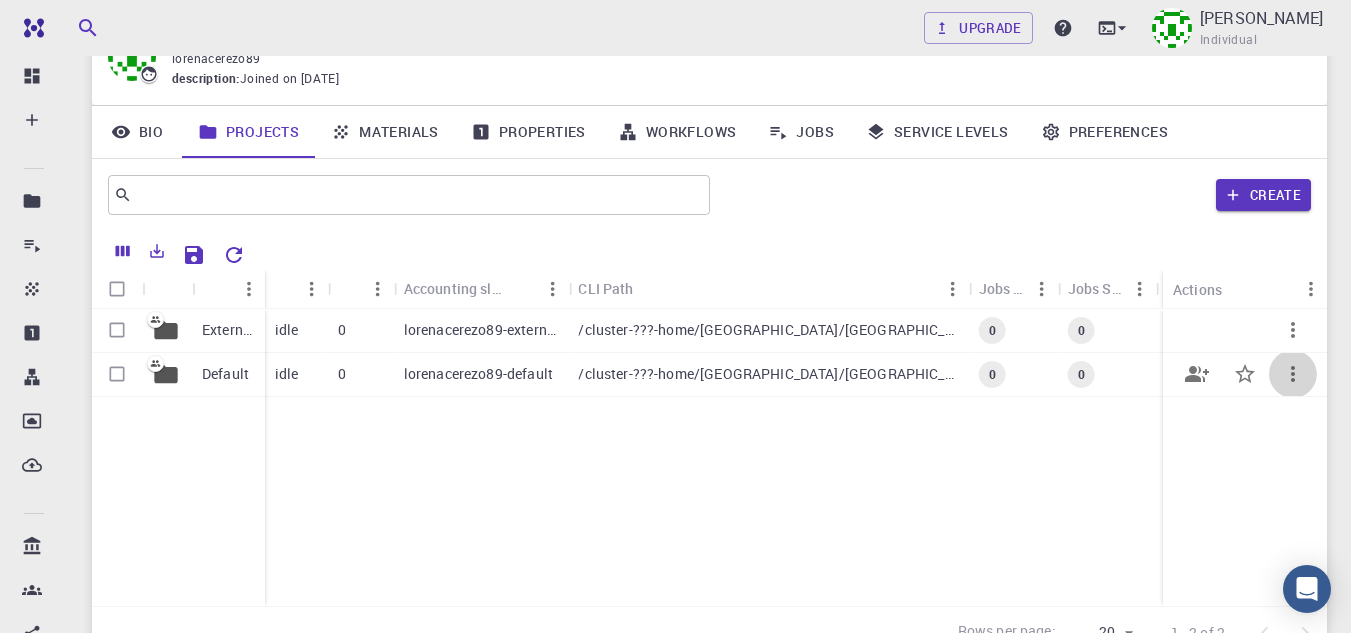 click 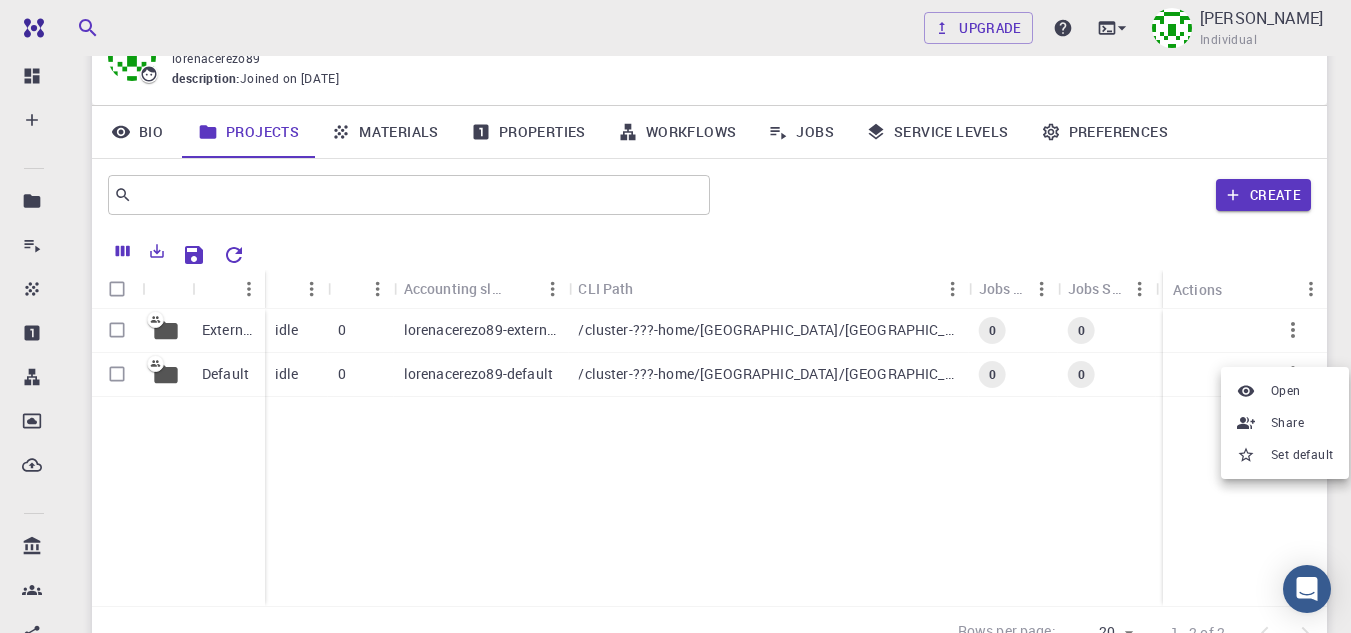 click at bounding box center [675, 316] 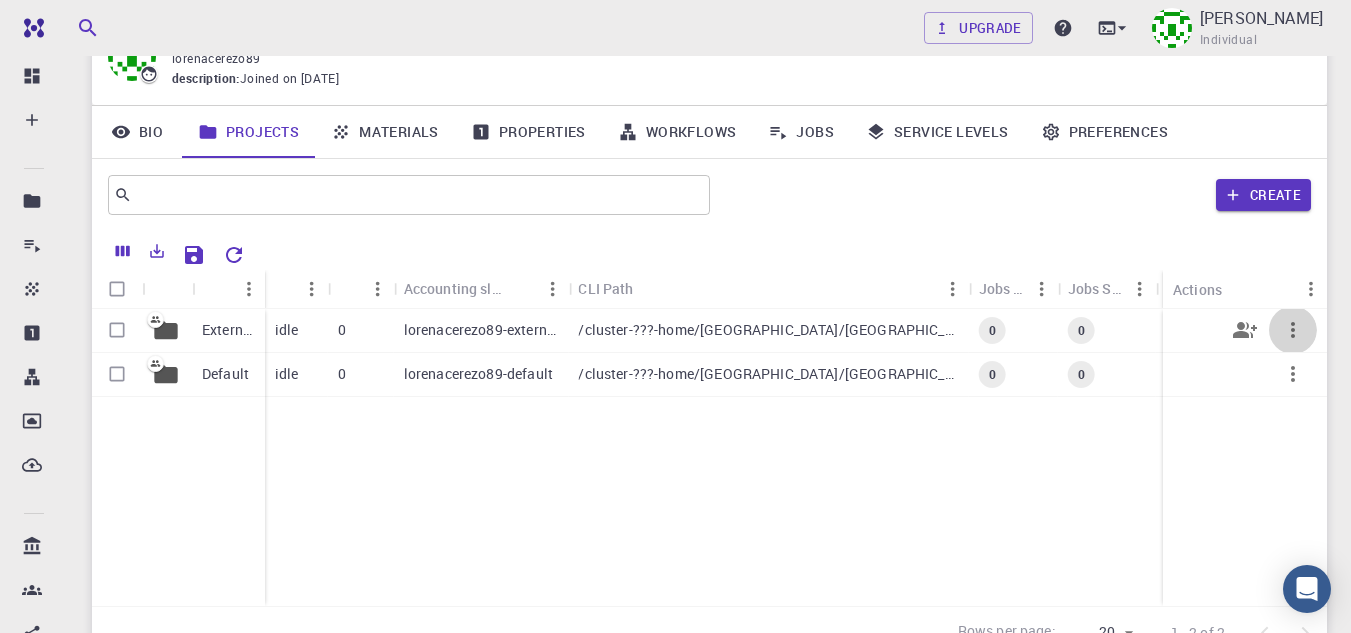 click 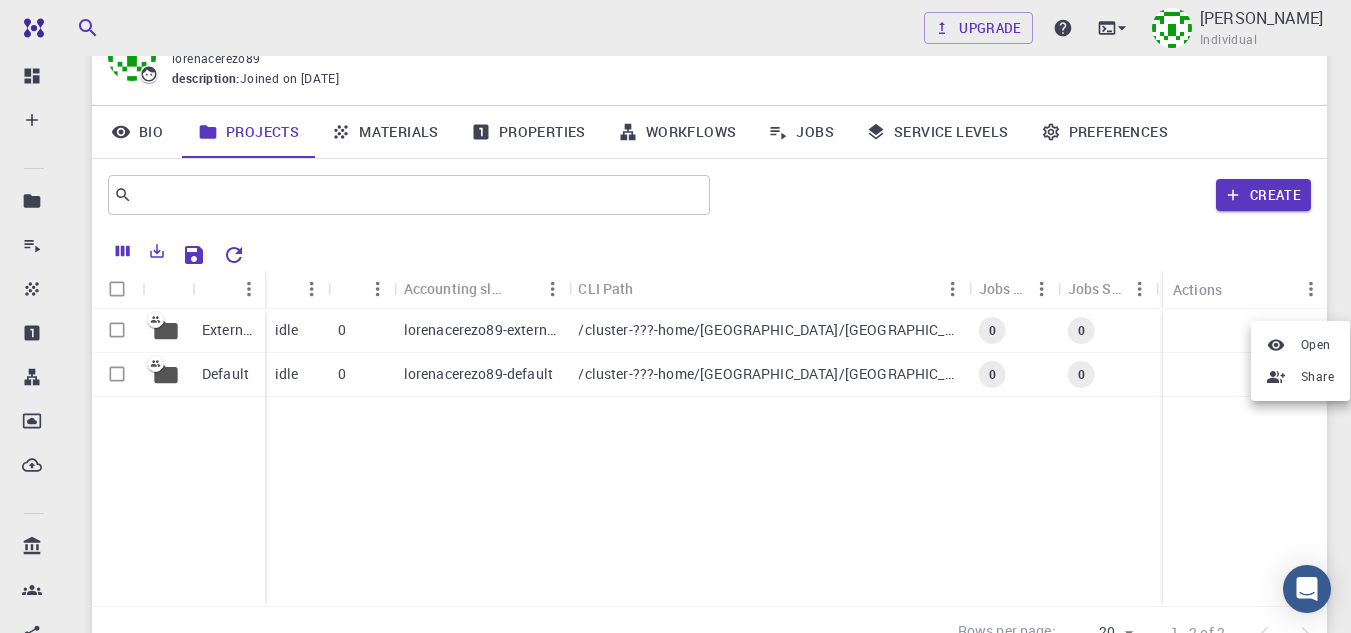 click at bounding box center (675, 316) 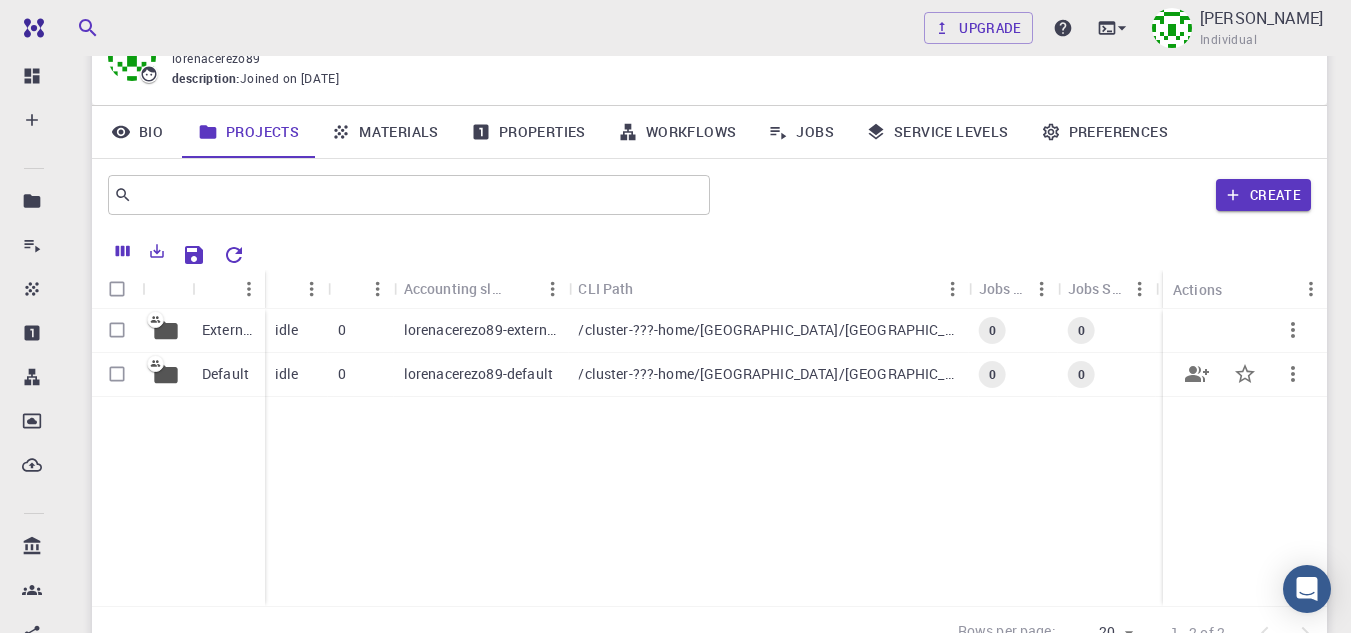 click on "Default" at bounding box center [225, 374] 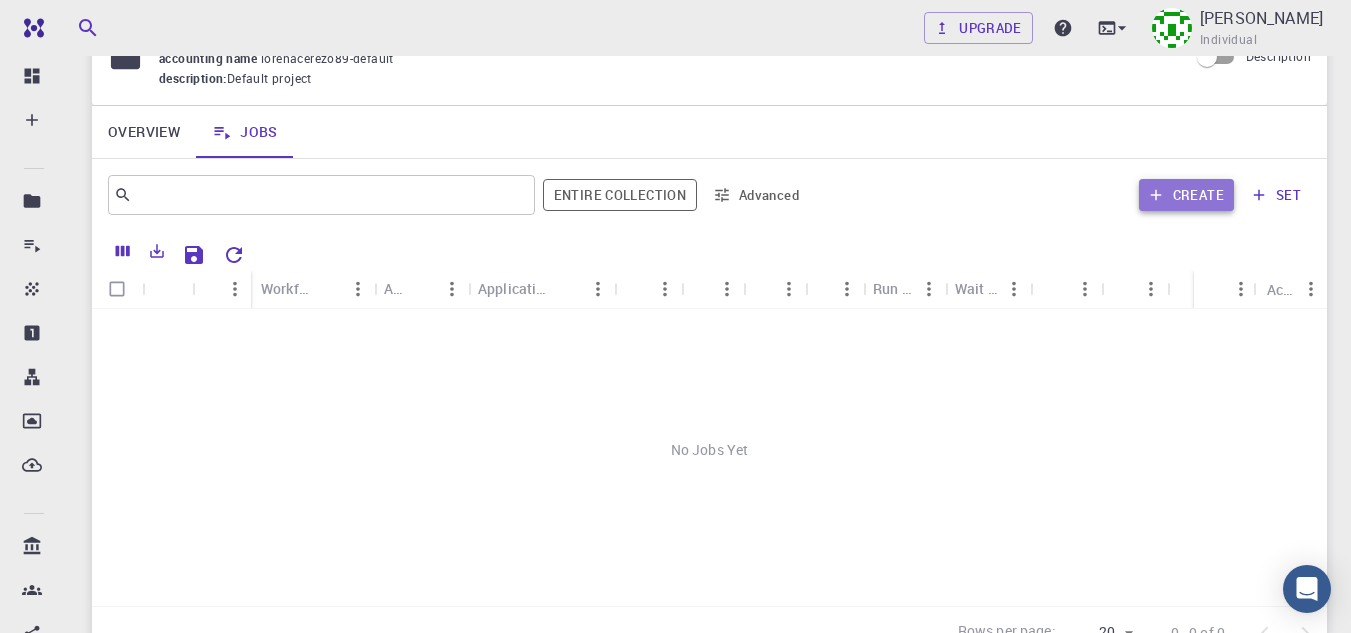 click on "Create" at bounding box center (1186, 195) 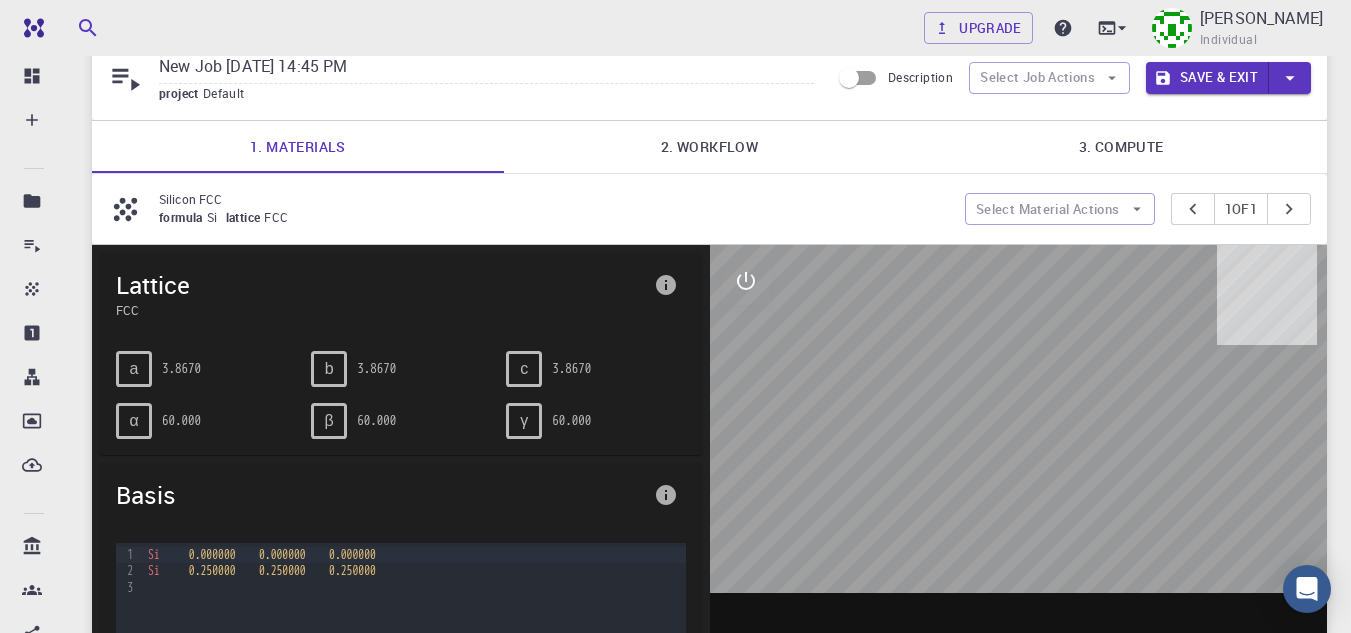 scroll, scrollTop: 79, scrollLeft: 0, axis: vertical 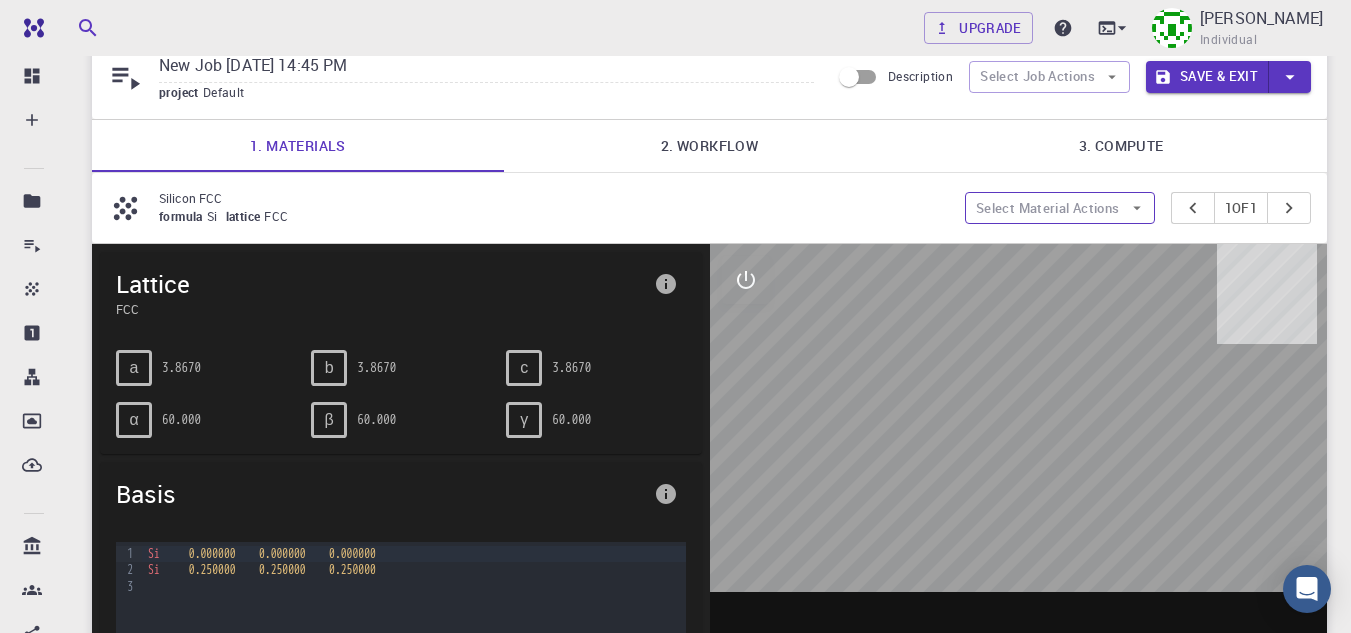 click on "Select Material Actions" at bounding box center (1060, 208) 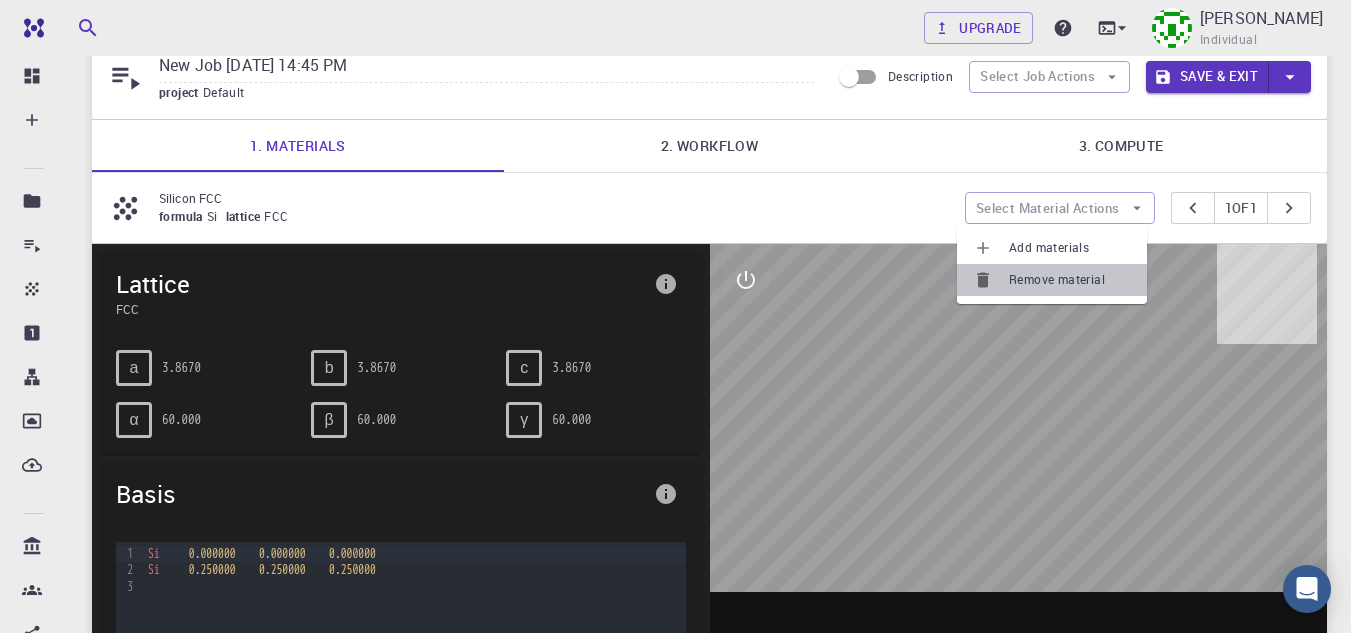 click on "Remove material" at bounding box center (1070, 280) 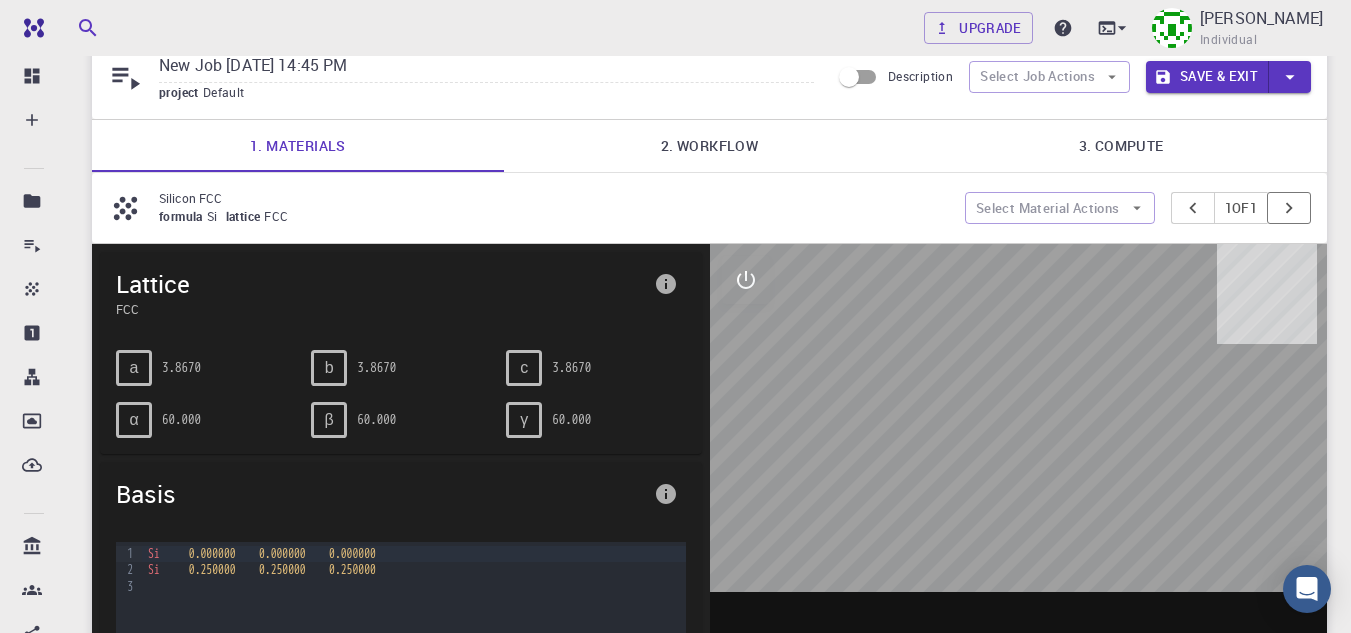 click at bounding box center (1289, 208) 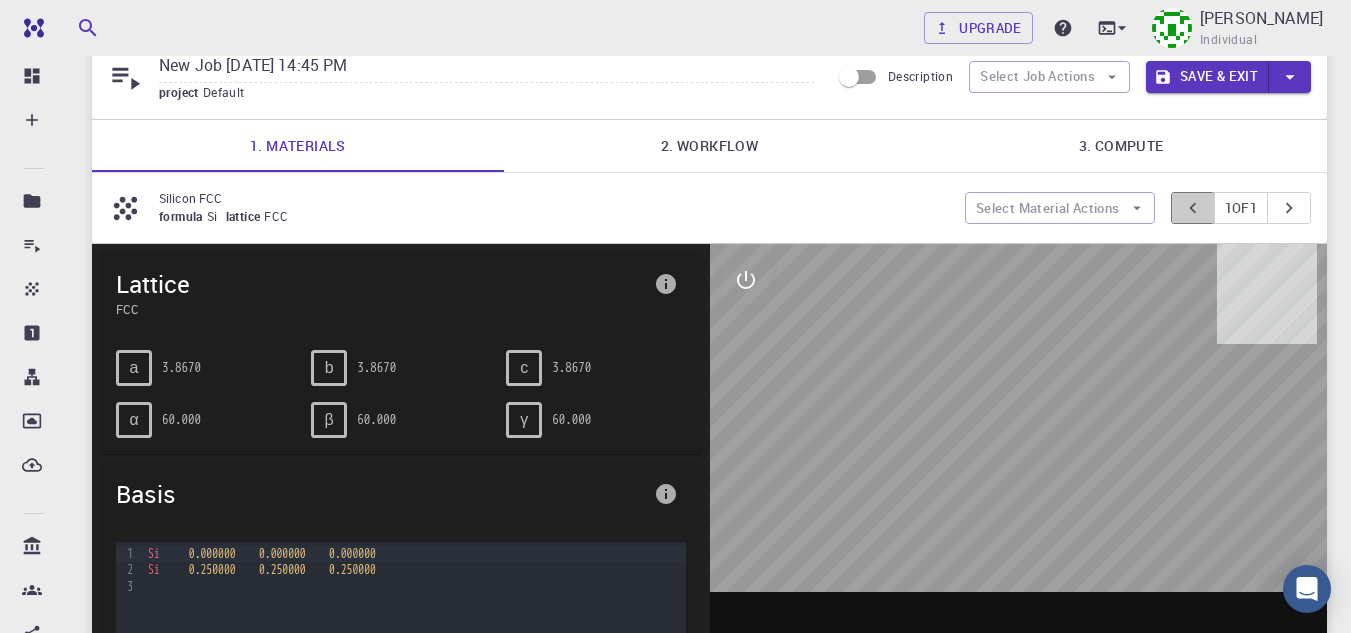 click 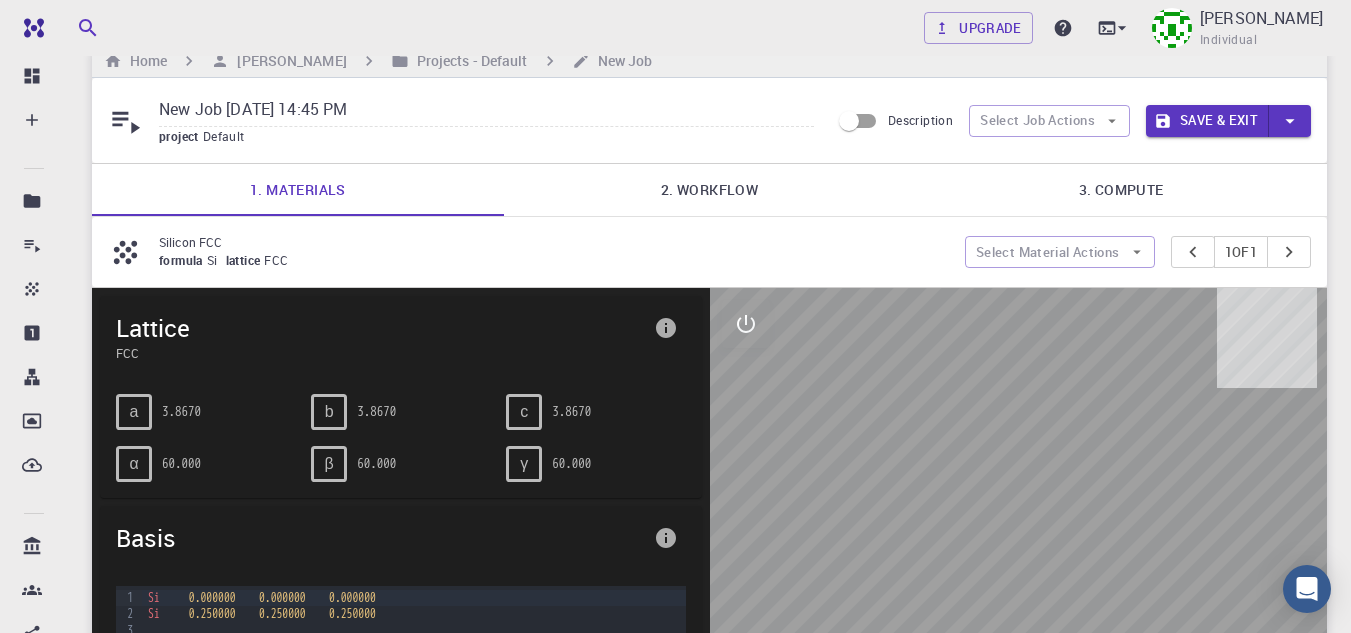 scroll, scrollTop: 24, scrollLeft: 0, axis: vertical 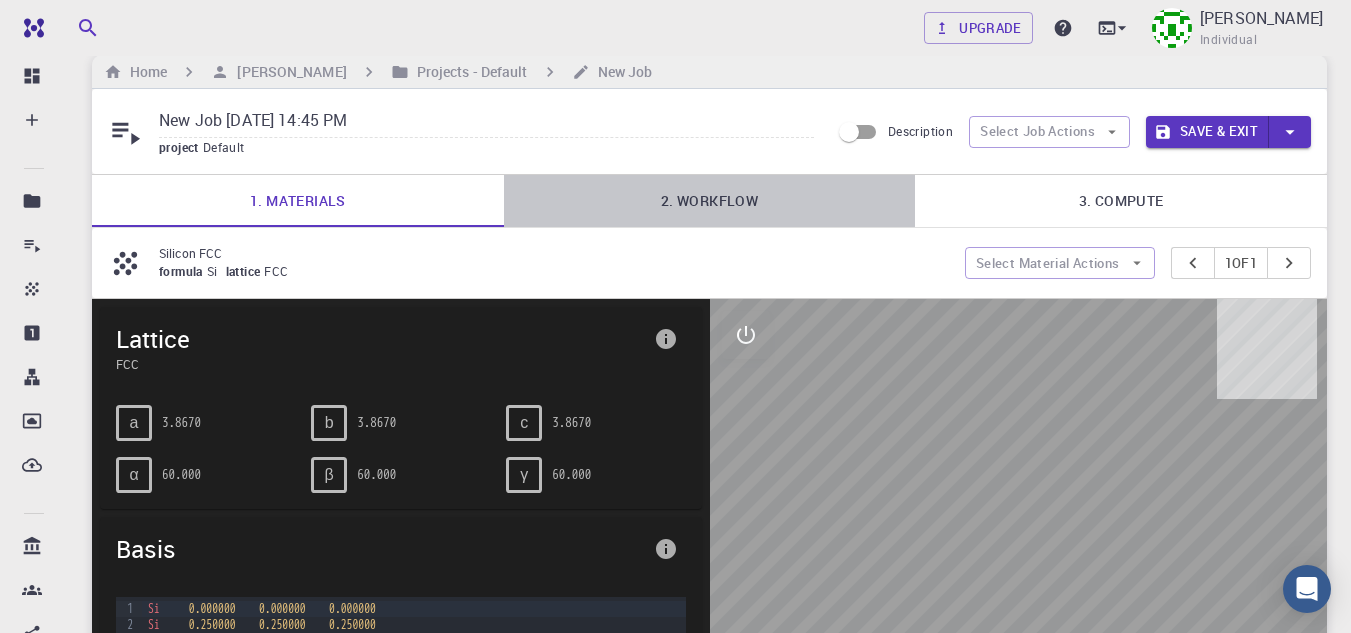 click on "2. Workflow" at bounding box center (710, 201) 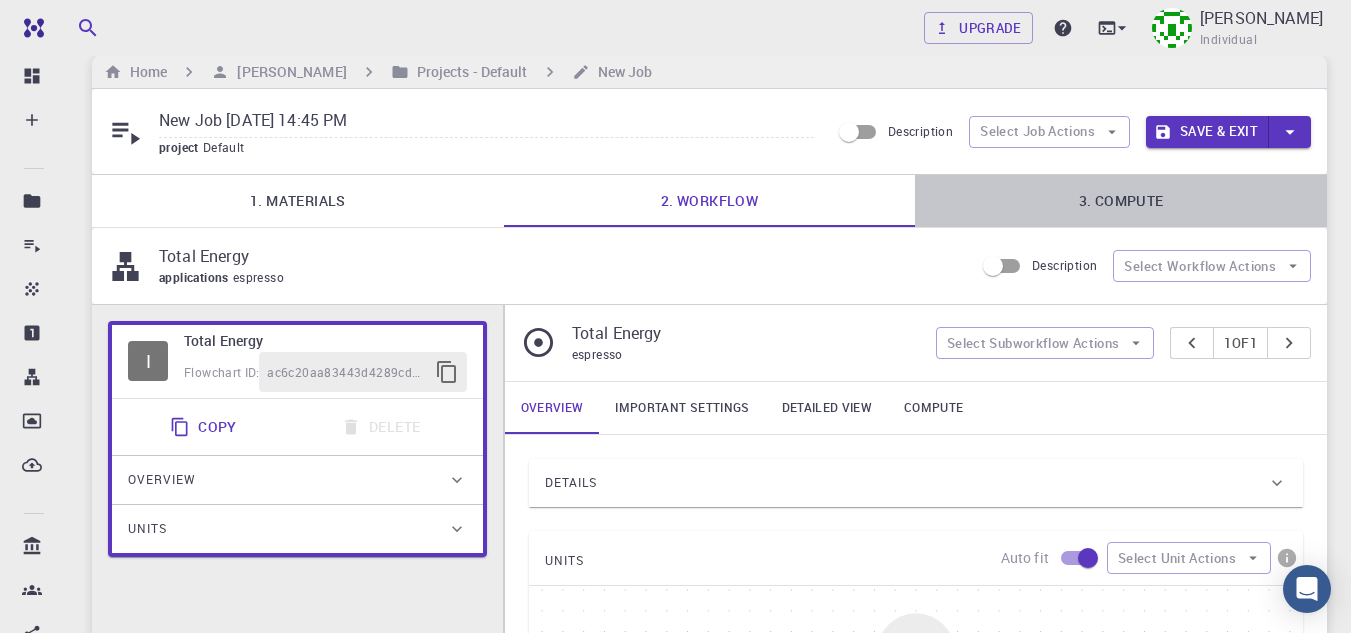 click on "3. Compute" at bounding box center [1121, 201] 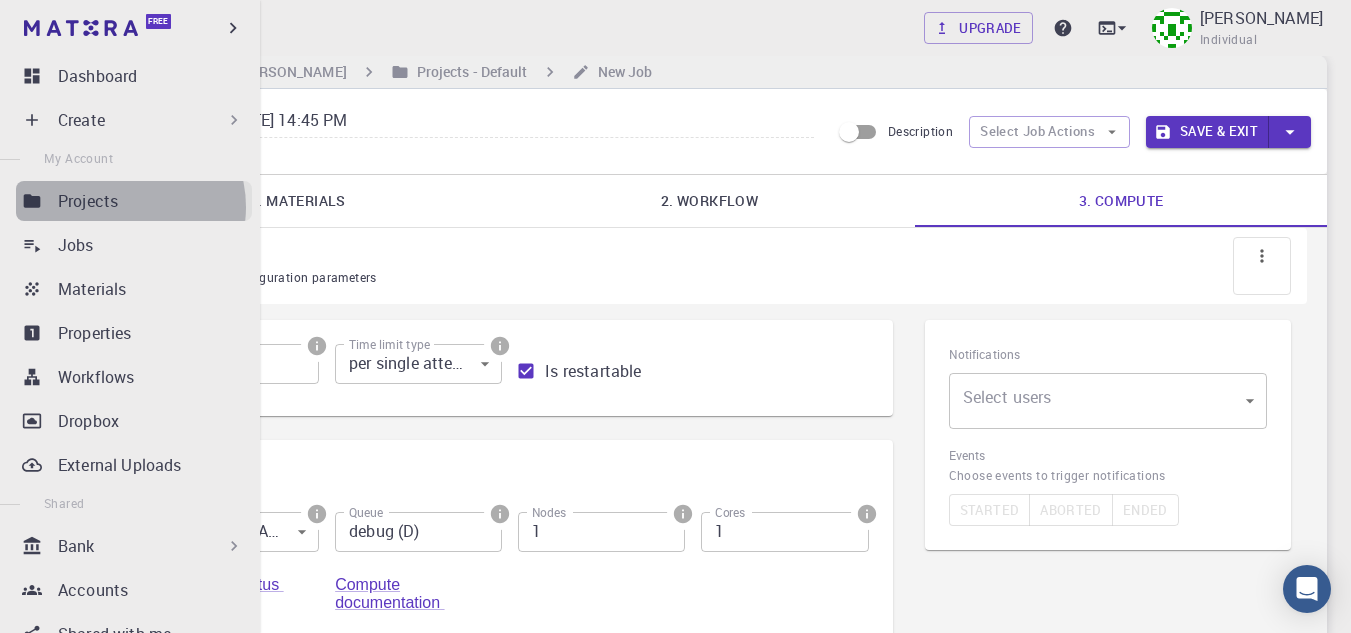 click on "Projects" at bounding box center [155, 201] 